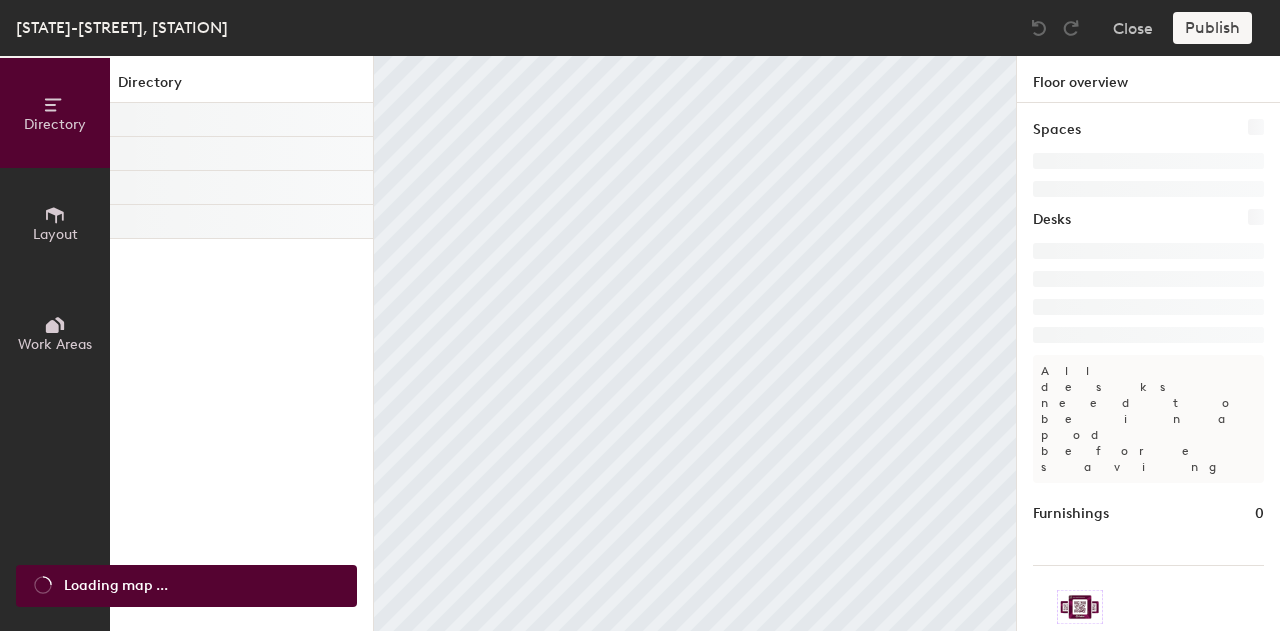 scroll, scrollTop: 0, scrollLeft: 0, axis: both 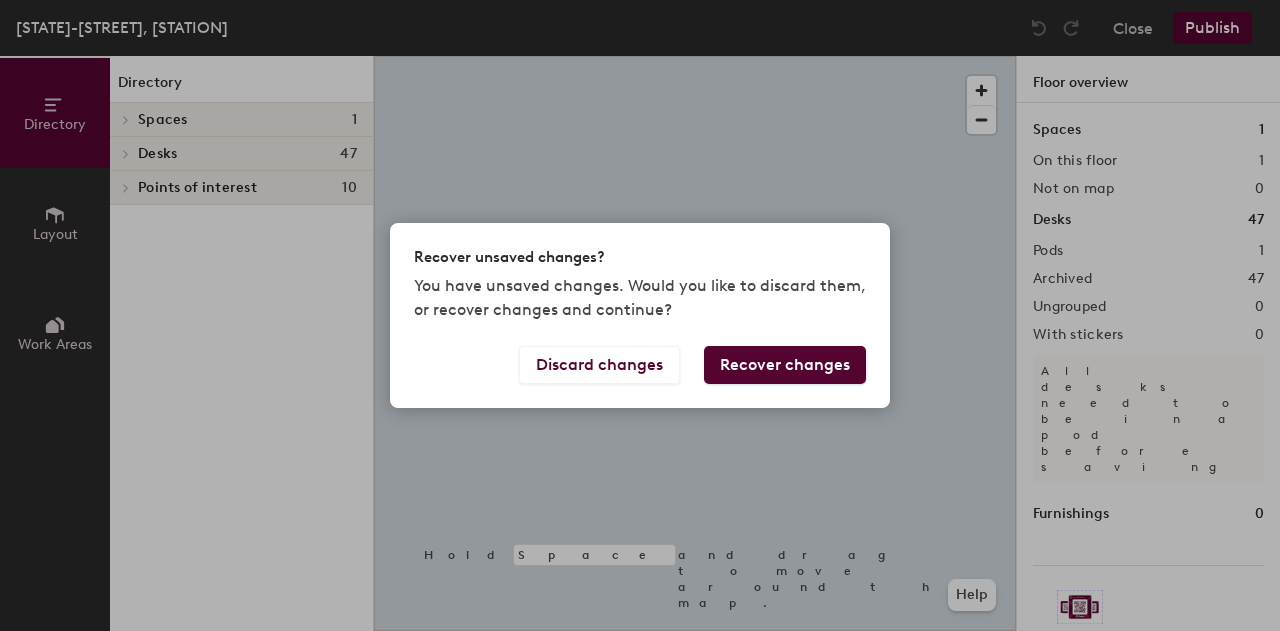 click on "Recover changes" at bounding box center (785, 365) 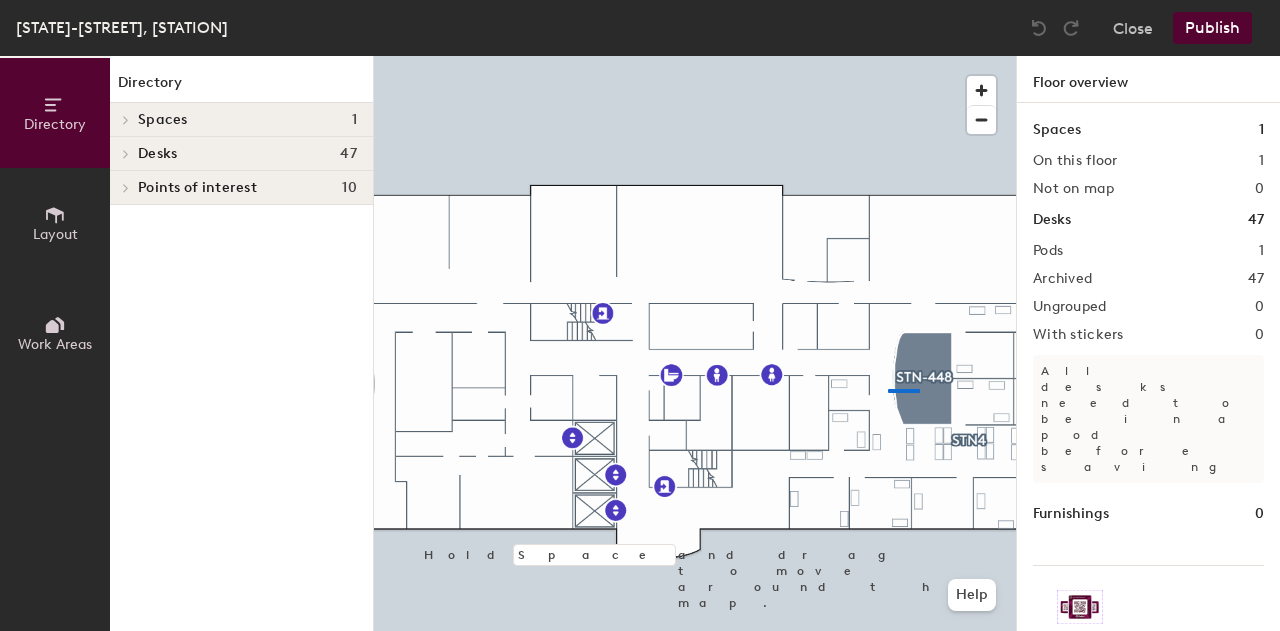 click 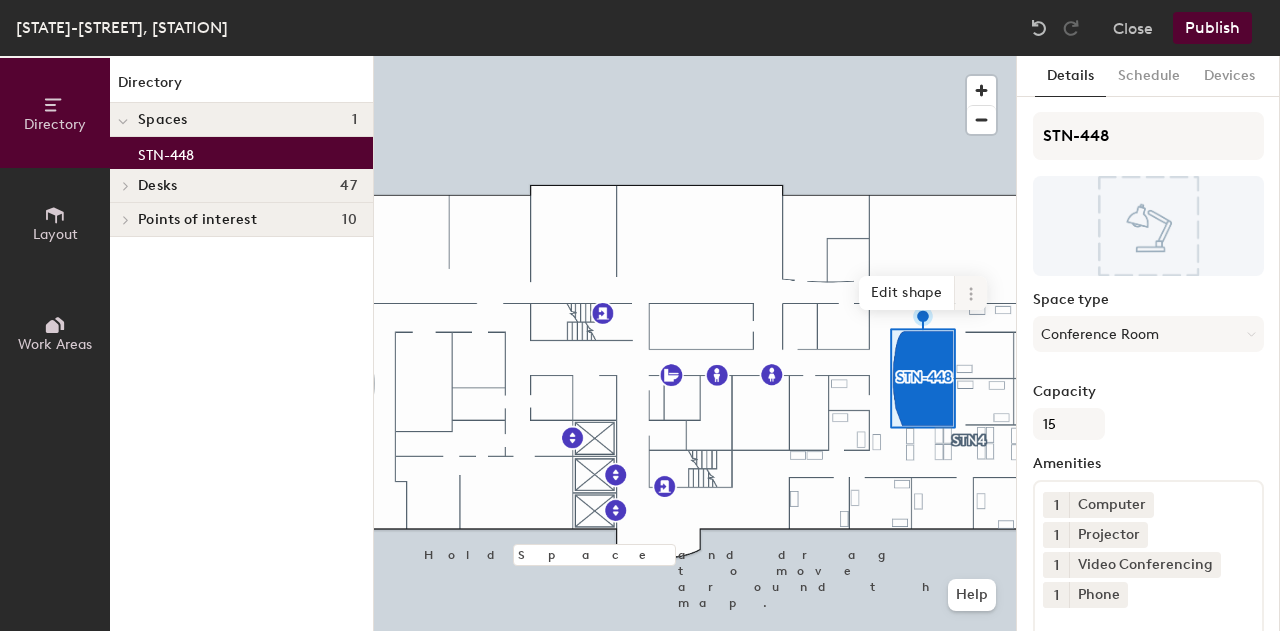 drag, startPoint x: 923, startPoint y: 285, endPoint x: 910, endPoint y: 299, distance: 19.104973 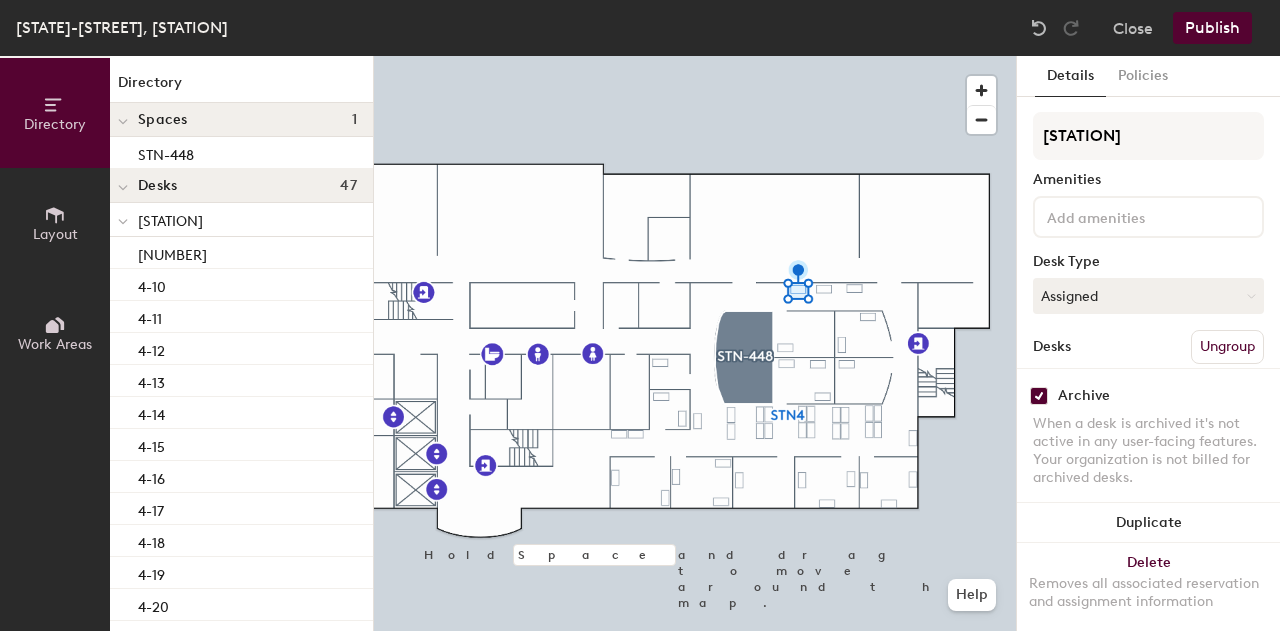 click 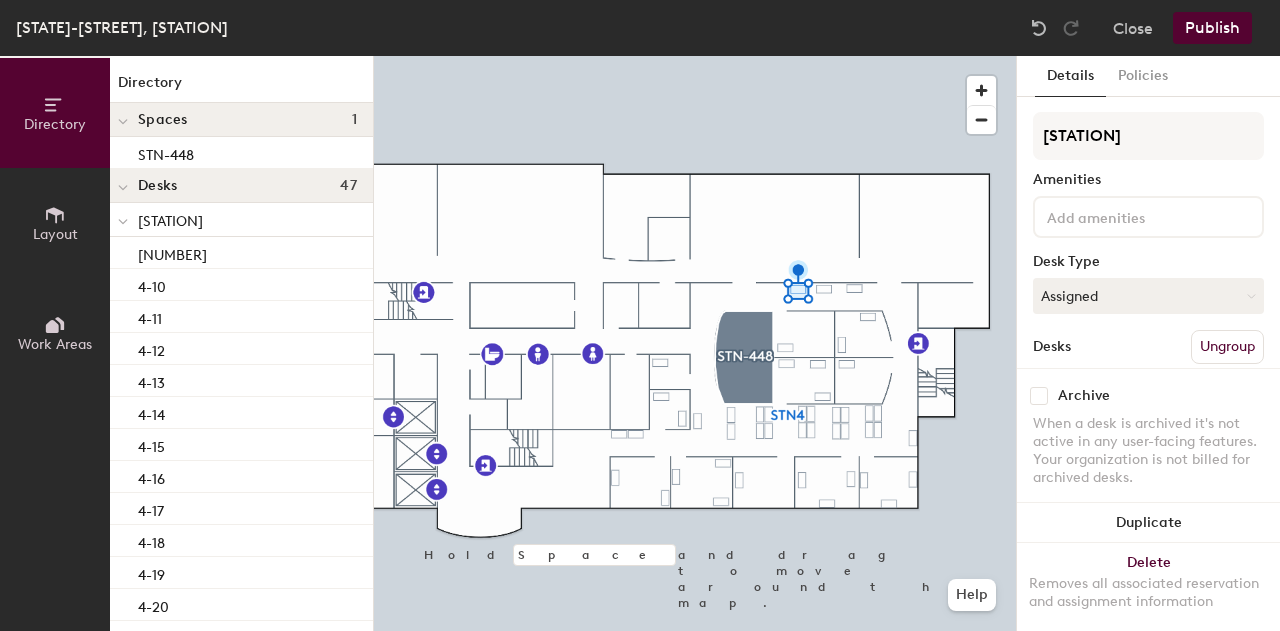 checkbox on "false" 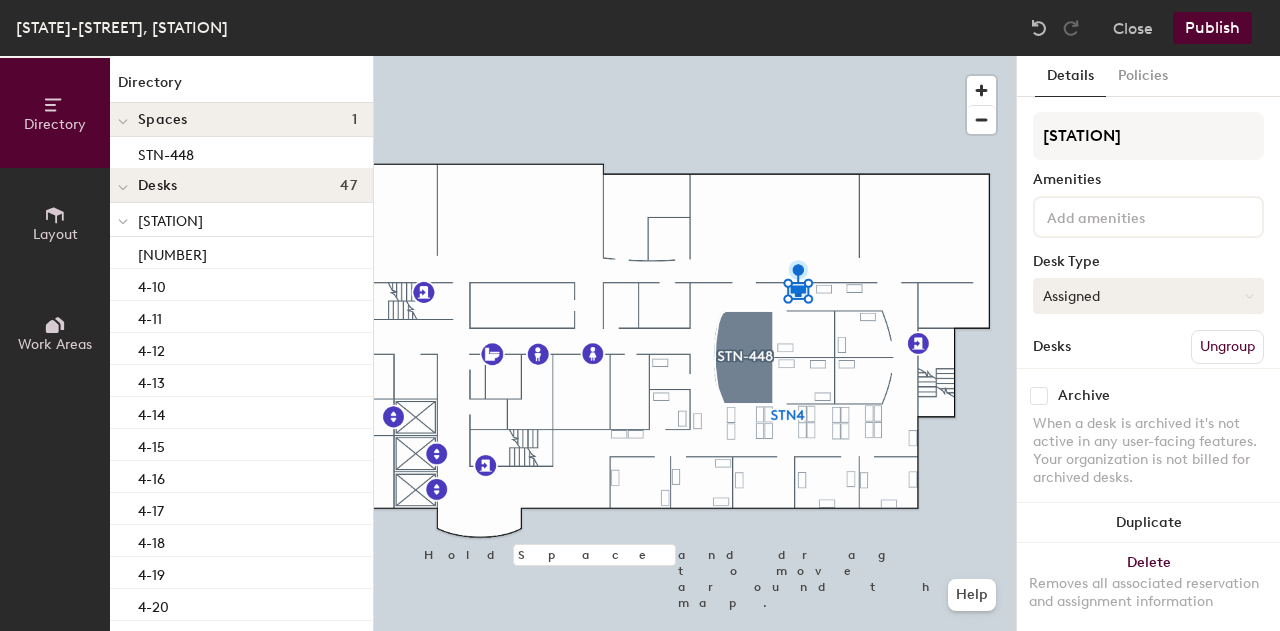 click on "Assigned" 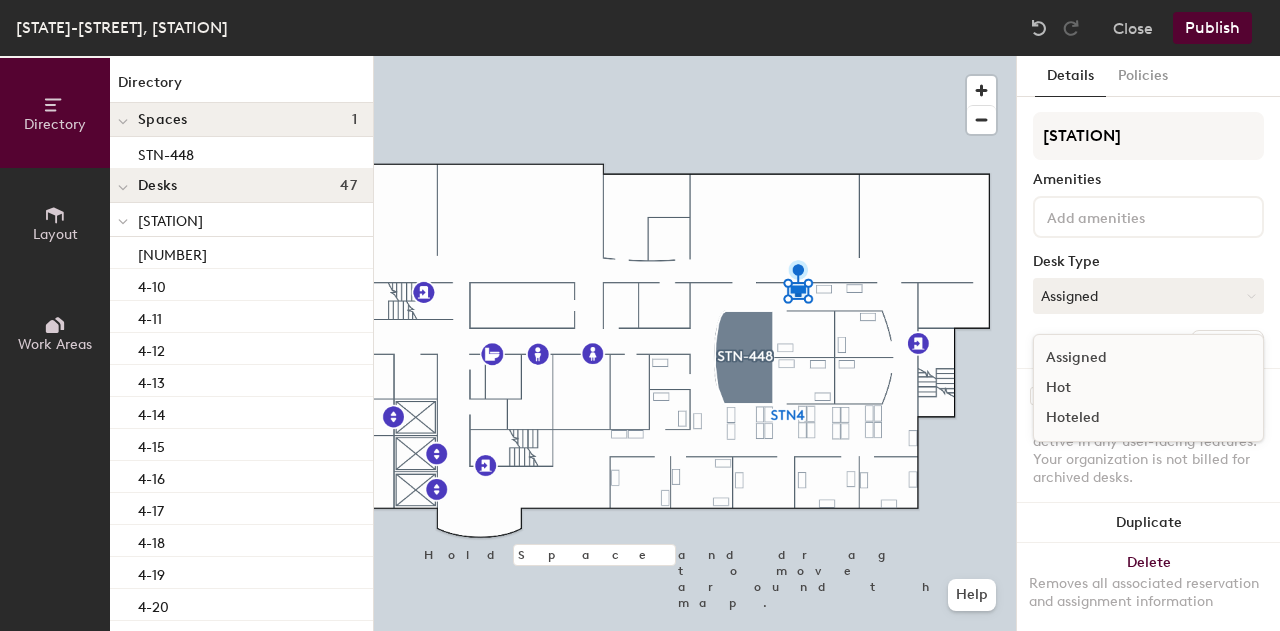 click on "Hoteled" 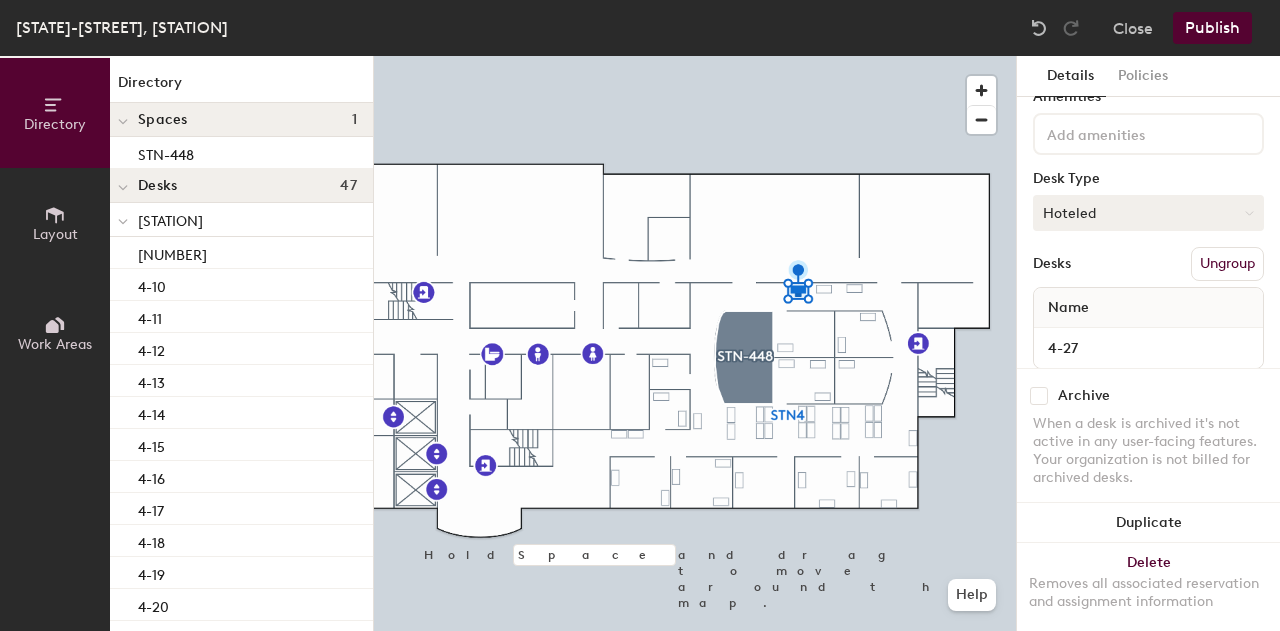 scroll, scrollTop: 128, scrollLeft: 0, axis: vertical 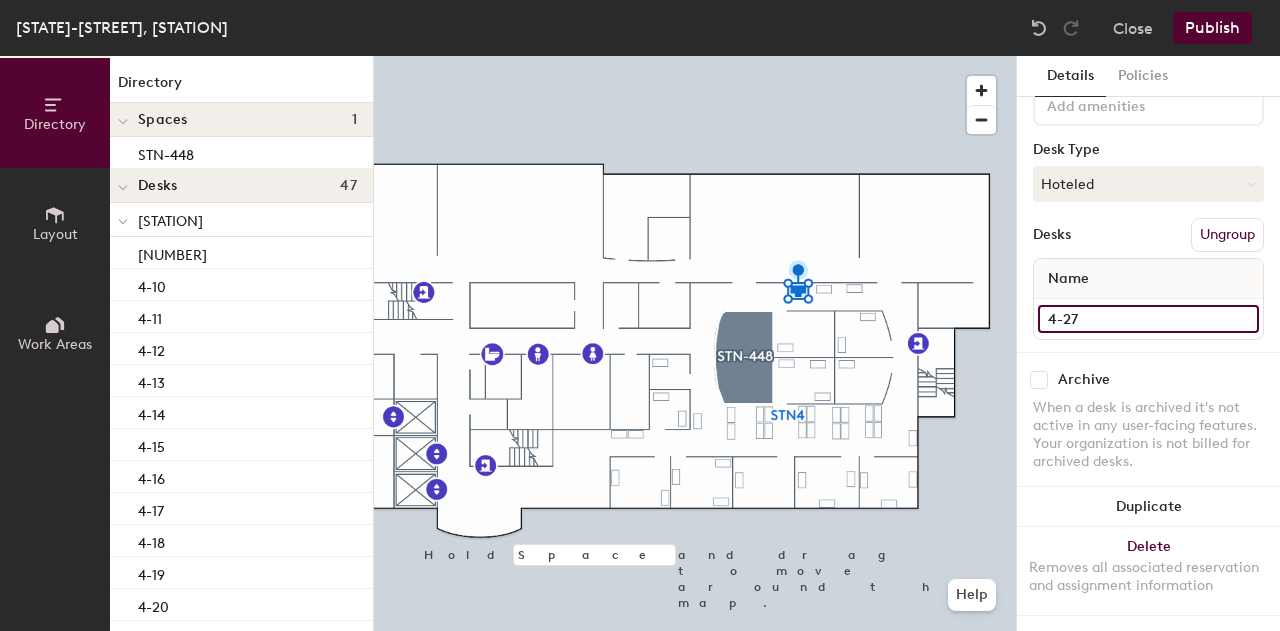 click on "4-27" 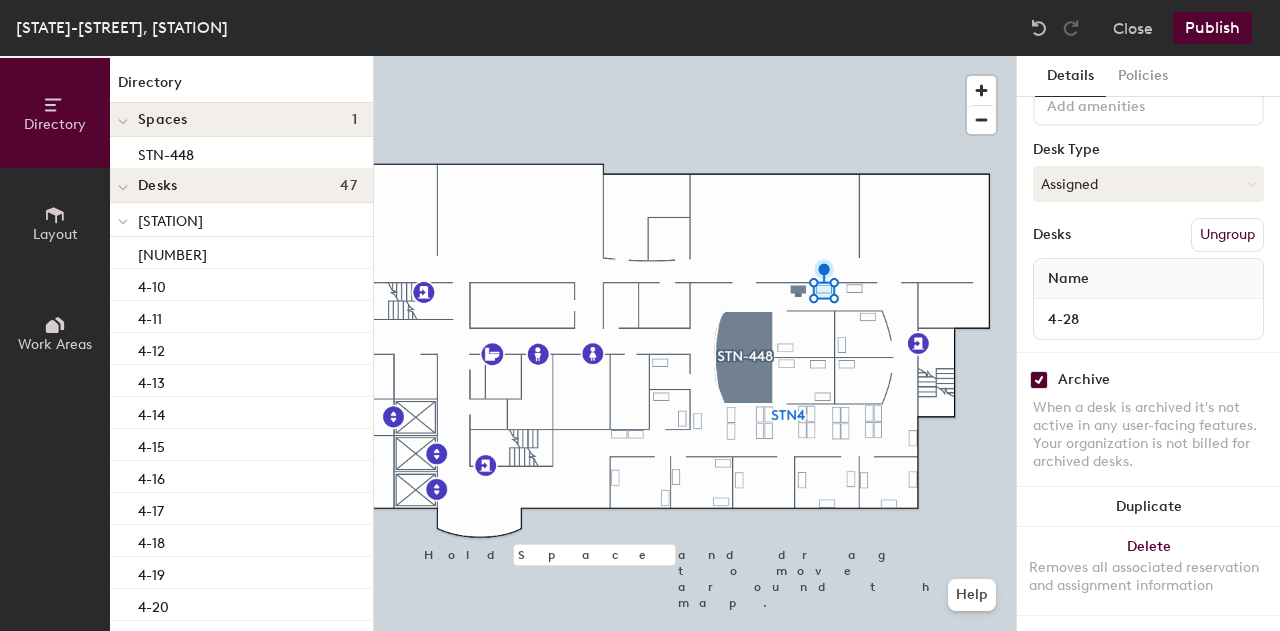 click 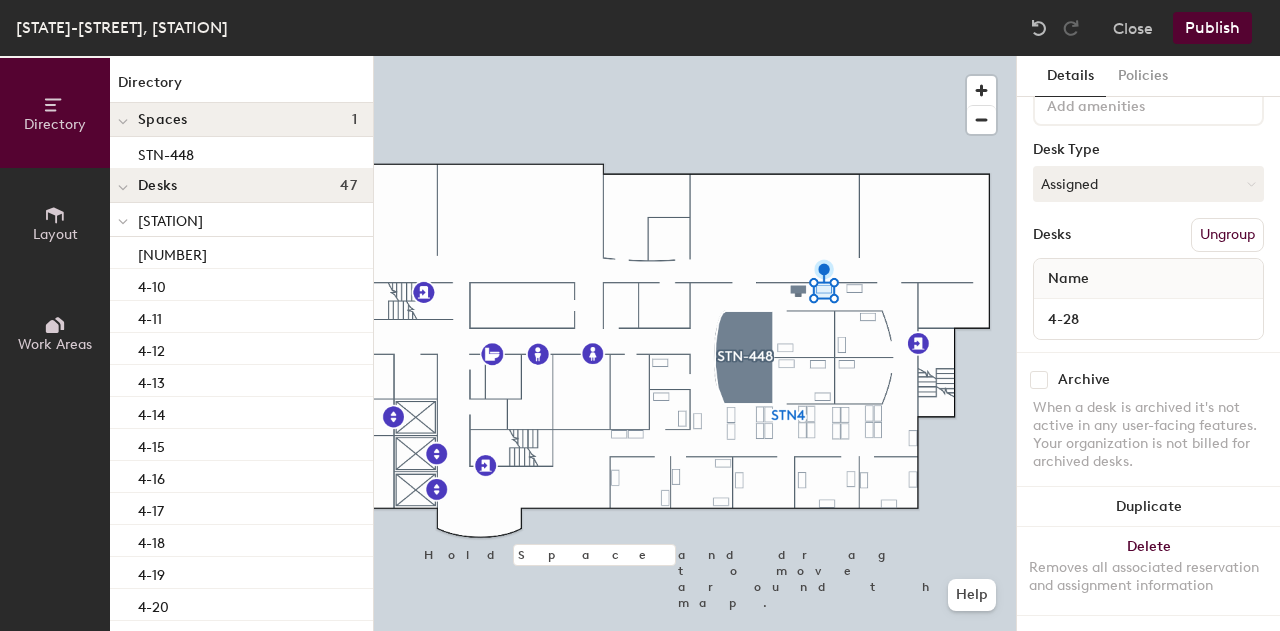checkbox on "false" 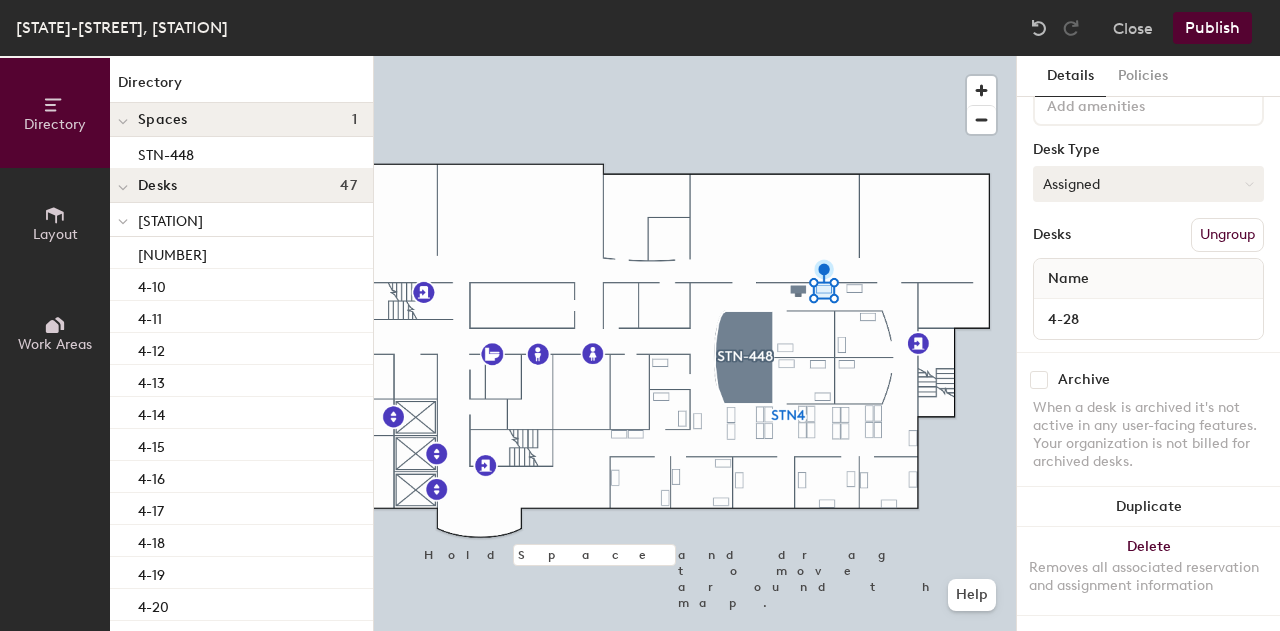 click on "Assigned" 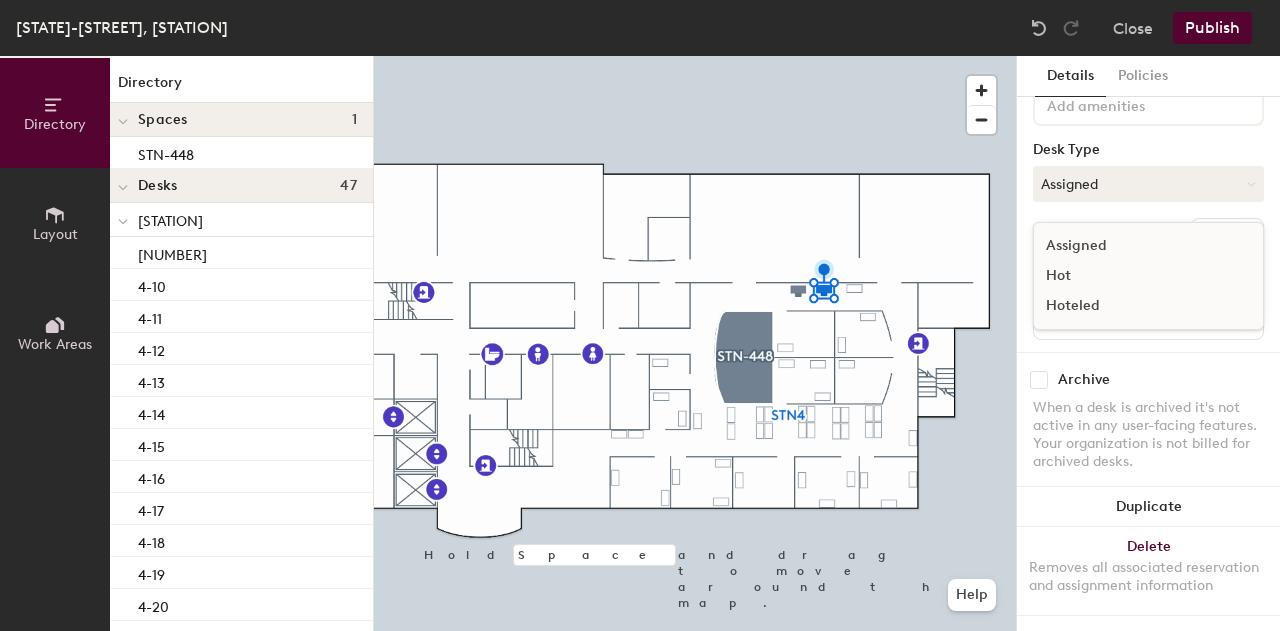 click on "Hoteled" 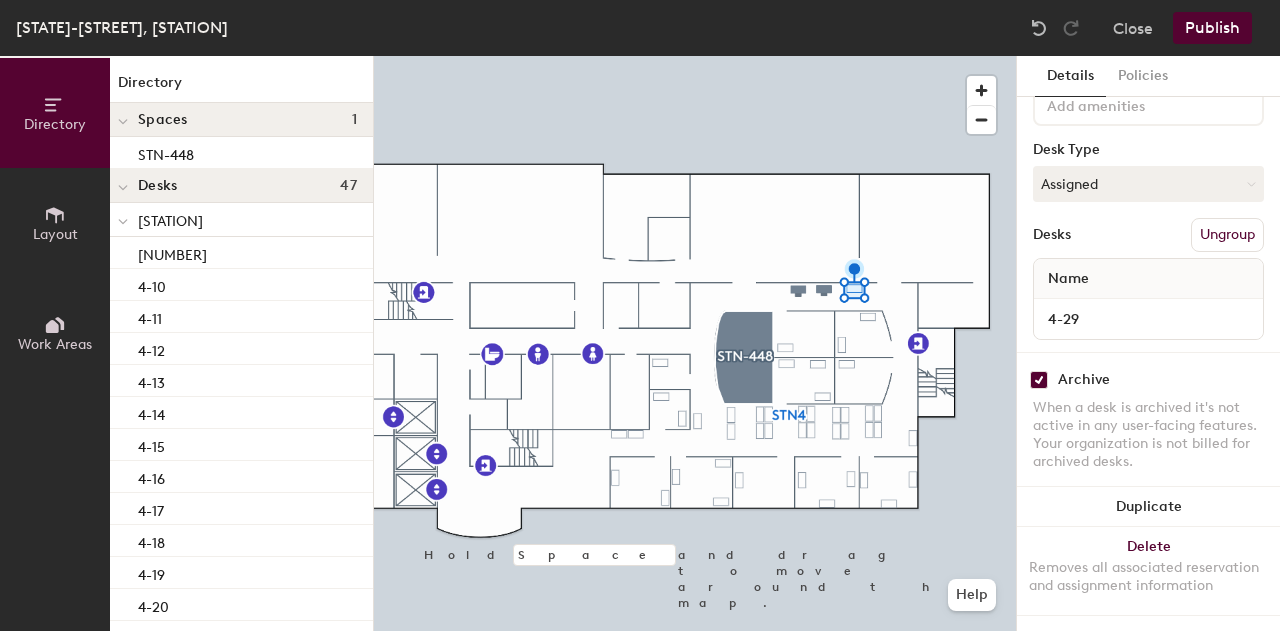 click 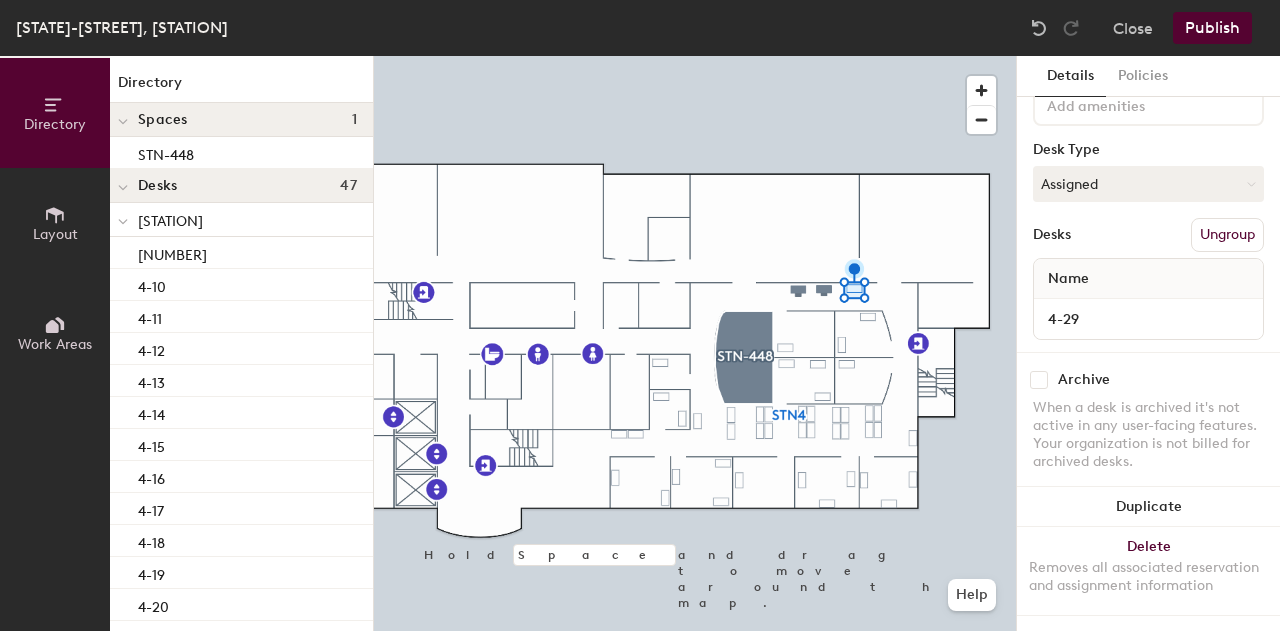 checkbox on "false" 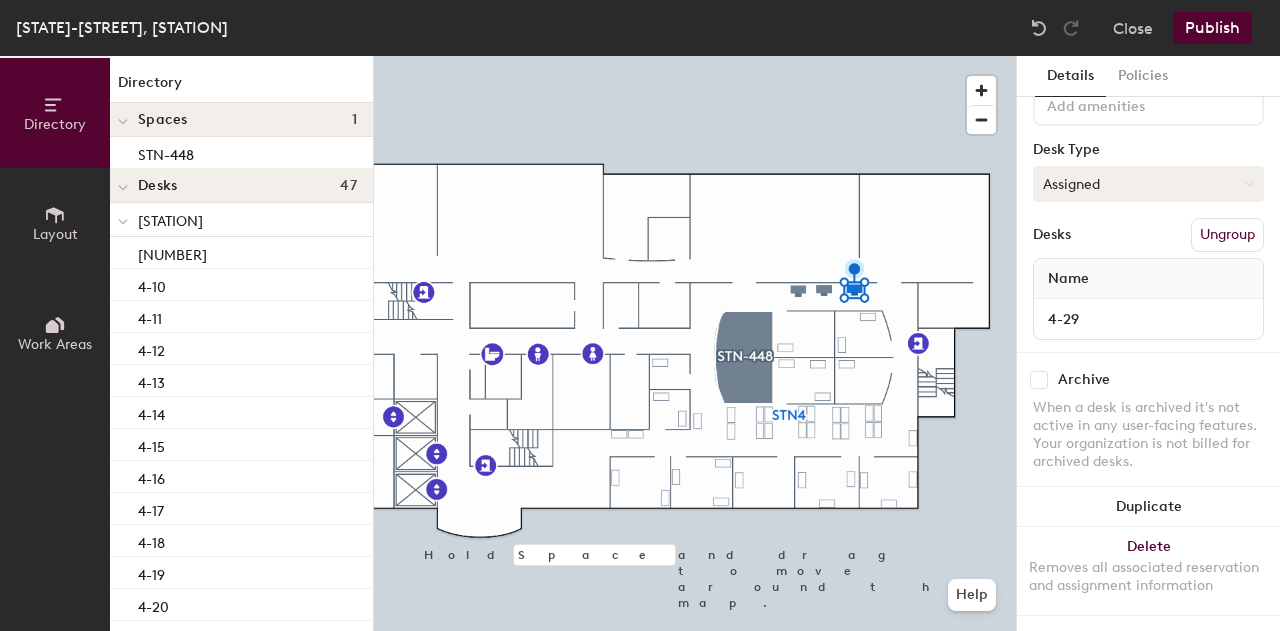 click on "Assigned" 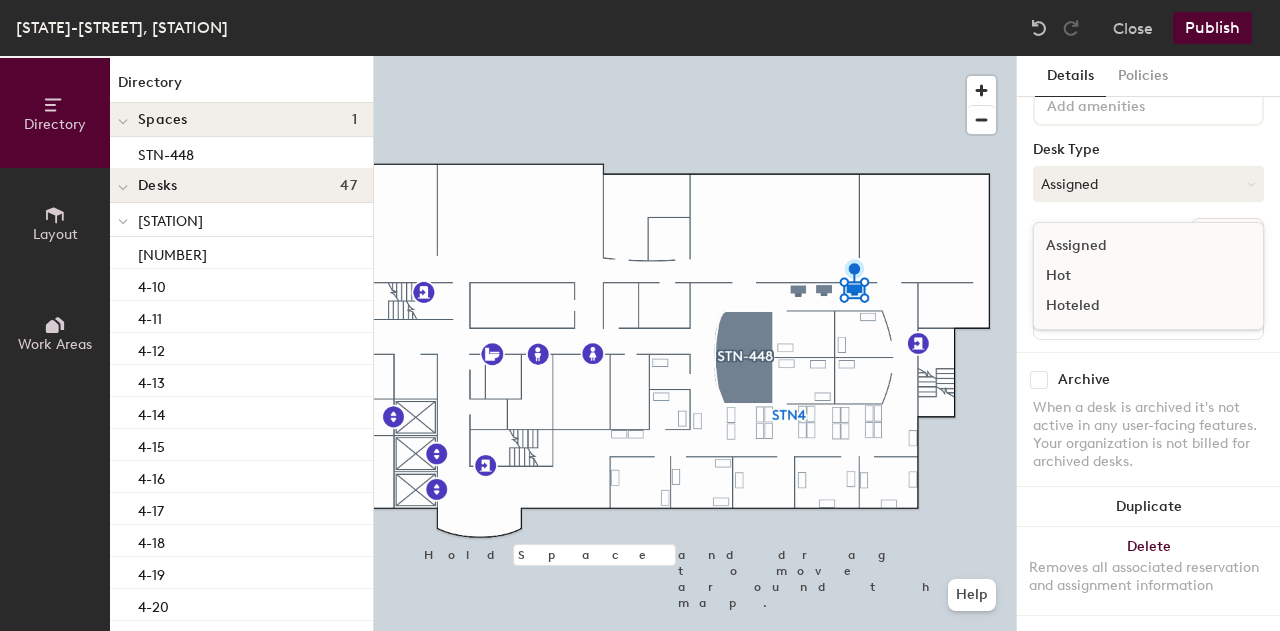 click on "Hoteled" 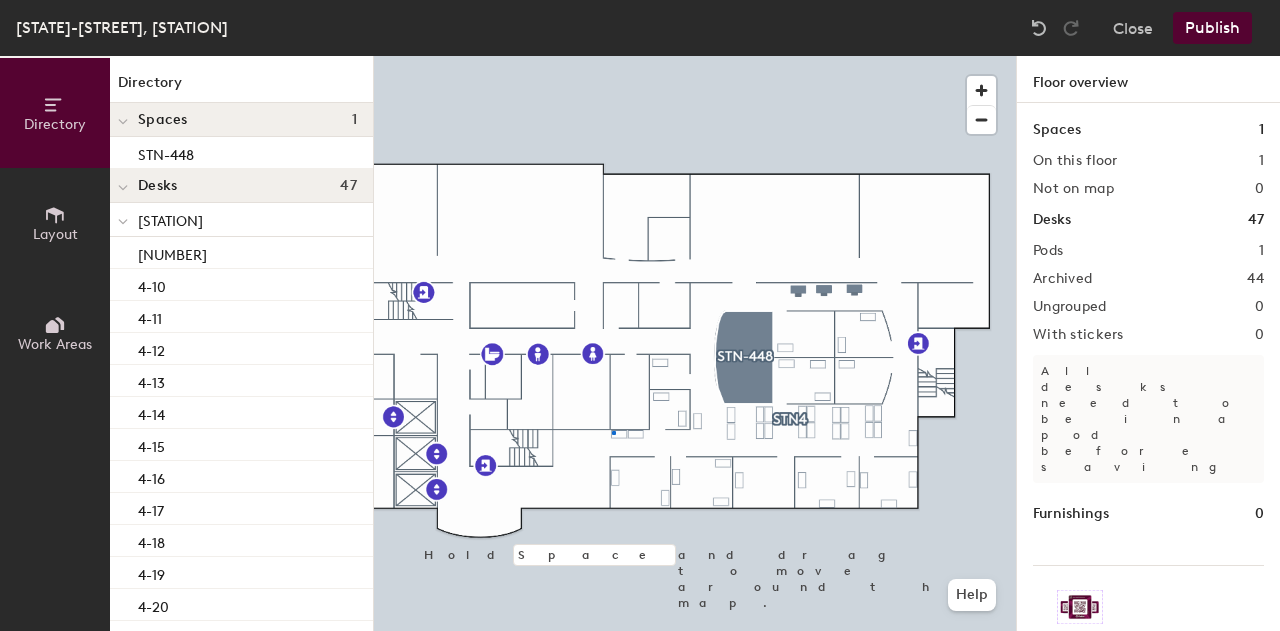 click 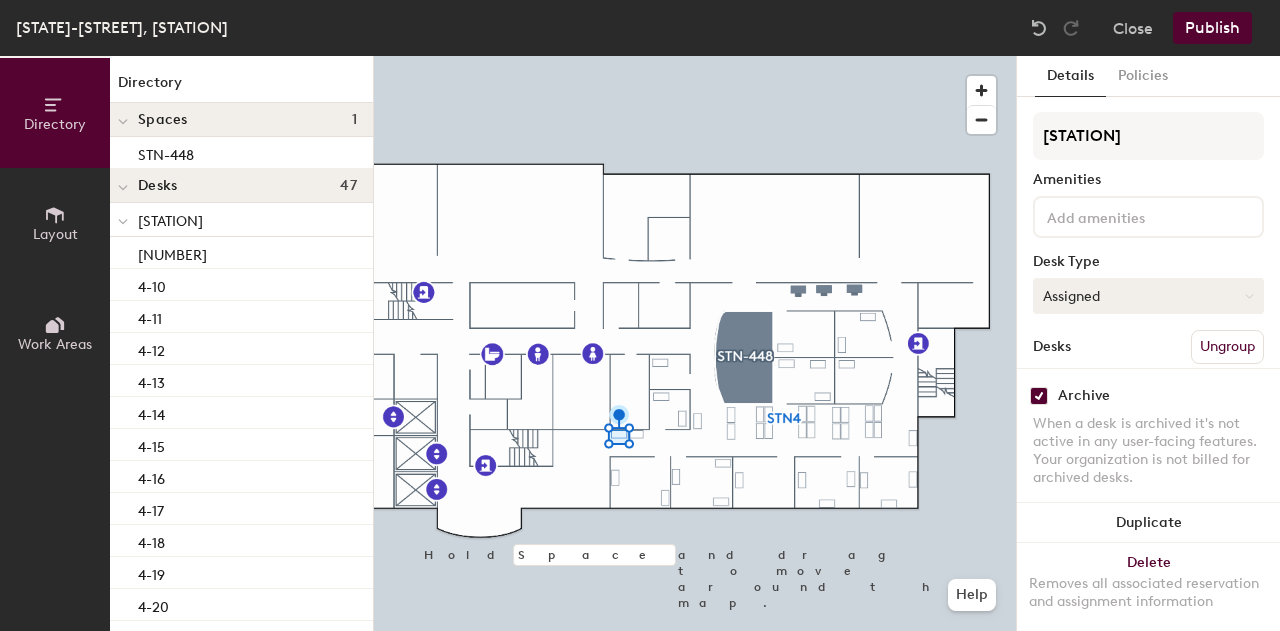 click on "Assigned" 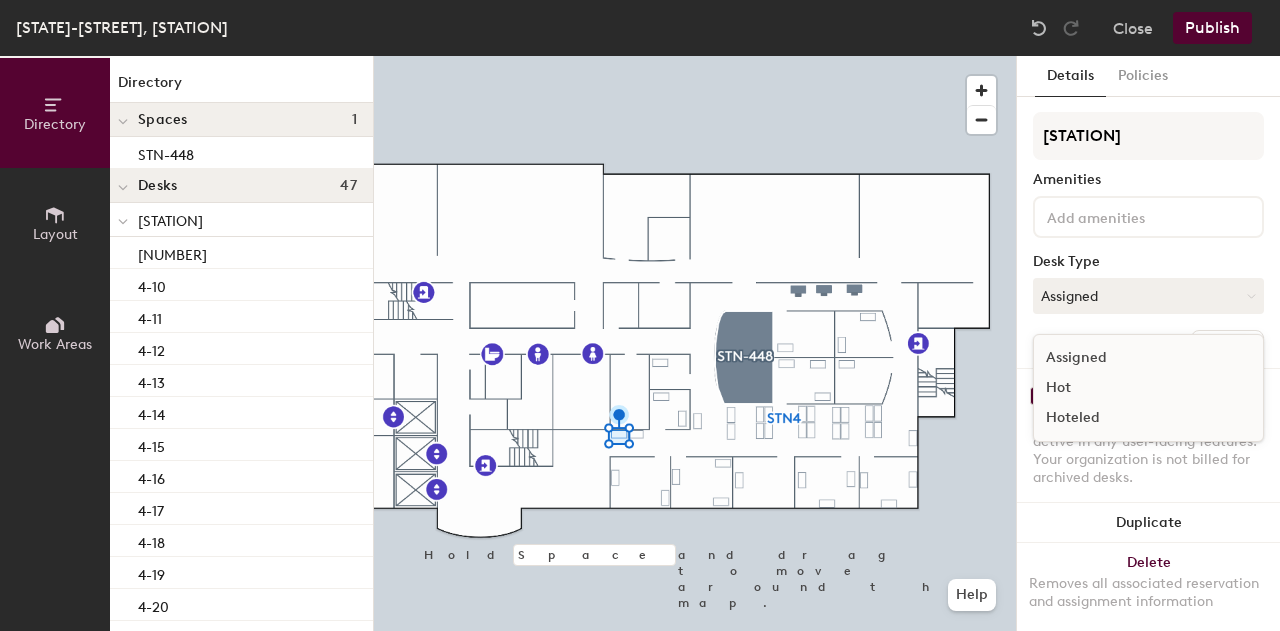 click on "Hoteled" 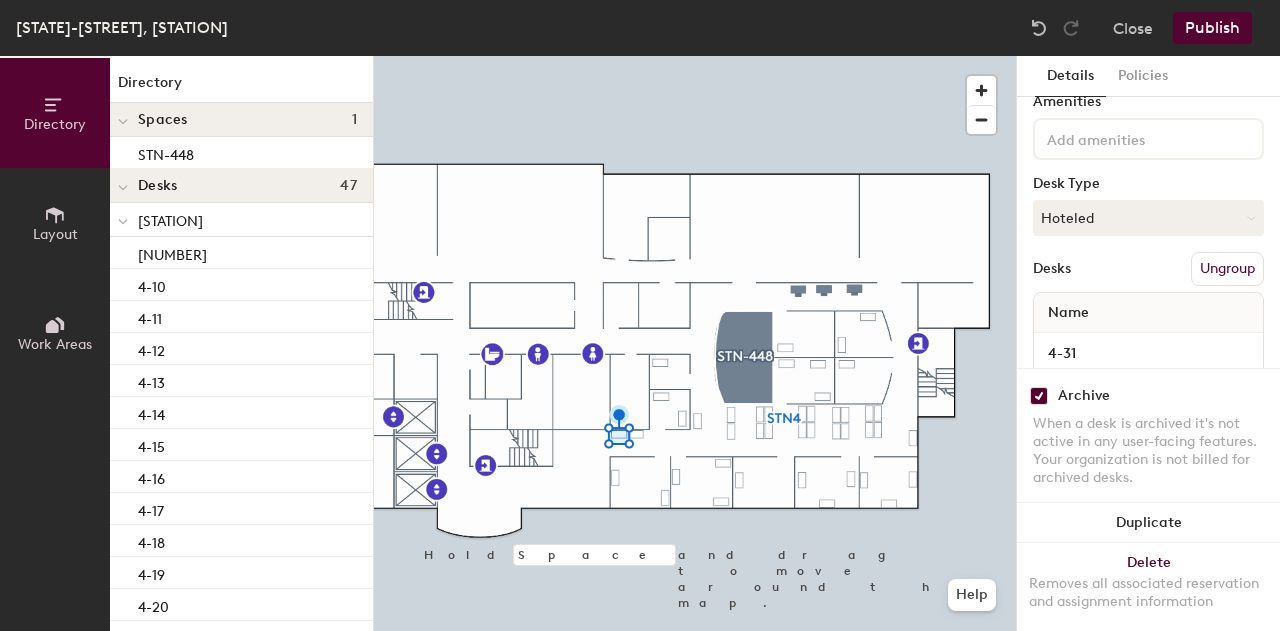 scroll, scrollTop: 128, scrollLeft: 0, axis: vertical 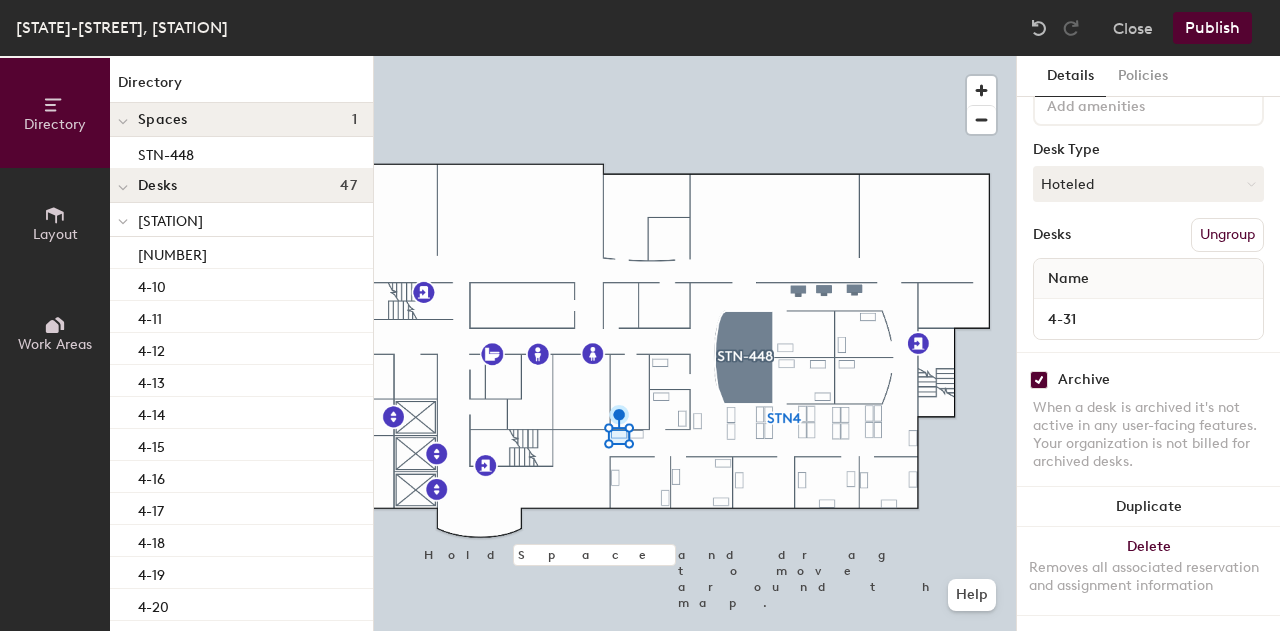 click 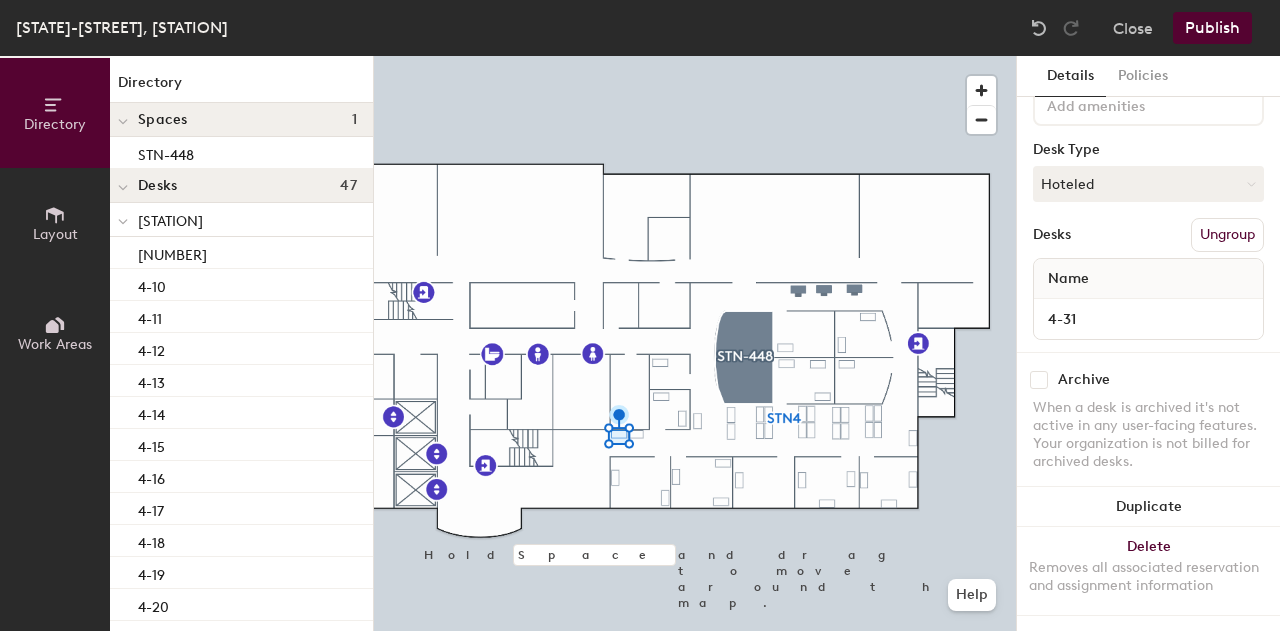 checkbox on "false" 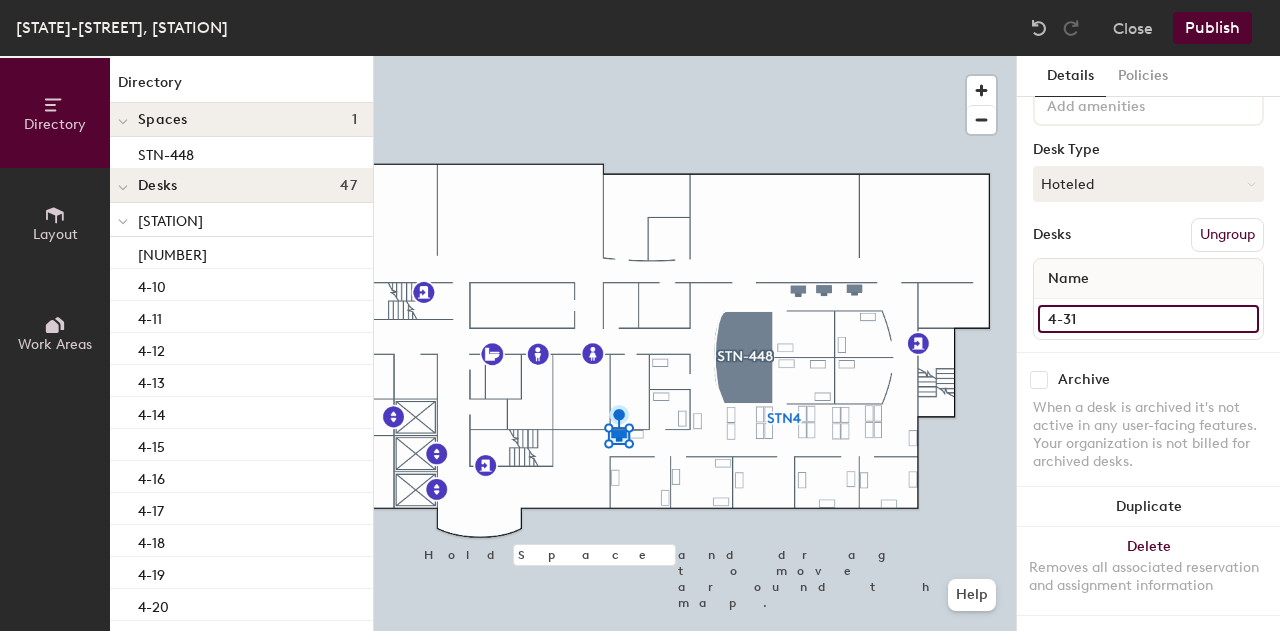 click on "4-31" 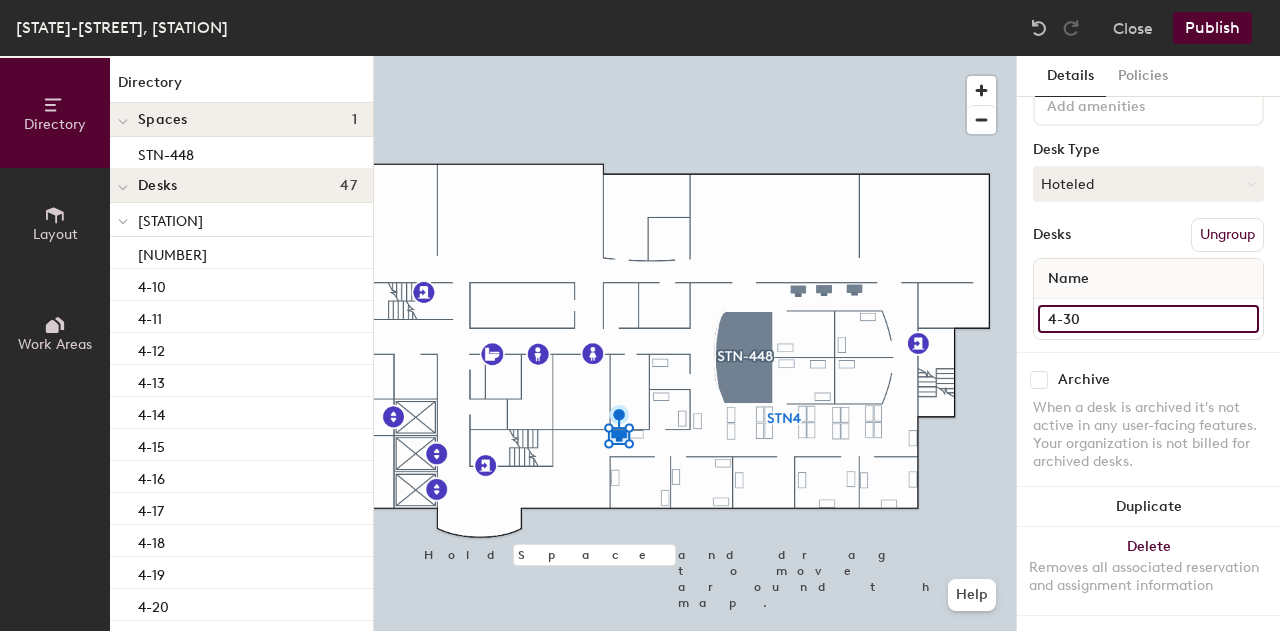 type on "4-30" 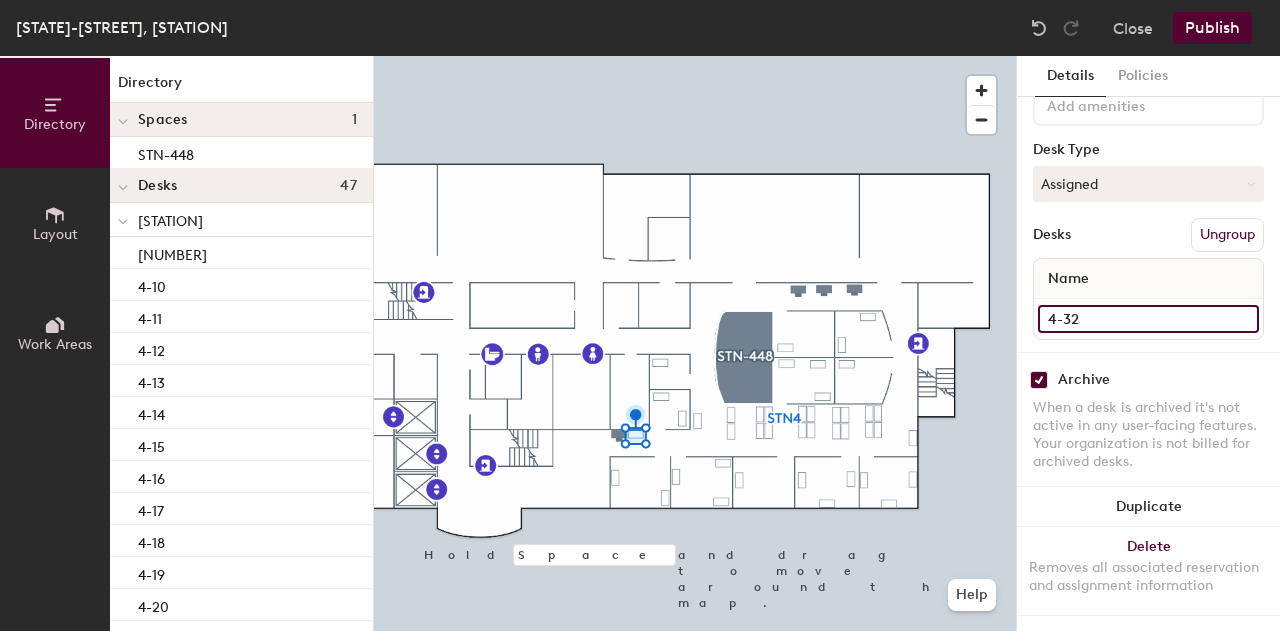 click on "4-32" 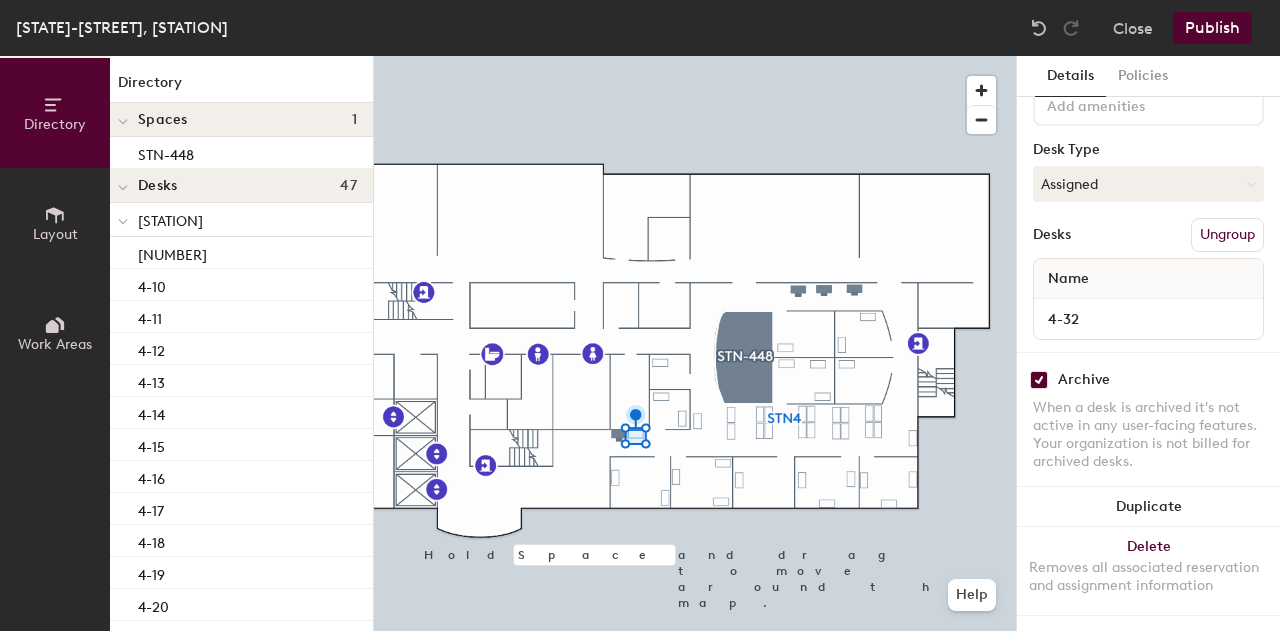 click 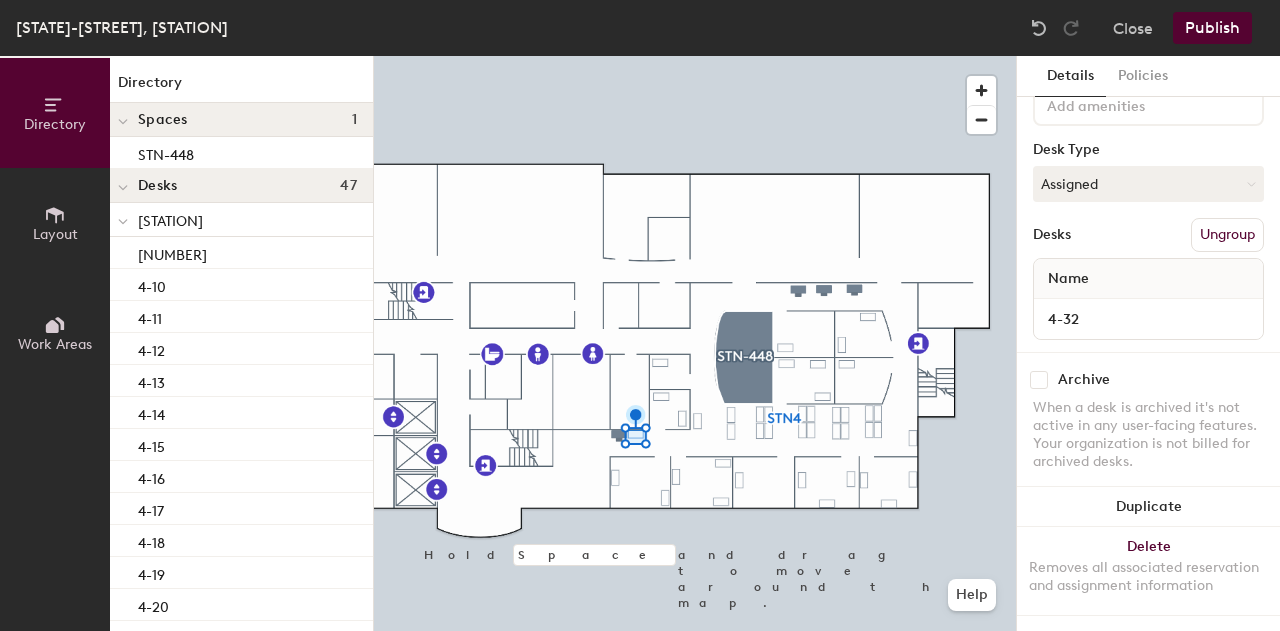 checkbox on "false" 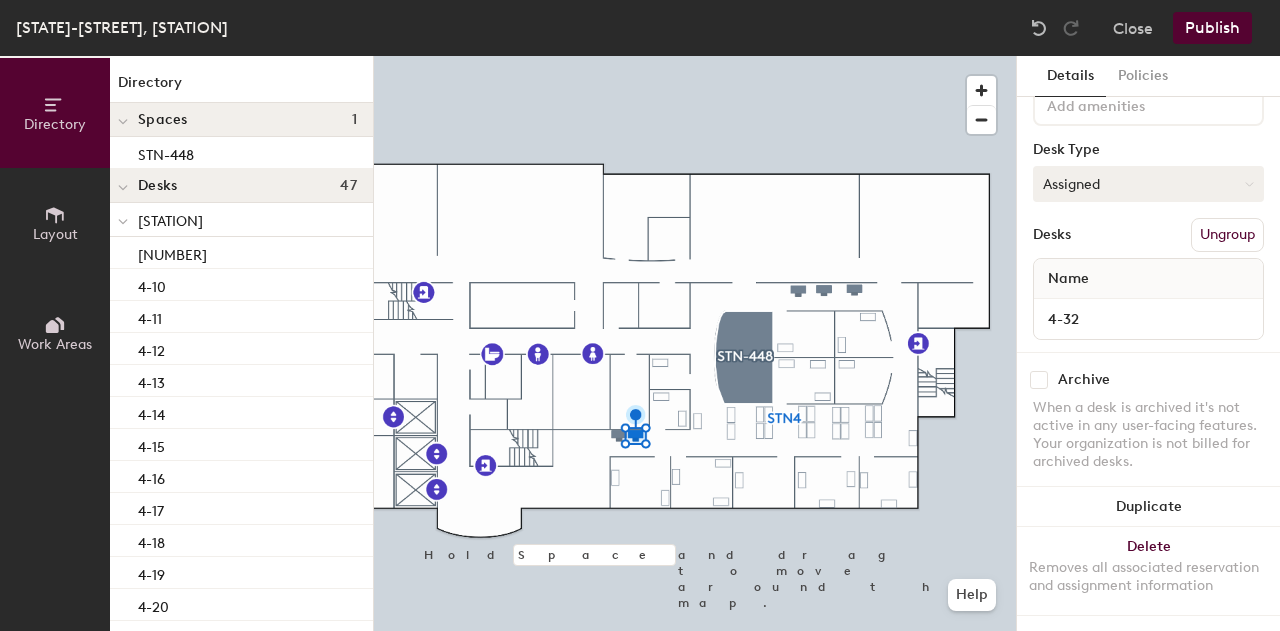 click on "Assigned" 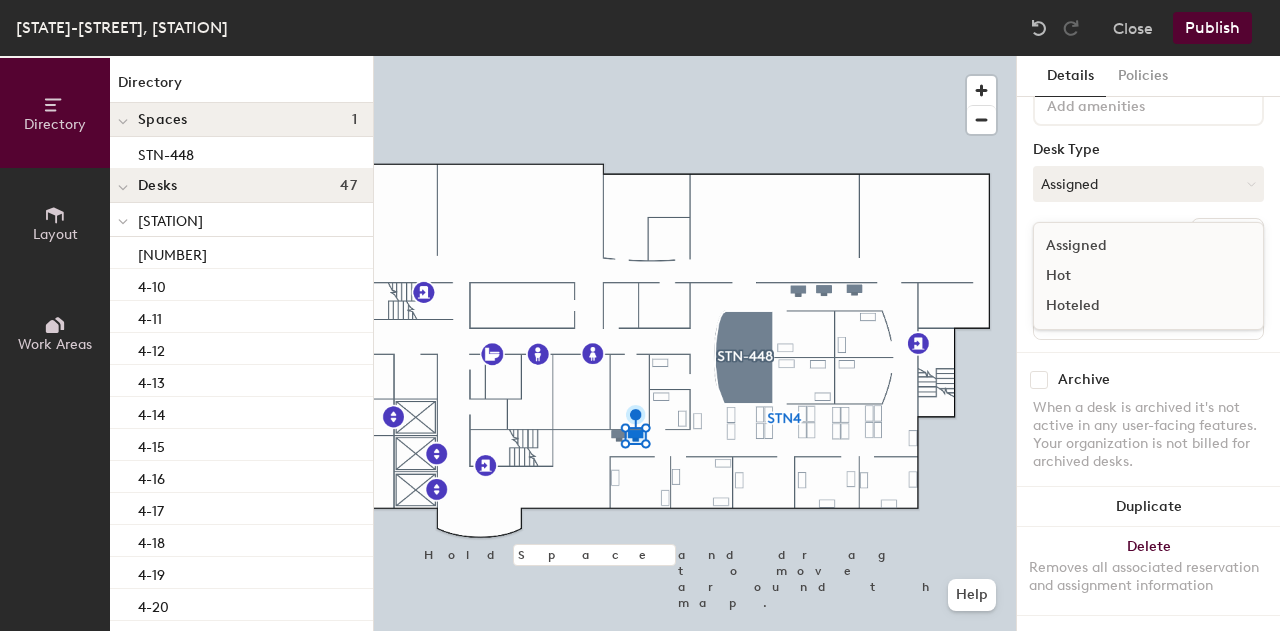 click on "Hoteled" 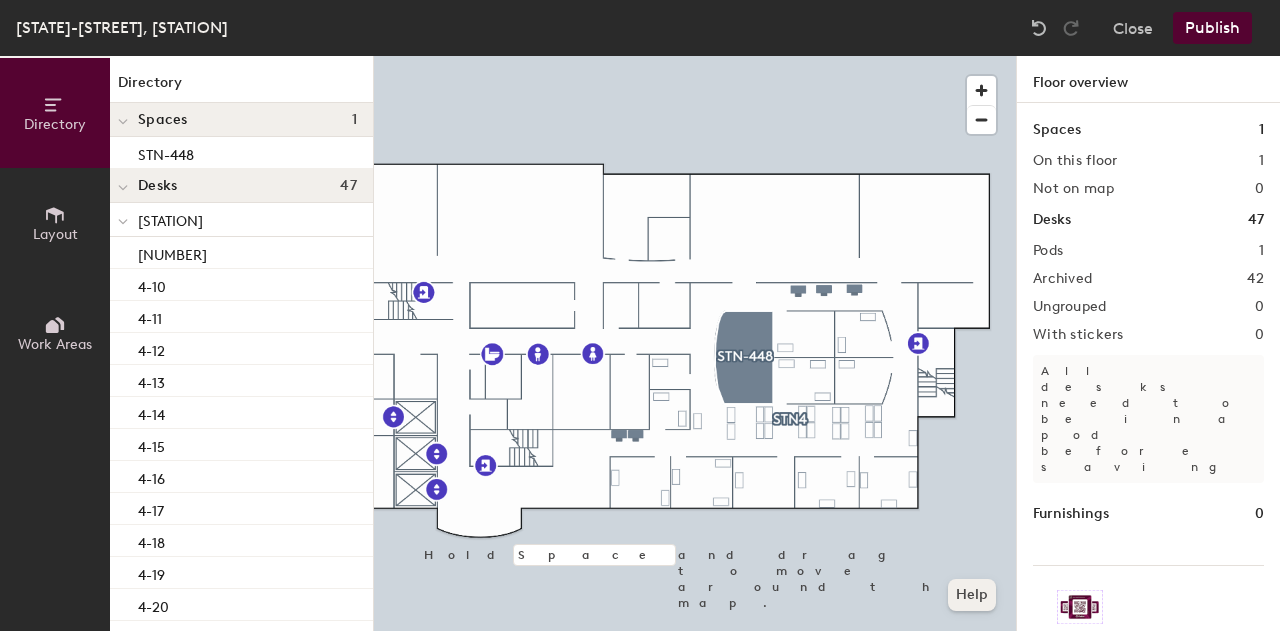 click 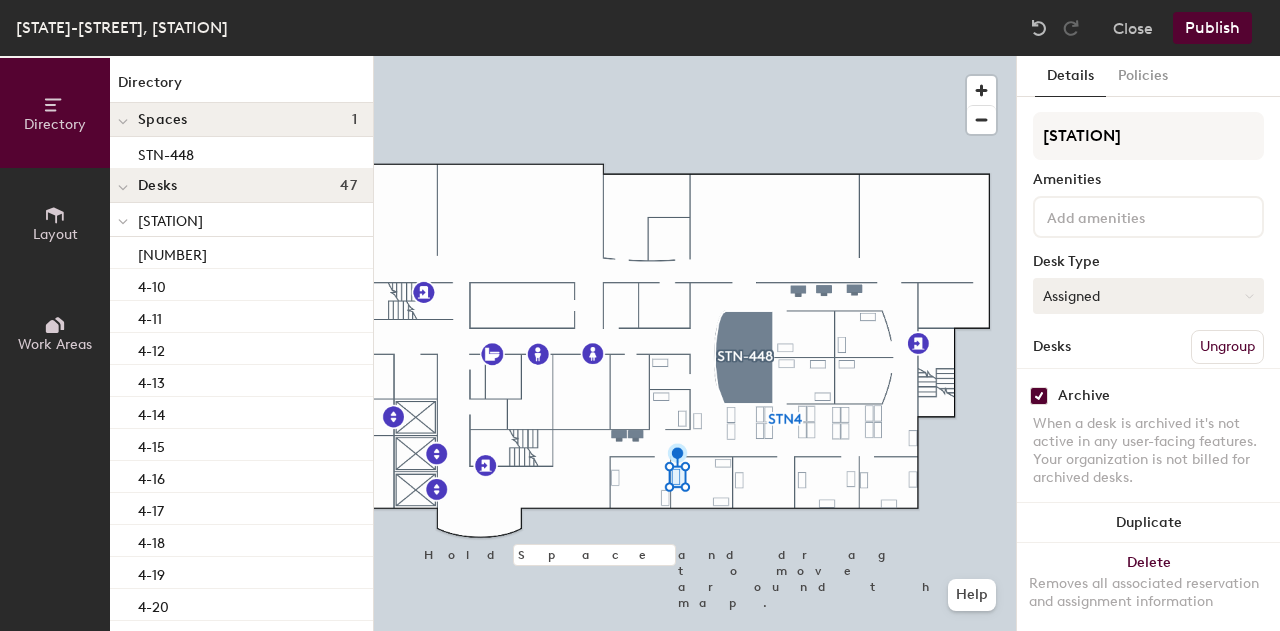click on "Assigned" 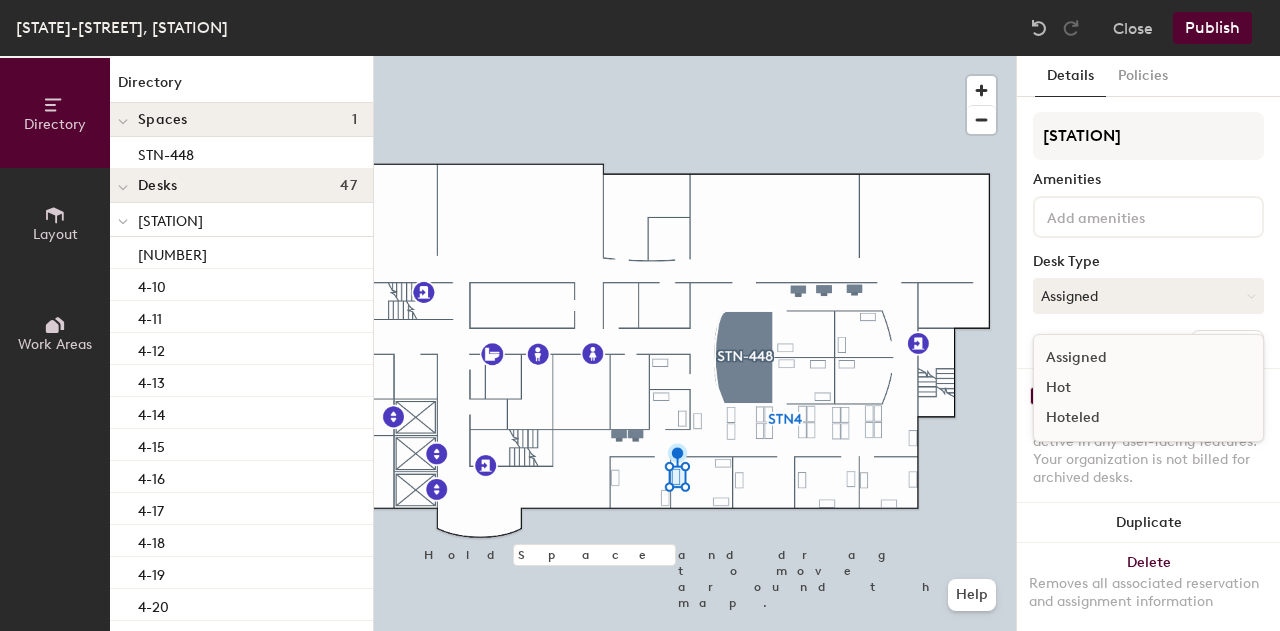 click on "Hoteled" 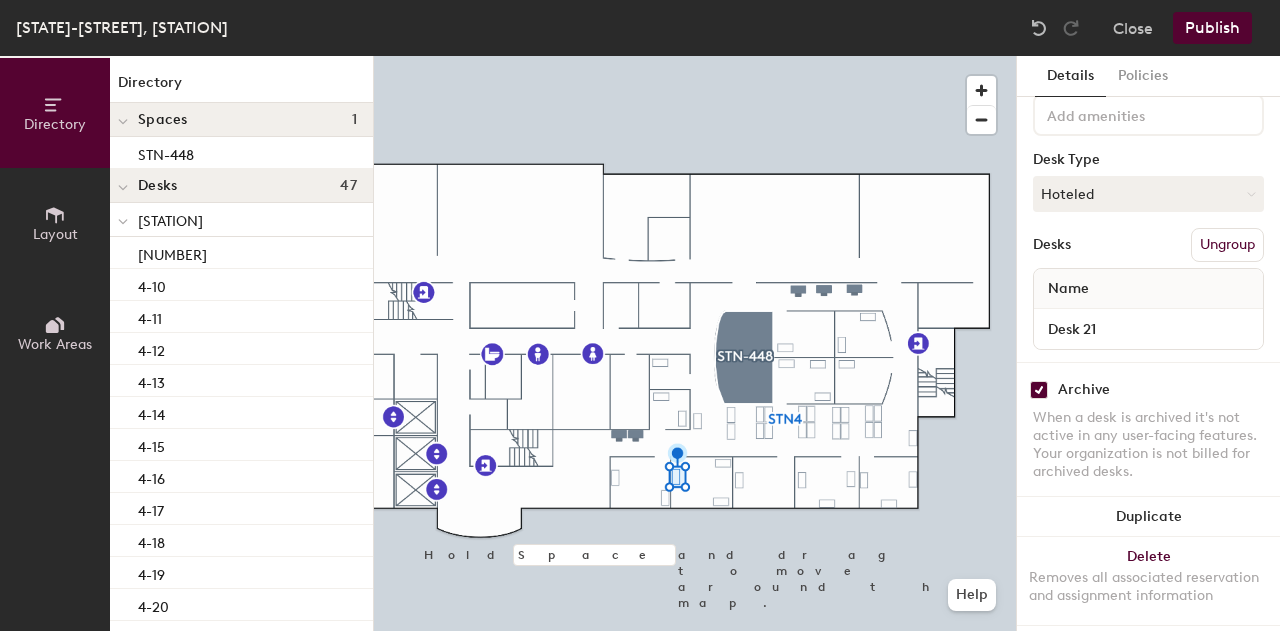 scroll, scrollTop: 128, scrollLeft: 0, axis: vertical 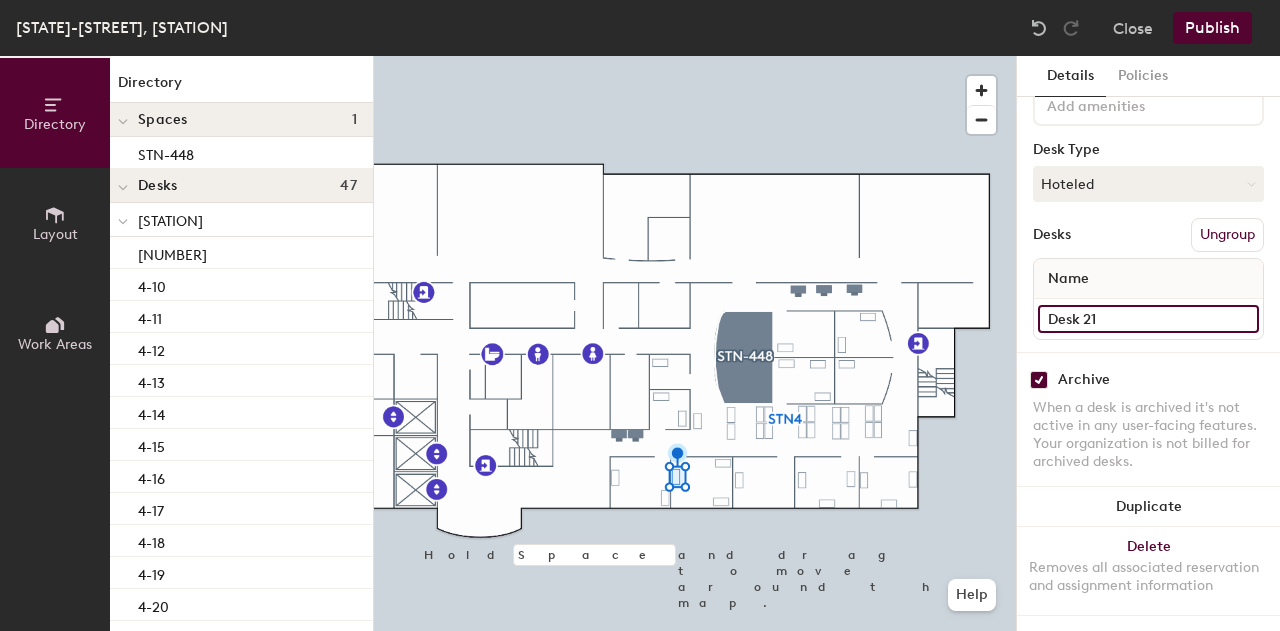 click on "Desk 21" 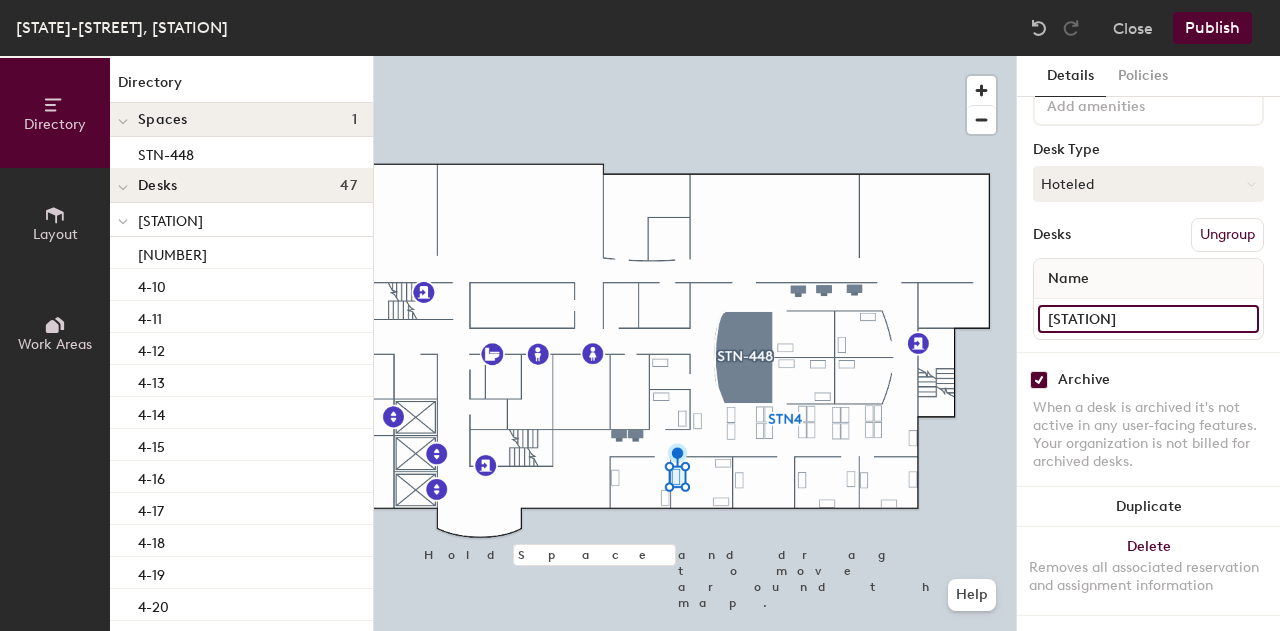 type on "S456B" 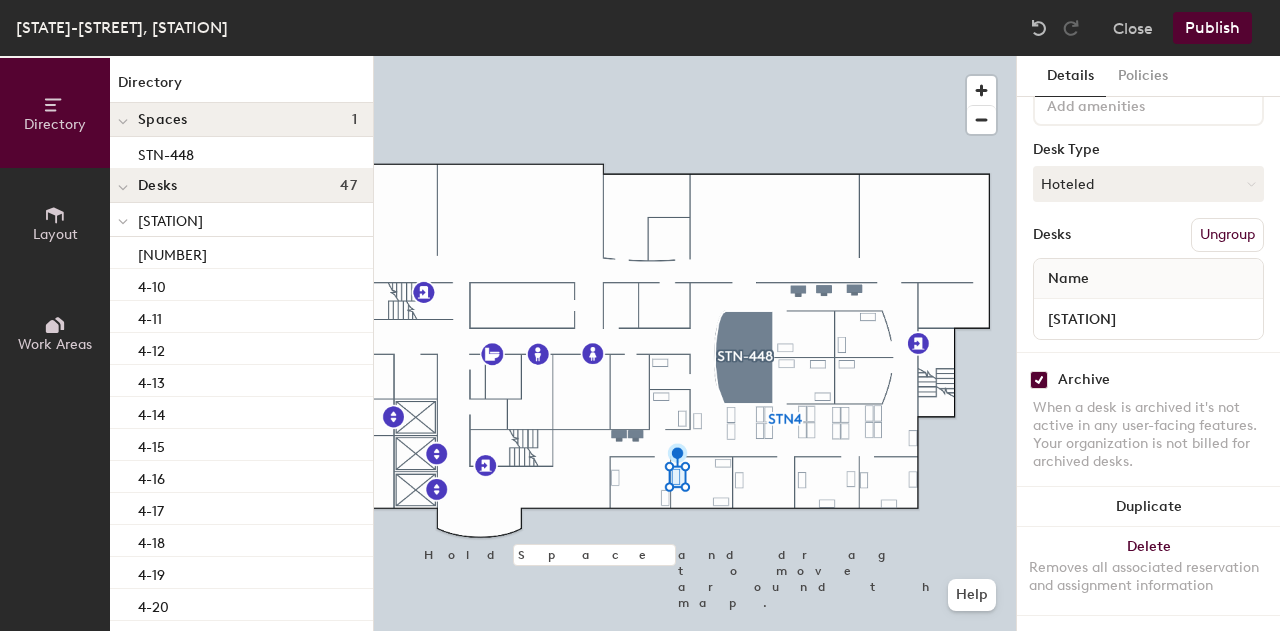 click 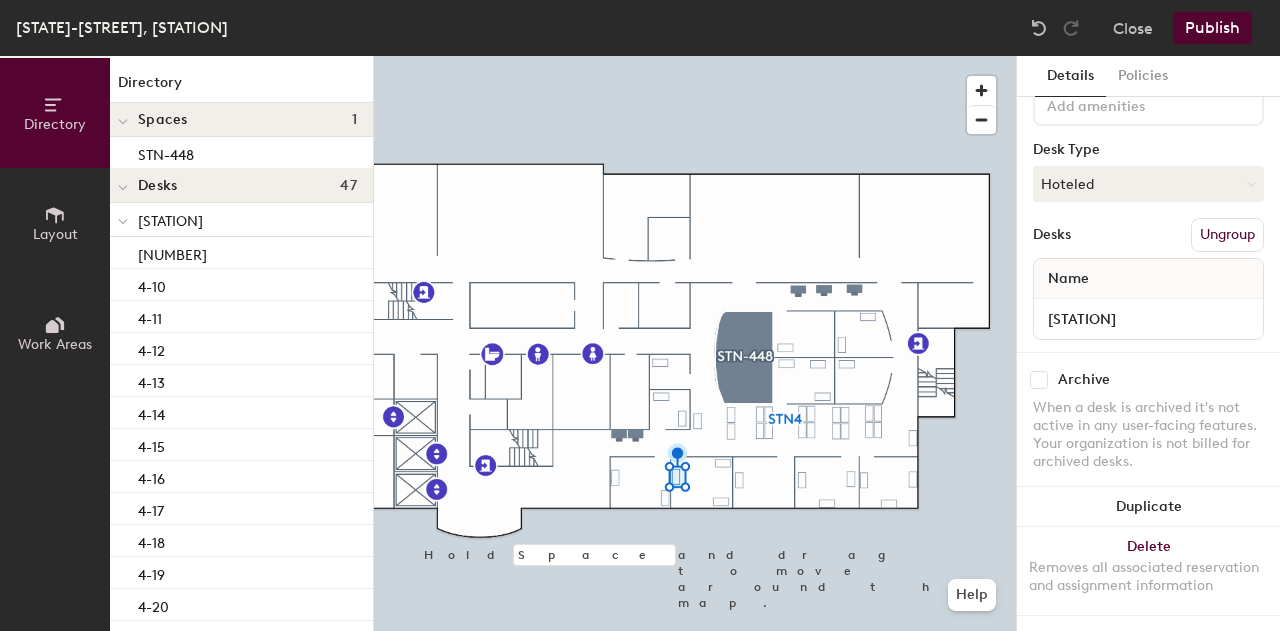 checkbox on "false" 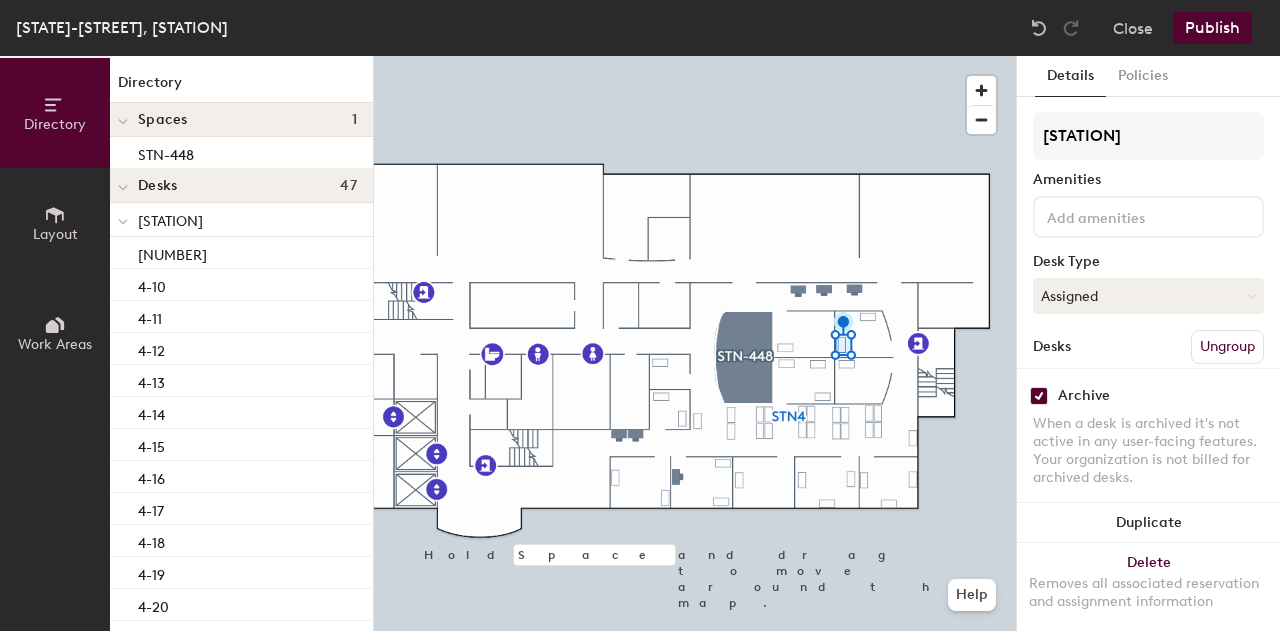 click 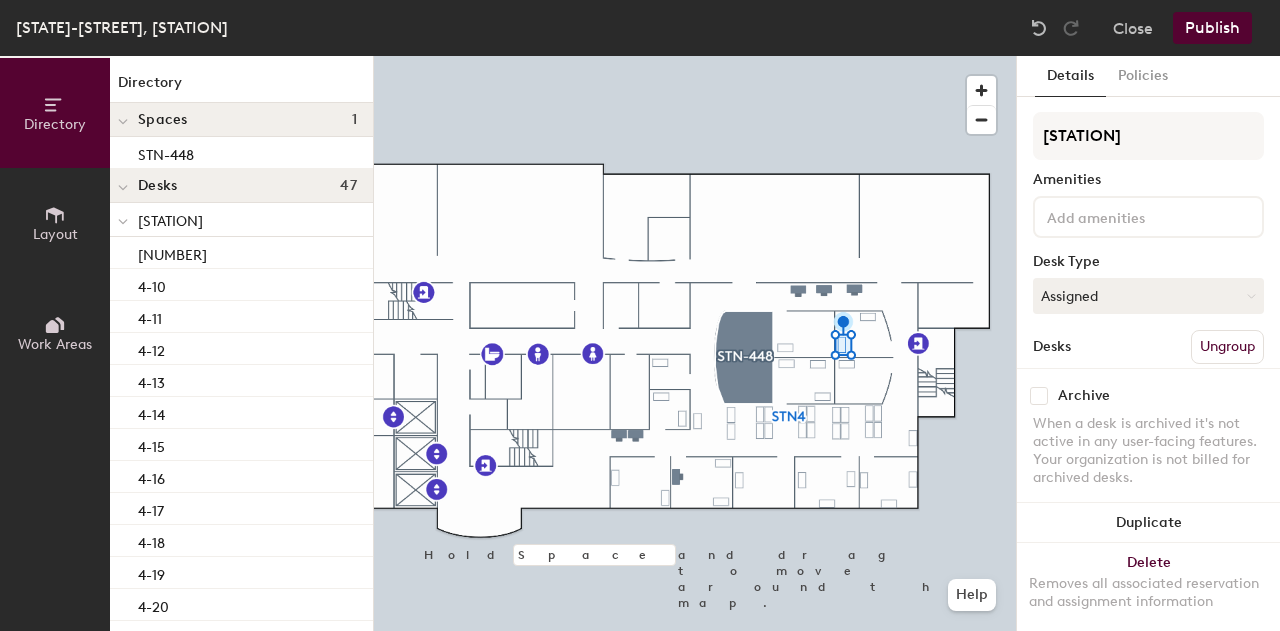 checkbox on "false" 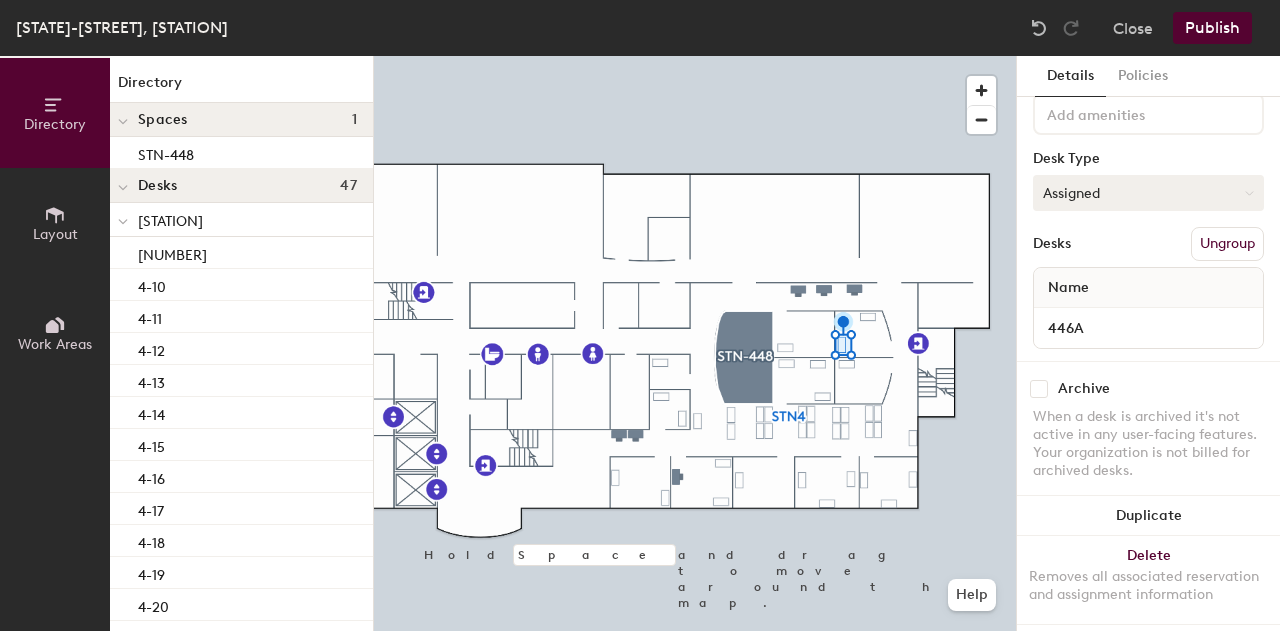 scroll, scrollTop: 128, scrollLeft: 0, axis: vertical 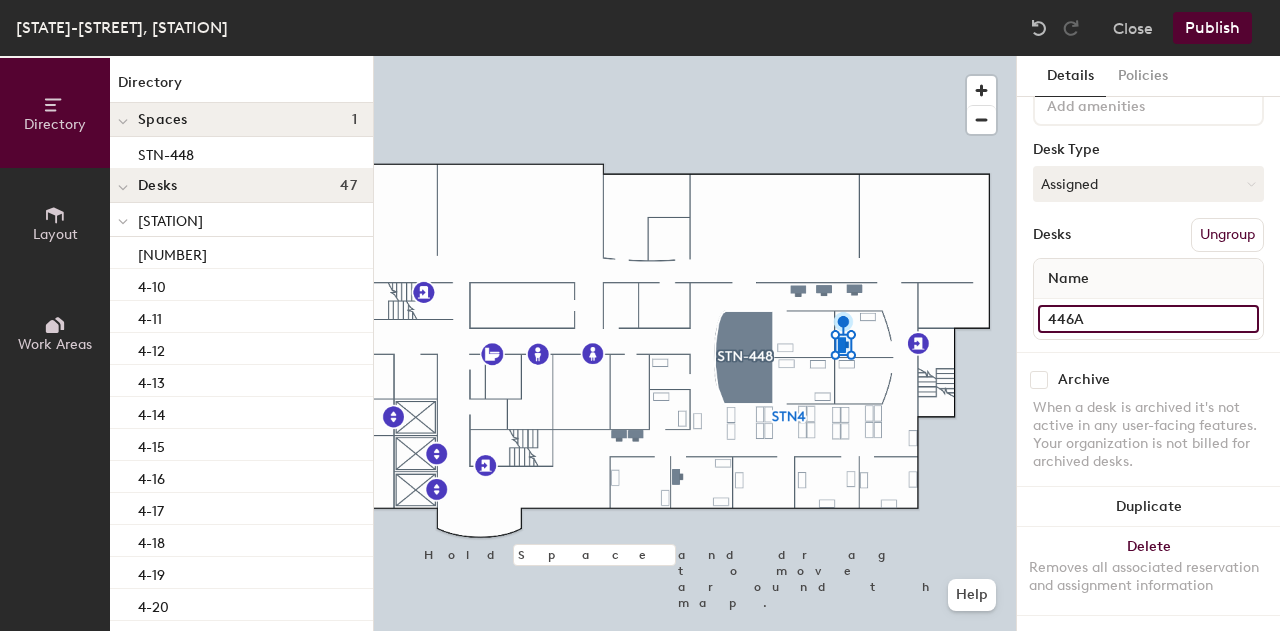 click on "446A" 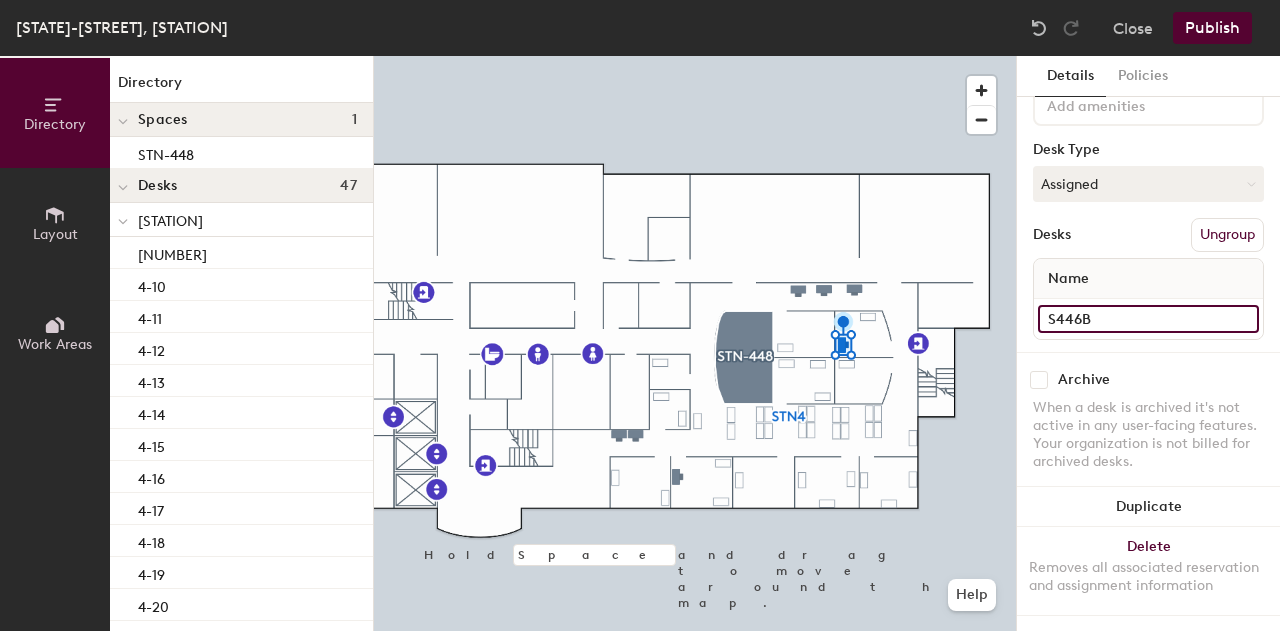 type on "S446B" 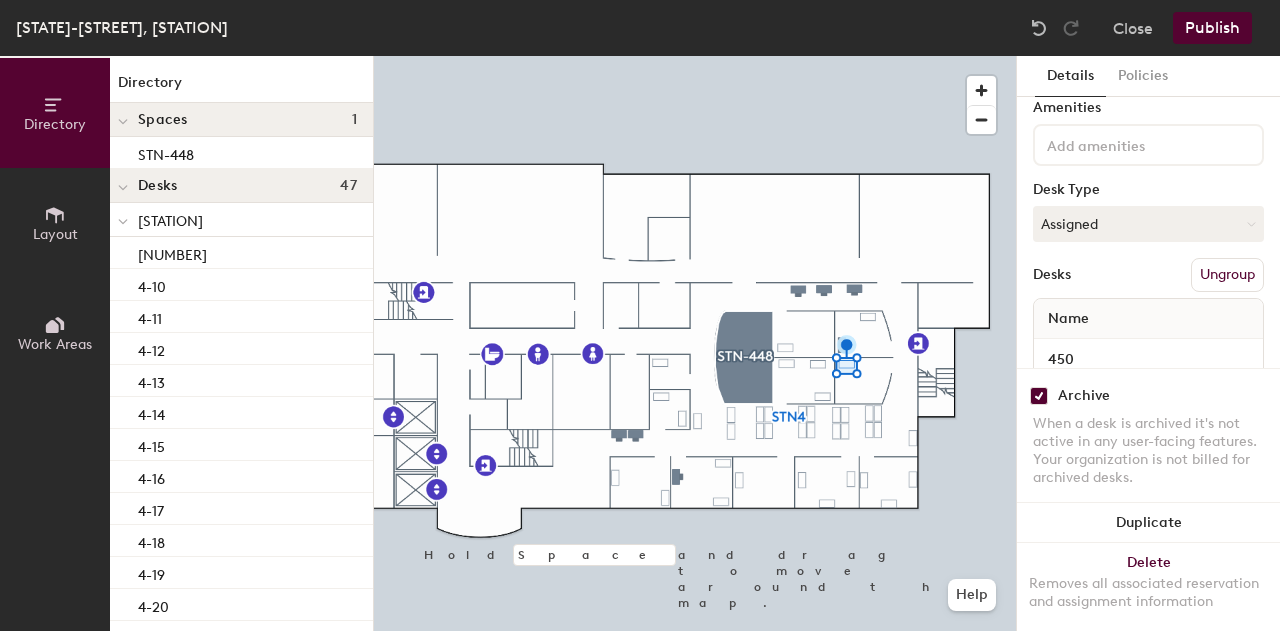 scroll, scrollTop: 128, scrollLeft: 0, axis: vertical 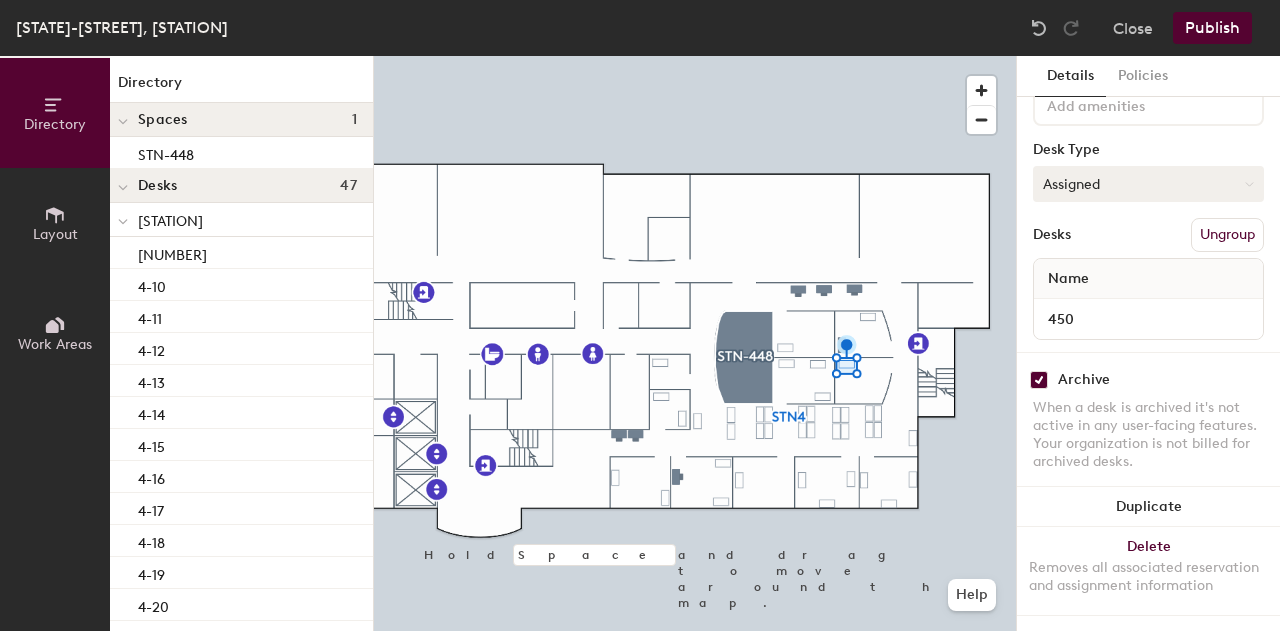click on "Assigned" 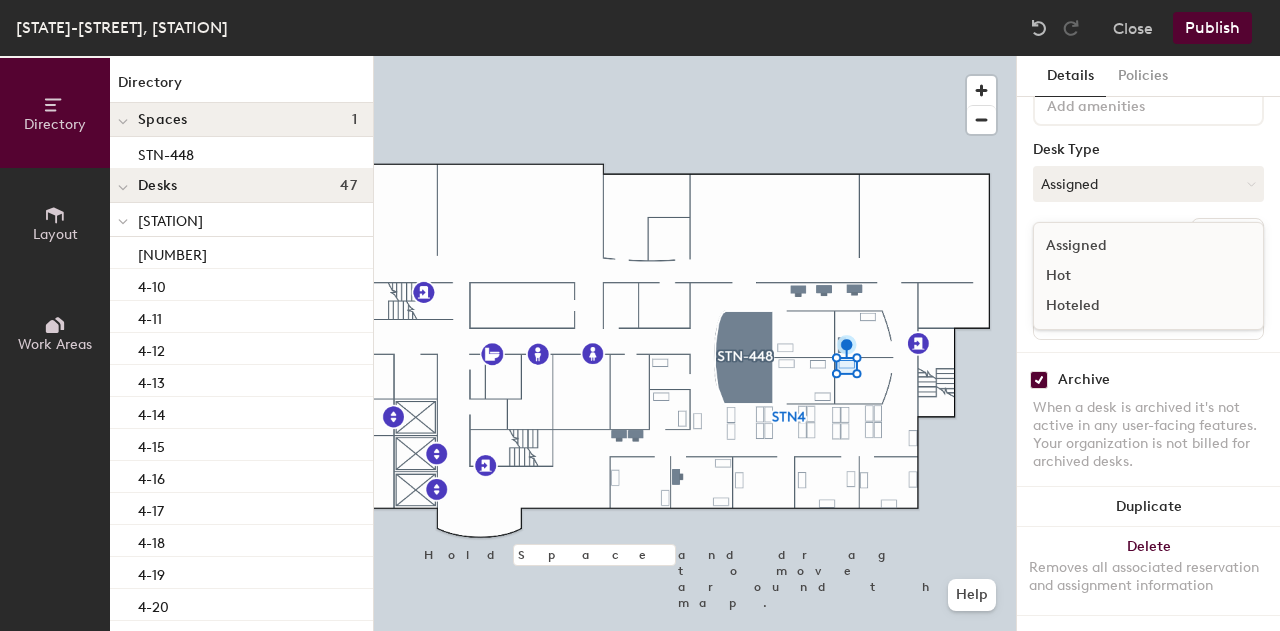 click on "Hoteled" 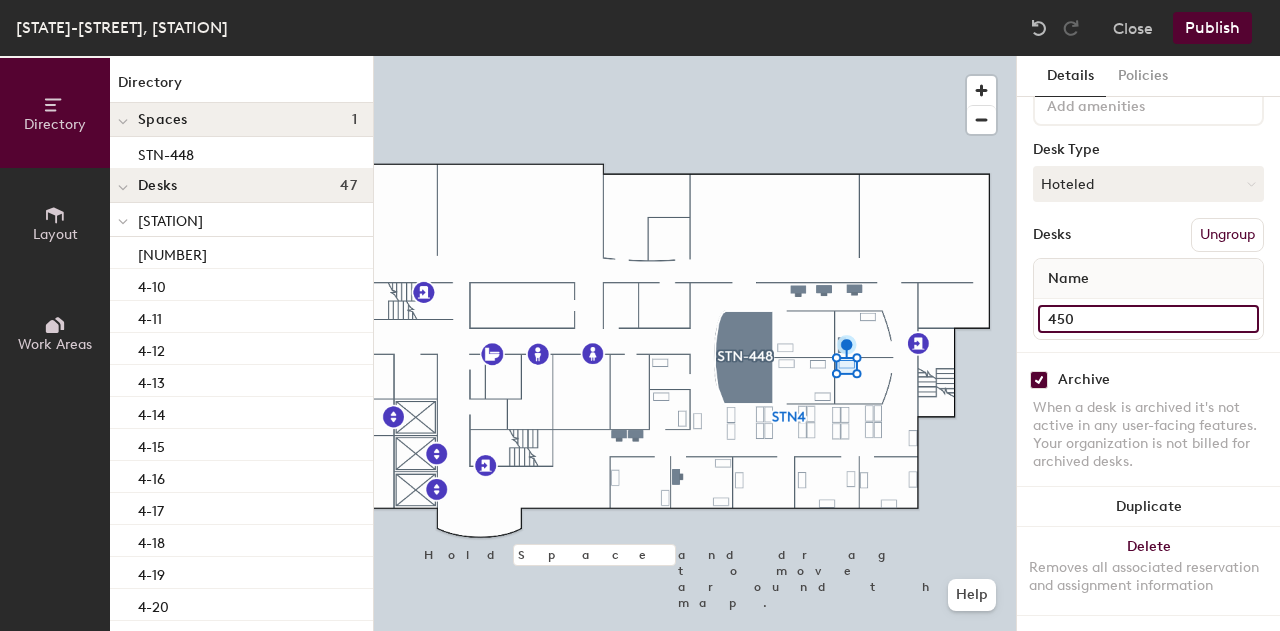click on "450" 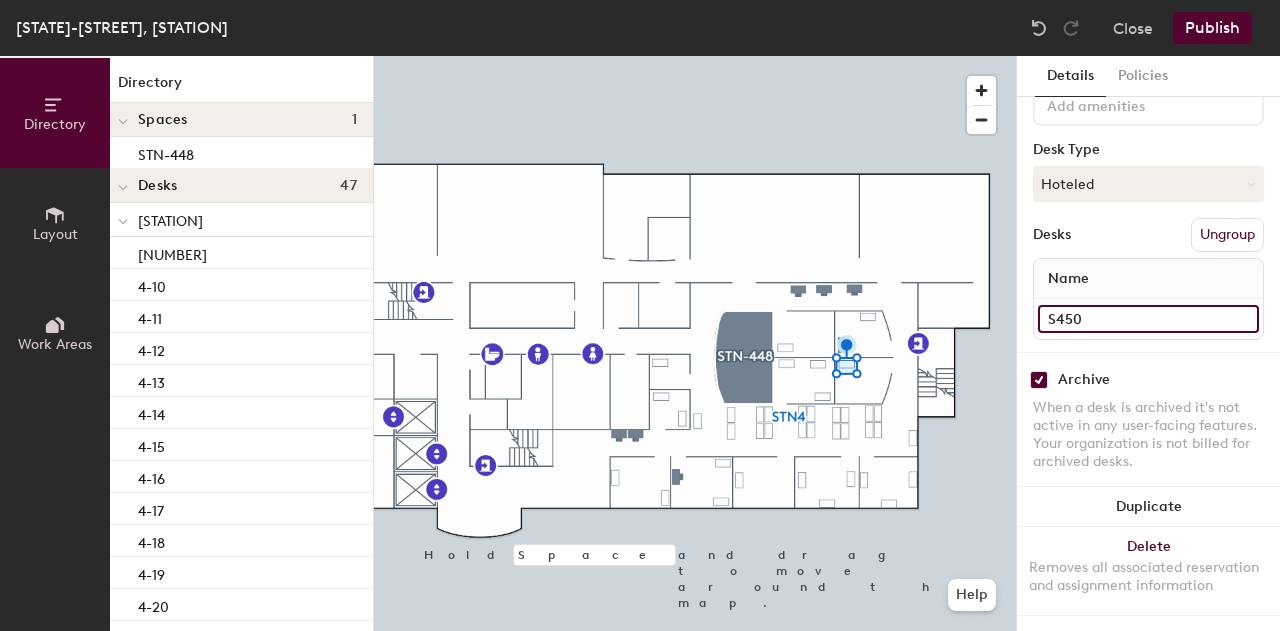 type on "S450" 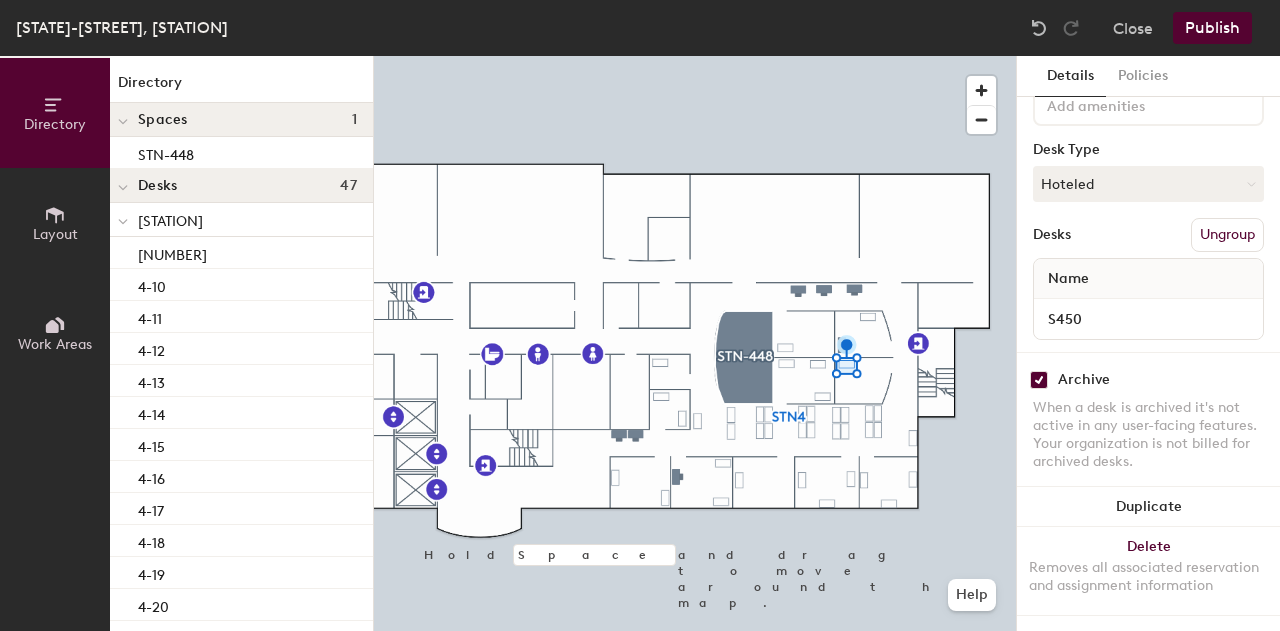 click 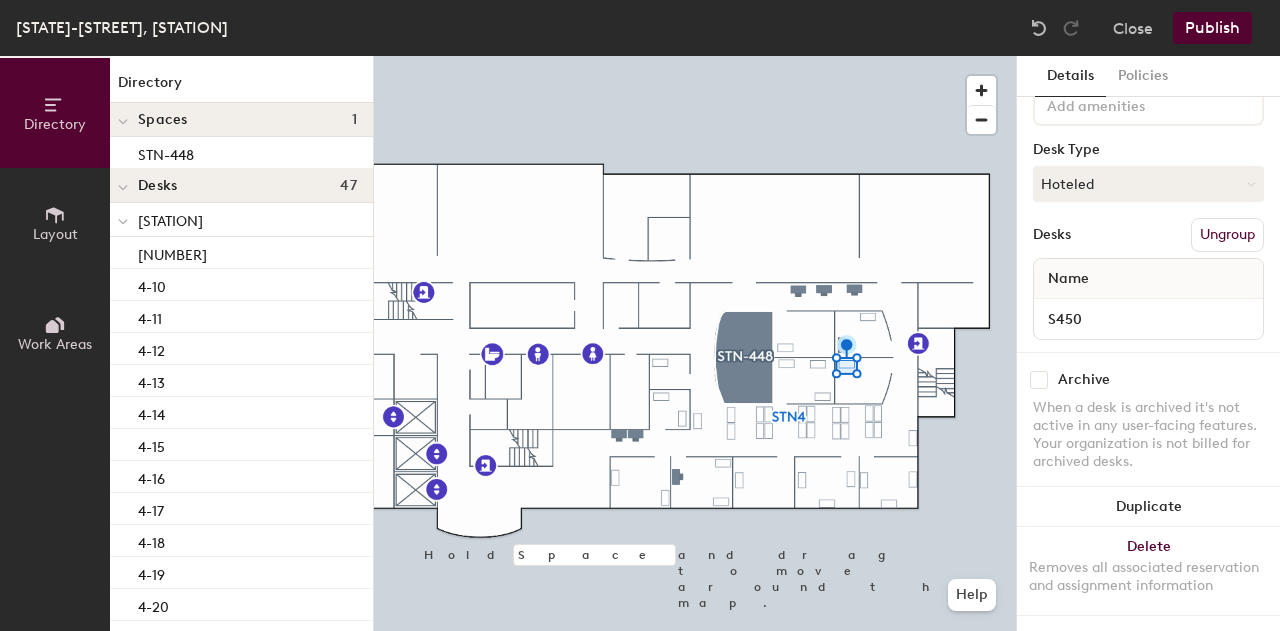 checkbox on "false" 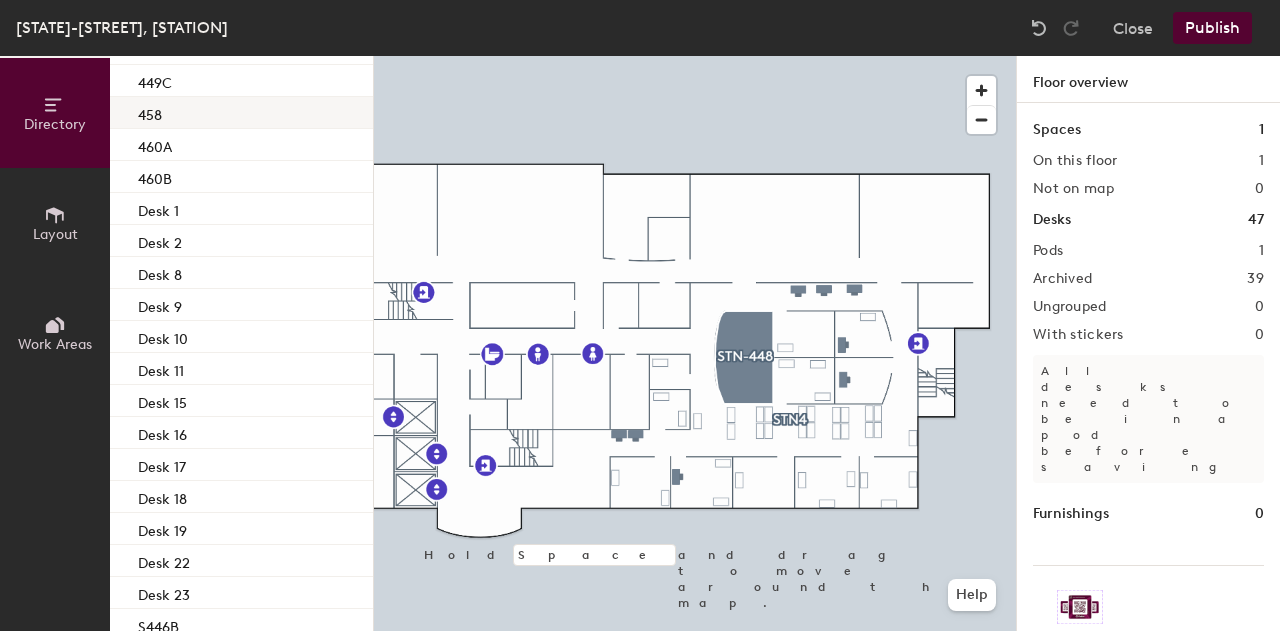 scroll, scrollTop: 1159, scrollLeft: 0, axis: vertical 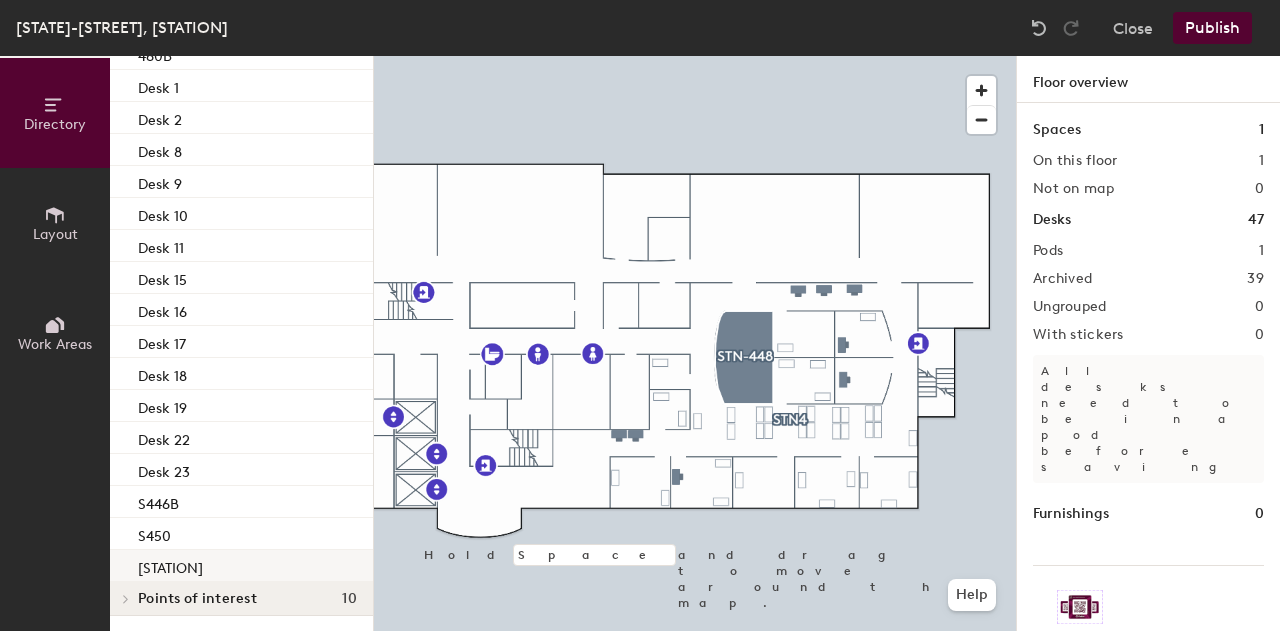 click on "S456B" 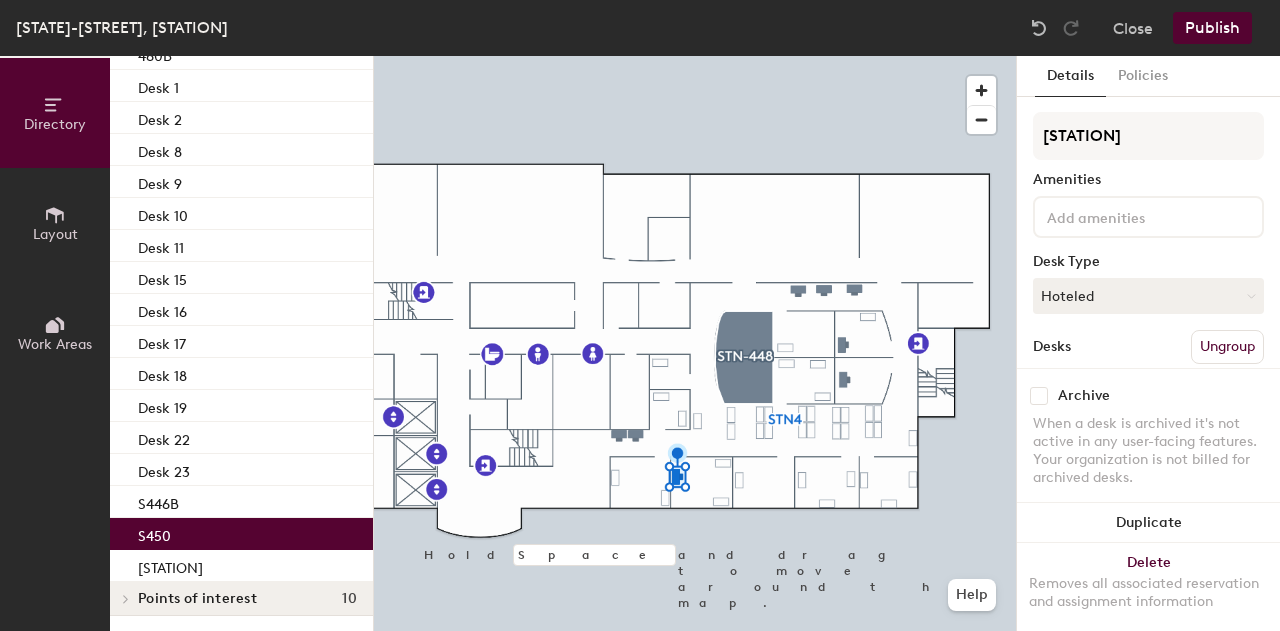 click on "S450" 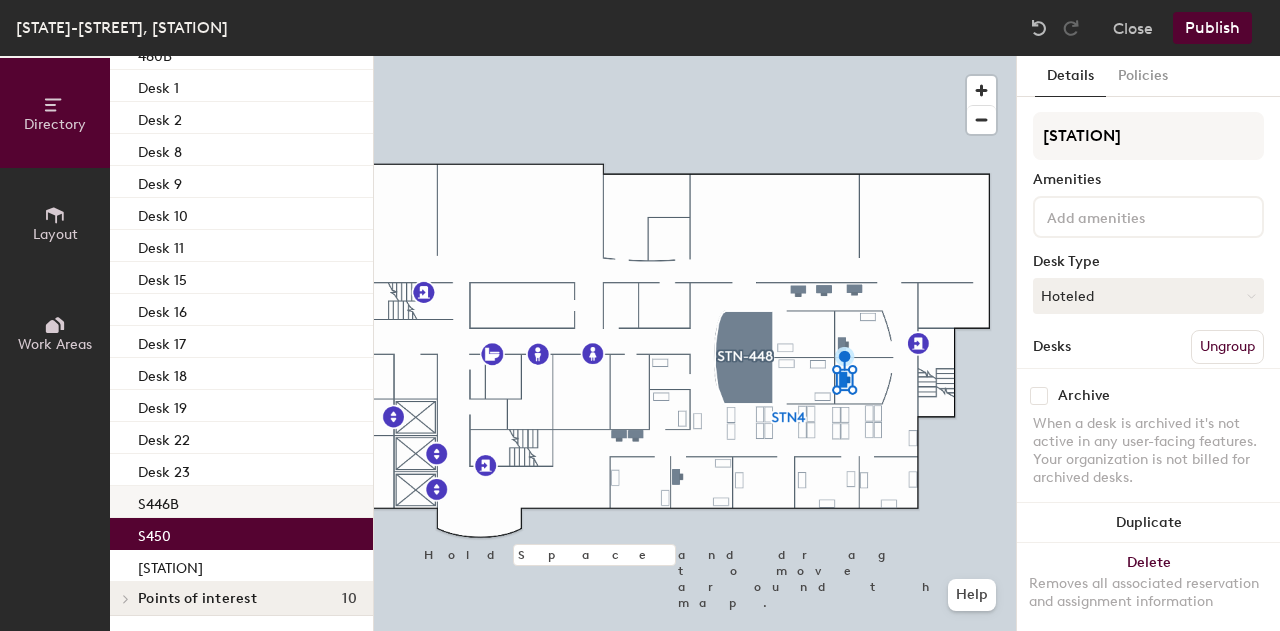 click on "S446B" 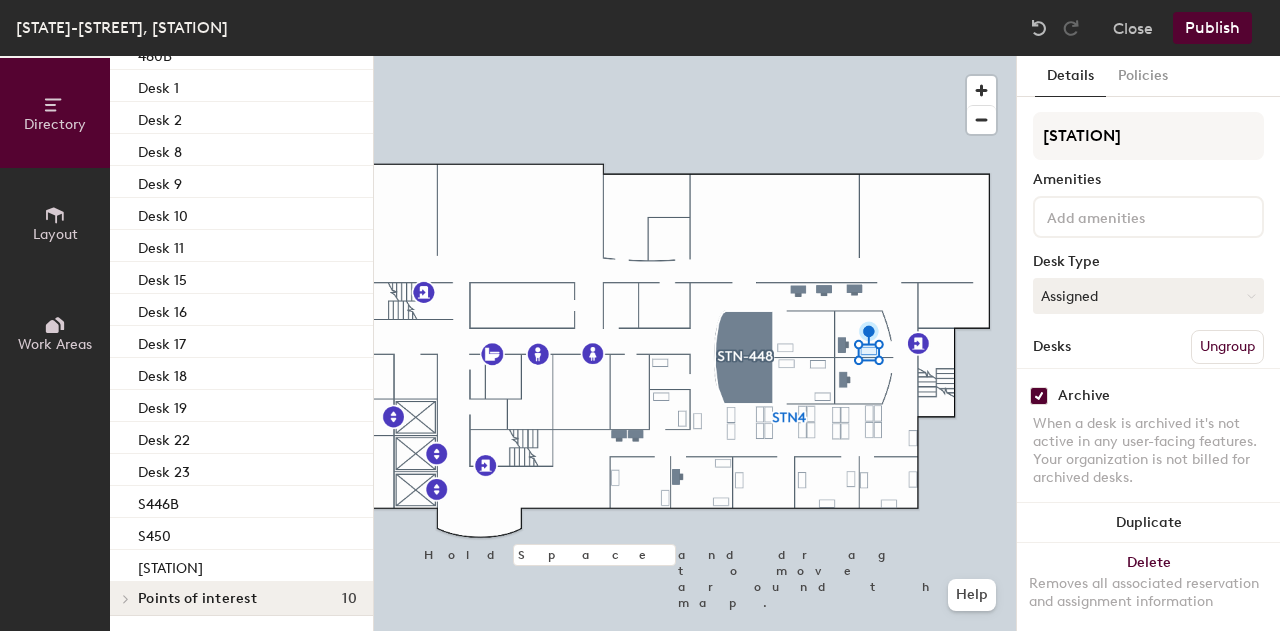 click on "Archive" 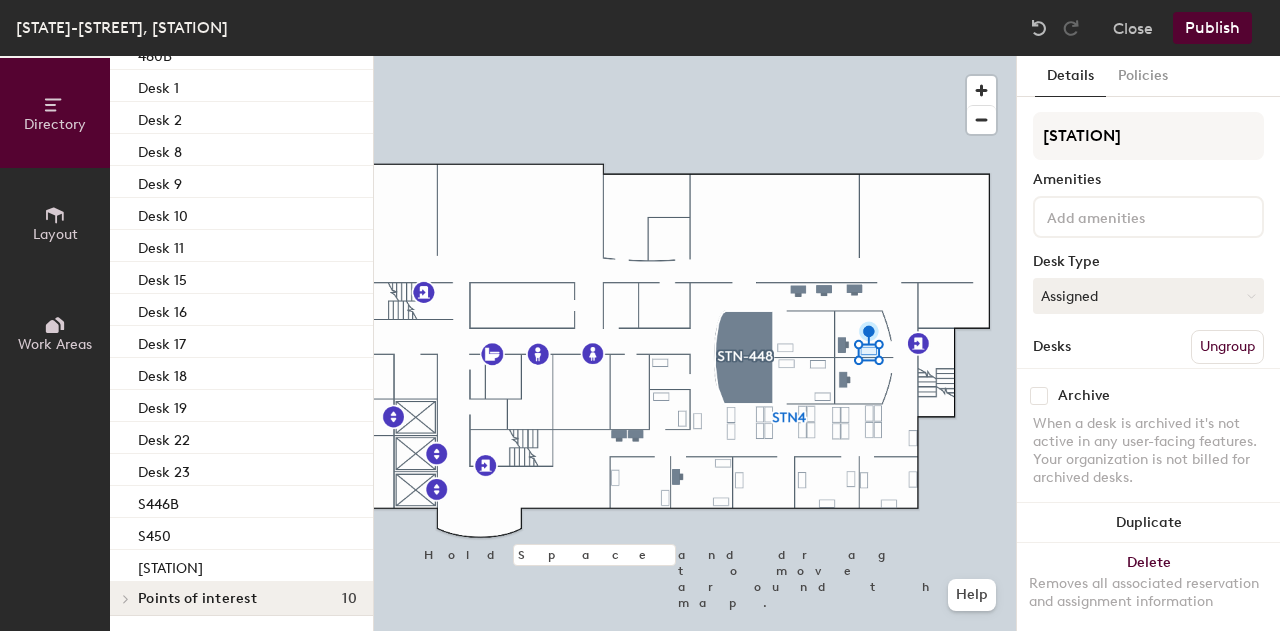 checkbox on "false" 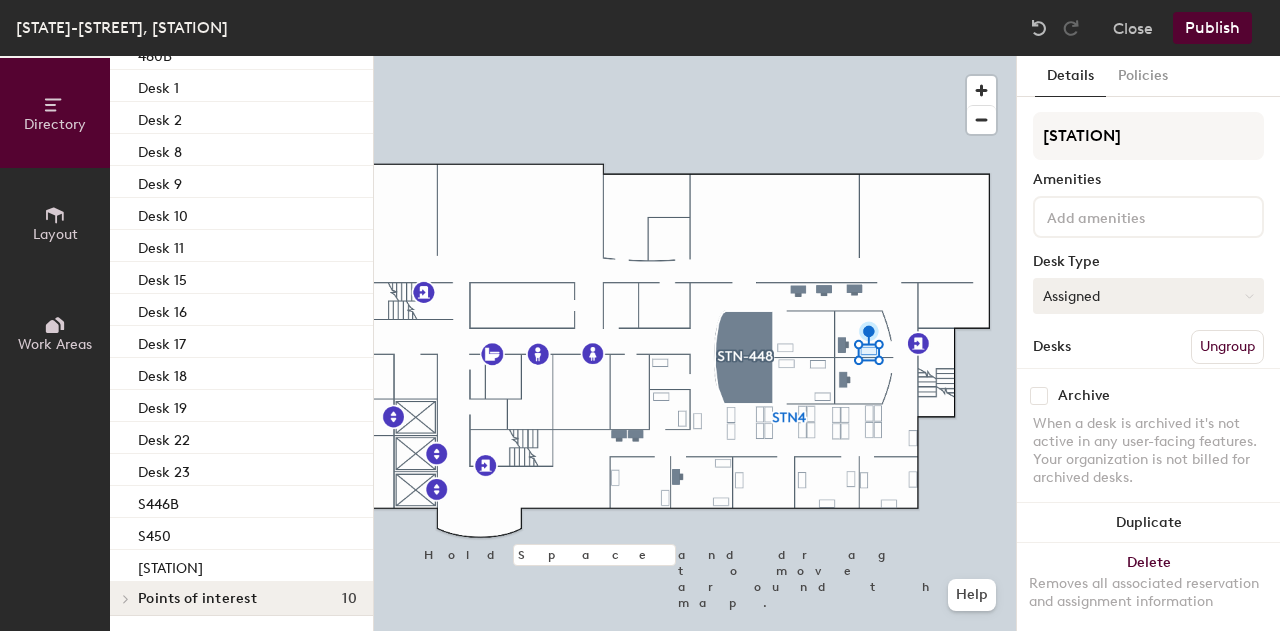 click on "Assigned" 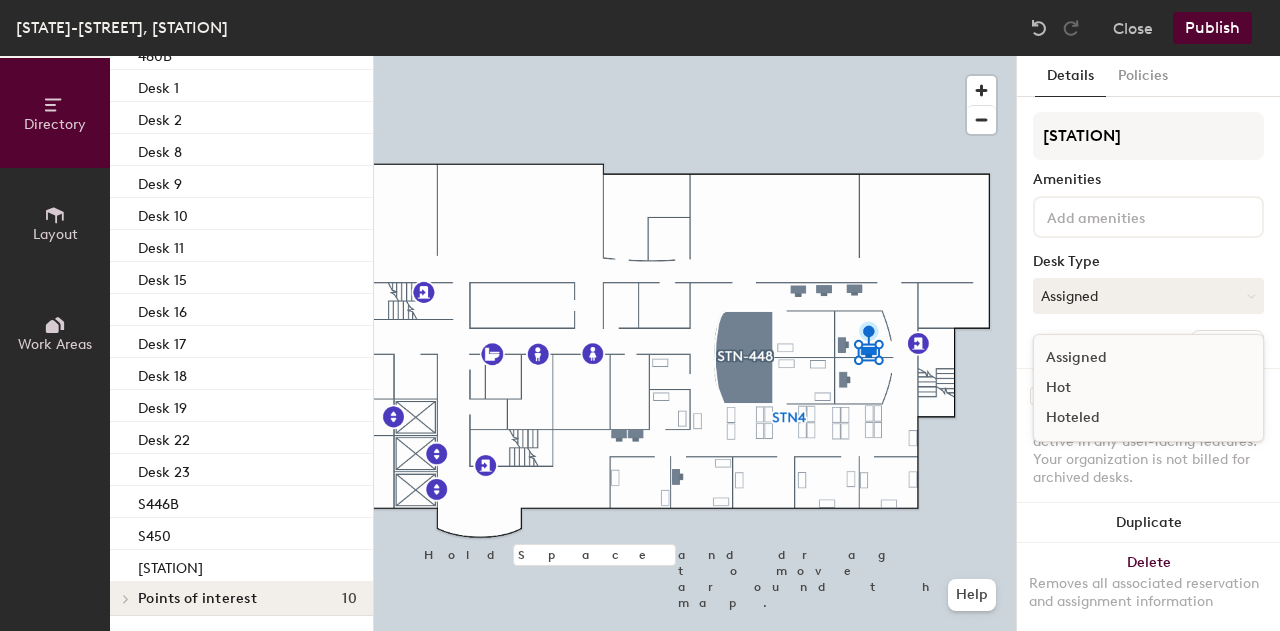 click on "Hoteled" 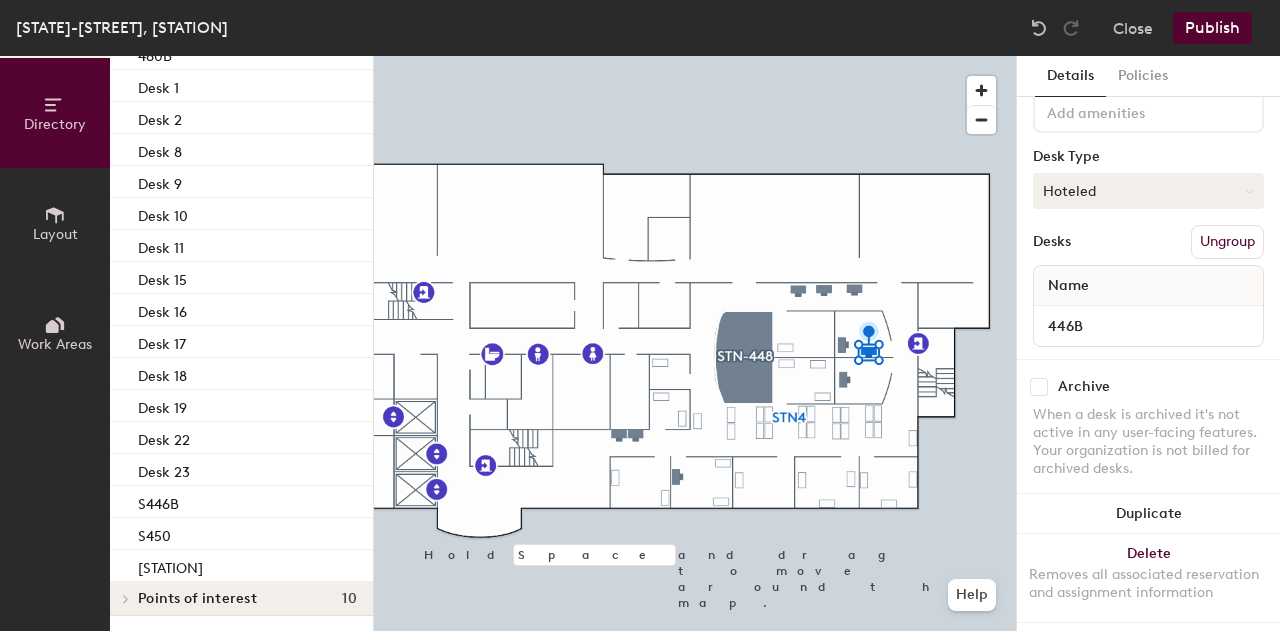 scroll, scrollTop: 128, scrollLeft: 0, axis: vertical 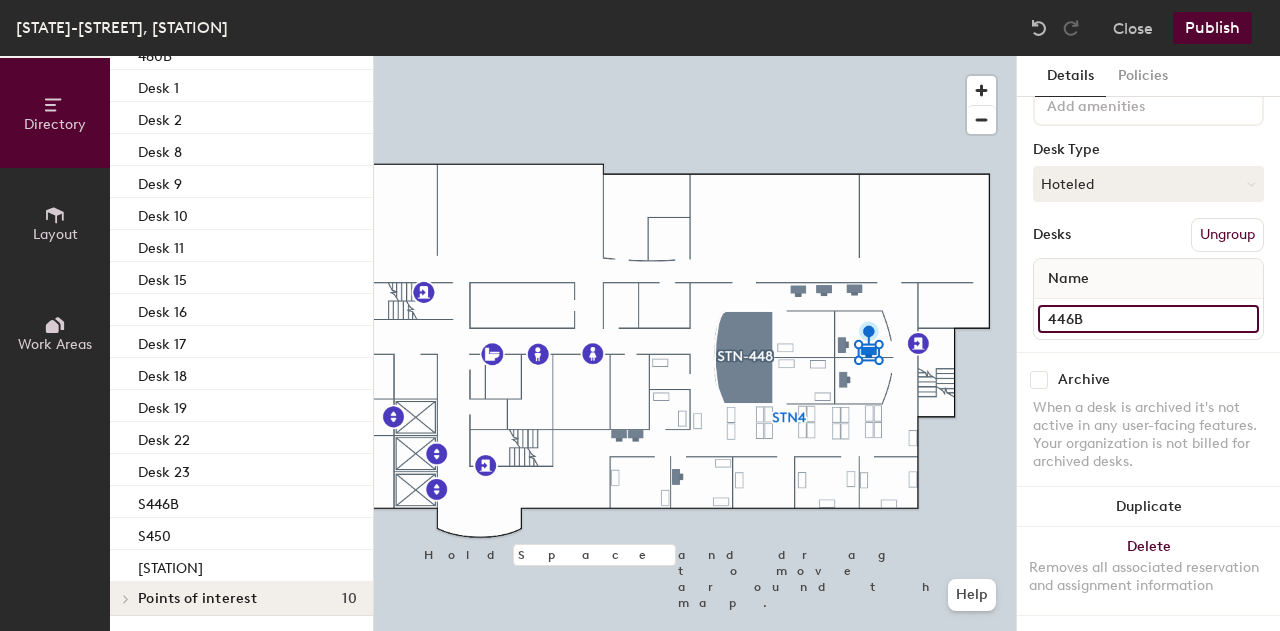 click on "446B" 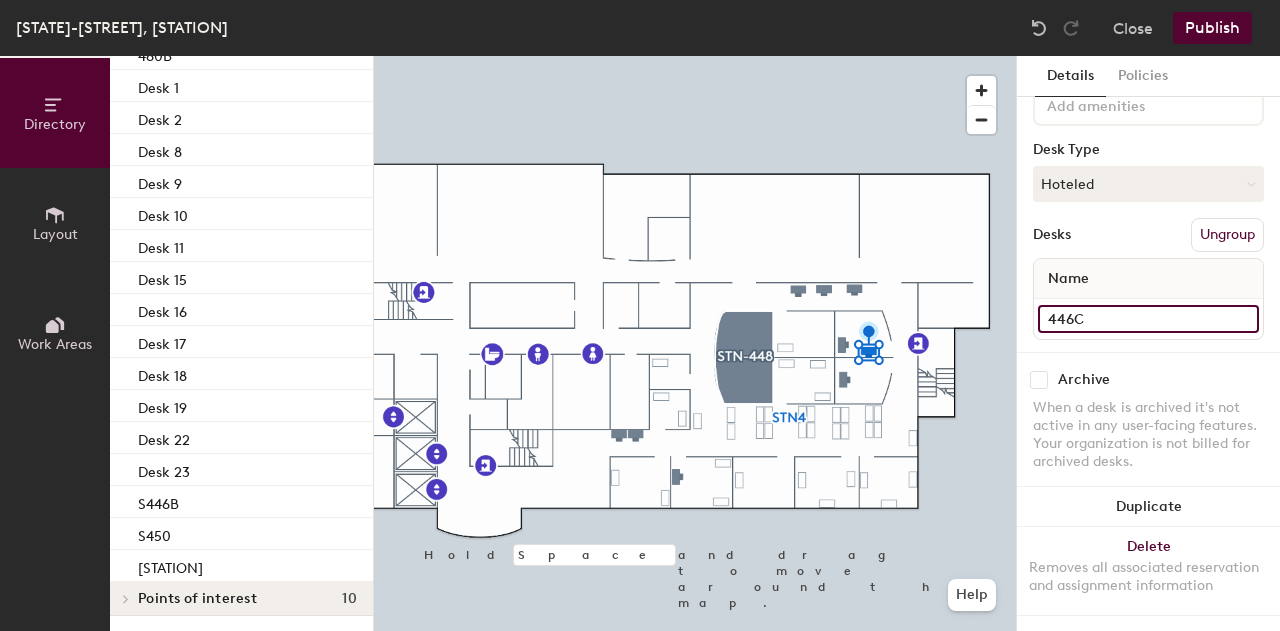 click on "446C" 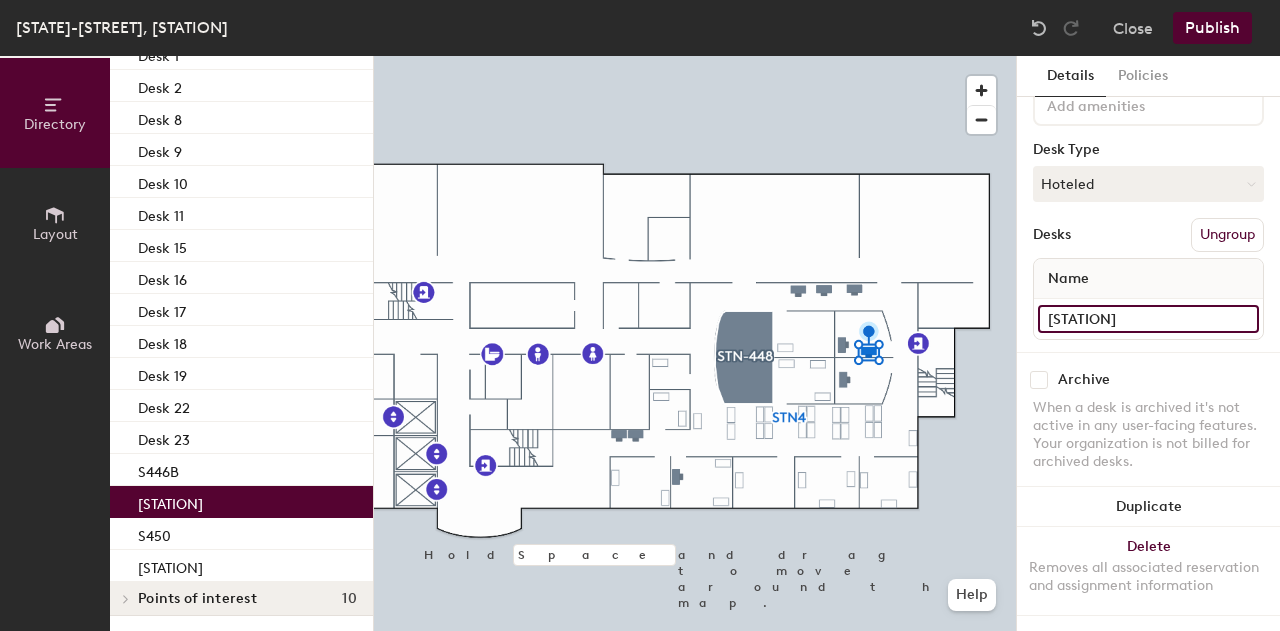 scroll, scrollTop: 1127, scrollLeft: 0, axis: vertical 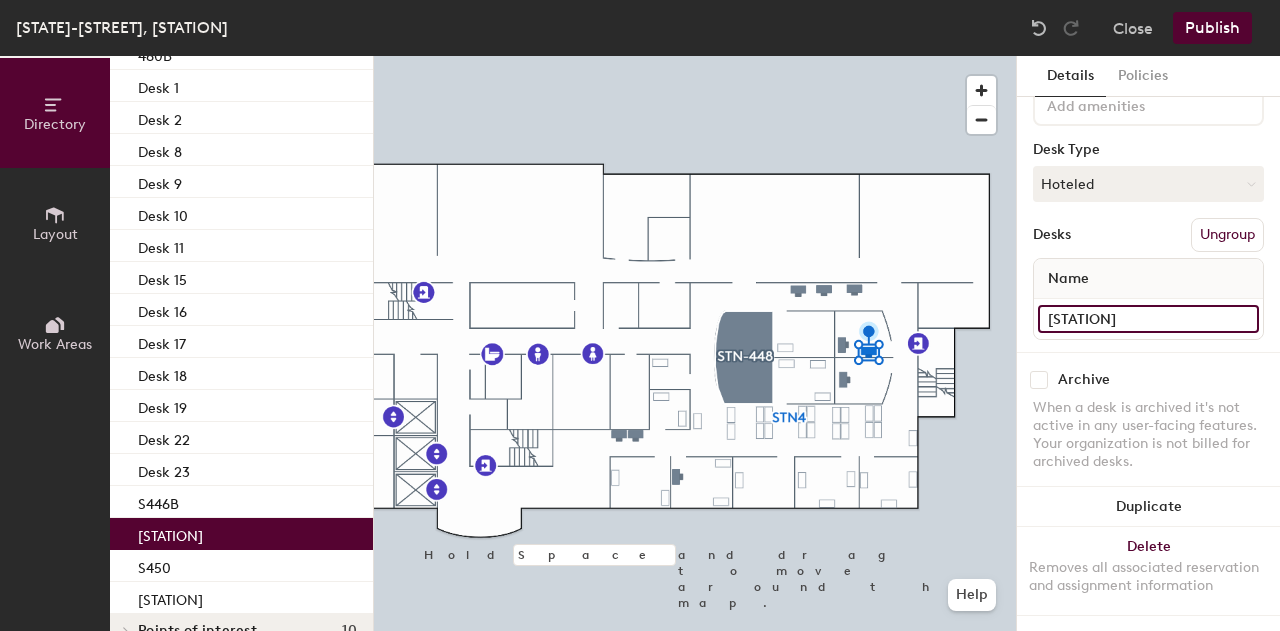 type on "S446C" 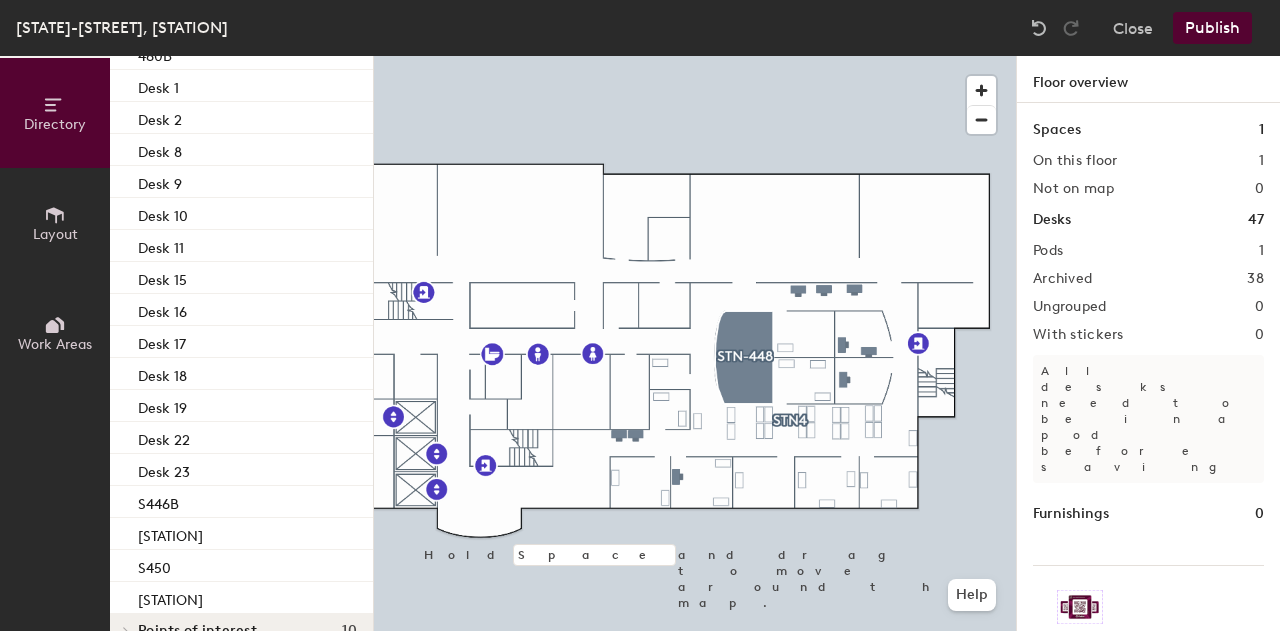 click on "Publish" 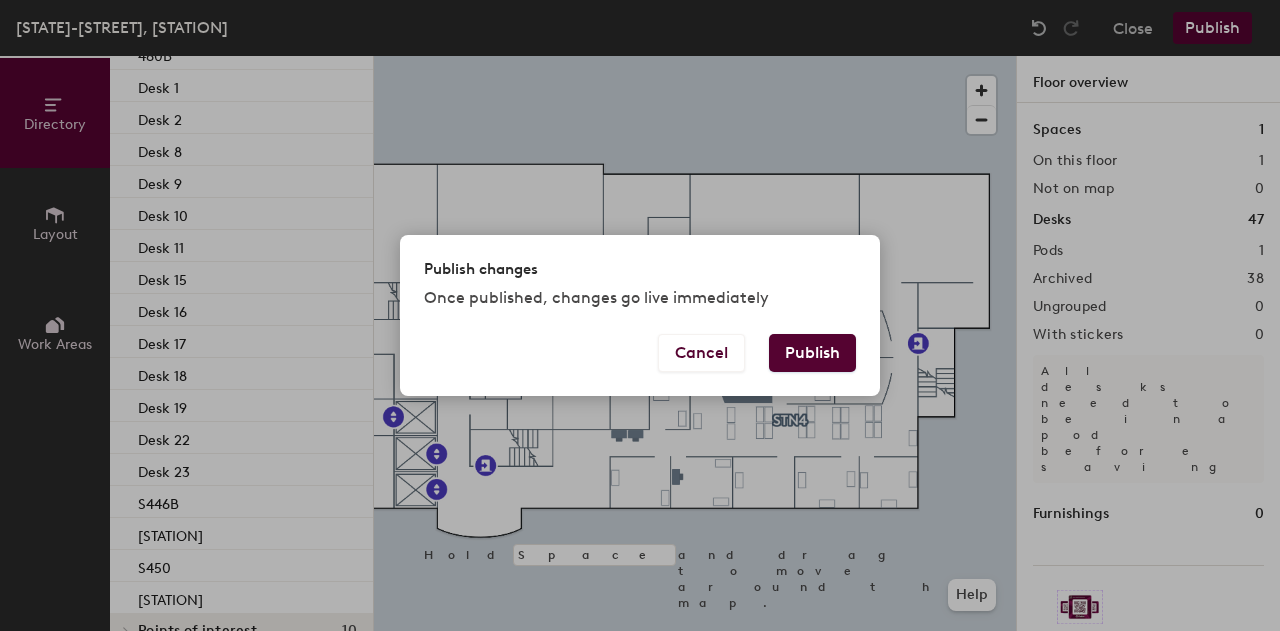 click on "Publish" at bounding box center (812, 353) 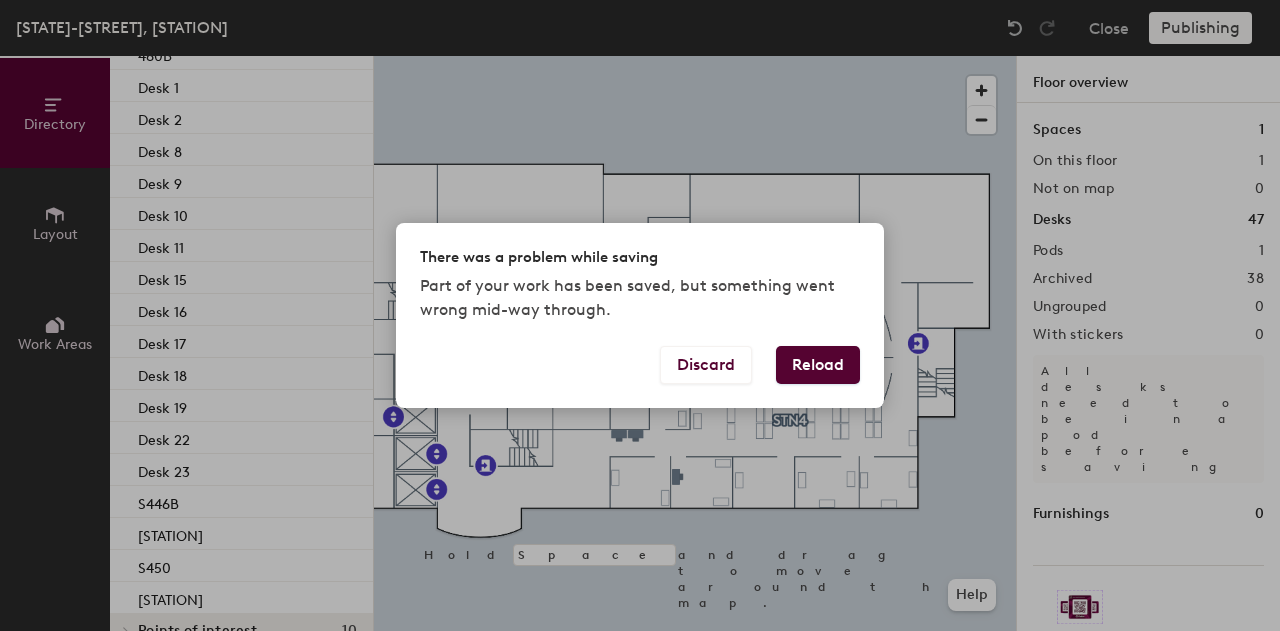 click on "Reload" at bounding box center (818, 365) 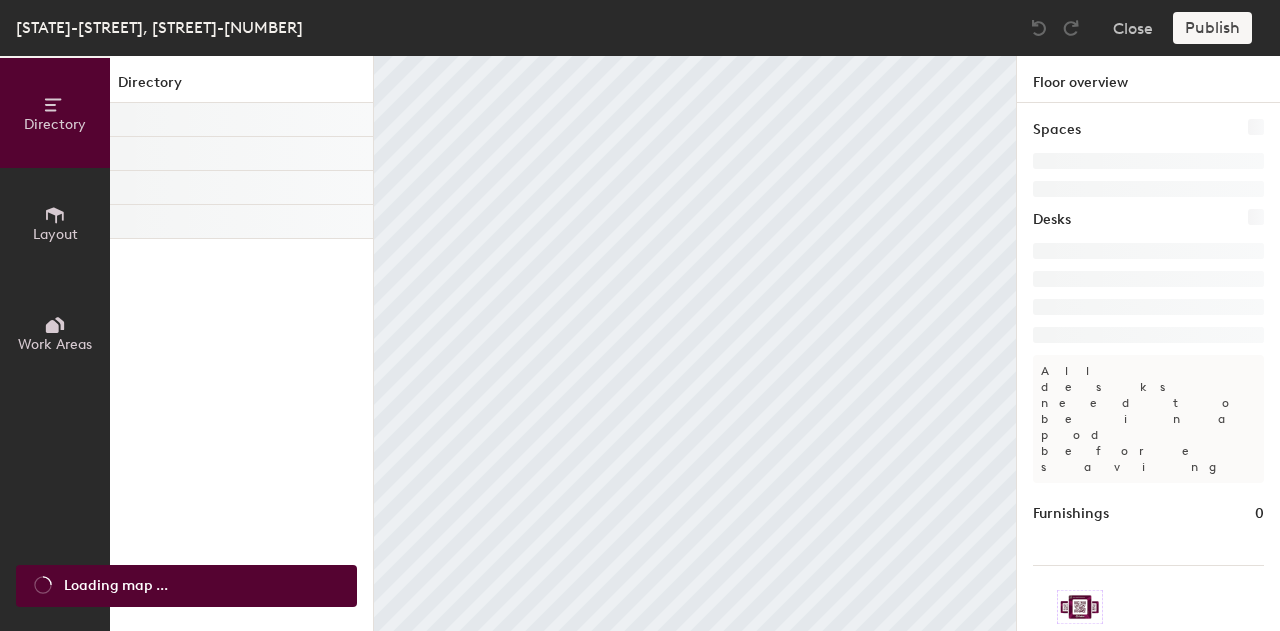 scroll, scrollTop: 0, scrollLeft: 0, axis: both 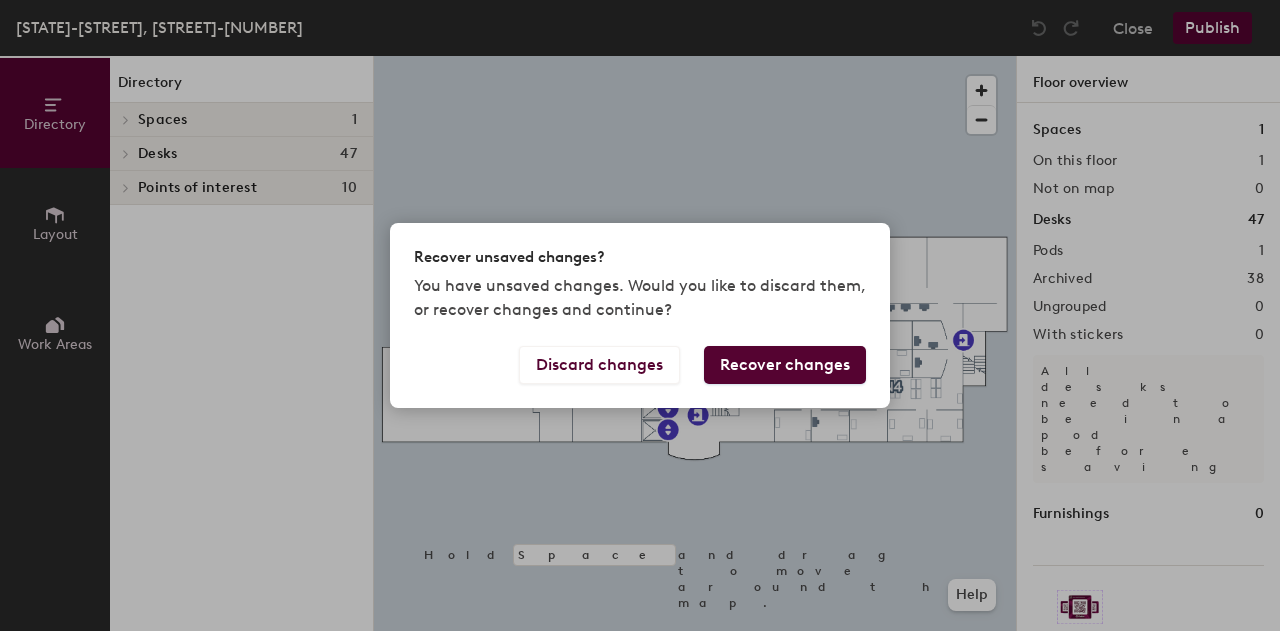 click on "Recover changes" at bounding box center [785, 365] 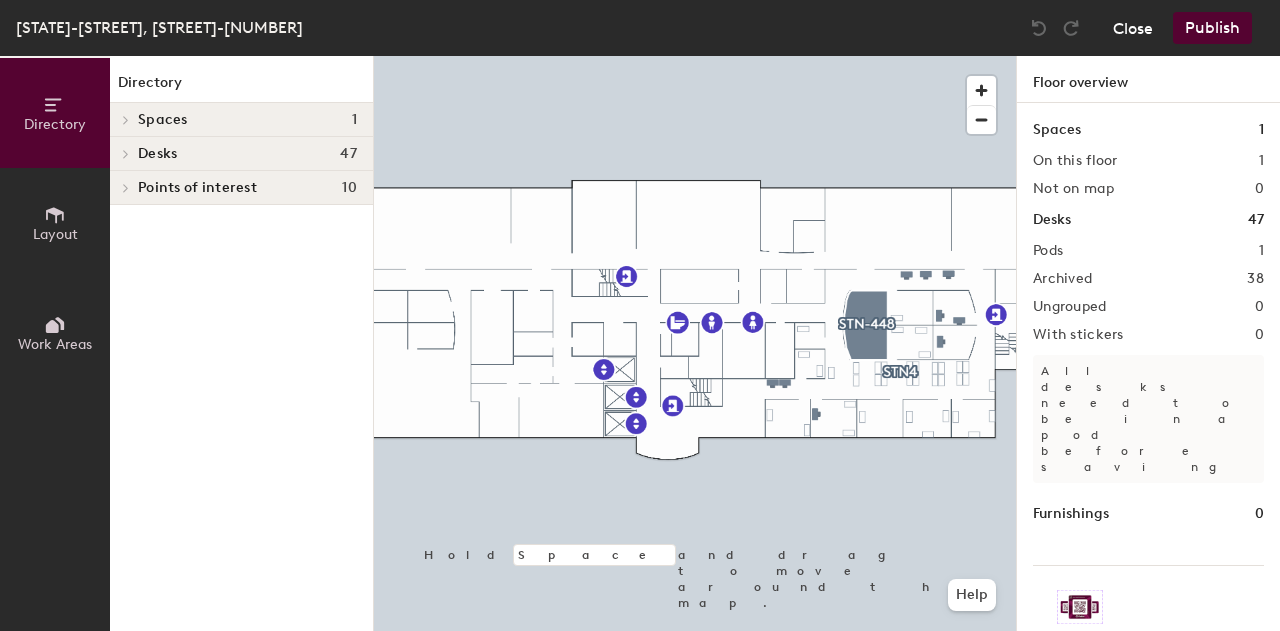 click on "Close" 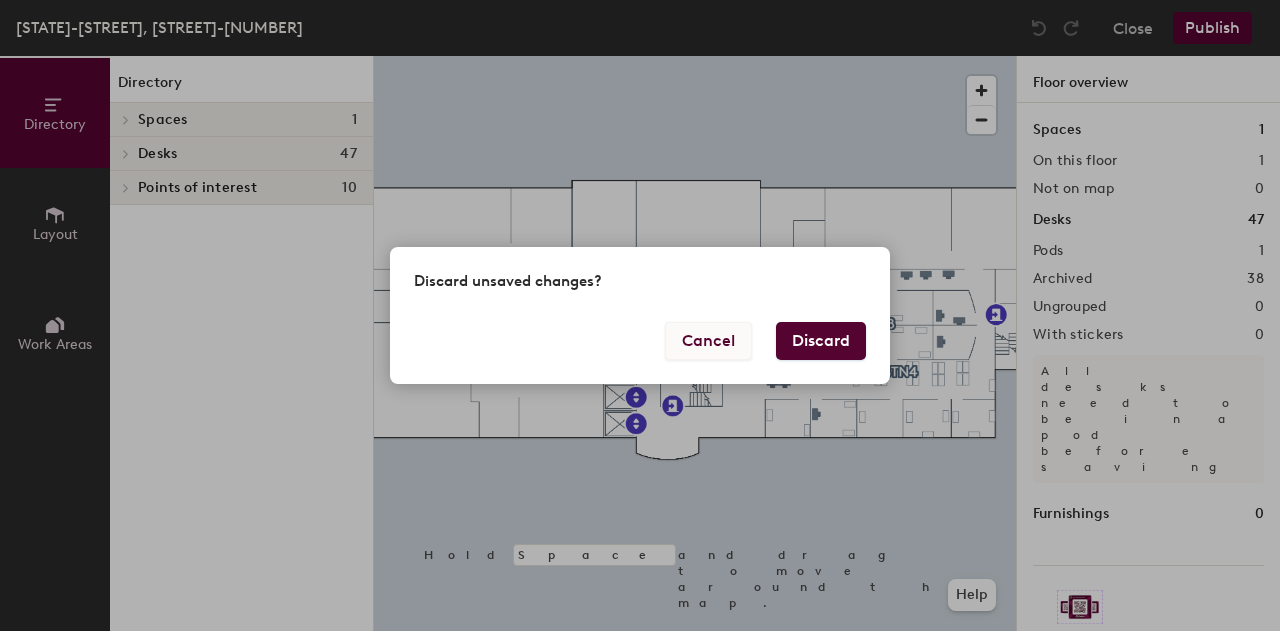 click on "Cancel" at bounding box center [708, 341] 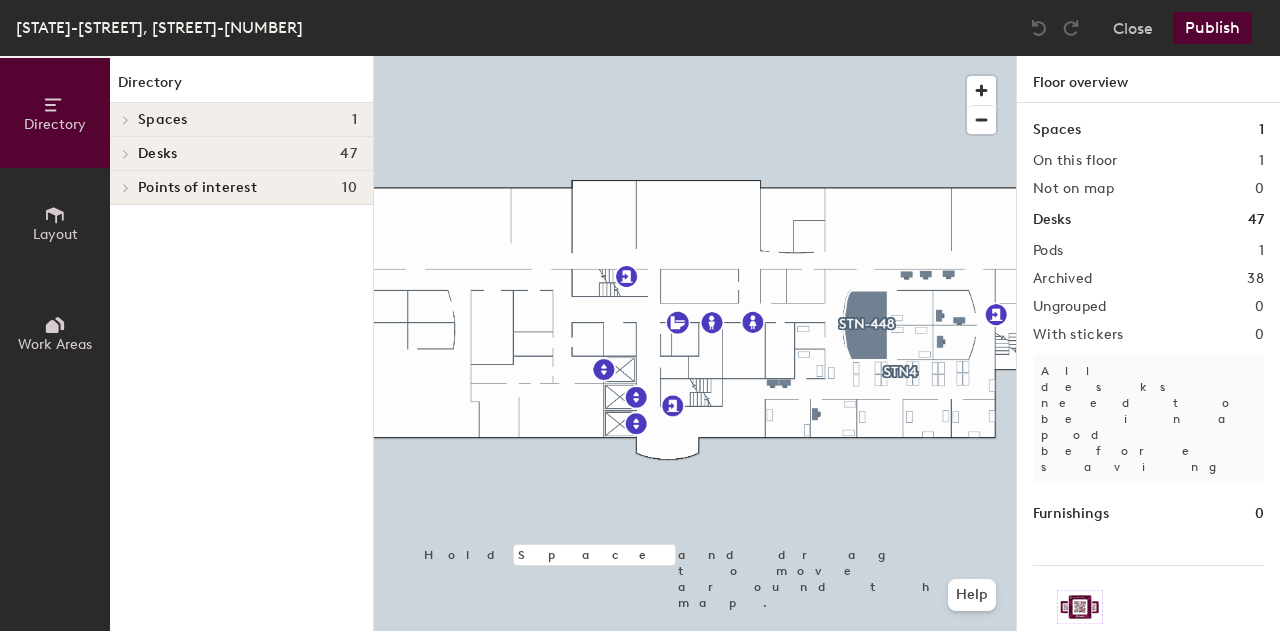 click on "Publish" 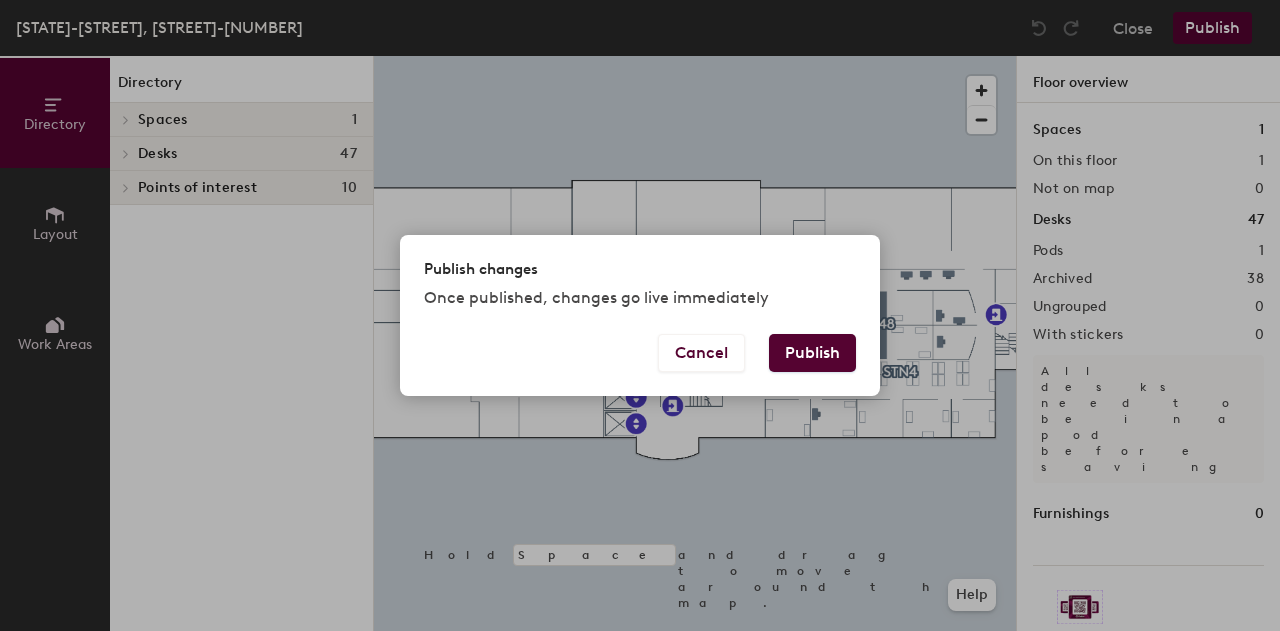 click on "Publish" at bounding box center (812, 353) 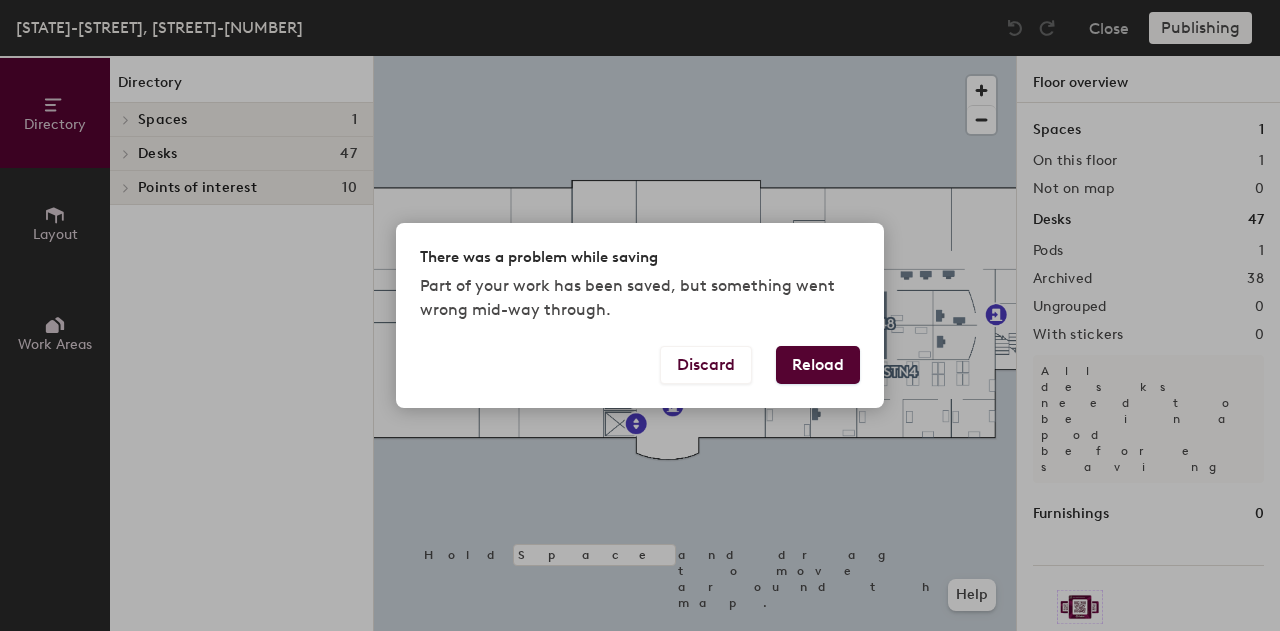 click on "Reload" at bounding box center [818, 365] 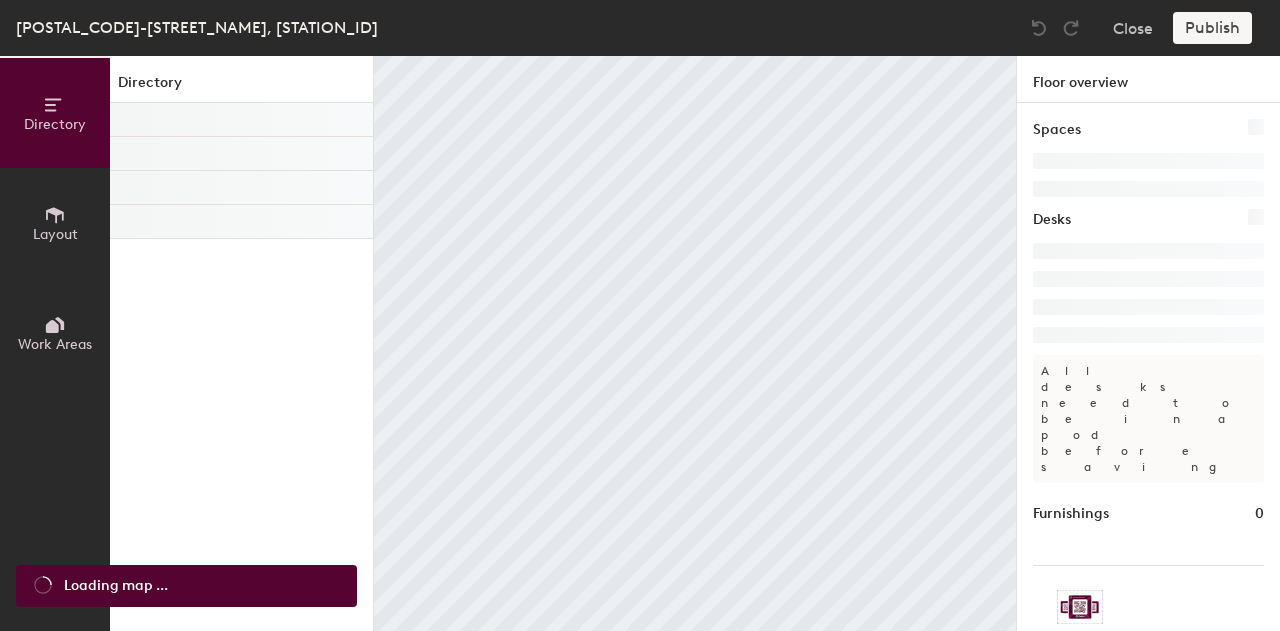 scroll, scrollTop: 0, scrollLeft: 0, axis: both 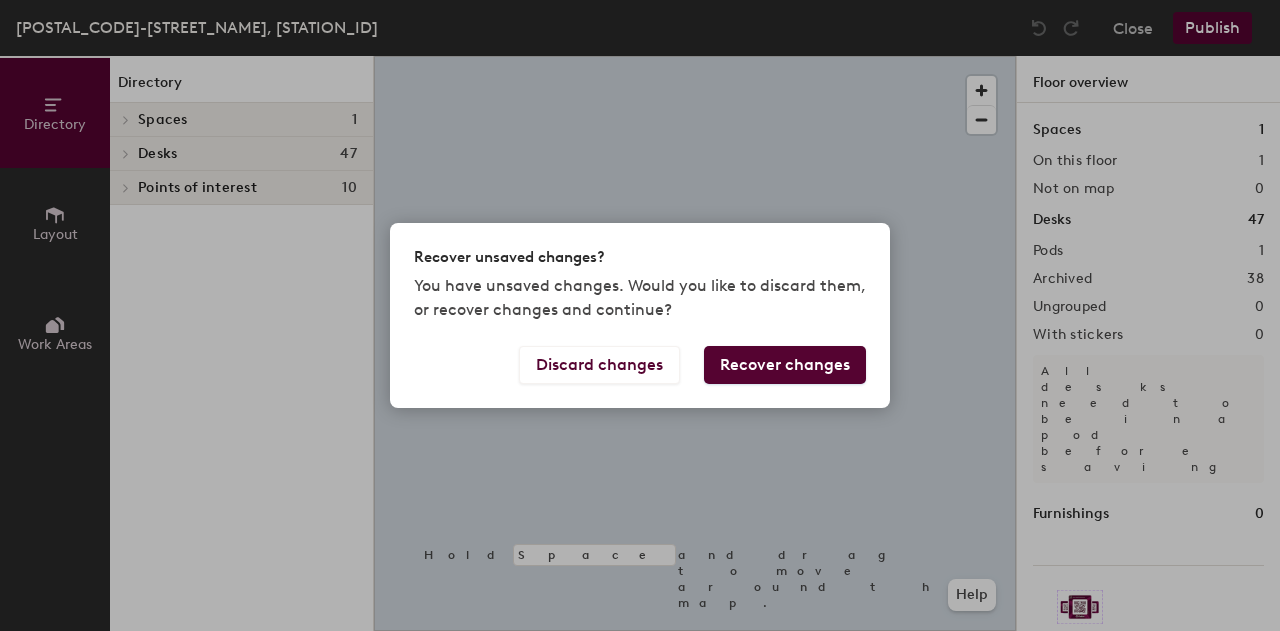 click on "Recover changes" at bounding box center (785, 365) 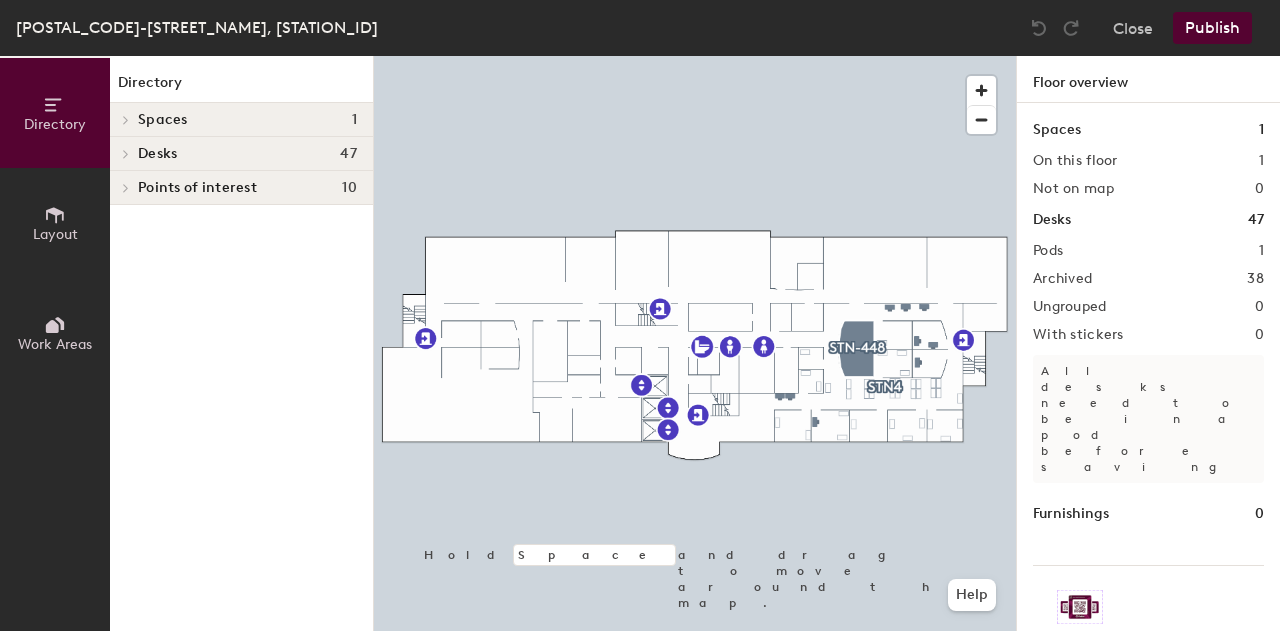 click on "Publish" 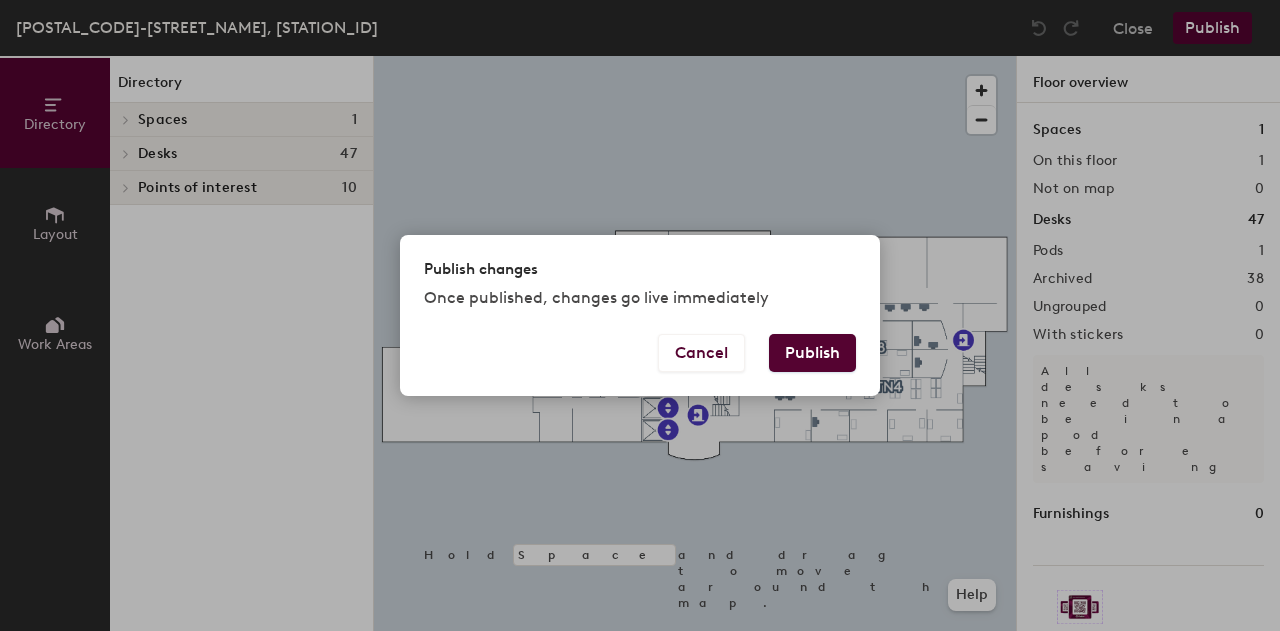 click on "Publish" at bounding box center [812, 353] 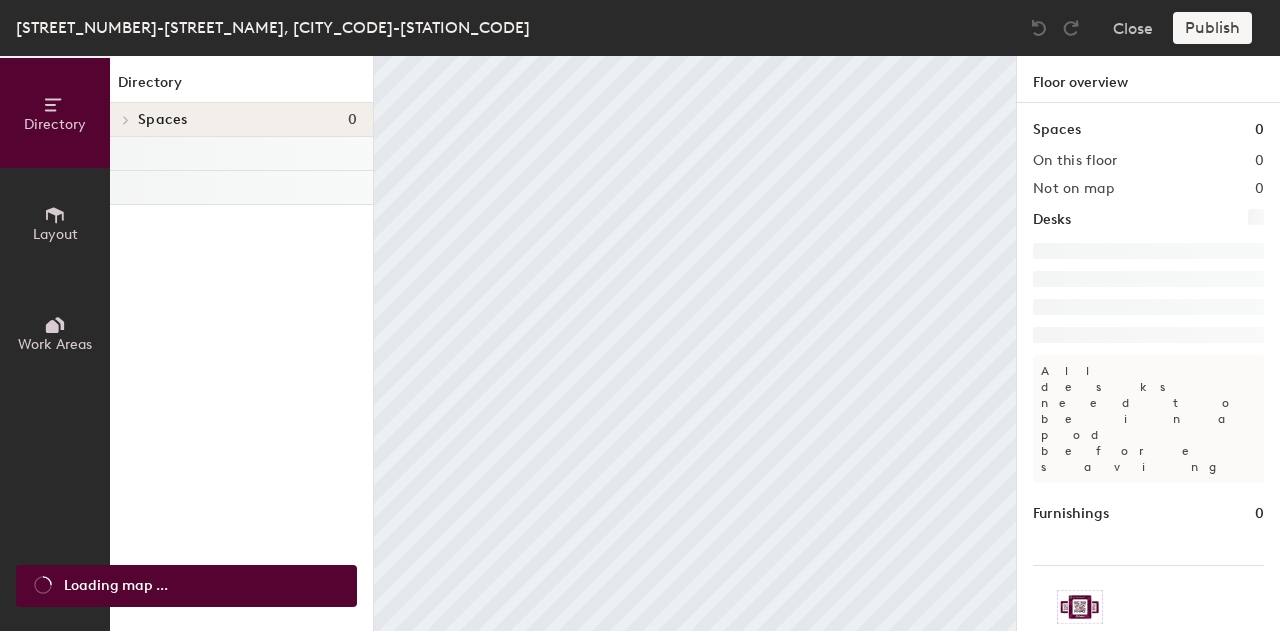 scroll, scrollTop: 0, scrollLeft: 0, axis: both 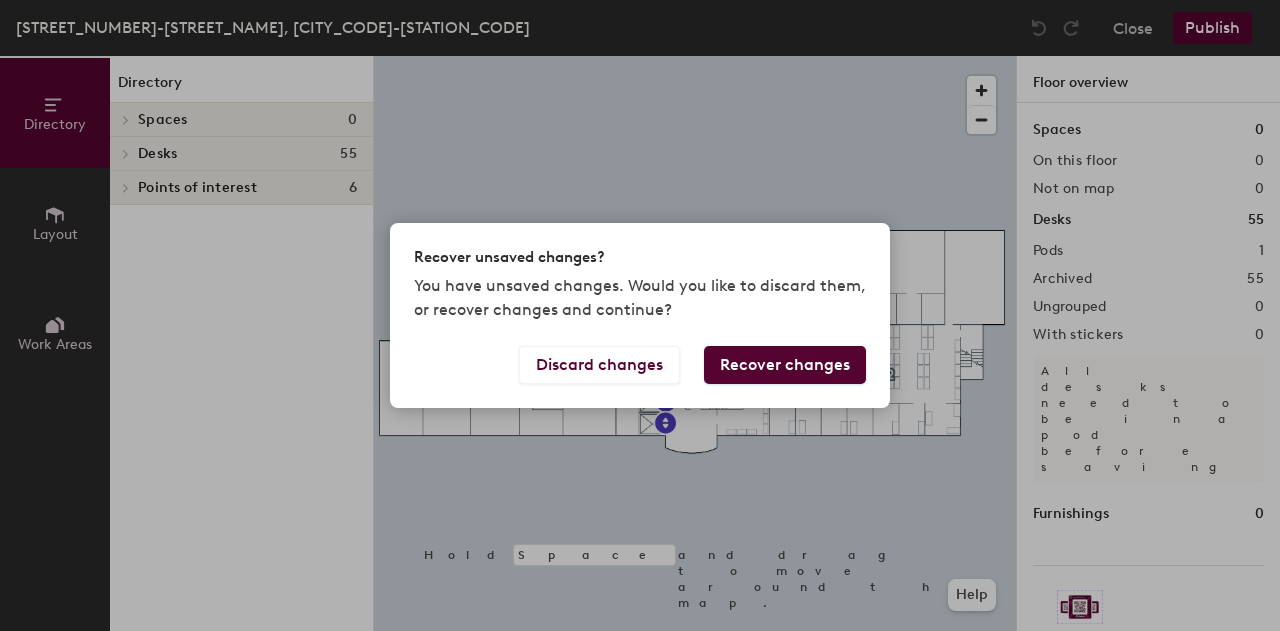 click on "Recover changes" at bounding box center [785, 365] 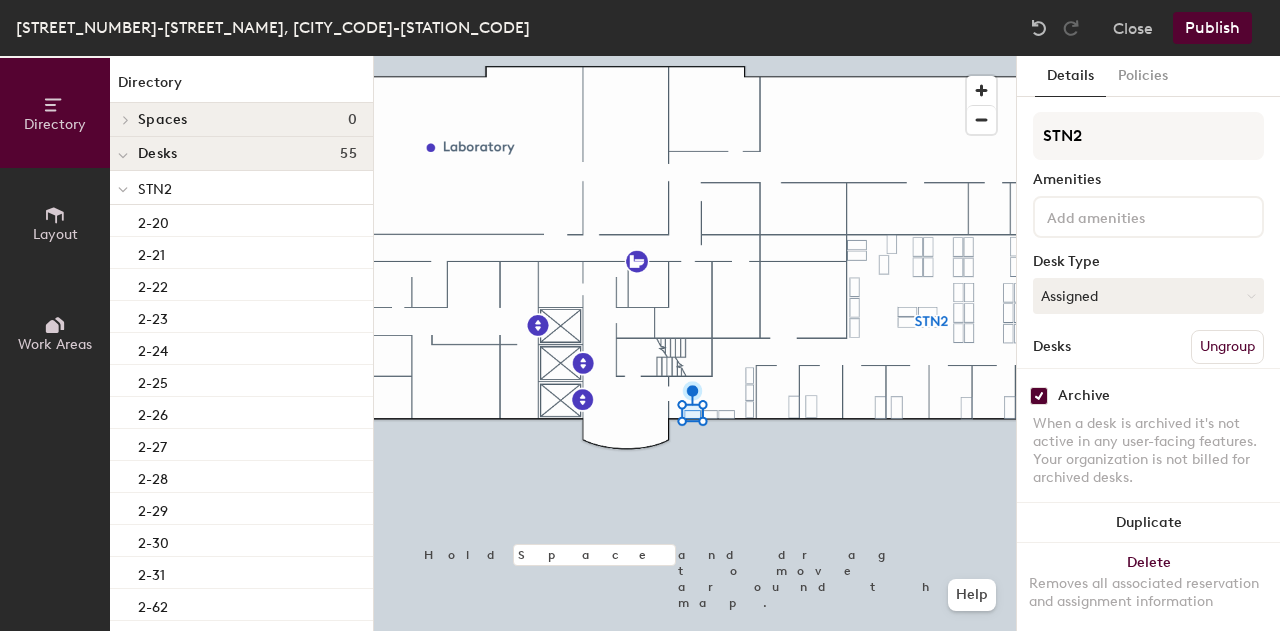 scroll, scrollTop: 128, scrollLeft: 0, axis: vertical 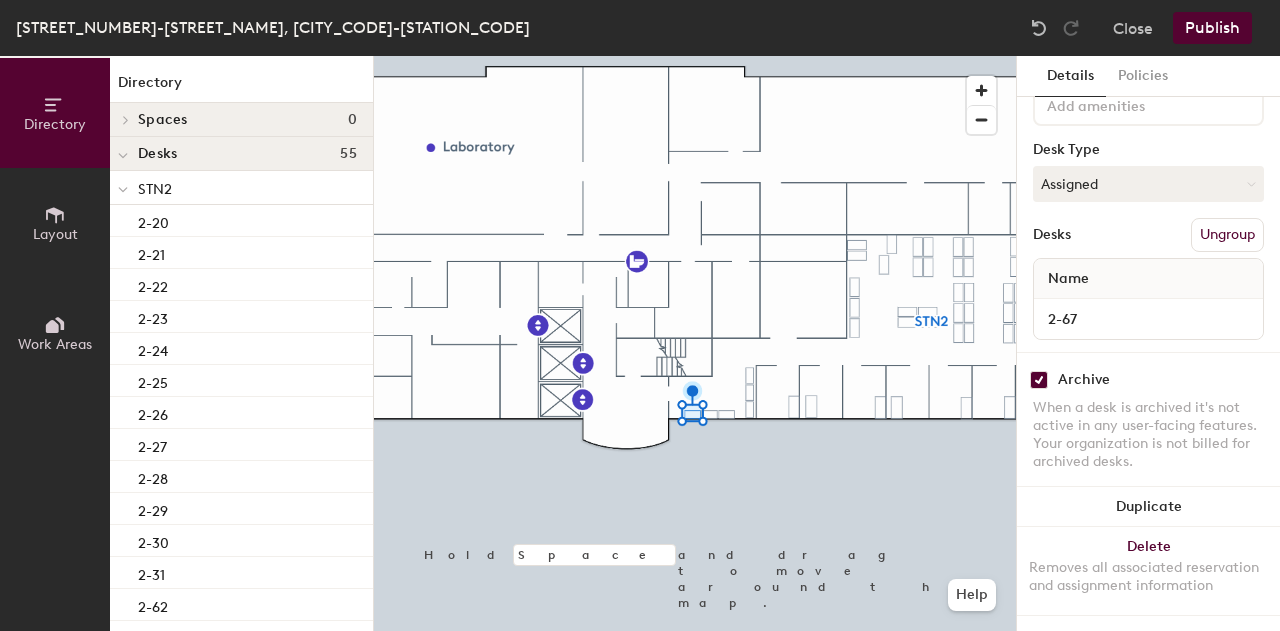 click 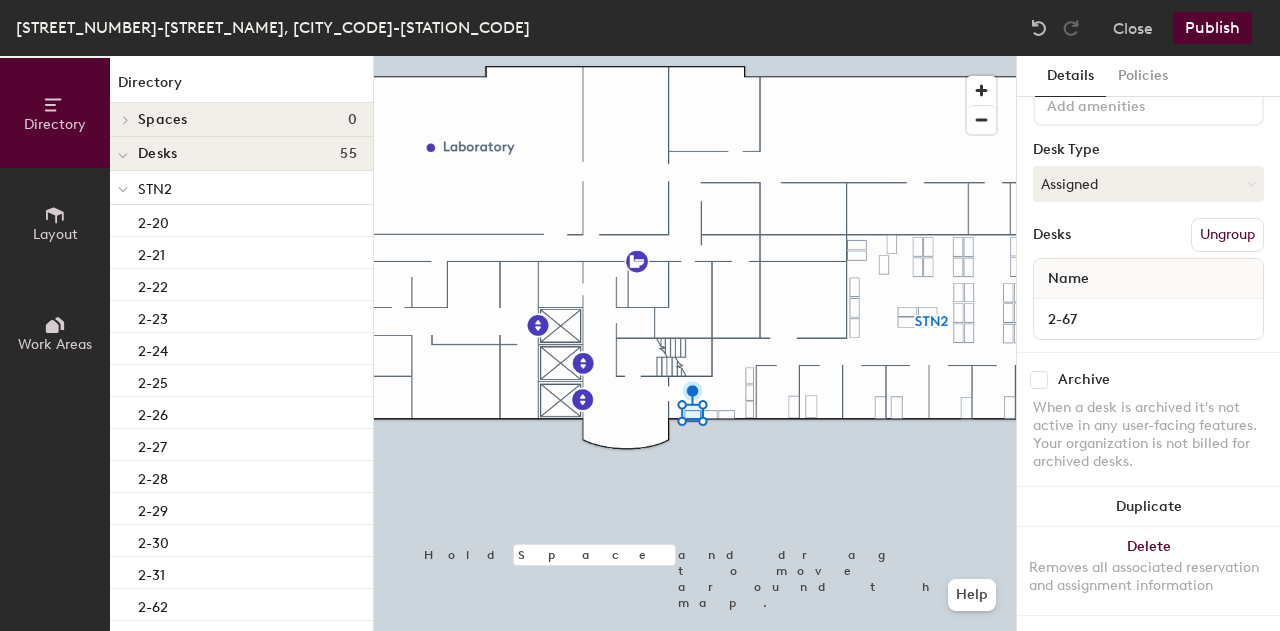 checkbox on "false" 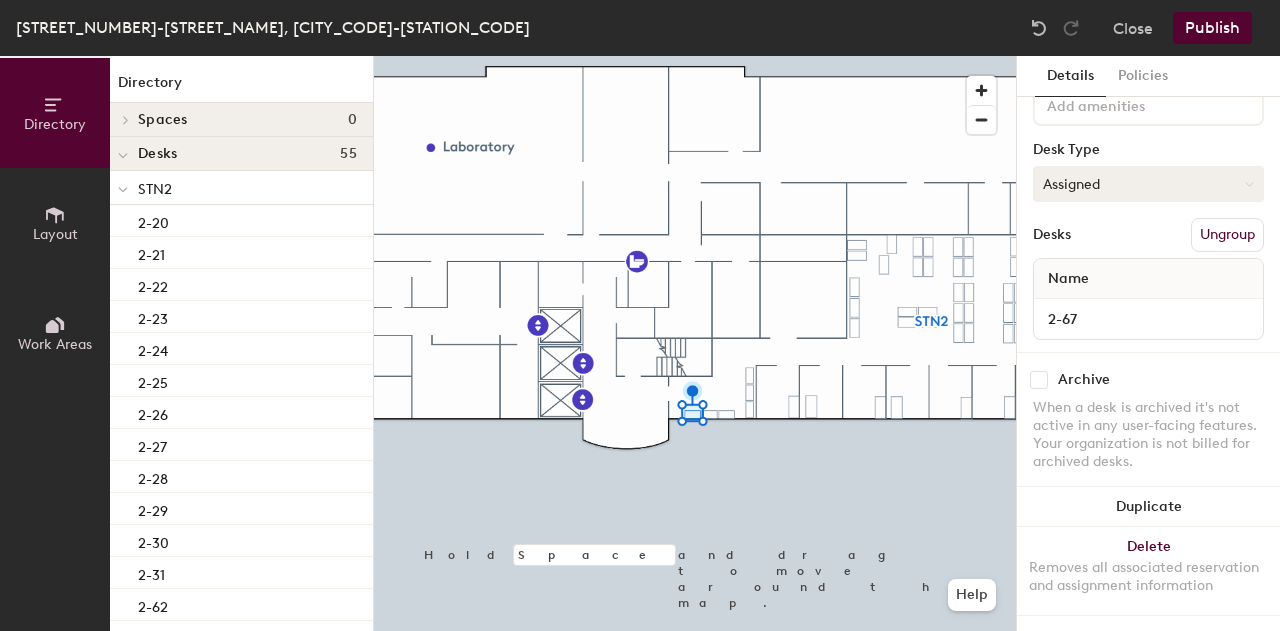 click on "Assigned" 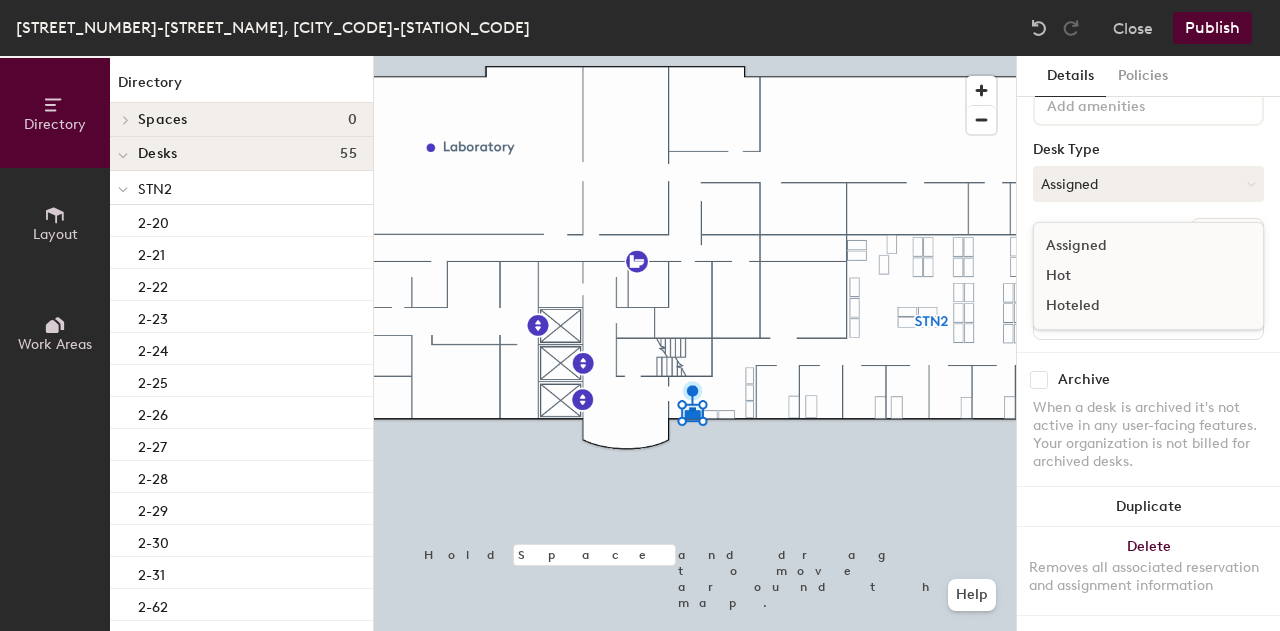 click on "Hoteled" 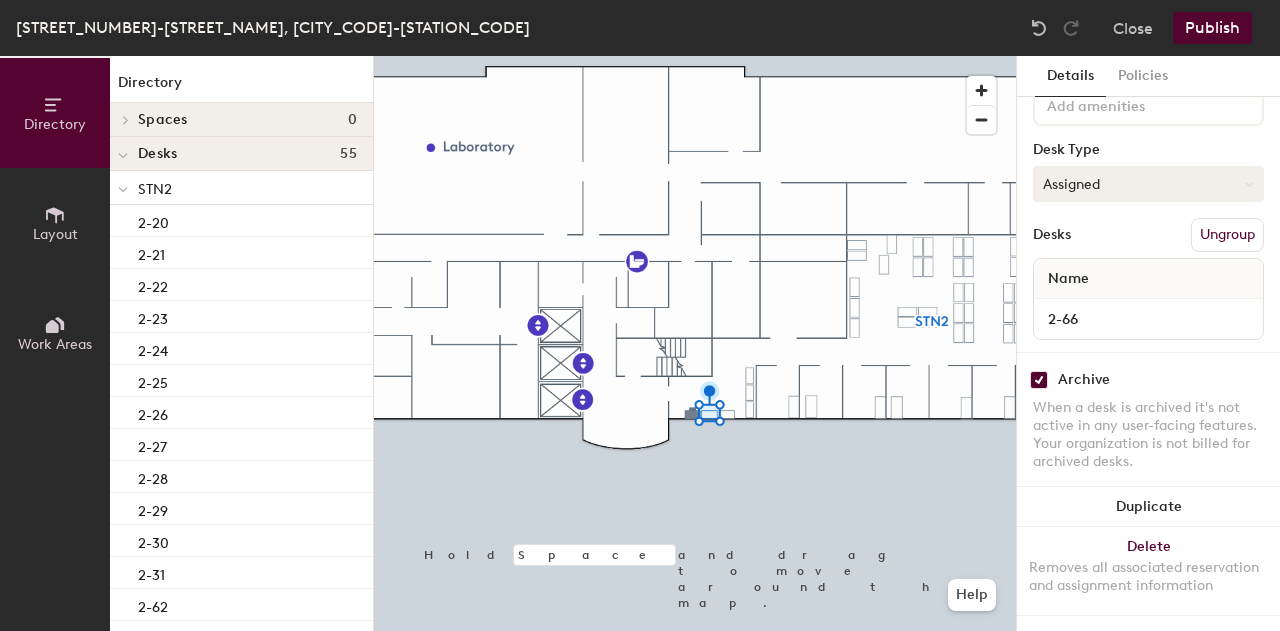 click on "Assigned" 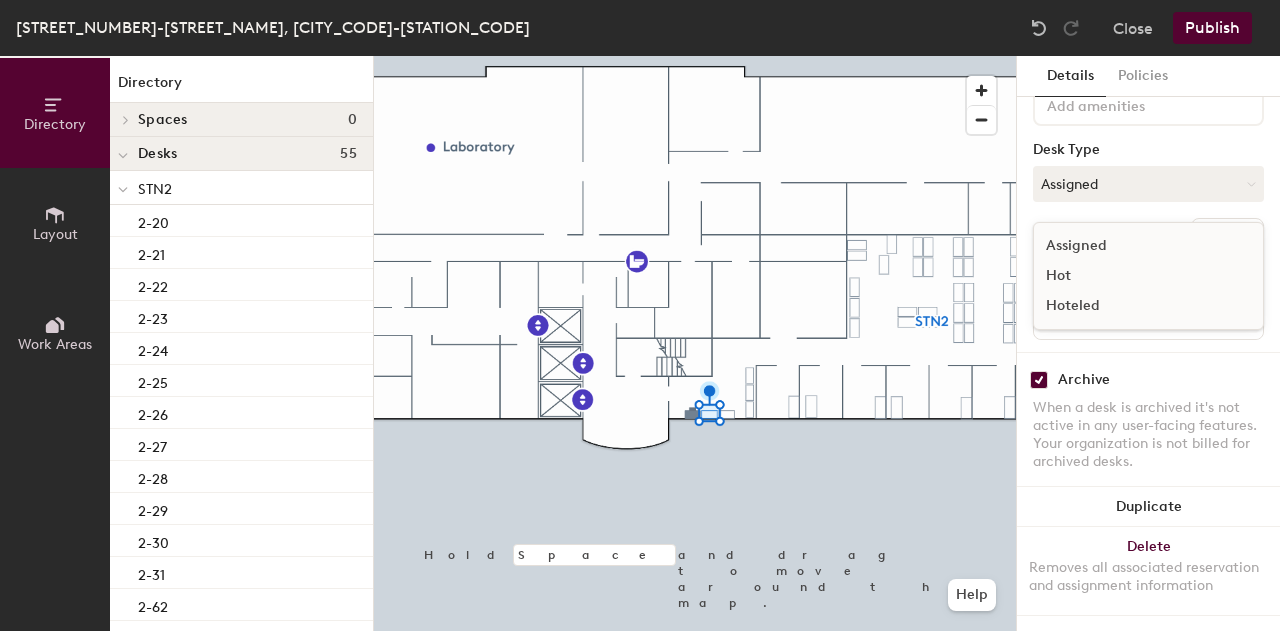 click on "Hoteled" 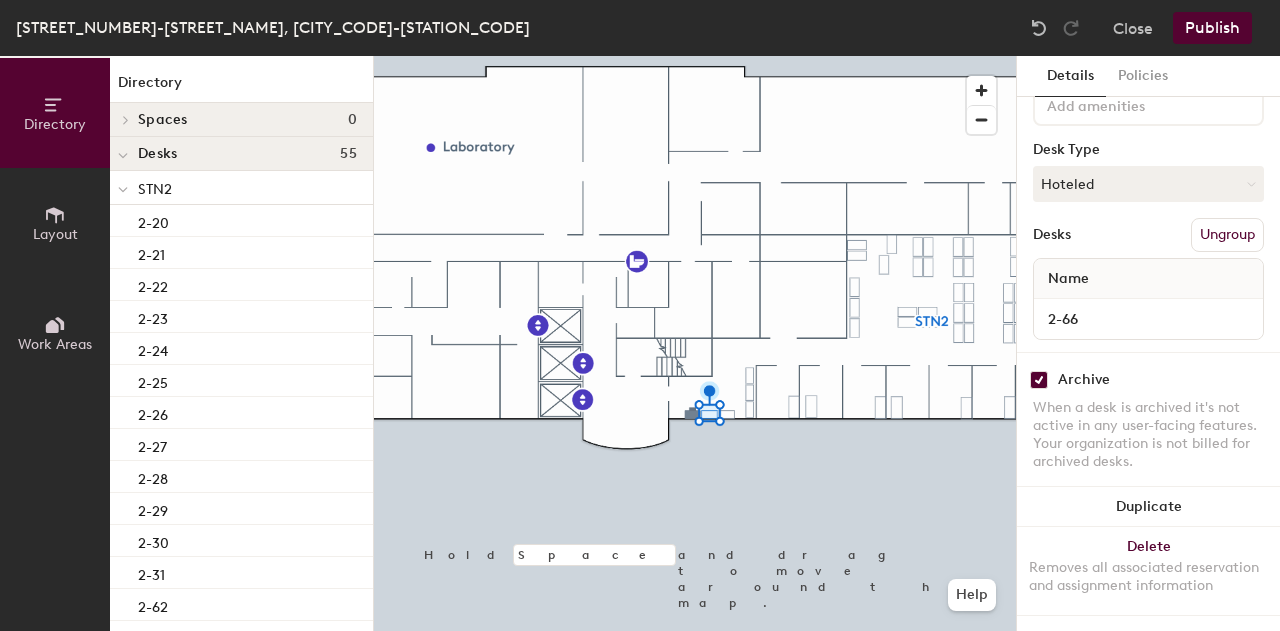 click 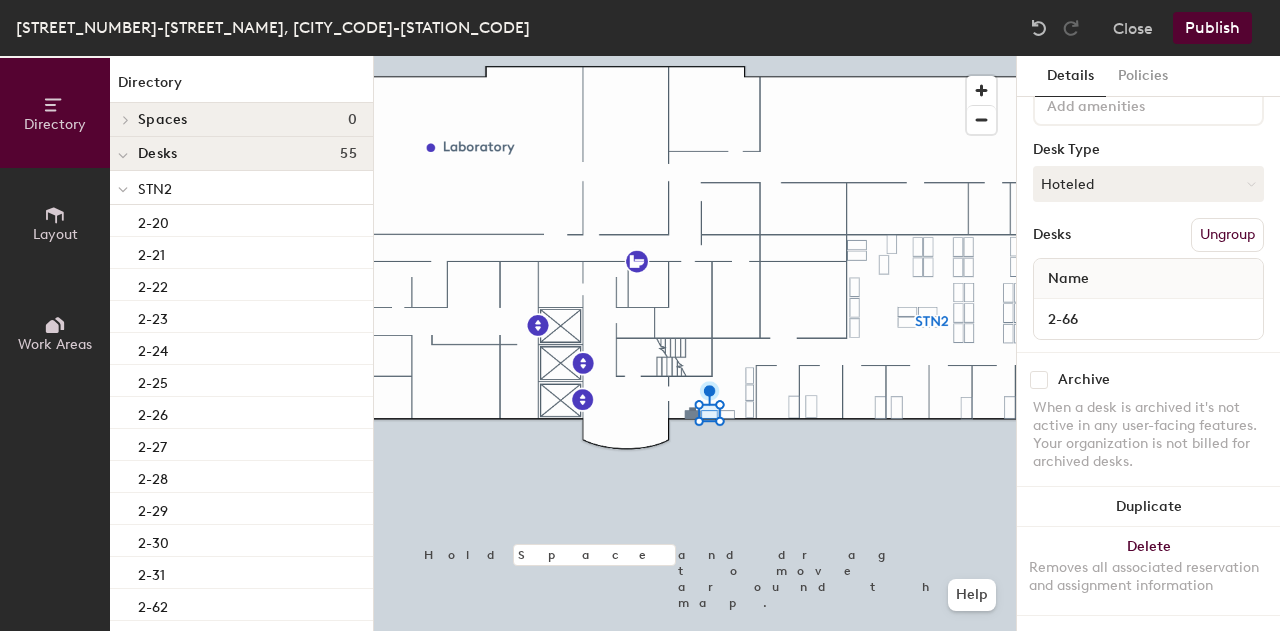 checkbox on "false" 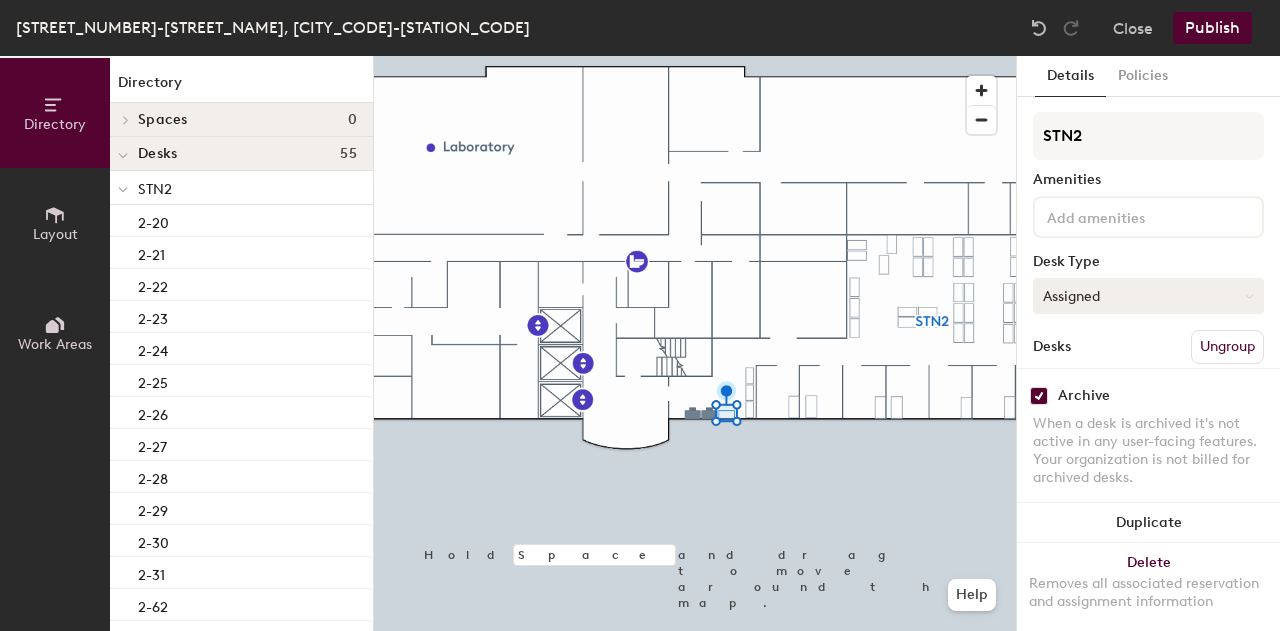 click on "Assigned" 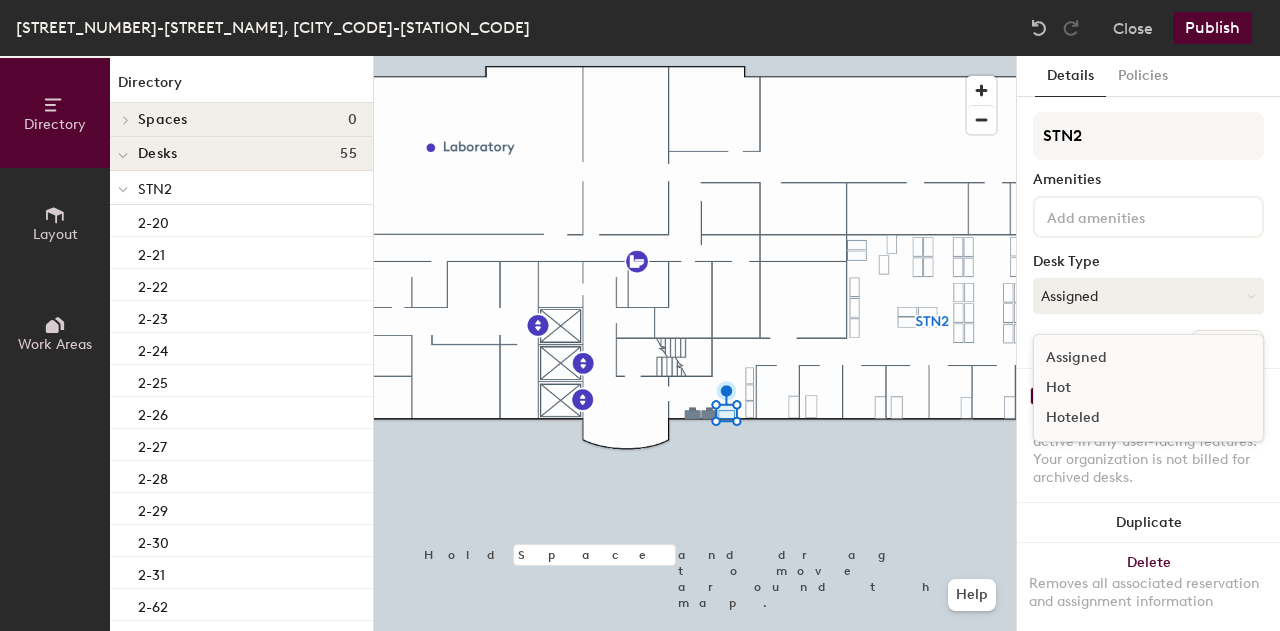 click on "Hoteled" 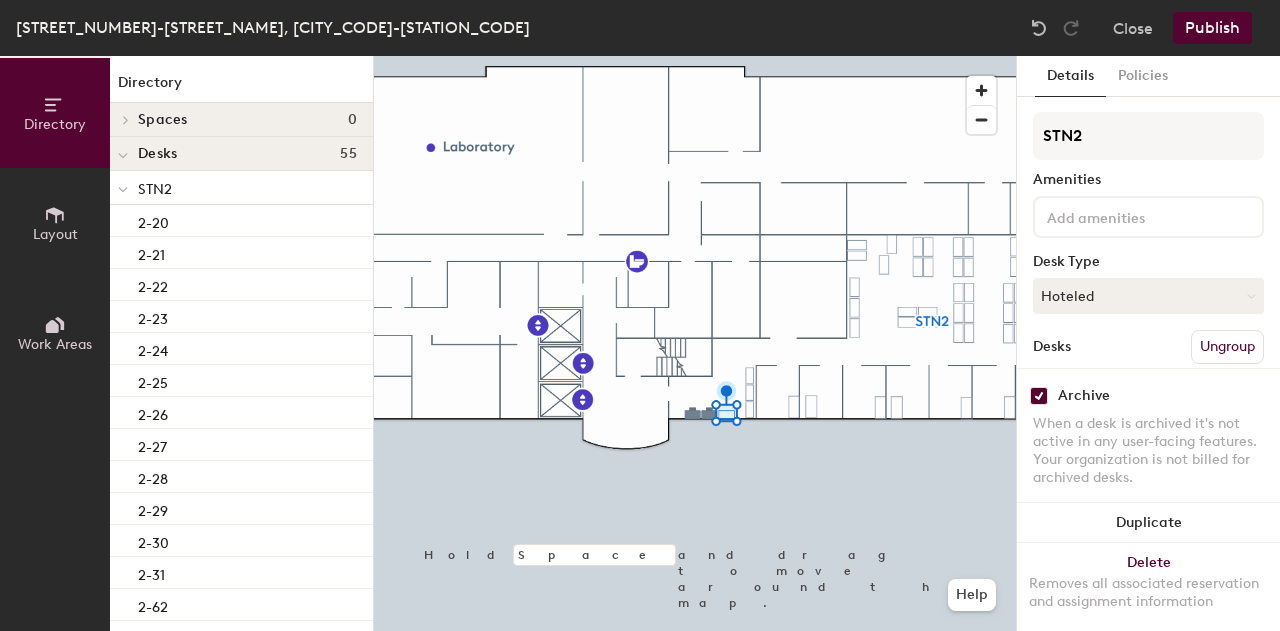 click on "Archive" 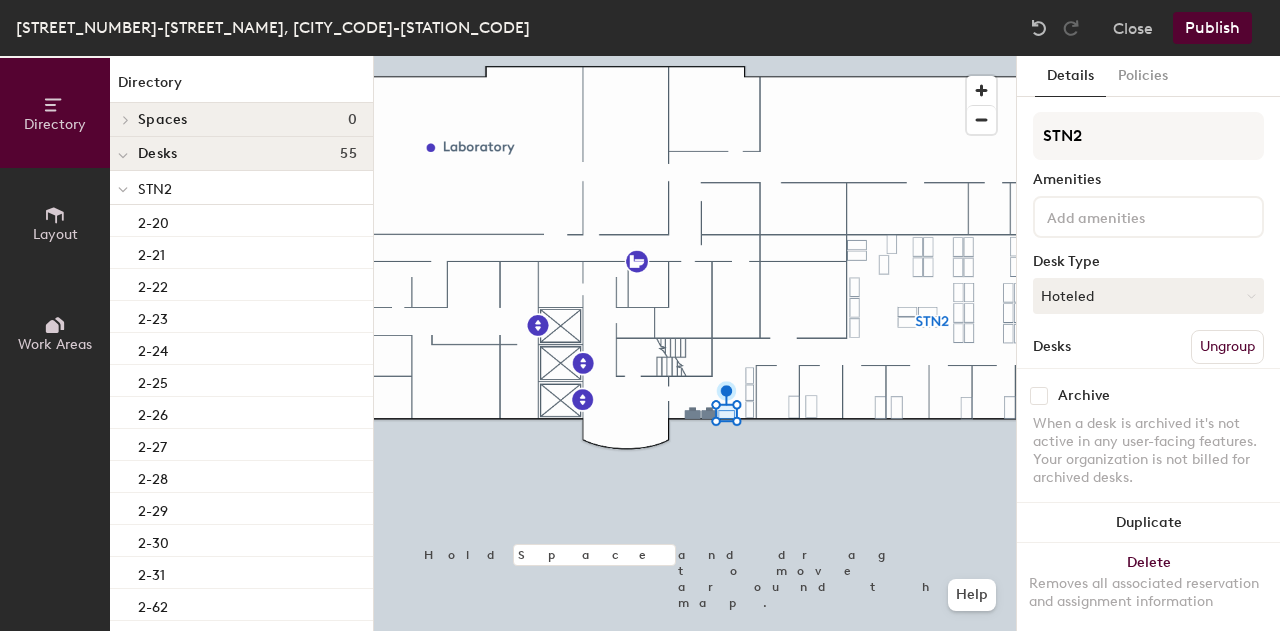 checkbox on "false" 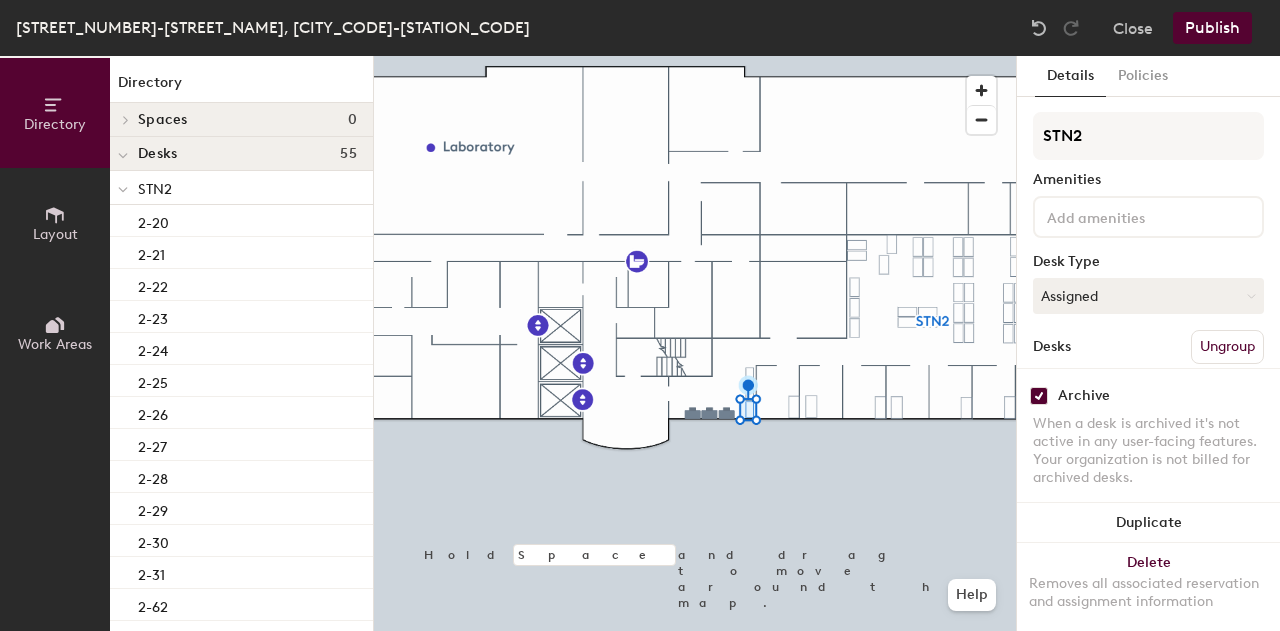 click 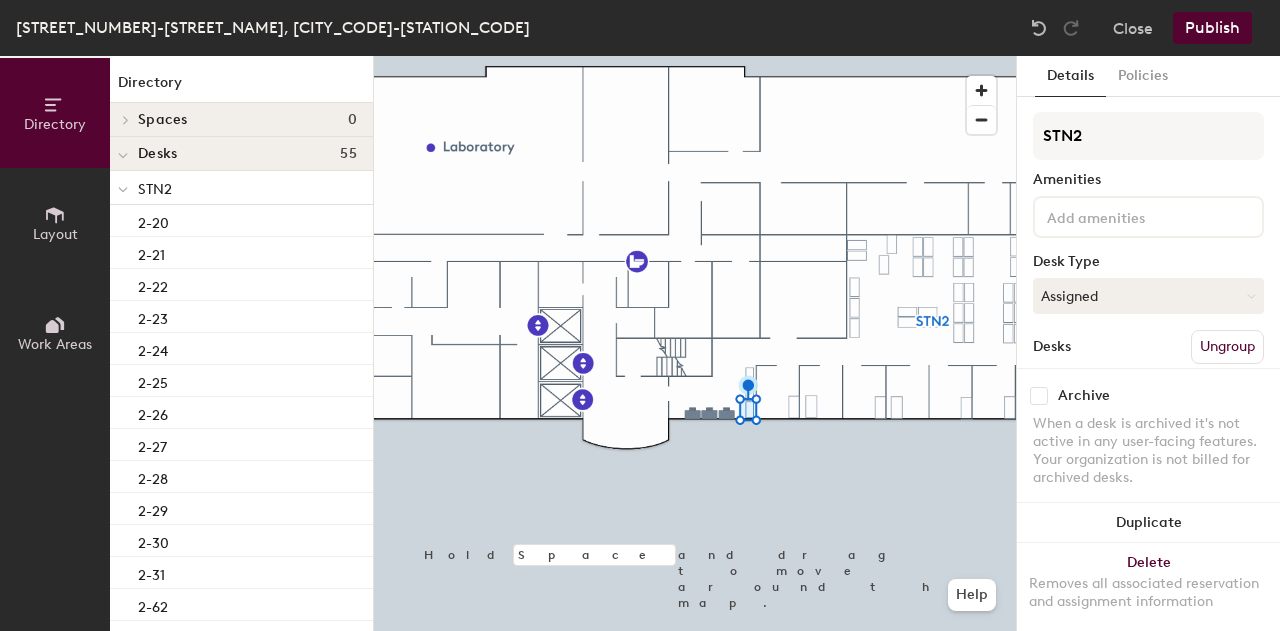 checkbox on "false" 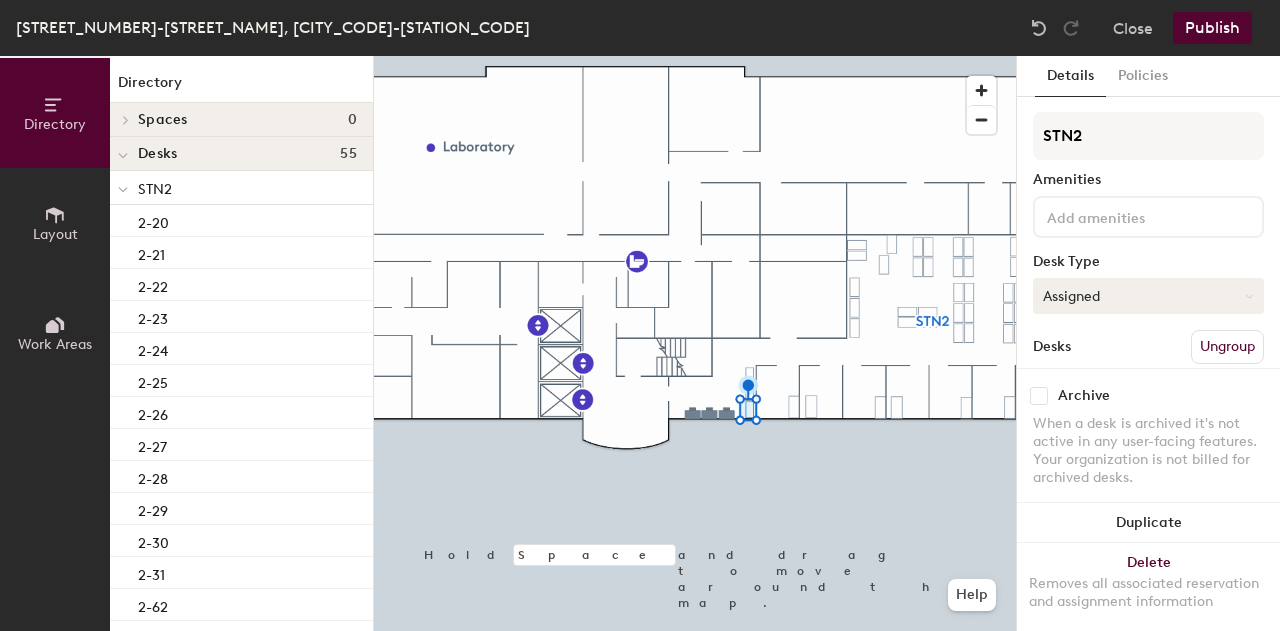 click on "Assigned" 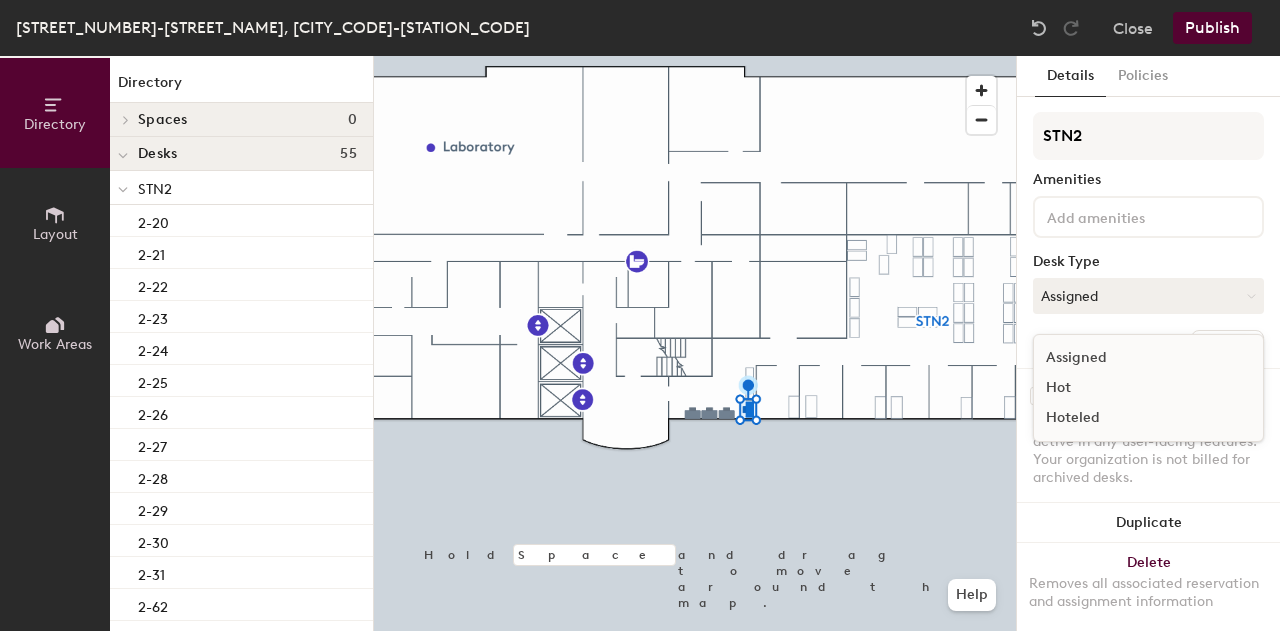 click on "Hoteled" 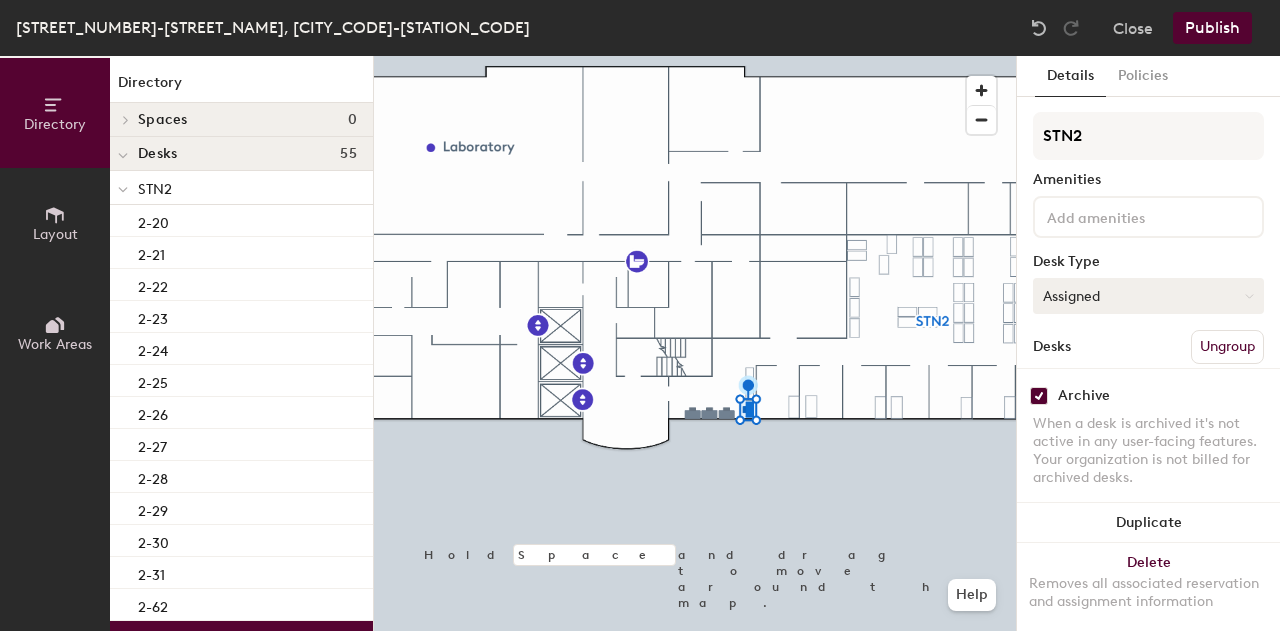 click on "Assigned" 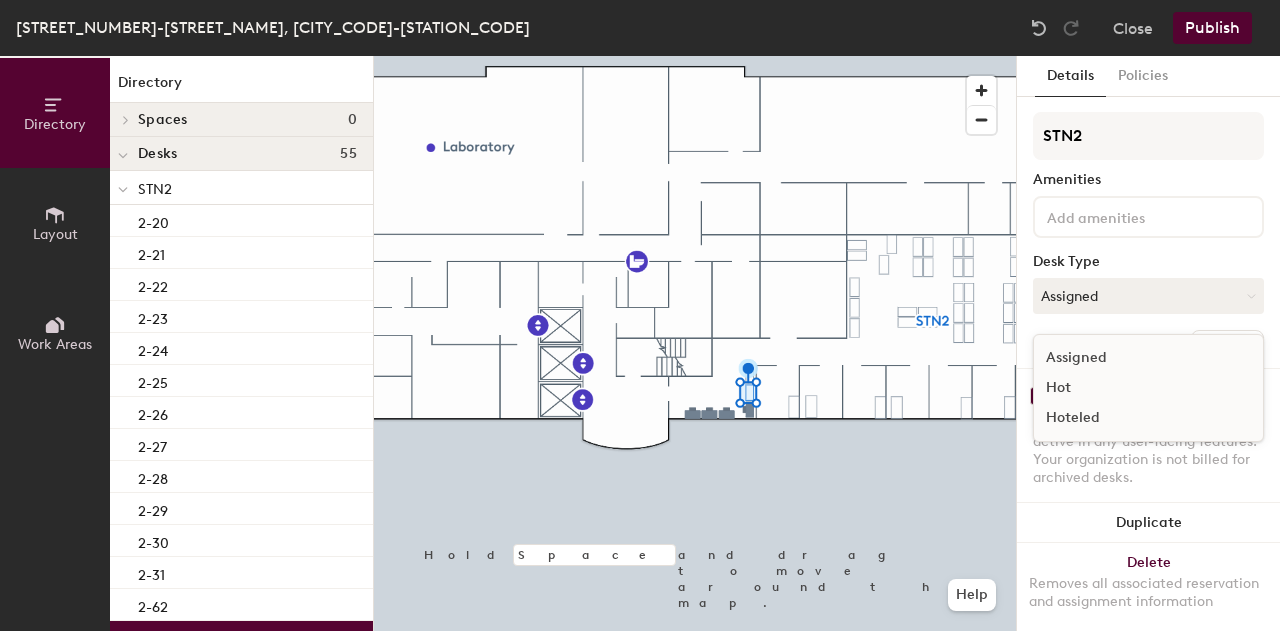 click on "Hoteled" 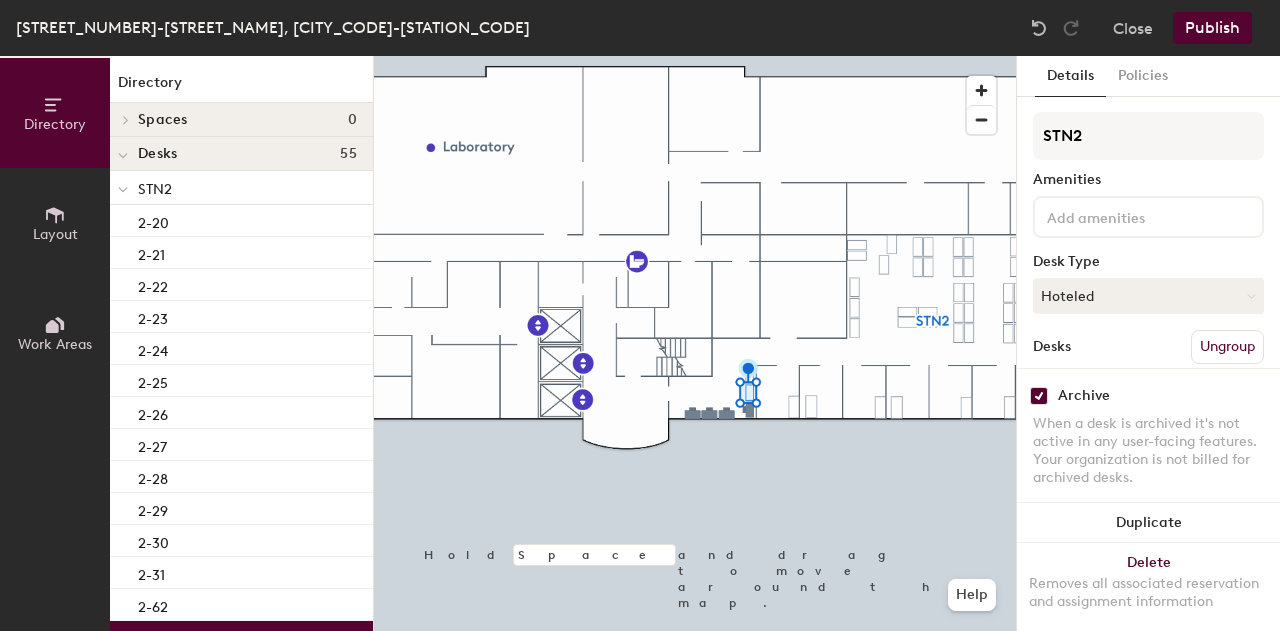 click 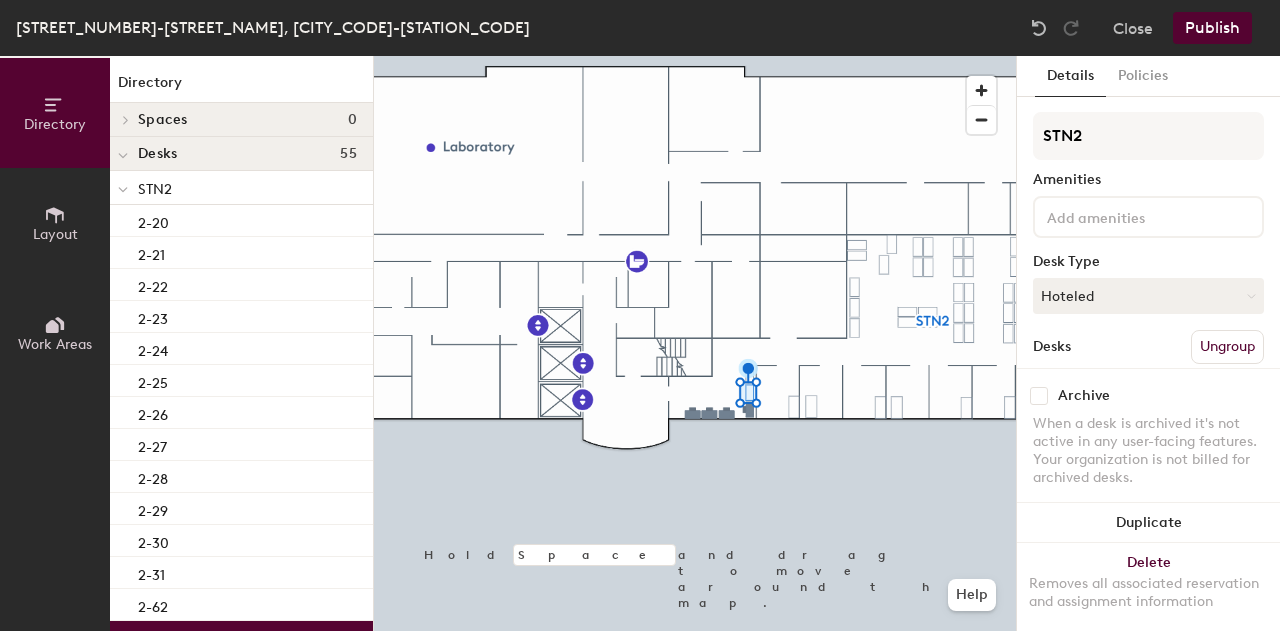 checkbox on "false" 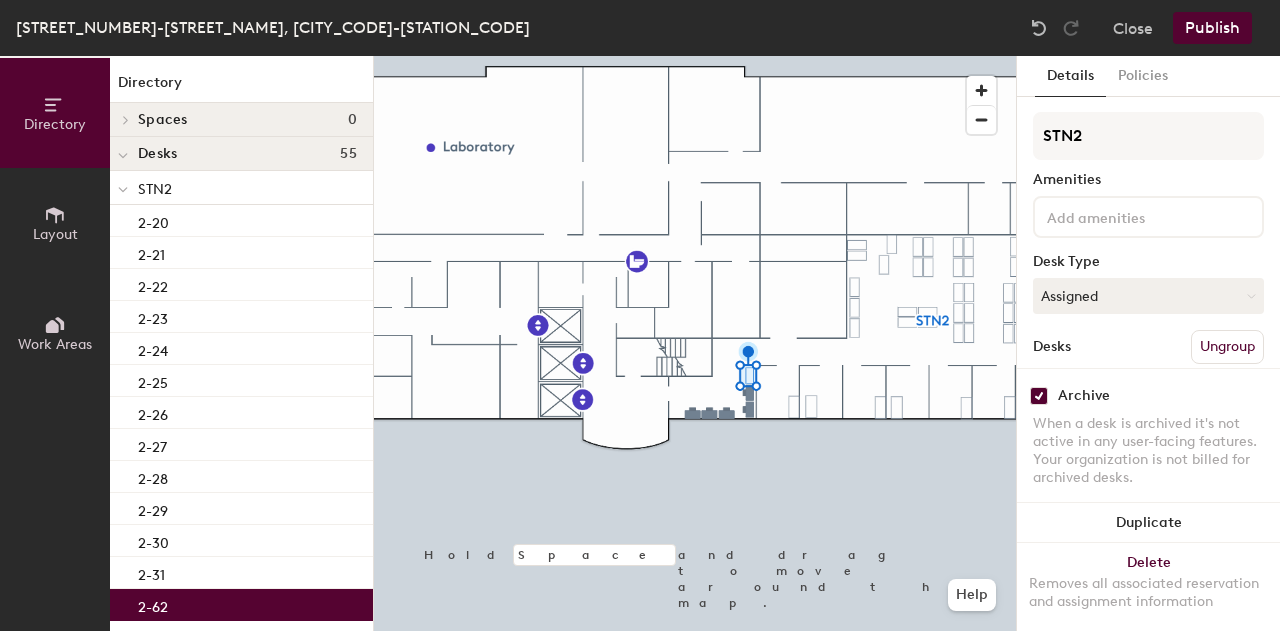 click 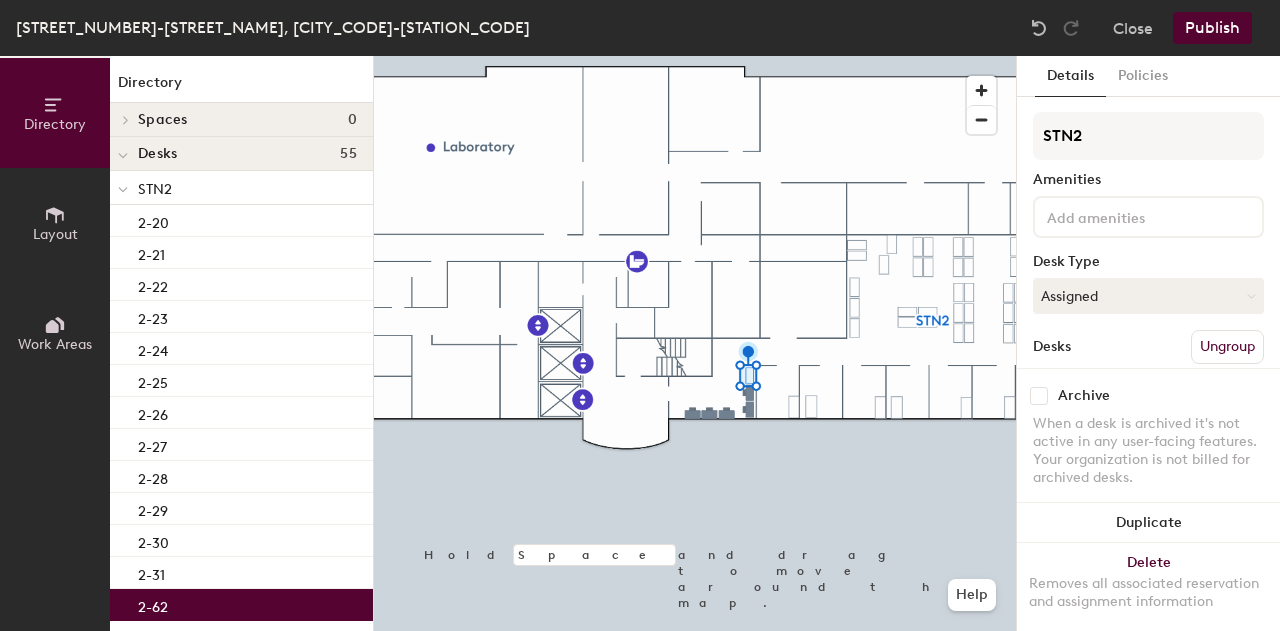 checkbox on "false" 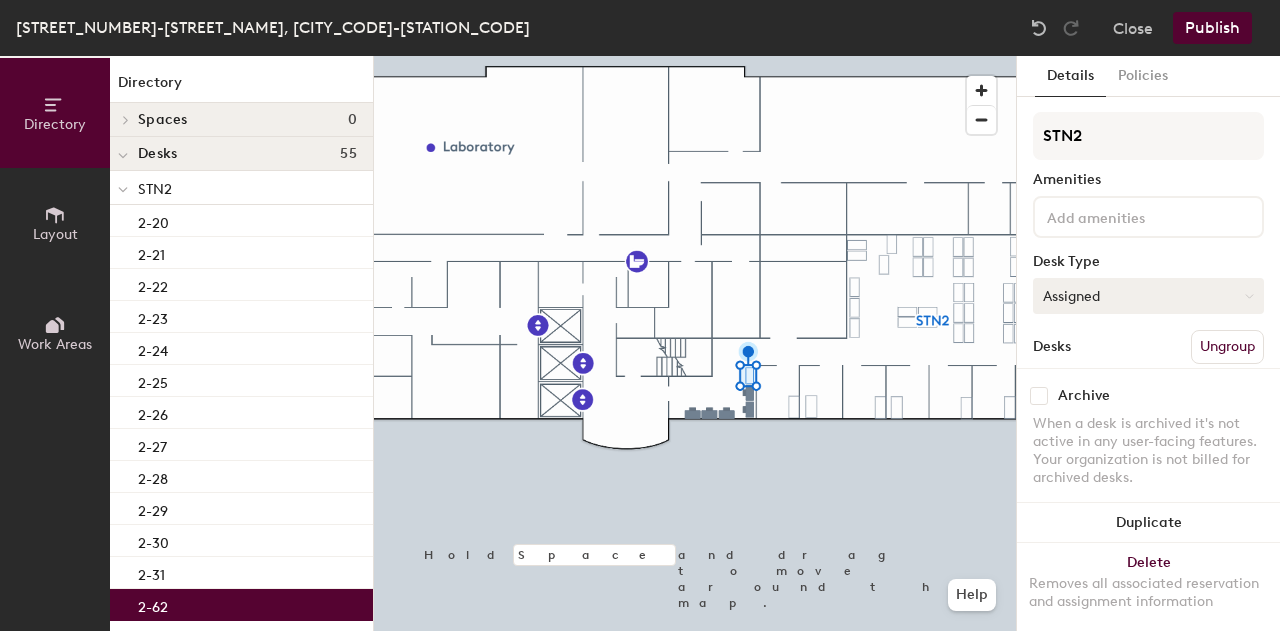 click on "Assigned" 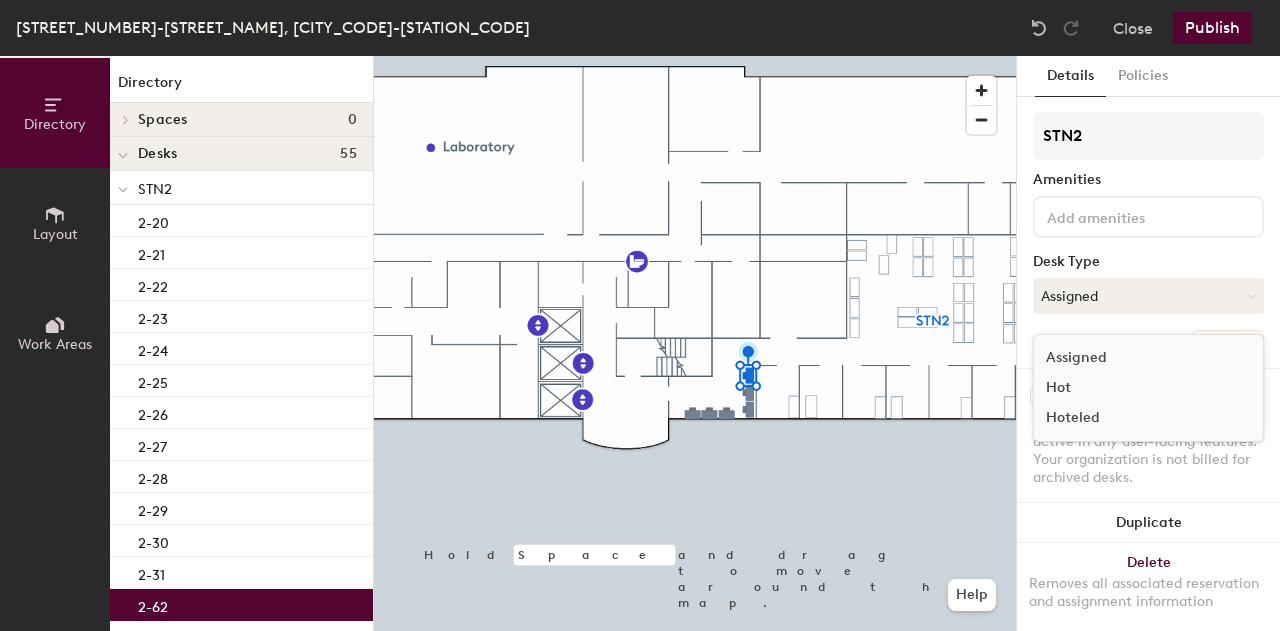 click on "Hoteled" 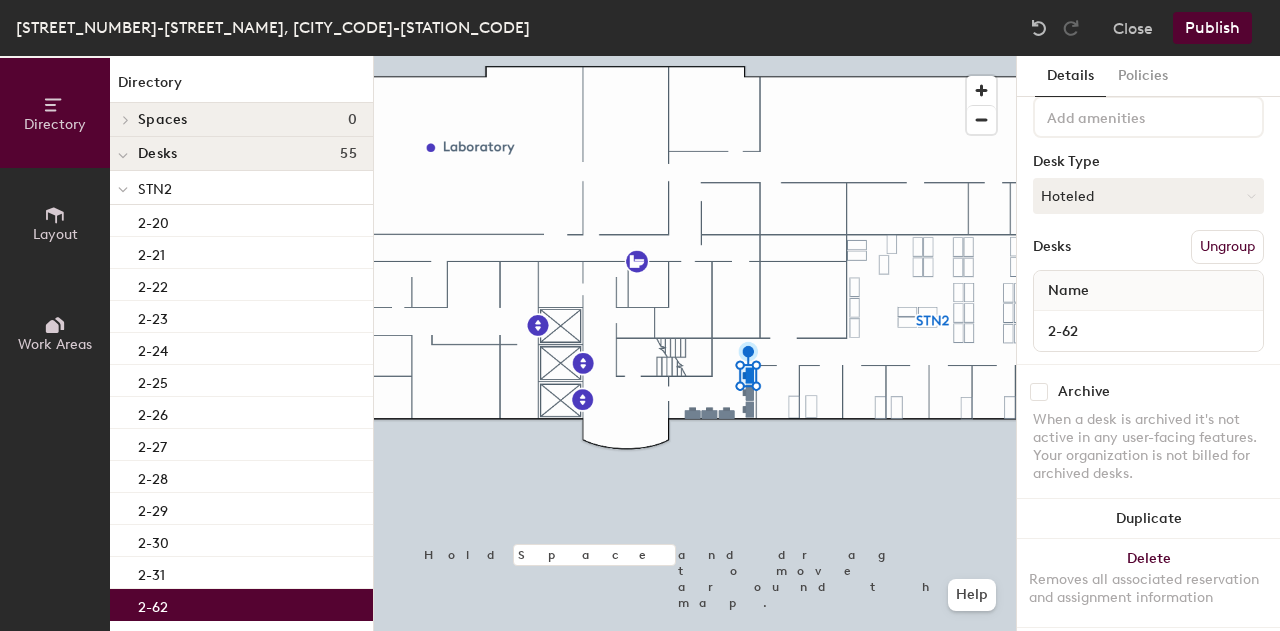 scroll, scrollTop: 128, scrollLeft: 0, axis: vertical 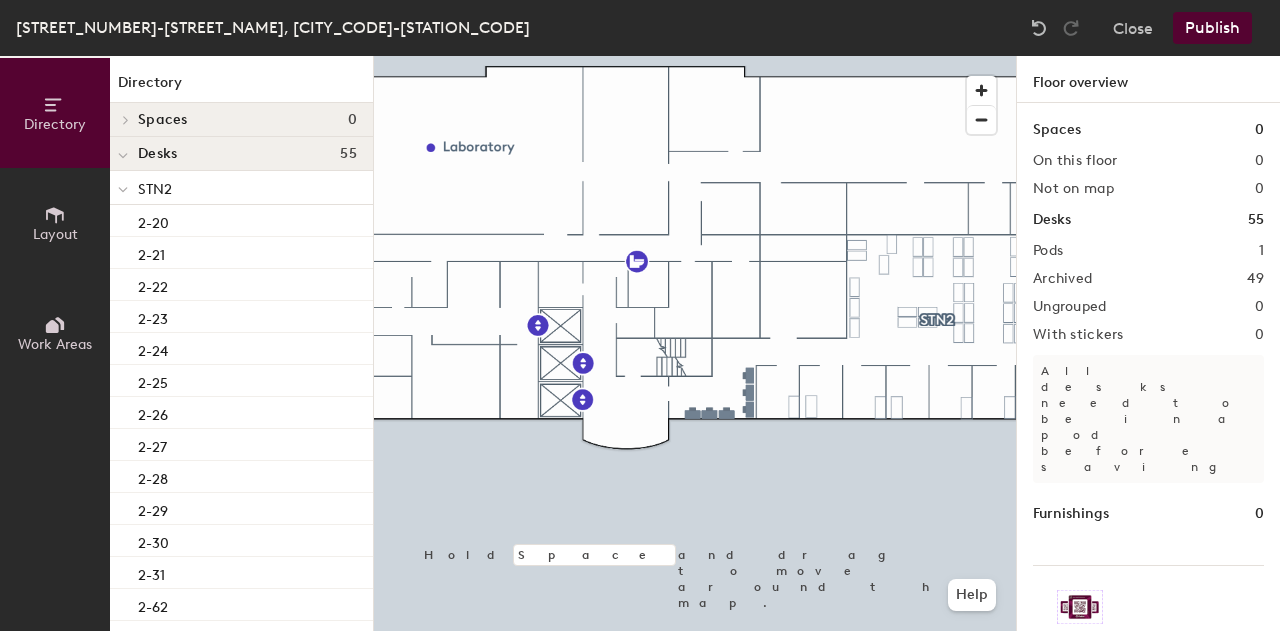 click on "Publish" 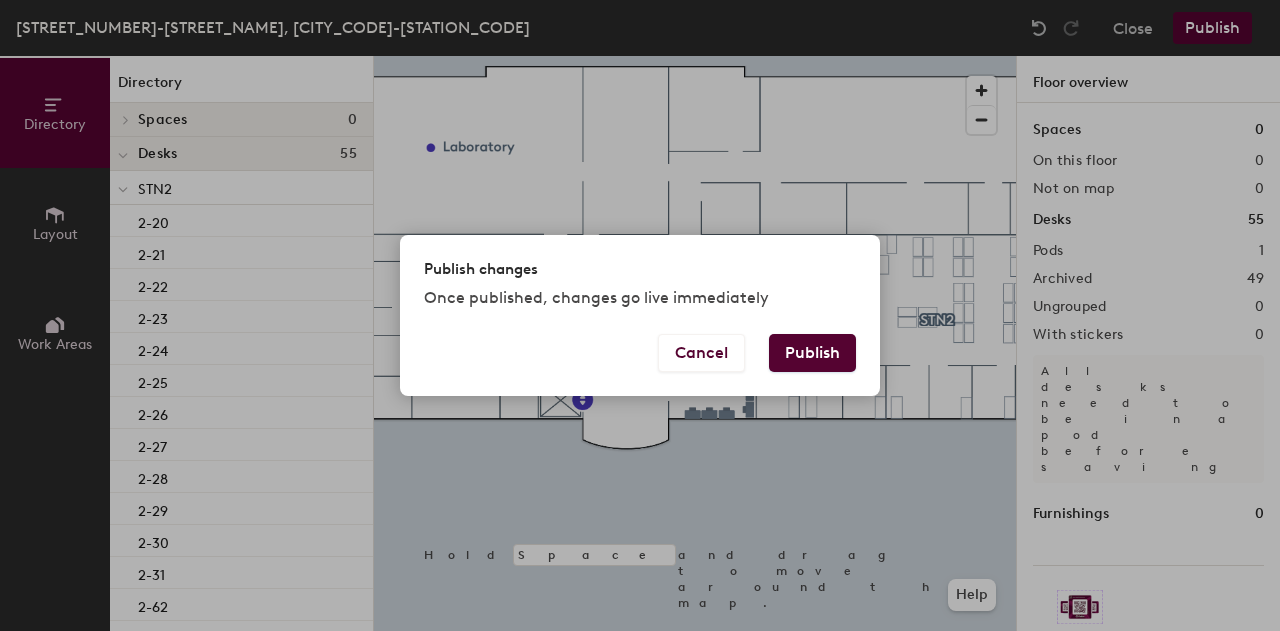 click on "Publish" at bounding box center (812, 353) 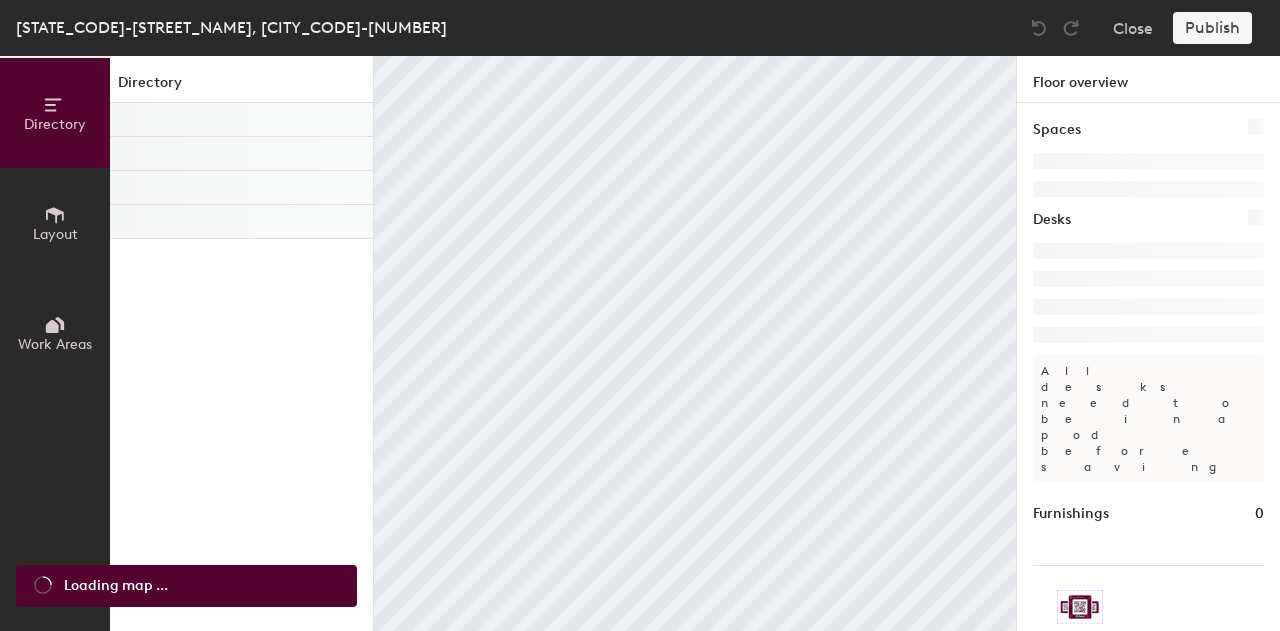 scroll, scrollTop: 0, scrollLeft: 0, axis: both 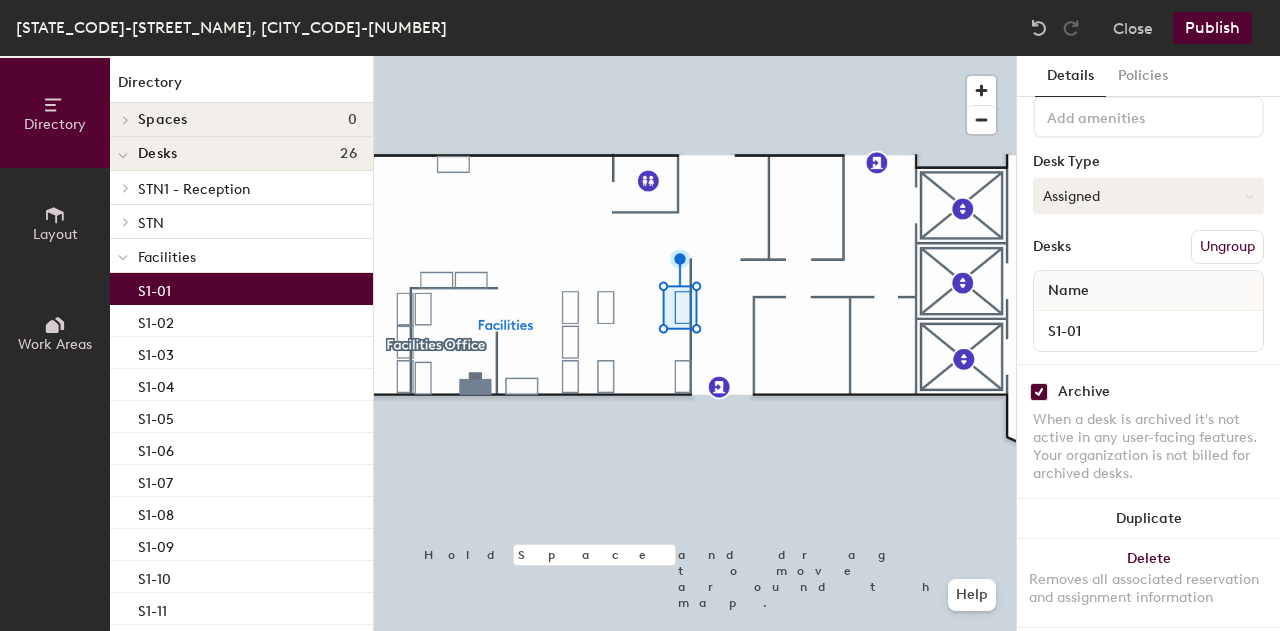 click on "Assigned" 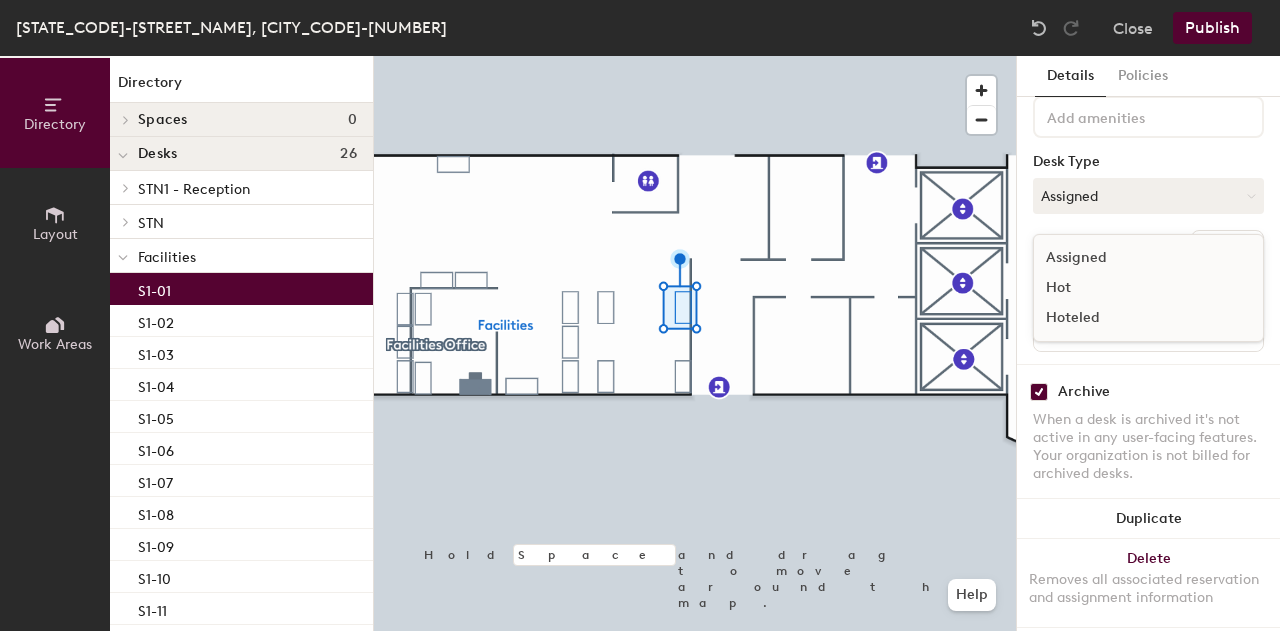 click on "Hoteled" 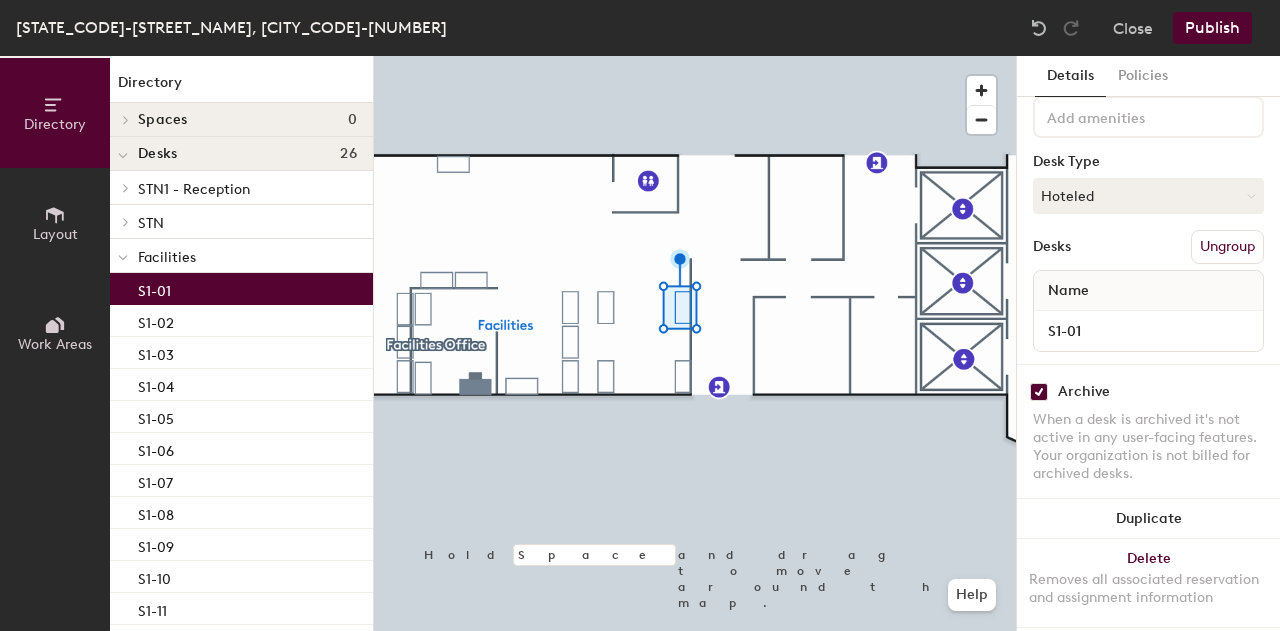 click 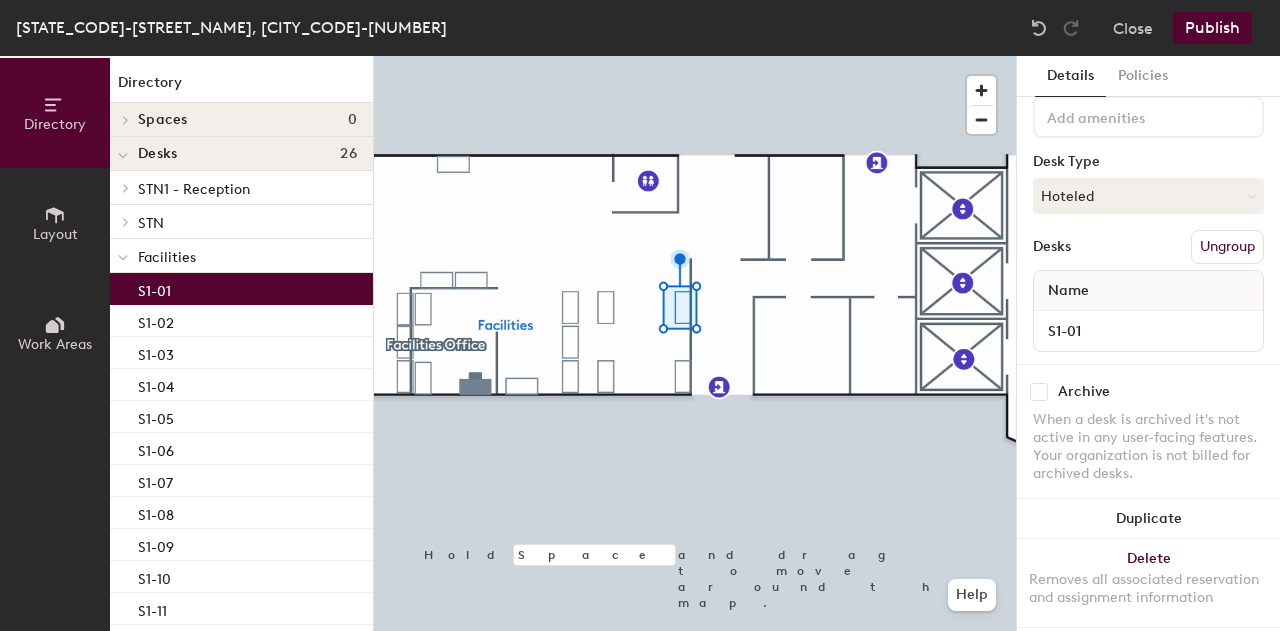 checkbox on "false" 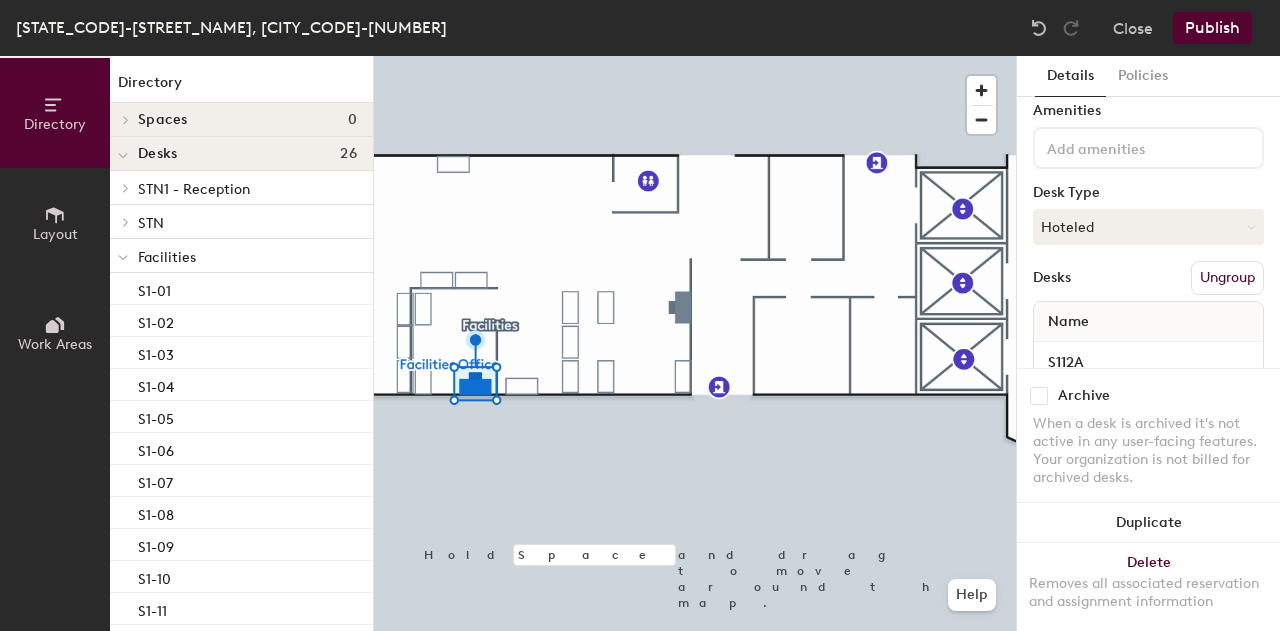 scroll, scrollTop: 128, scrollLeft: 0, axis: vertical 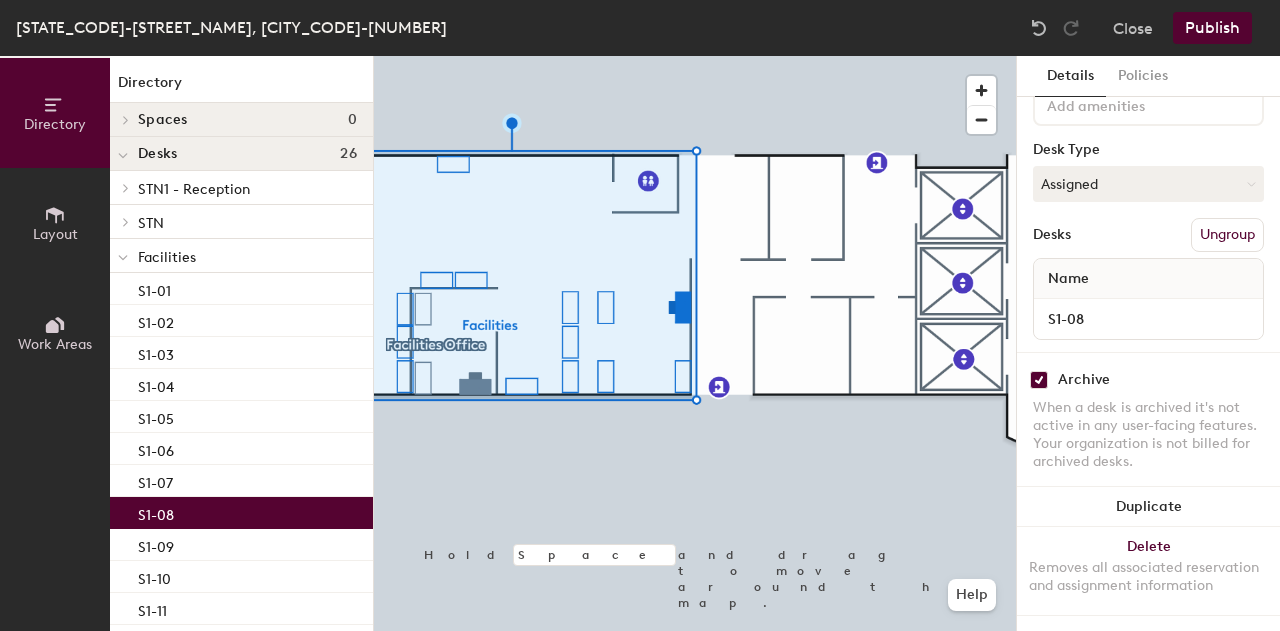 click 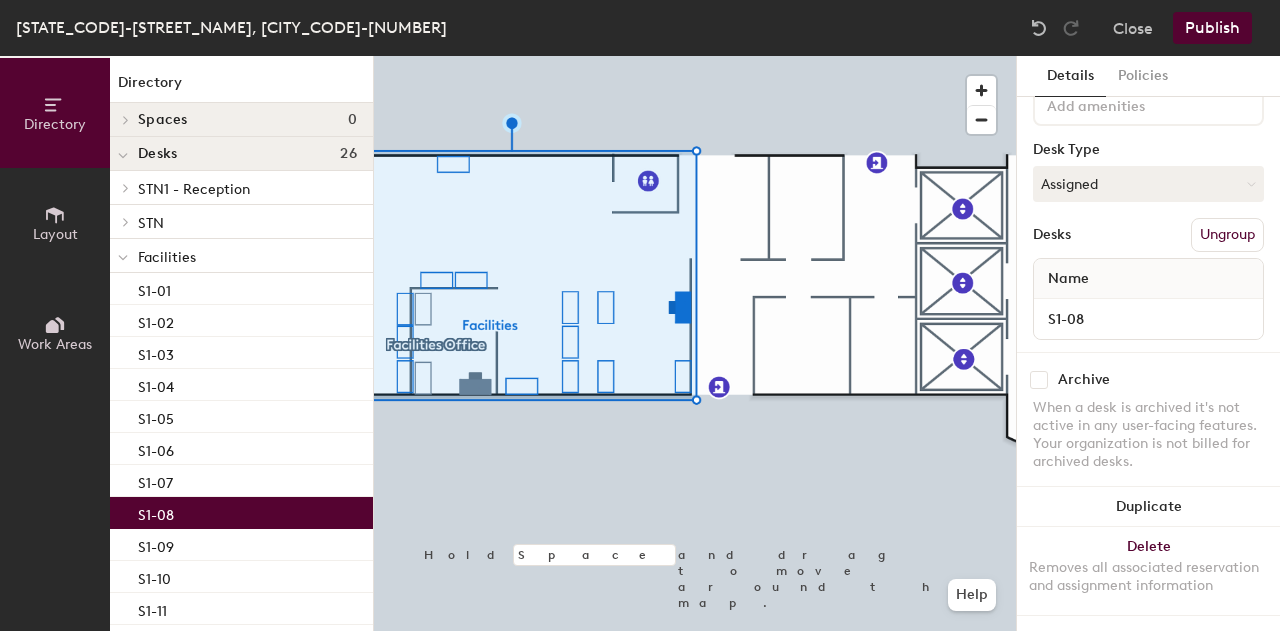 checkbox on "false" 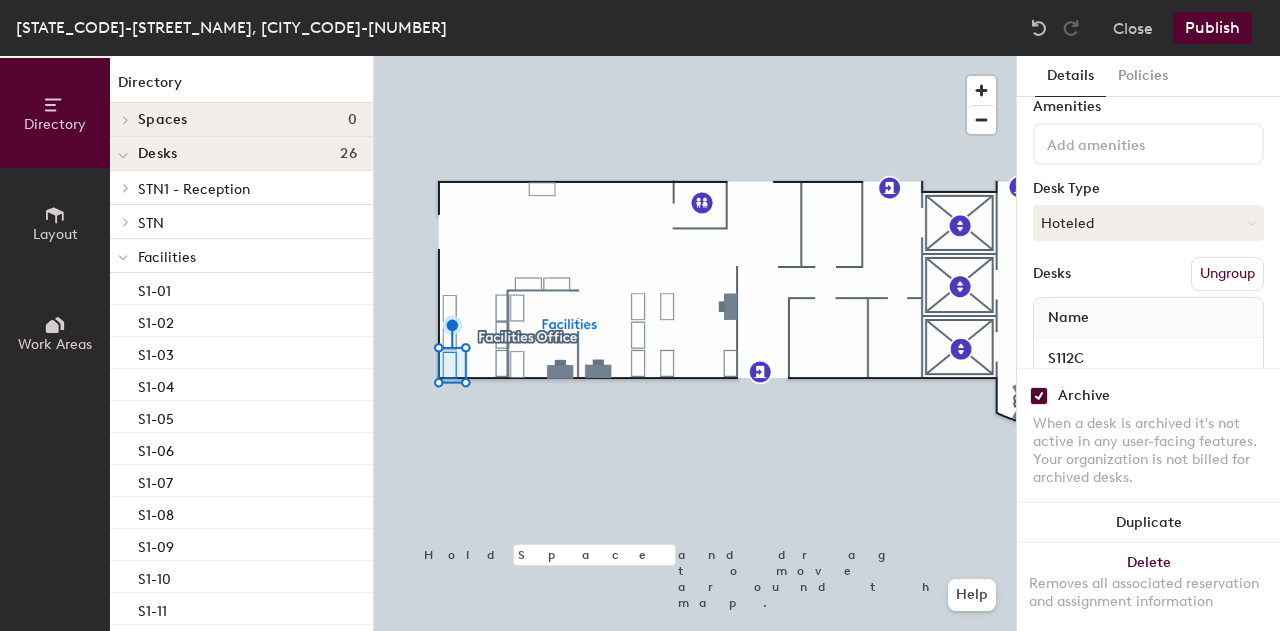 scroll, scrollTop: 128, scrollLeft: 0, axis: vertical 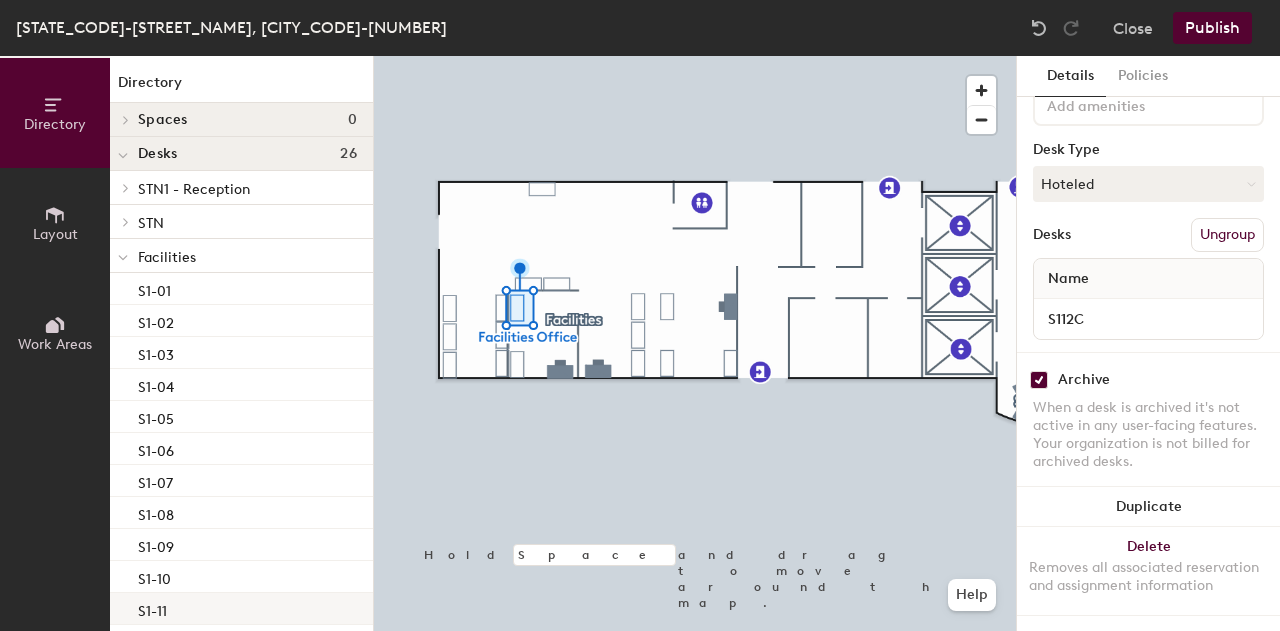 click on "S1-11" 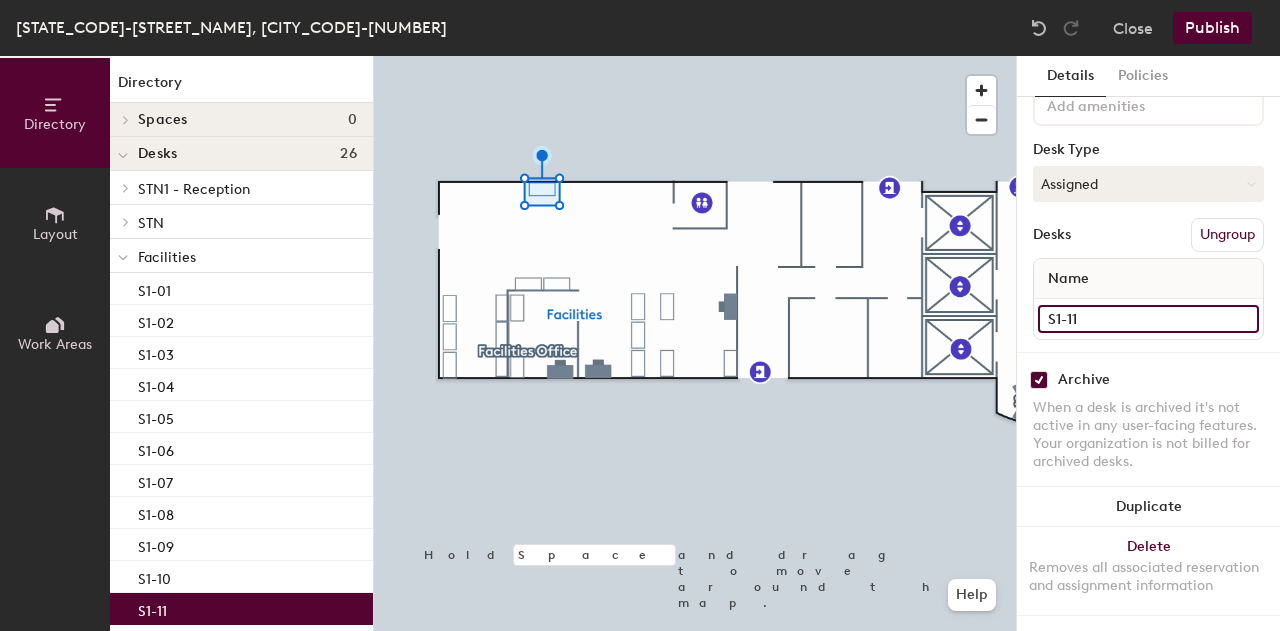 click on "S1-11" 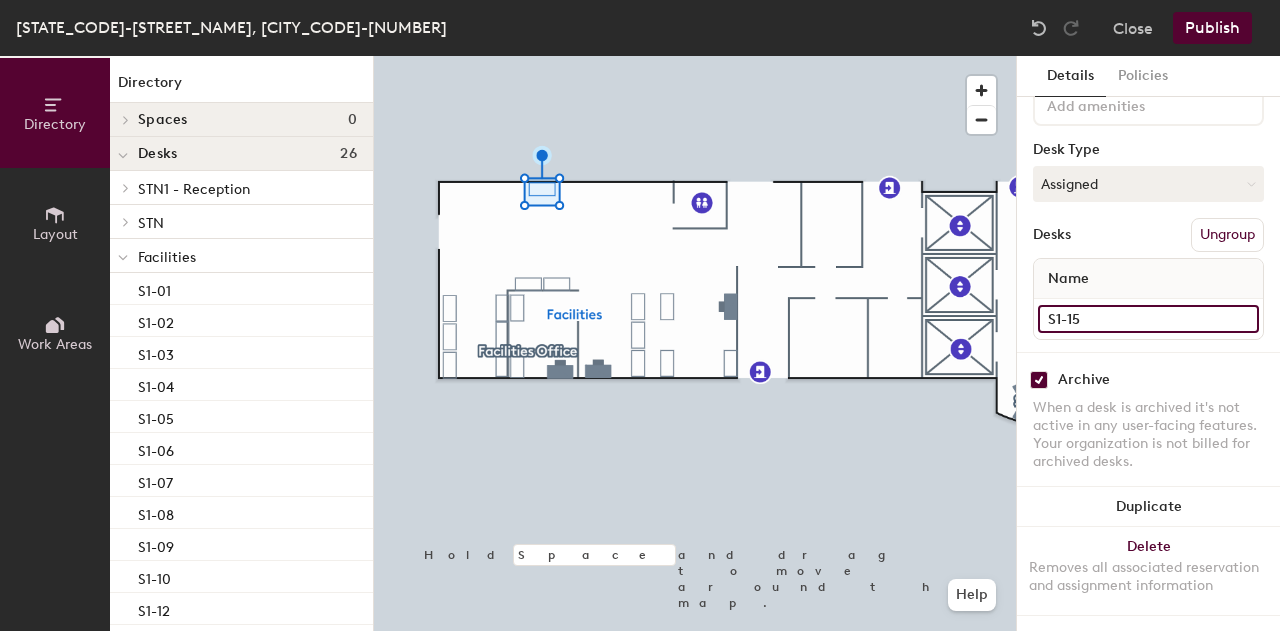 type on "S1-15" 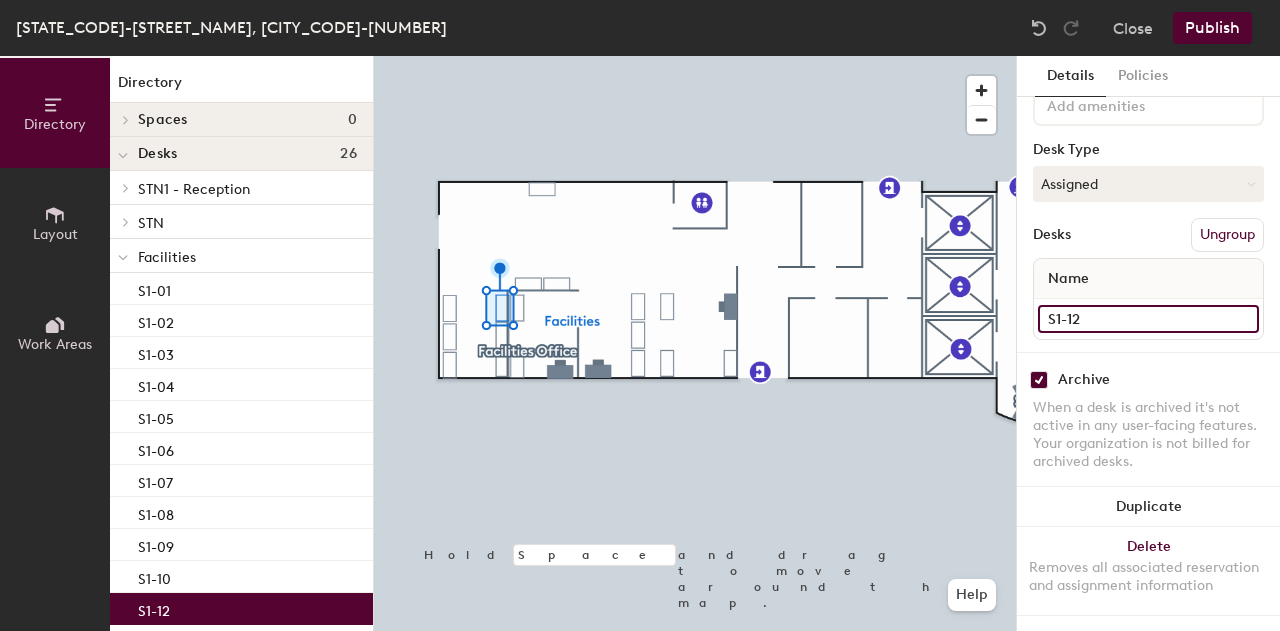 click on "S1-12" 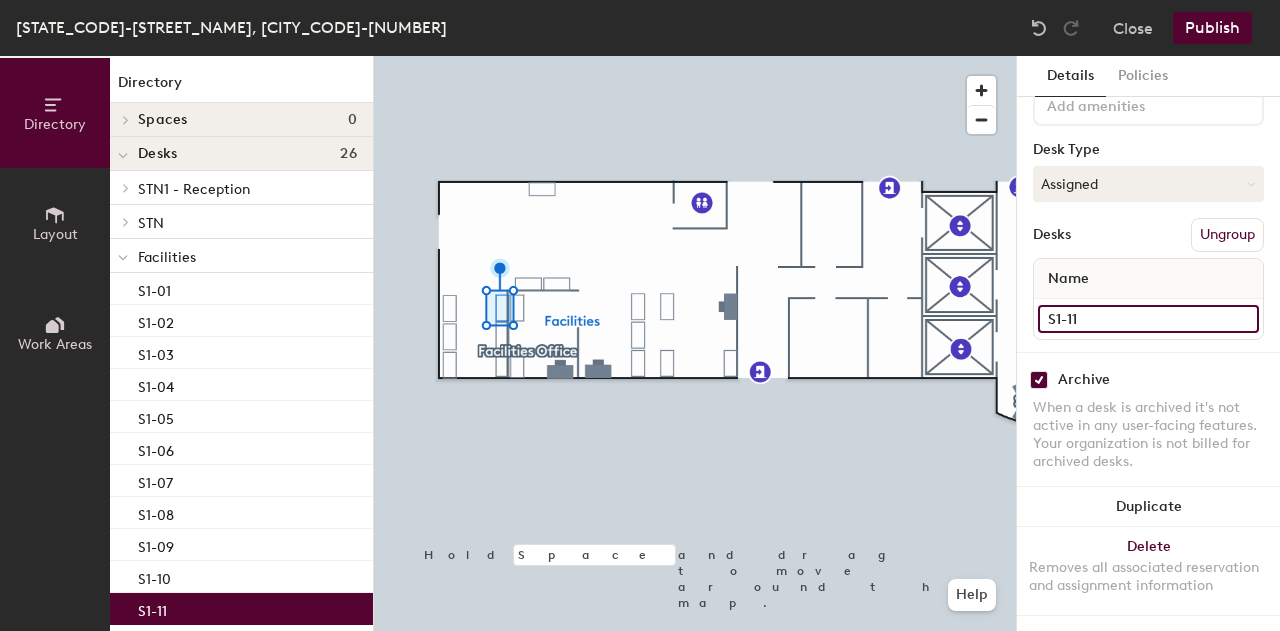 type on "S1-11" 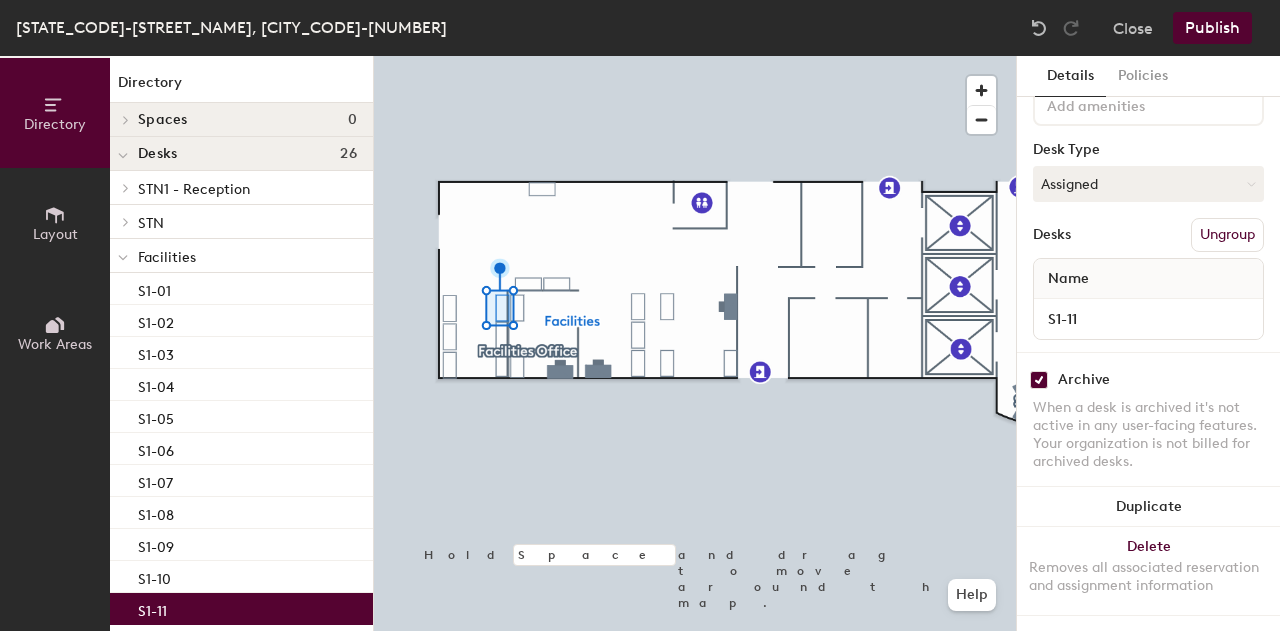 click 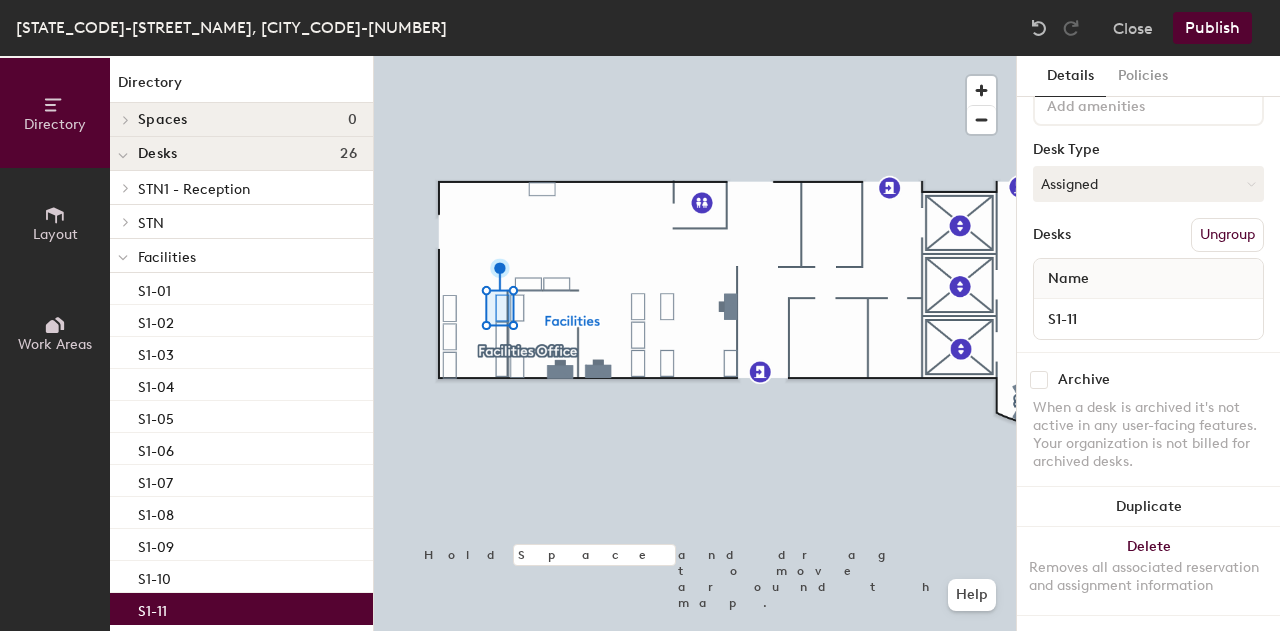 checkbox on "false" 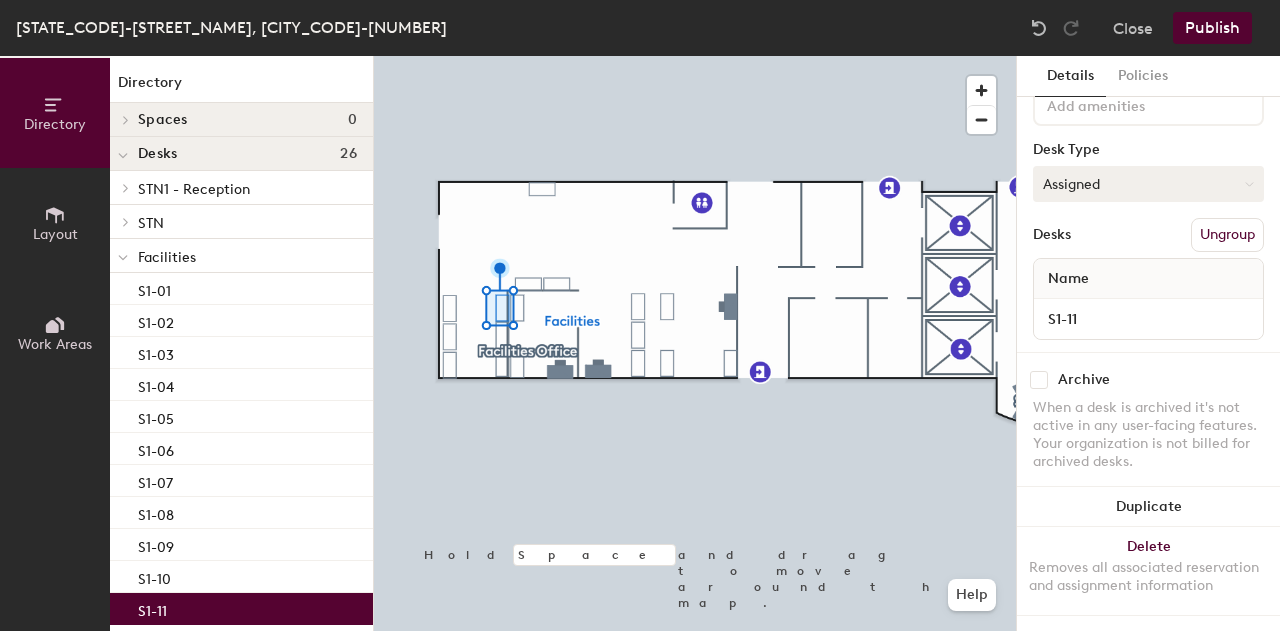 click on "Assigned" 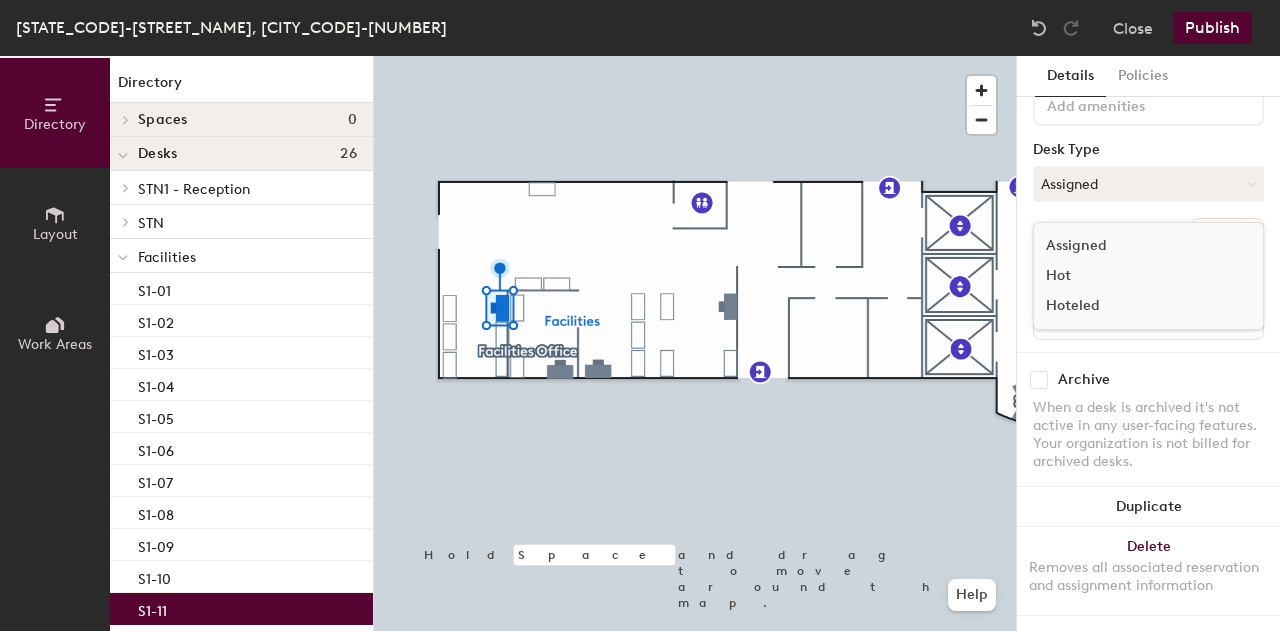click on "Hoteled" 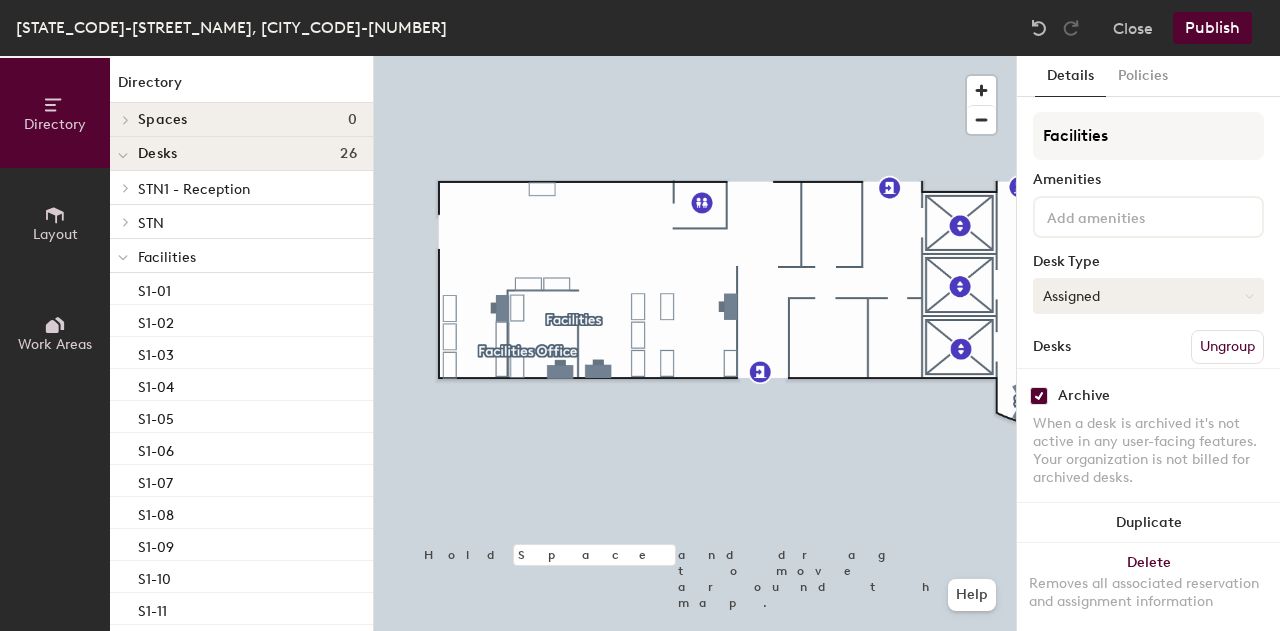 click on "Assigned" 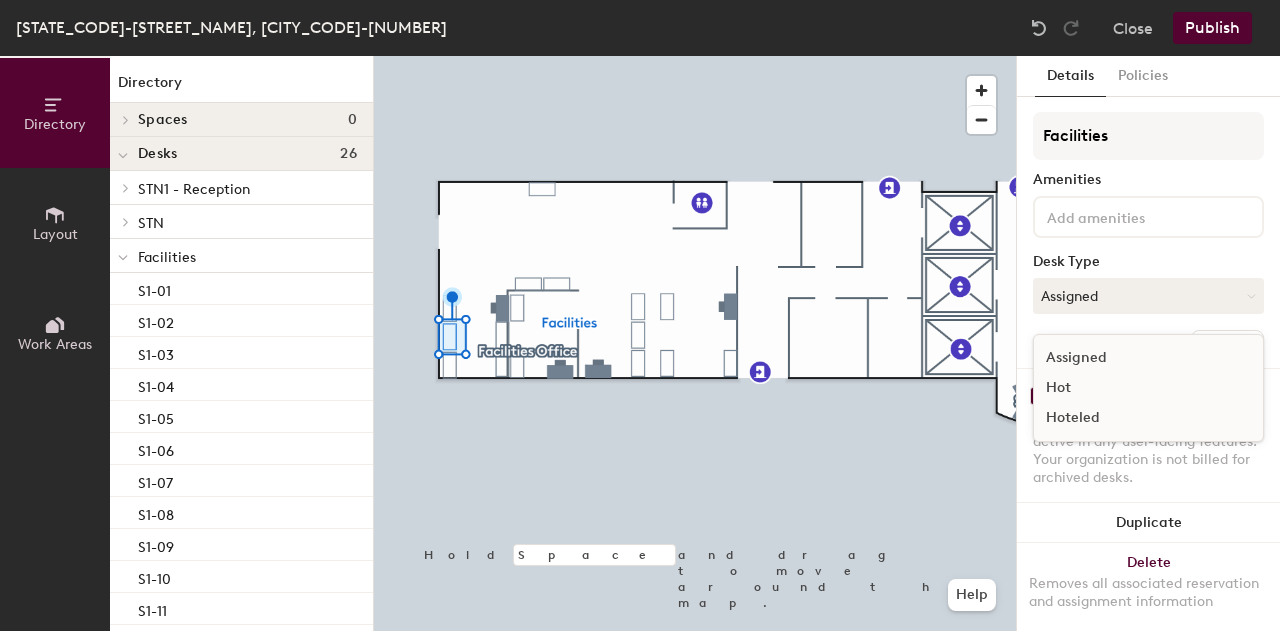 click on "Hoteled" 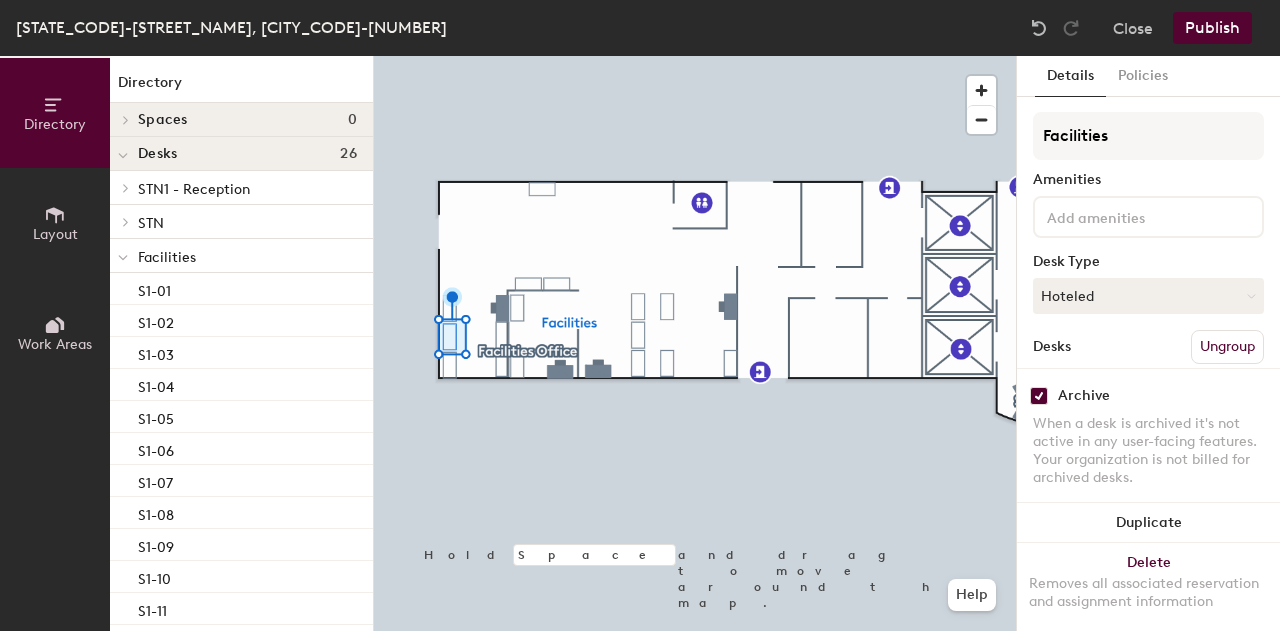 click 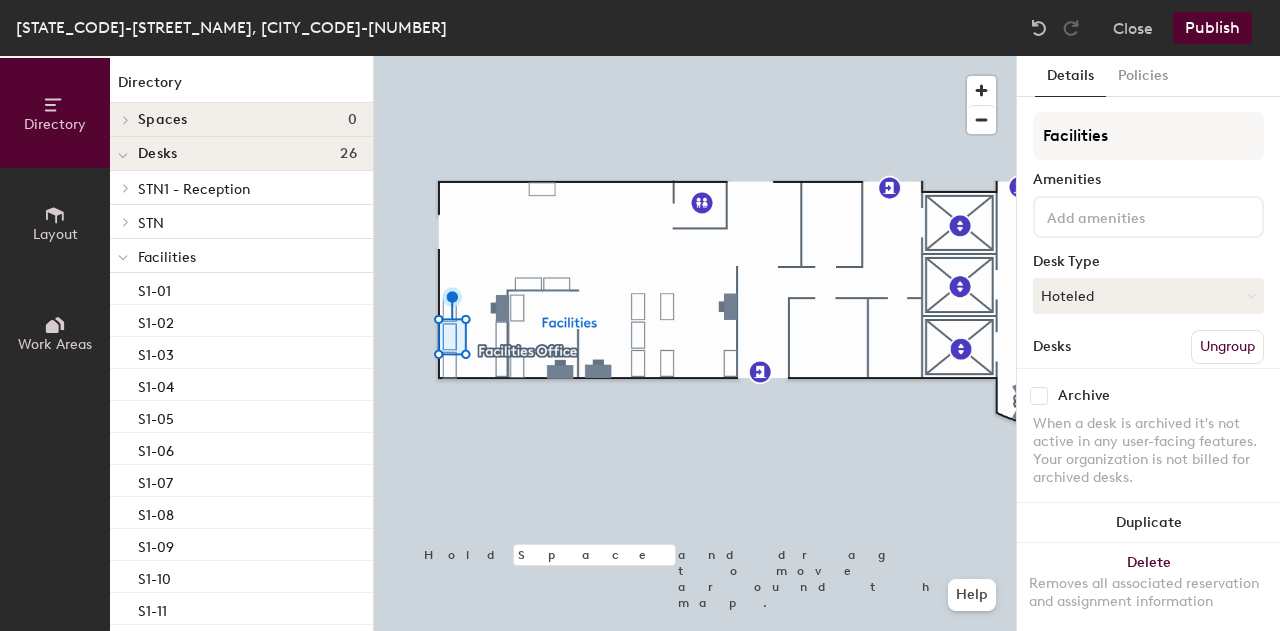 checkbox on "false" 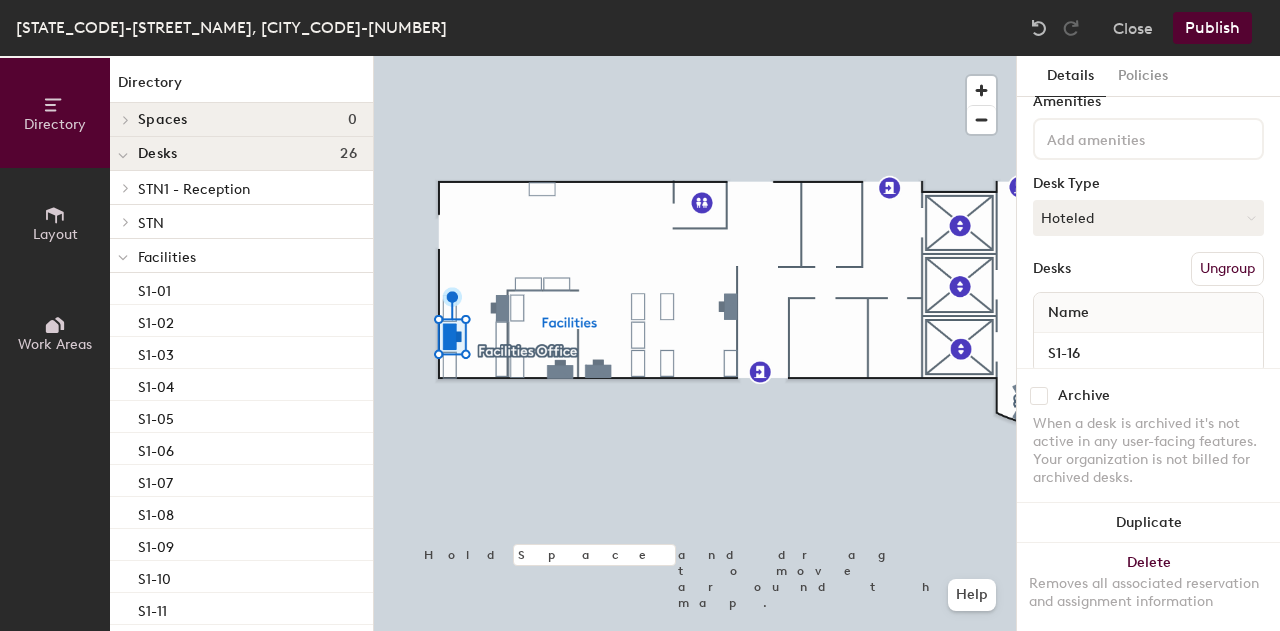 scroll, scrollTop: 128, scrollLeft: 0, axis: vertical 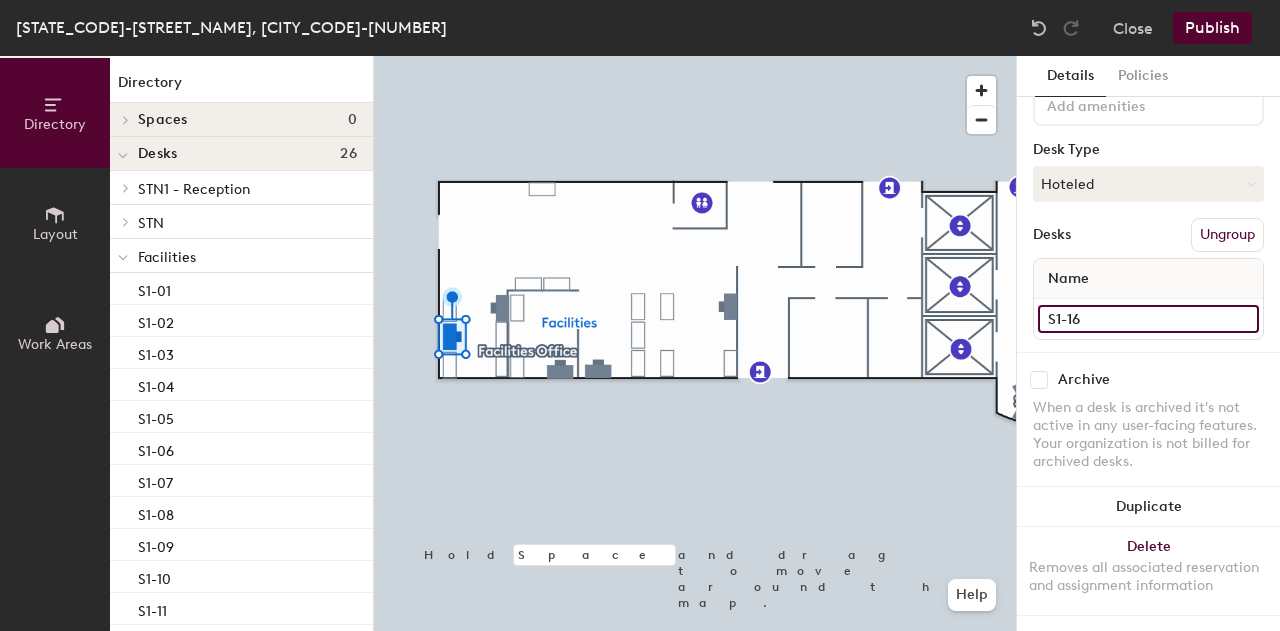 click on "S1-16" 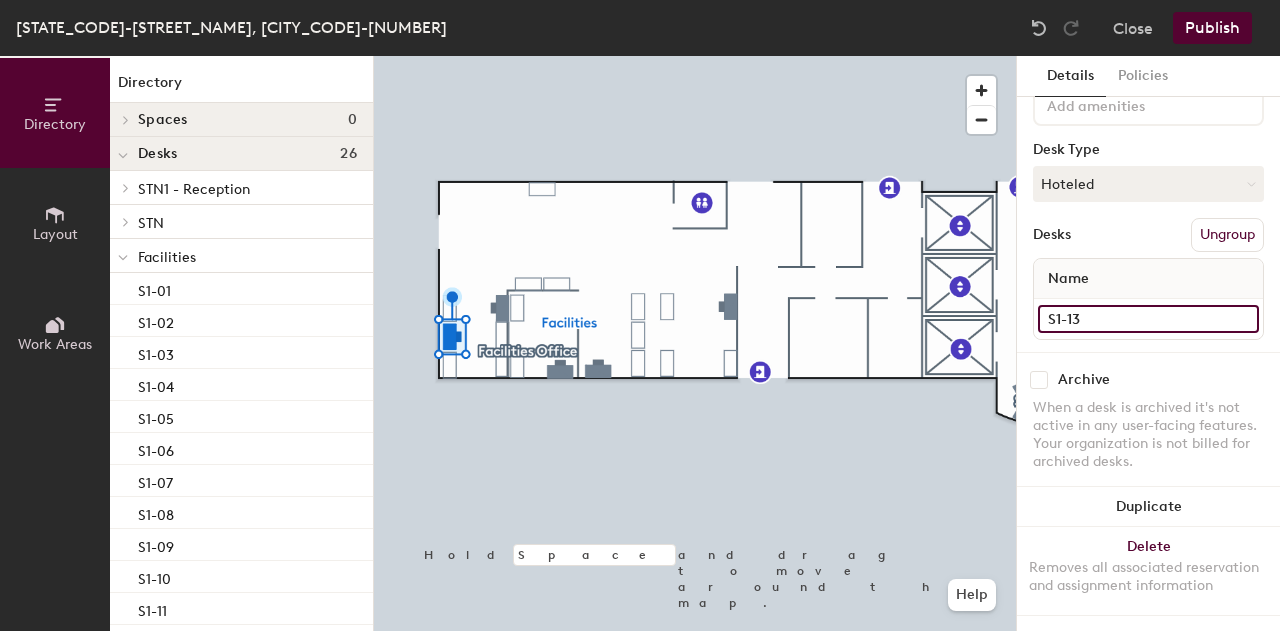 type on "S1-13" 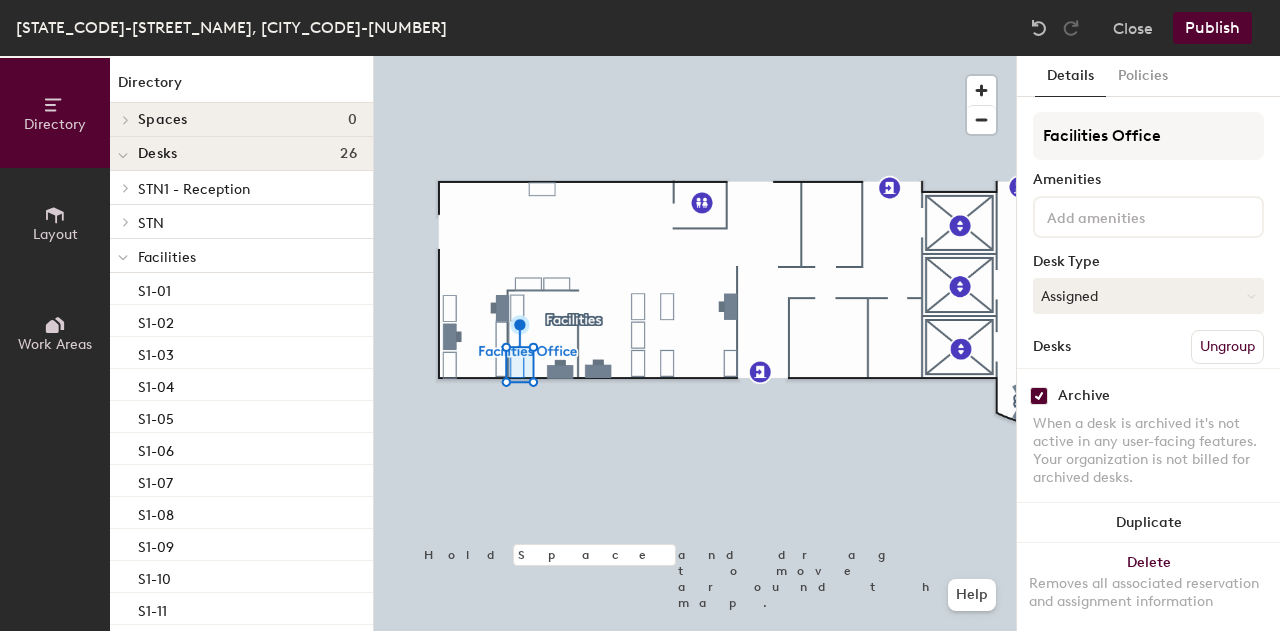 drag, startPoint x: 1043, startPoint y: 381, endPoint x: 1056, endPoint y: 370, distance: 17.029387 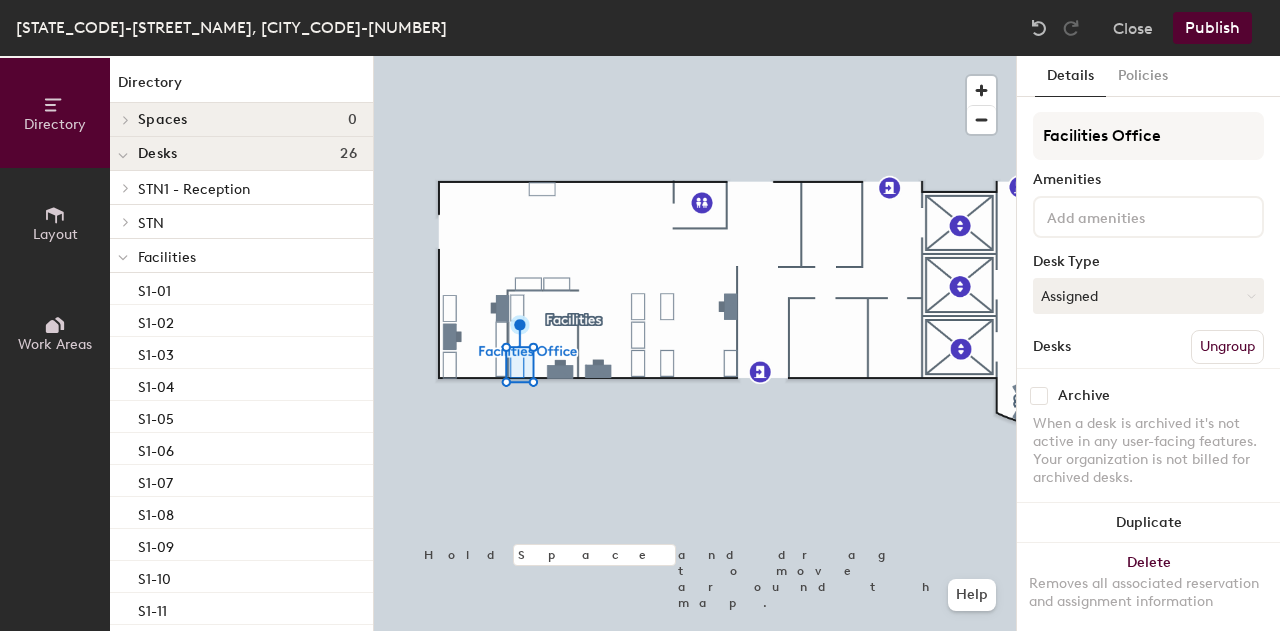 checkbox on "false" 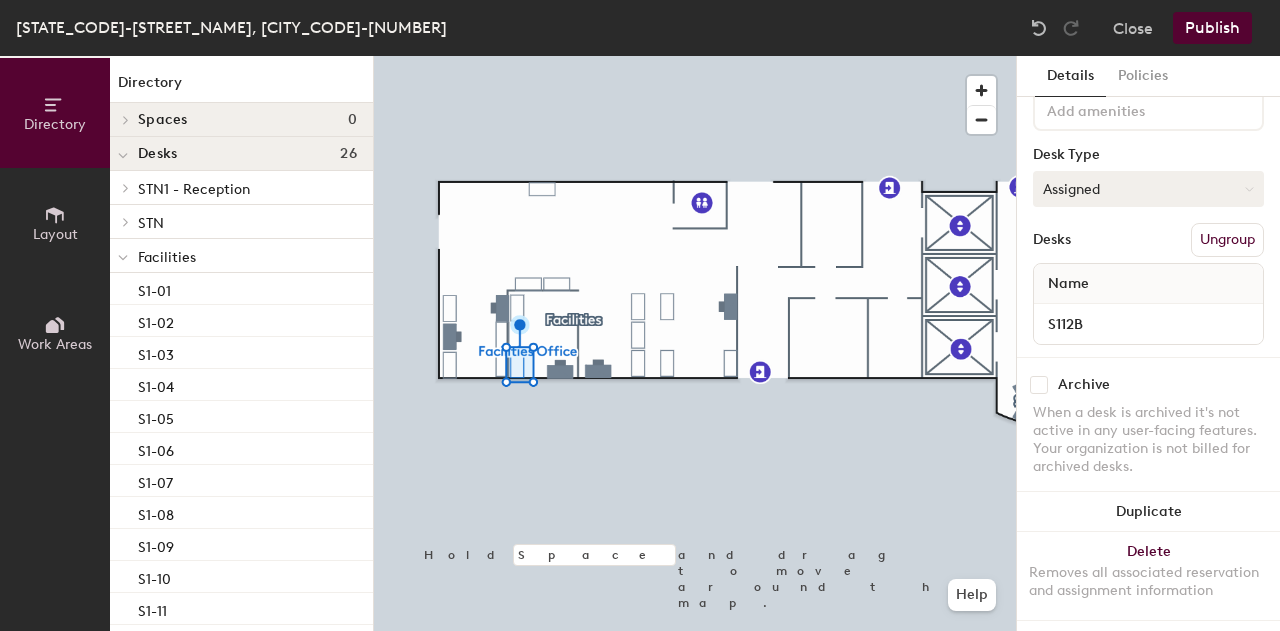 scroll, scrollTop: 128, scrollLeft: 0, axis: vertical 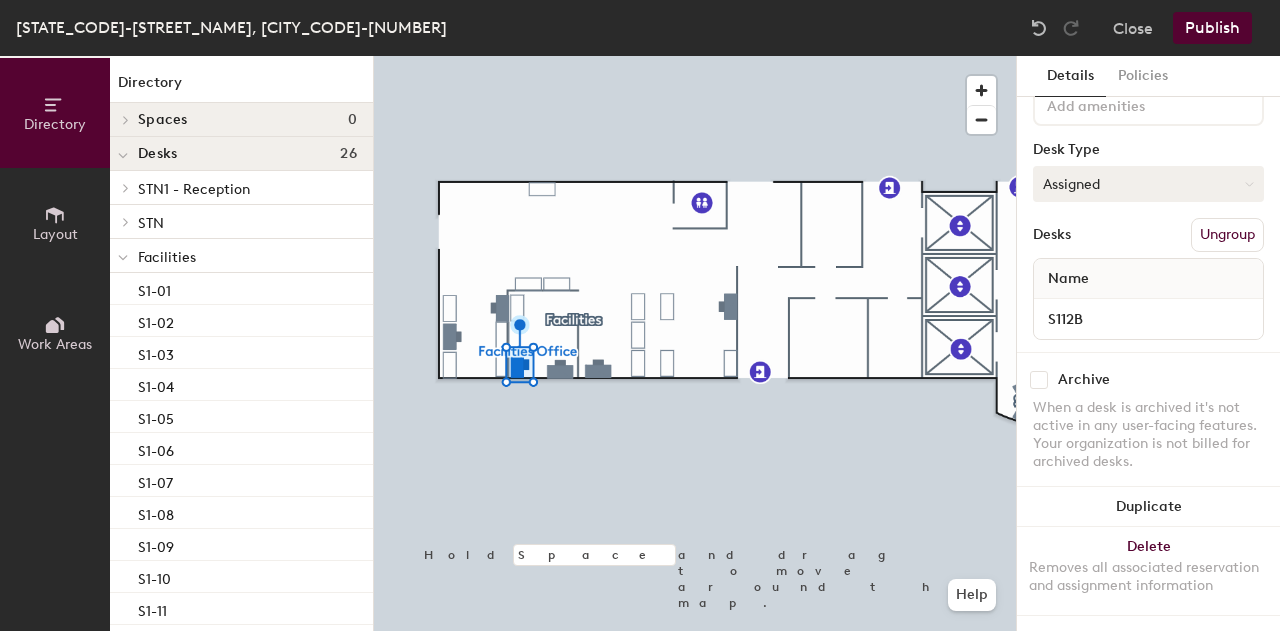 click on "Assigned" 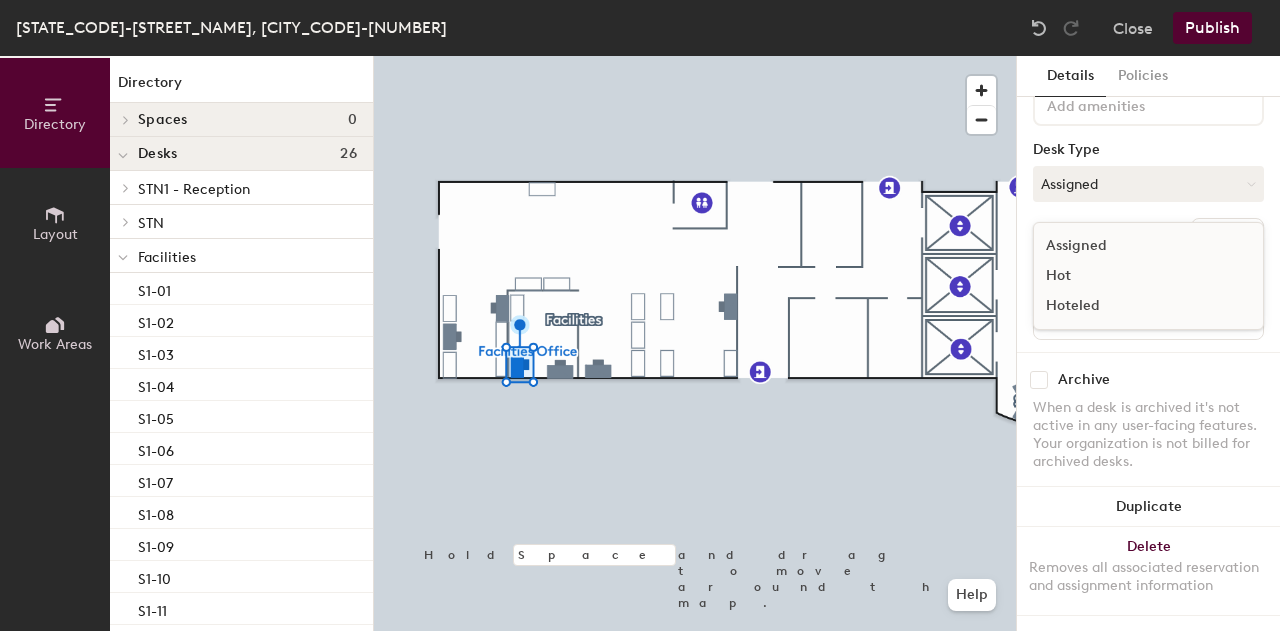click on "Hoteled" 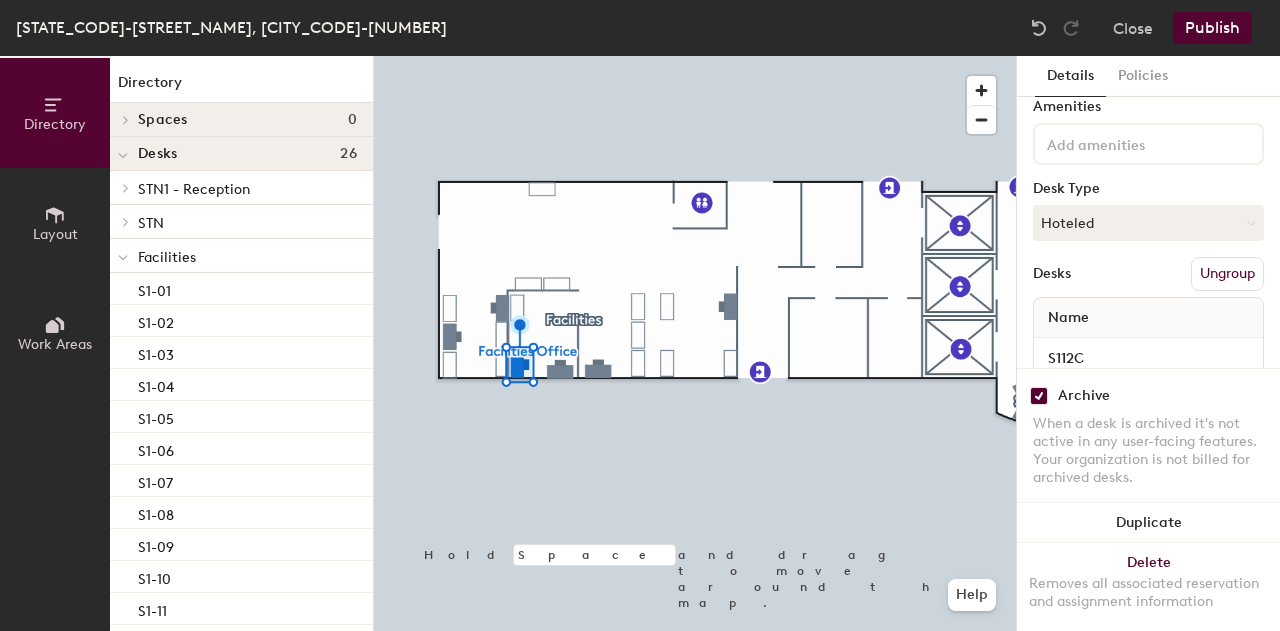 scroll, scrollTop: 128, scrollLeft: 0, axis: vertical 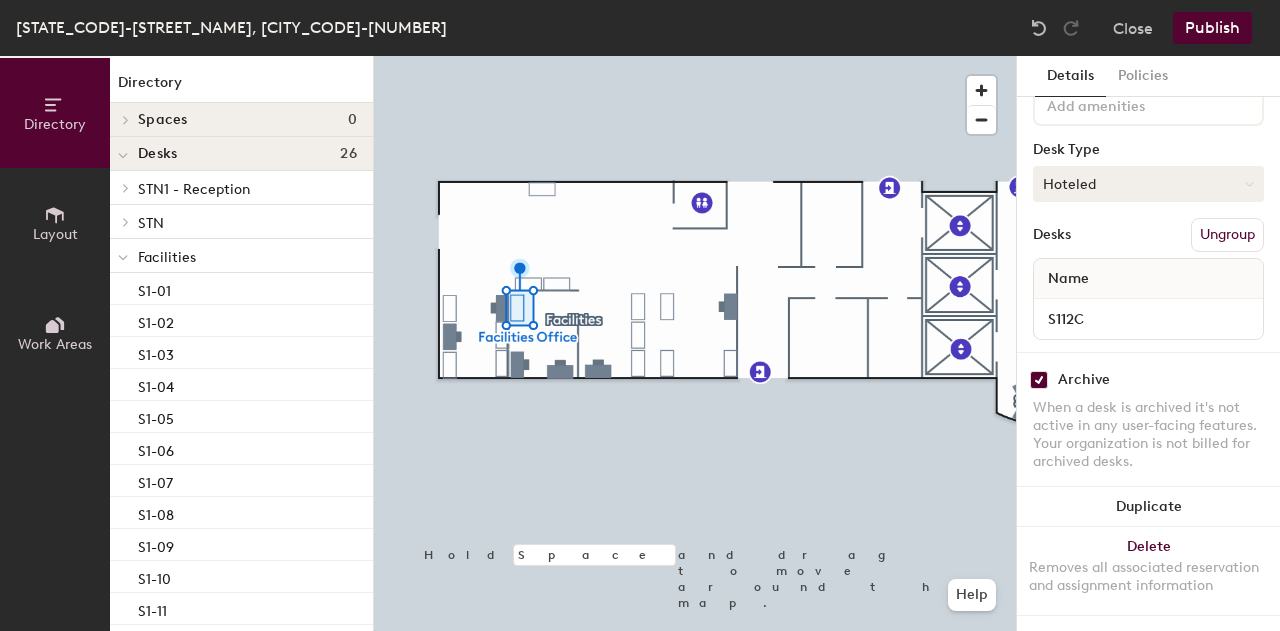click on "Hoteled" 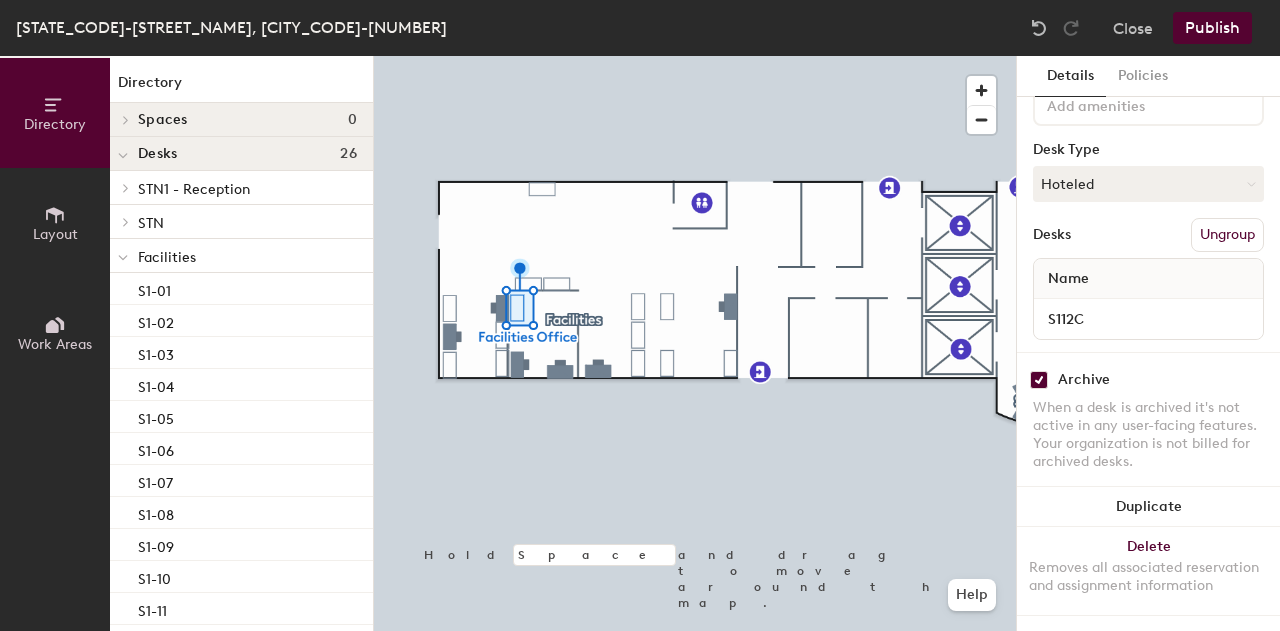 click 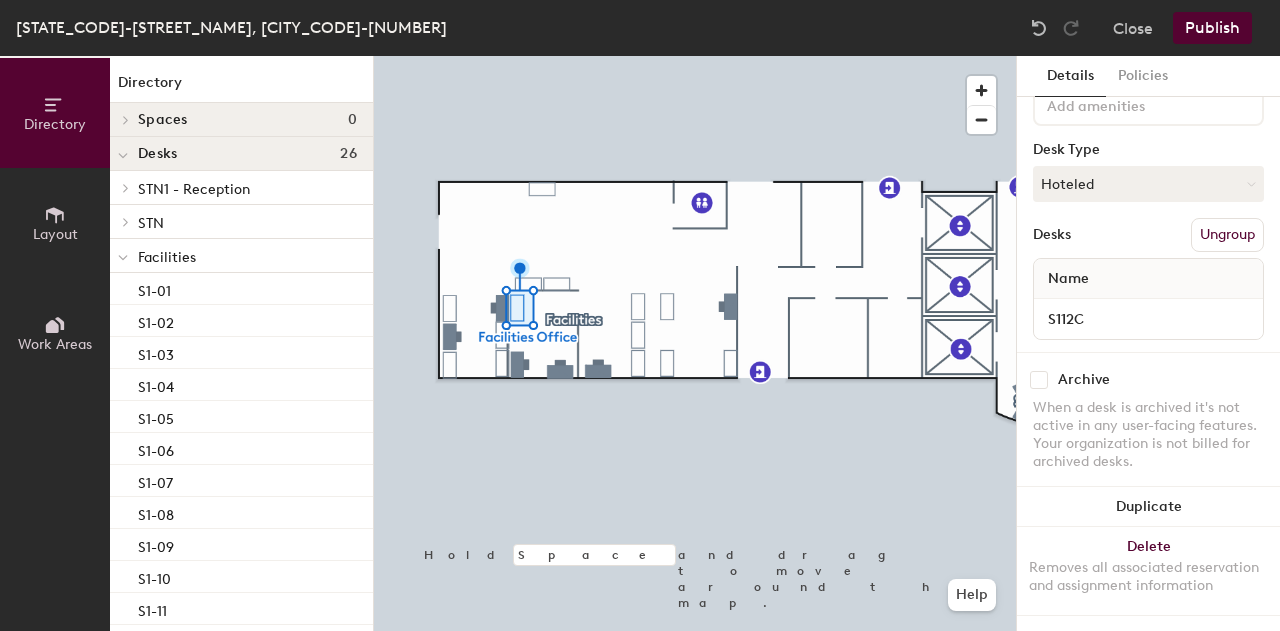 checkbox on "false" 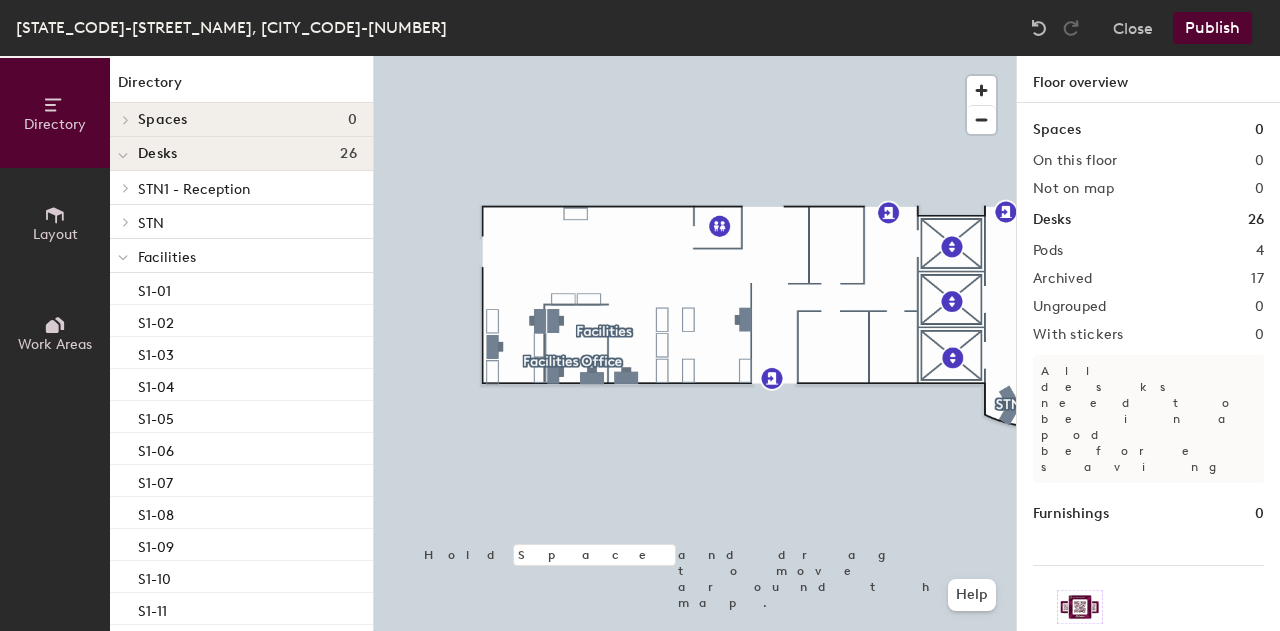 click on "Publish" 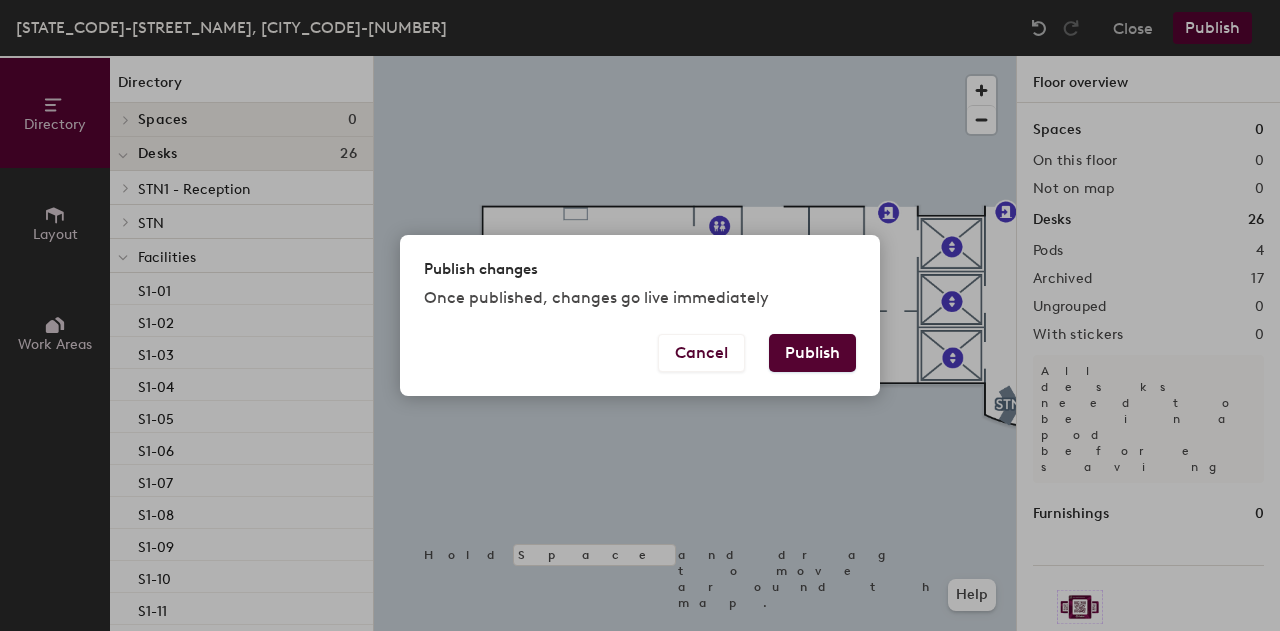 click on "Publish" at bounding box center [812, 353] 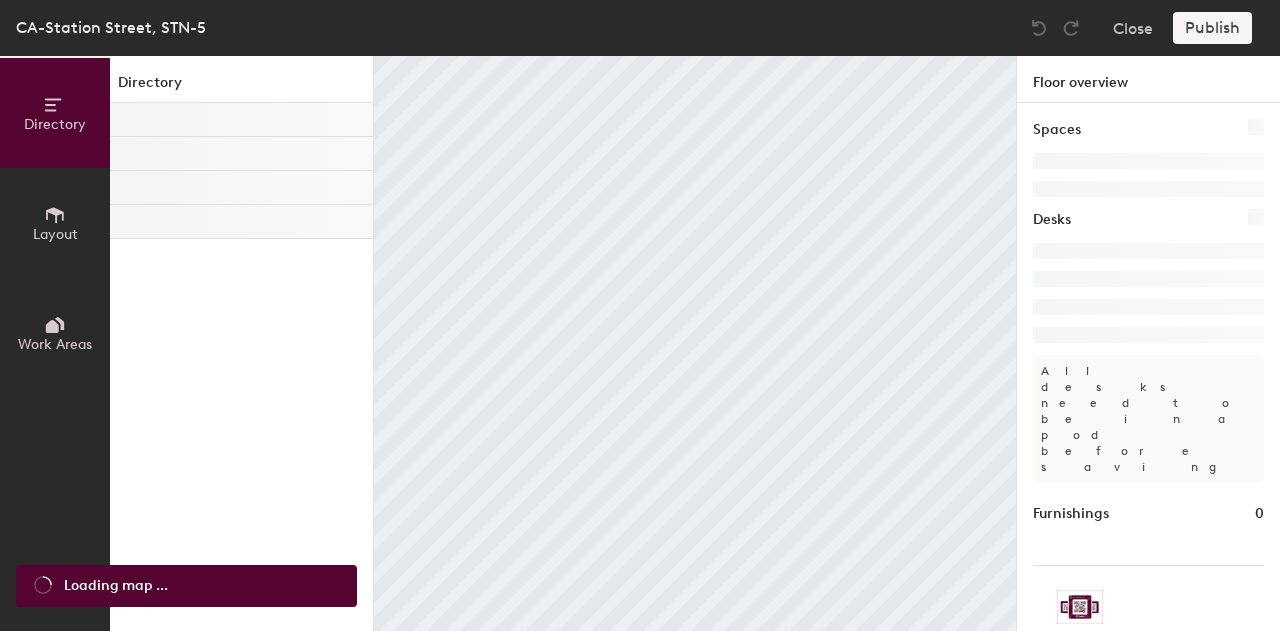 scroll, scrollTop: 0, scrollLeft: 0, axis: both 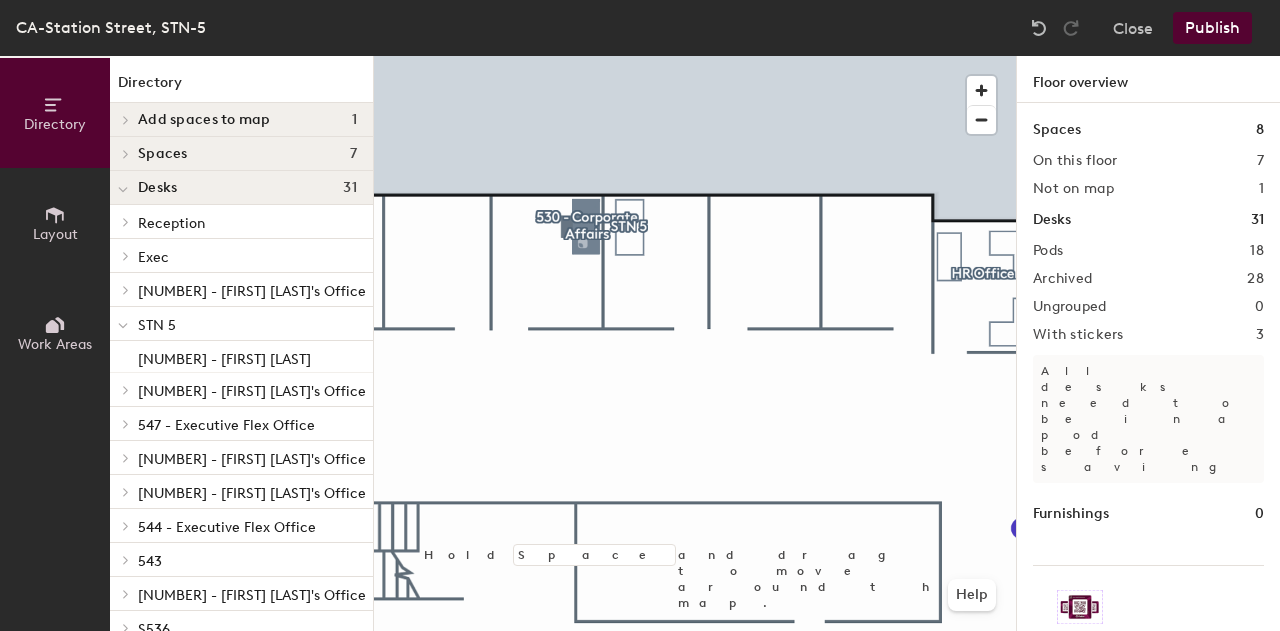 click 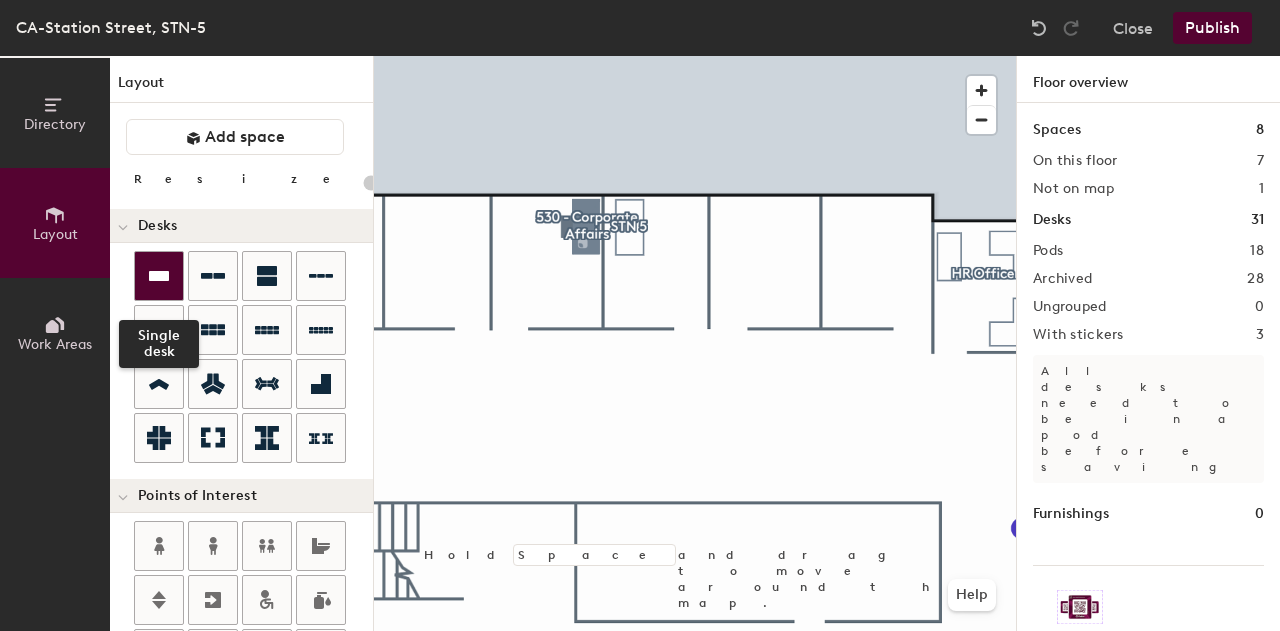 click 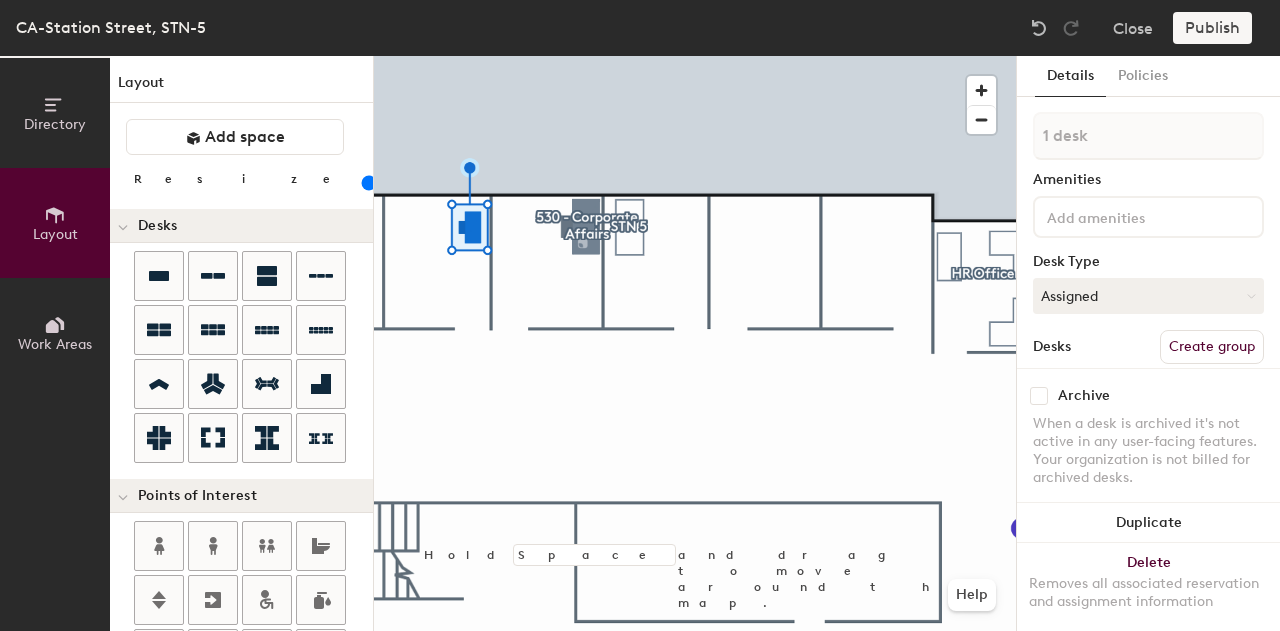 drag, startPoint x: 215, startPoint y: 183, endPoint x: 204, endPoint y: 189, distance: 12.529964 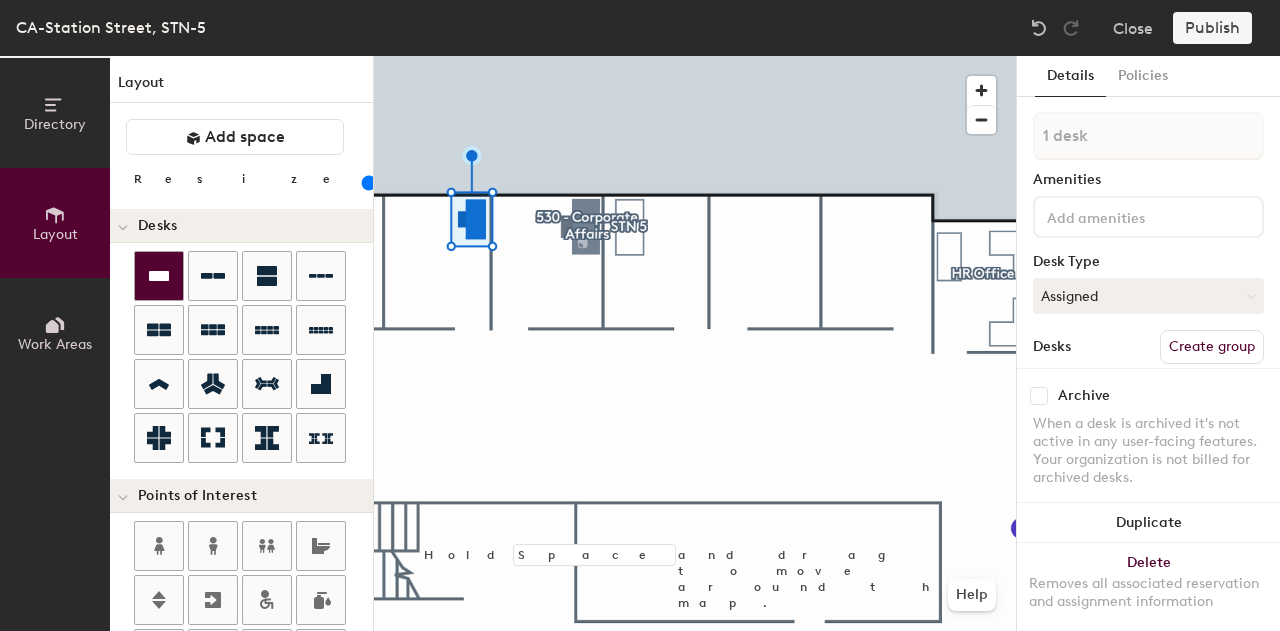 click 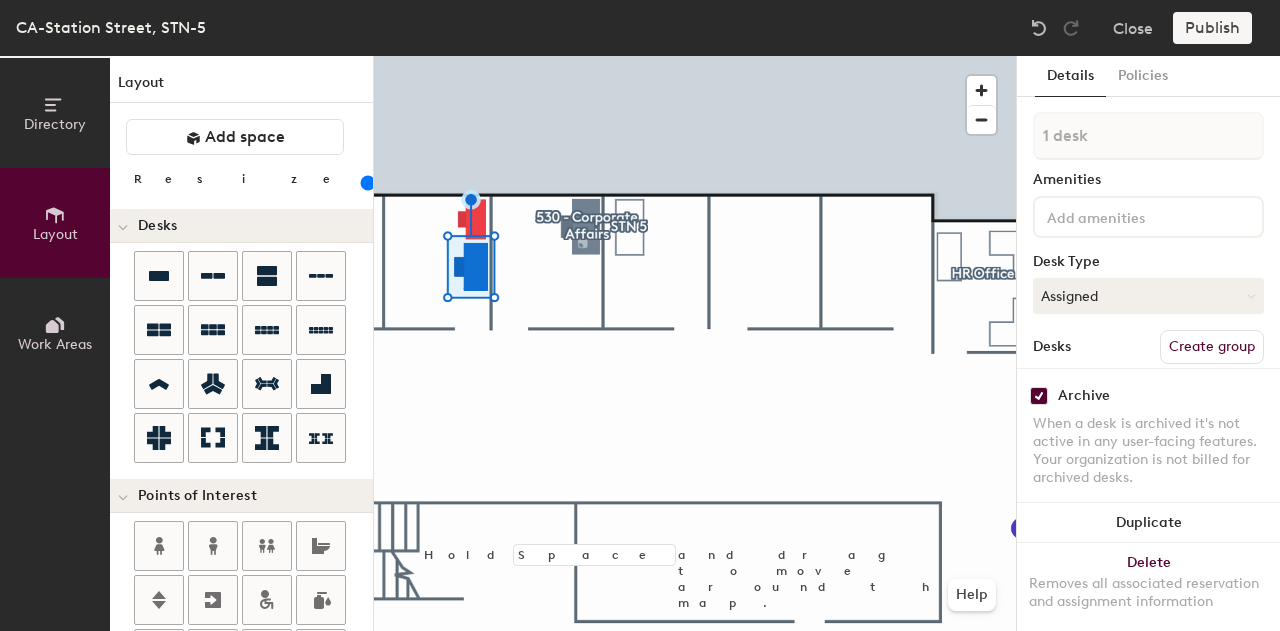 type on "140" 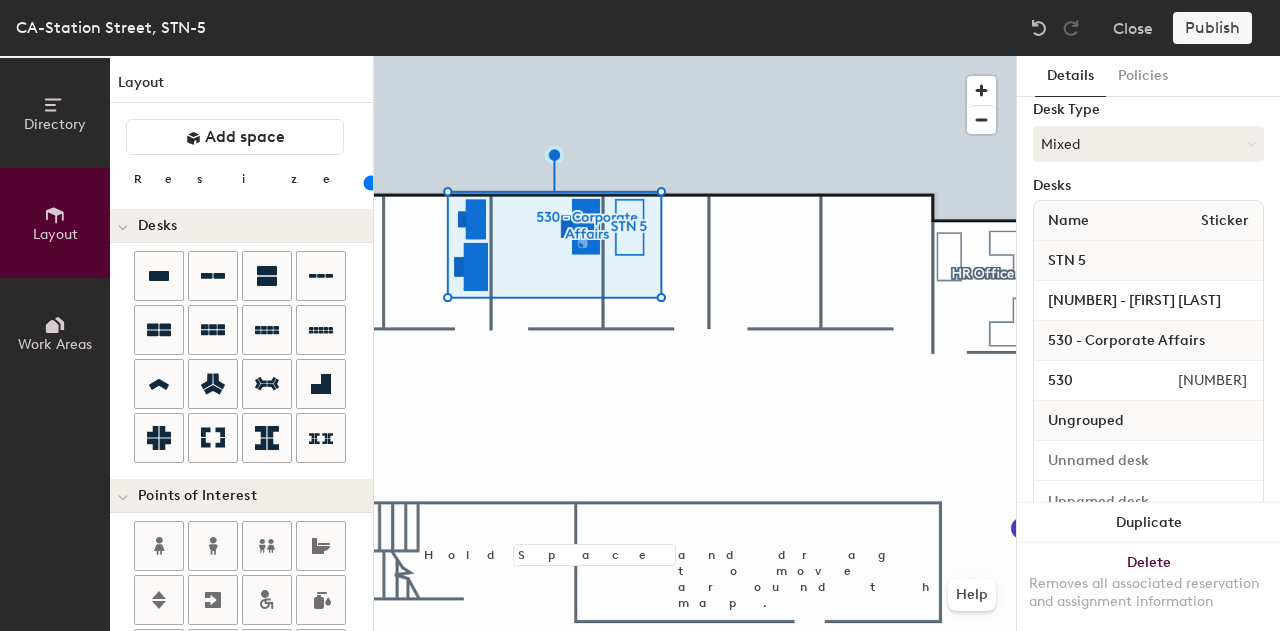 scroll, scrollTop: 200, scrollLeft: 0, axis: vertical 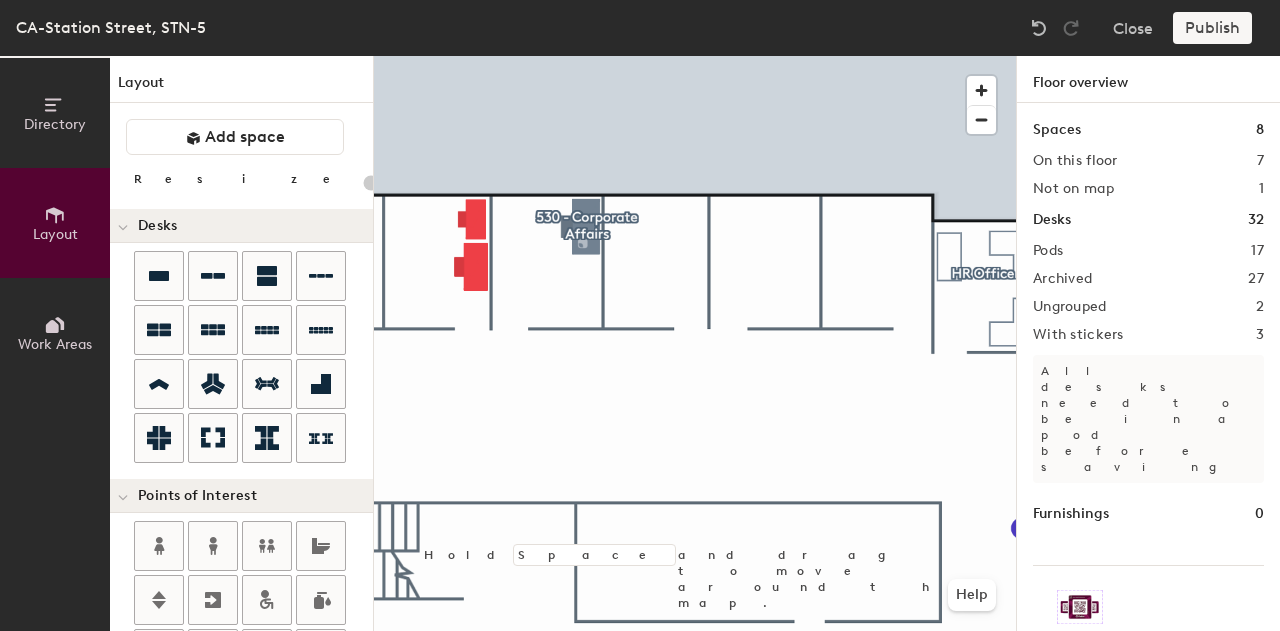 click 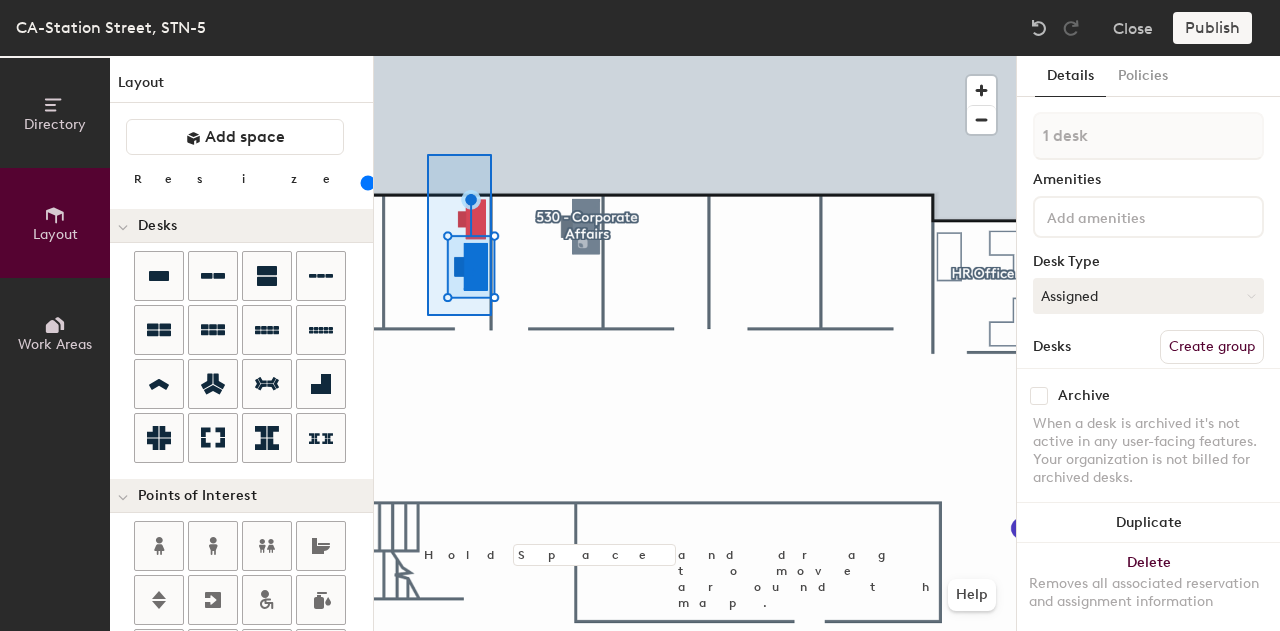 type on "20" 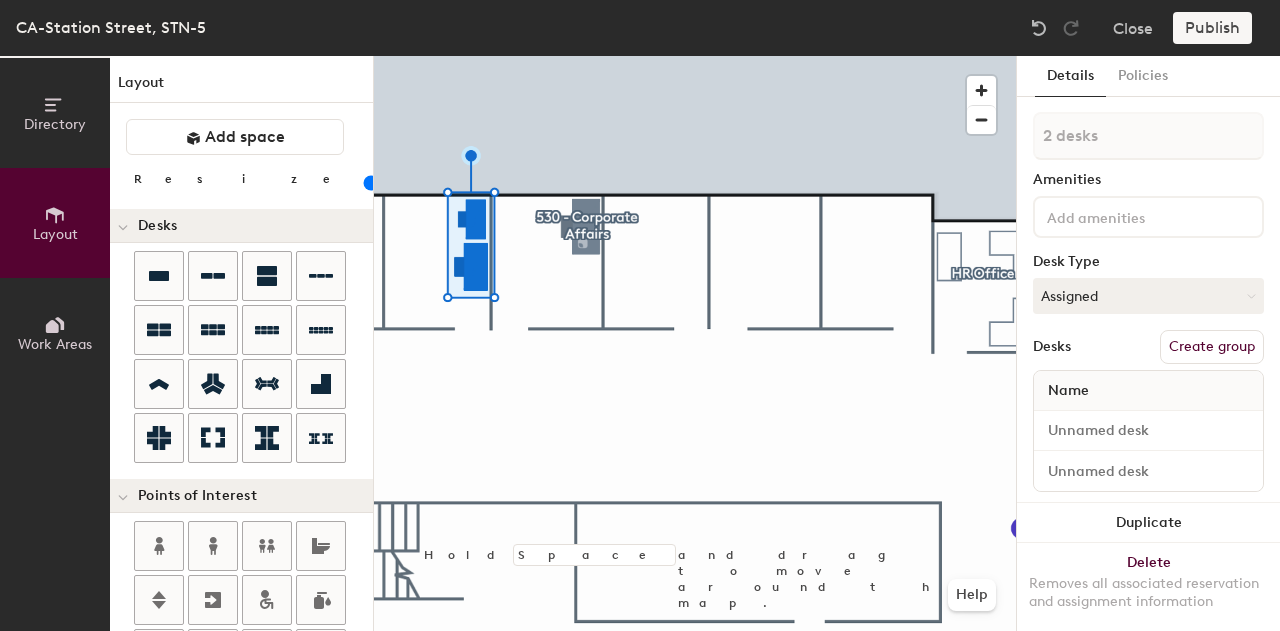 click on "Create group" 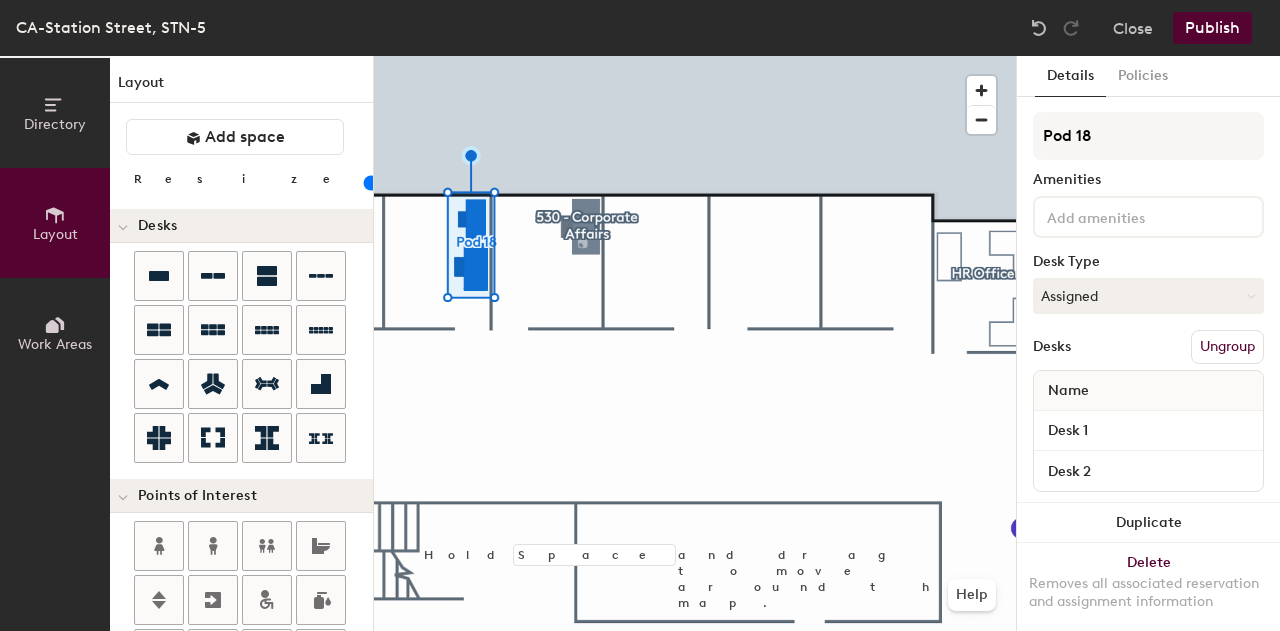 type on "20" 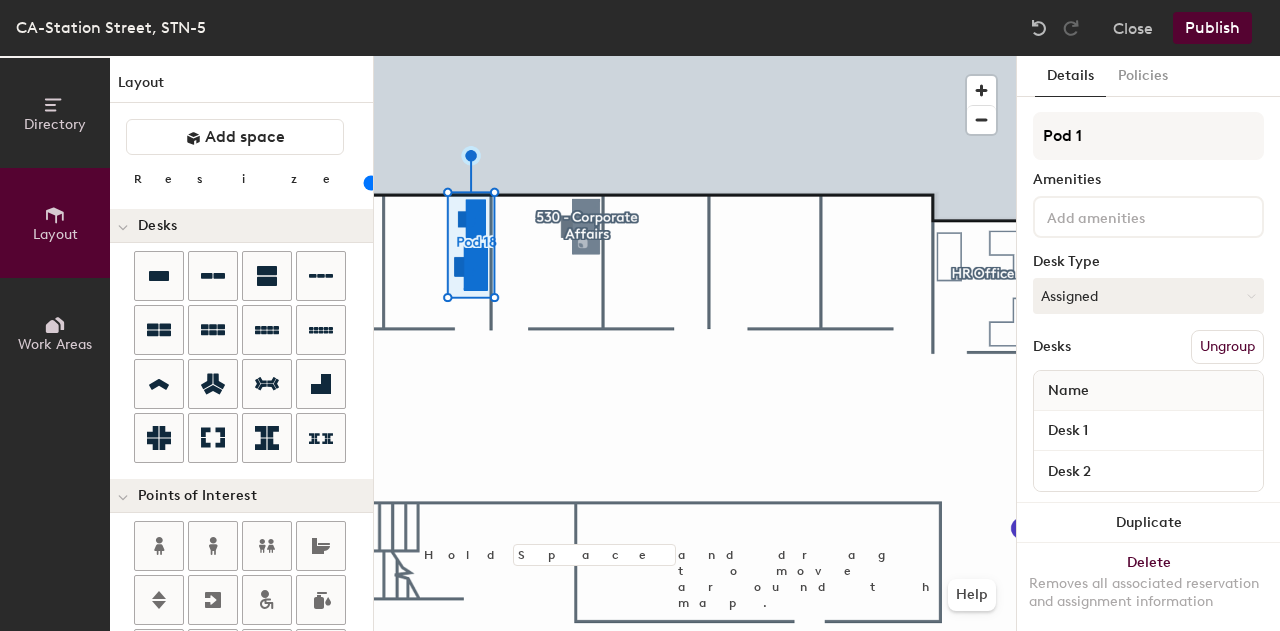 type on "20" 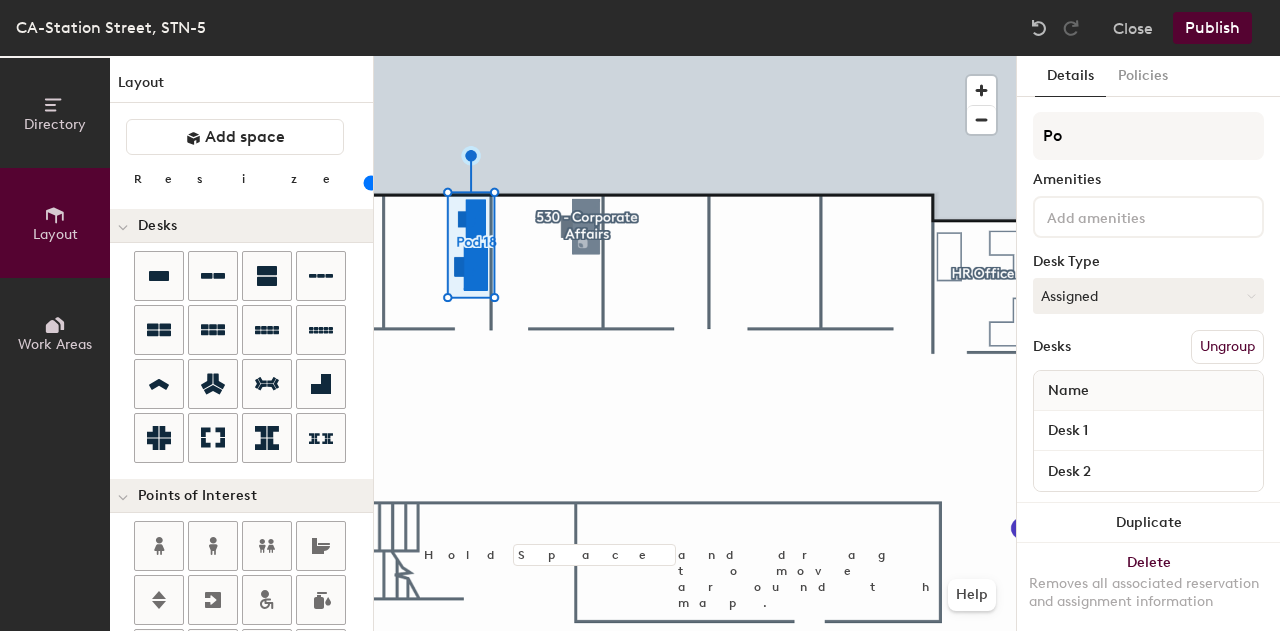 type on "P" 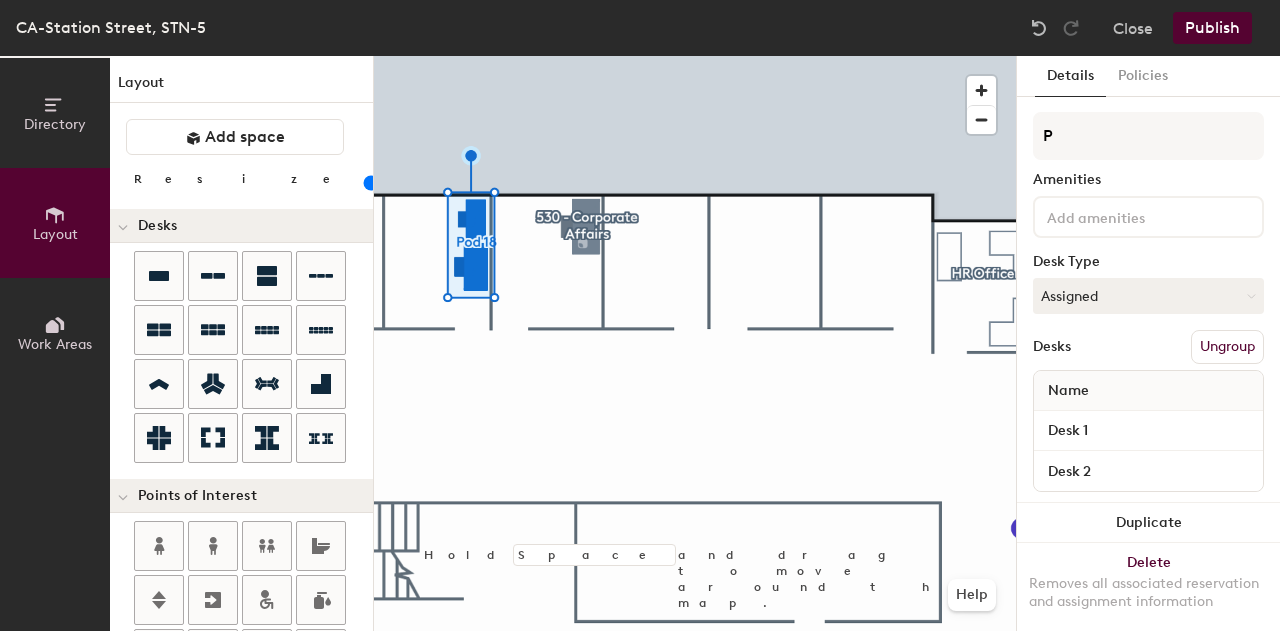 type 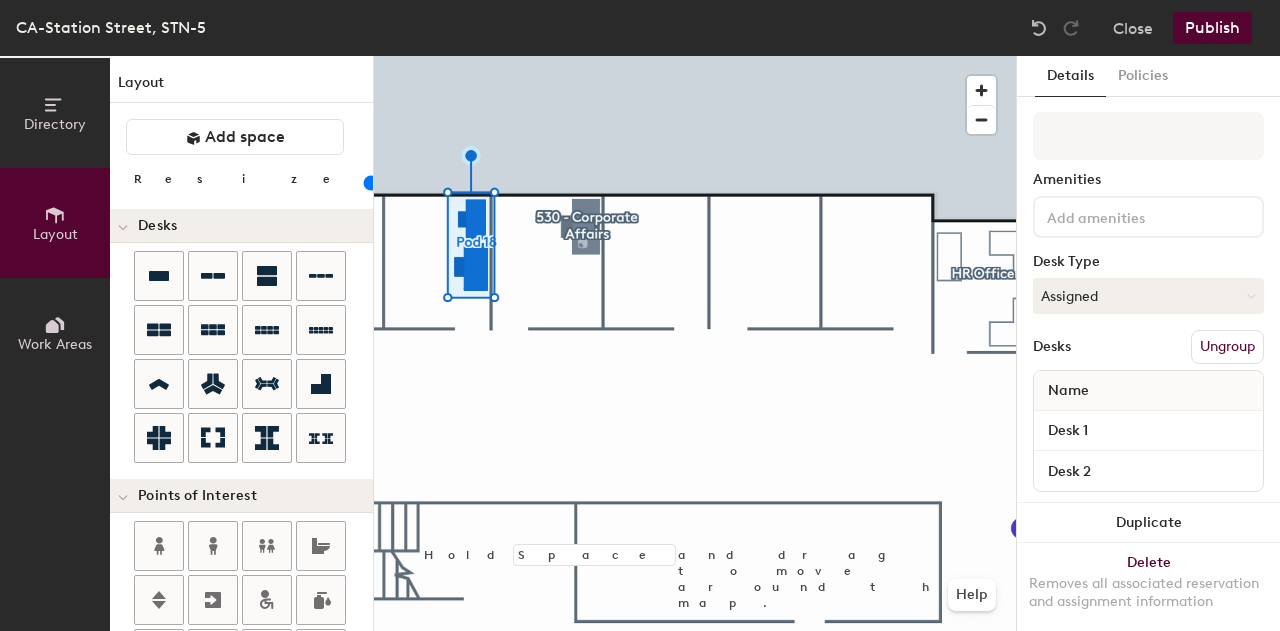 type on "20" 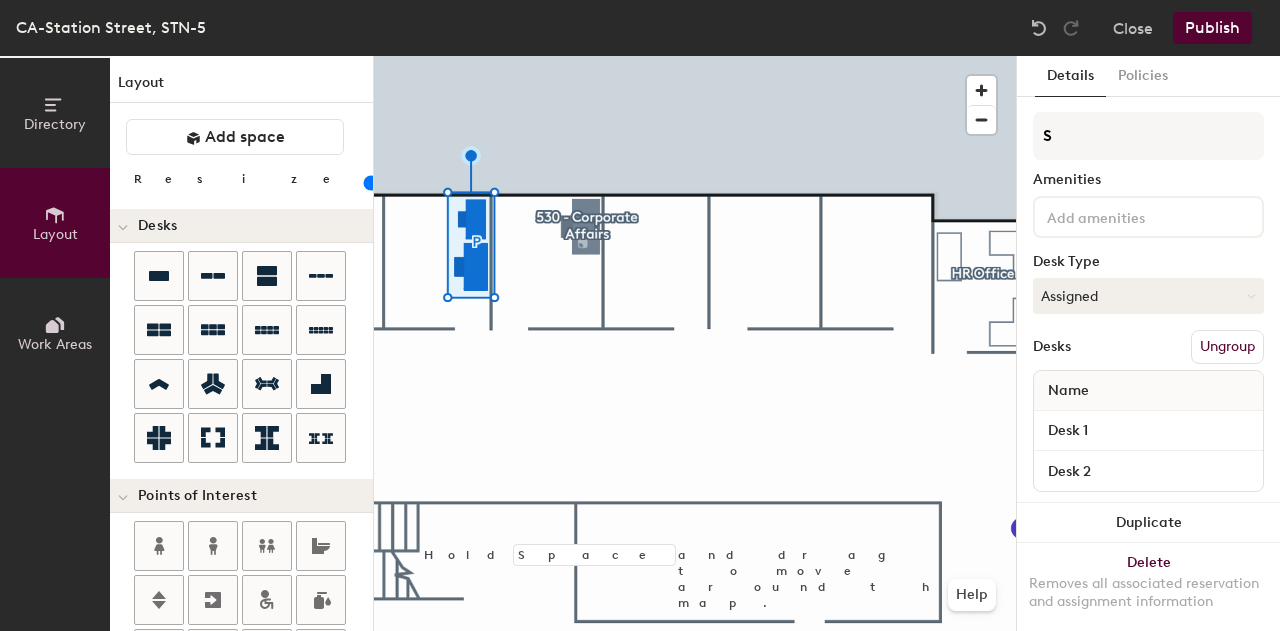type on "20" 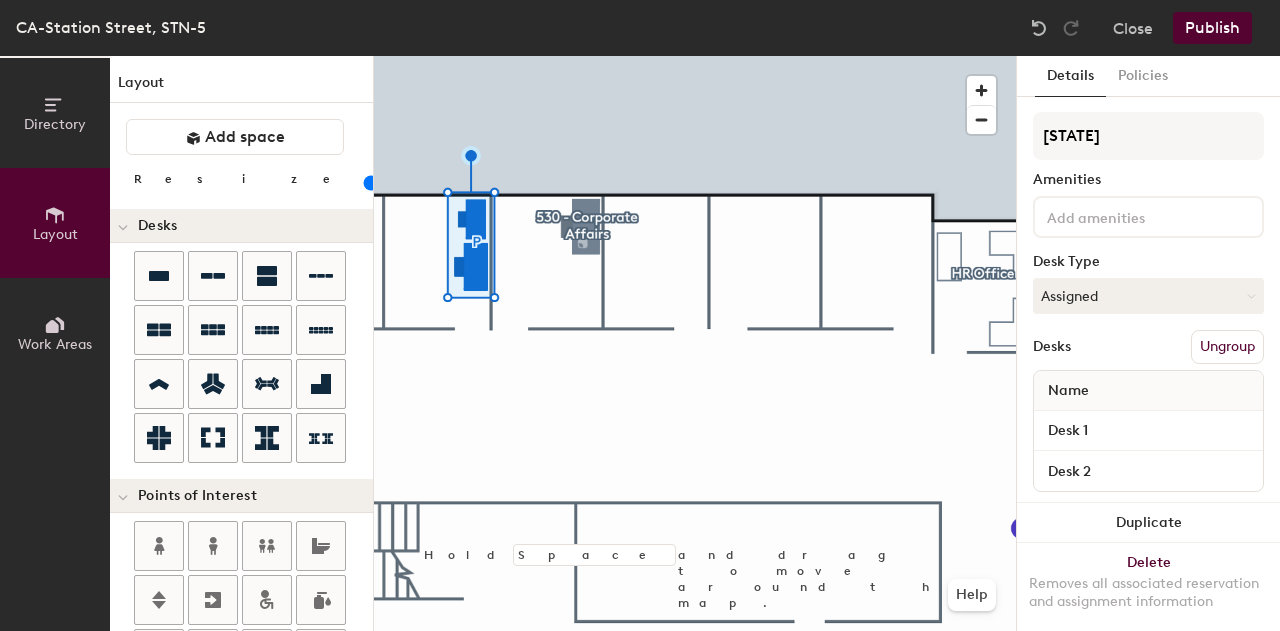 type on "STN" 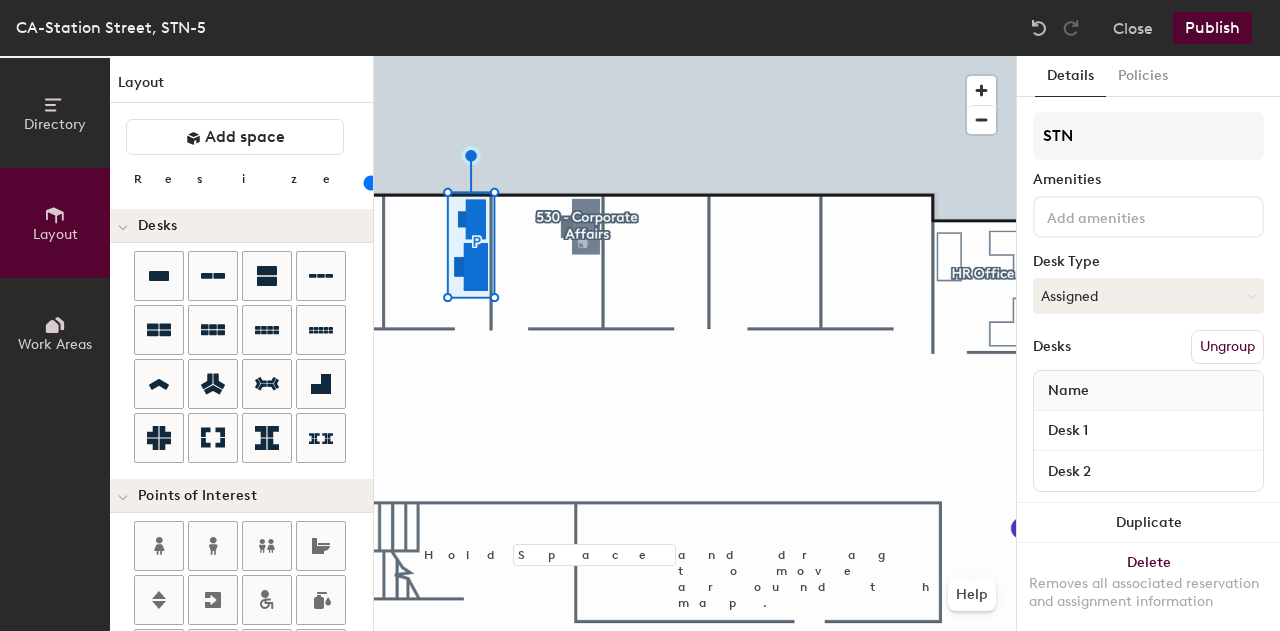 type on "20" 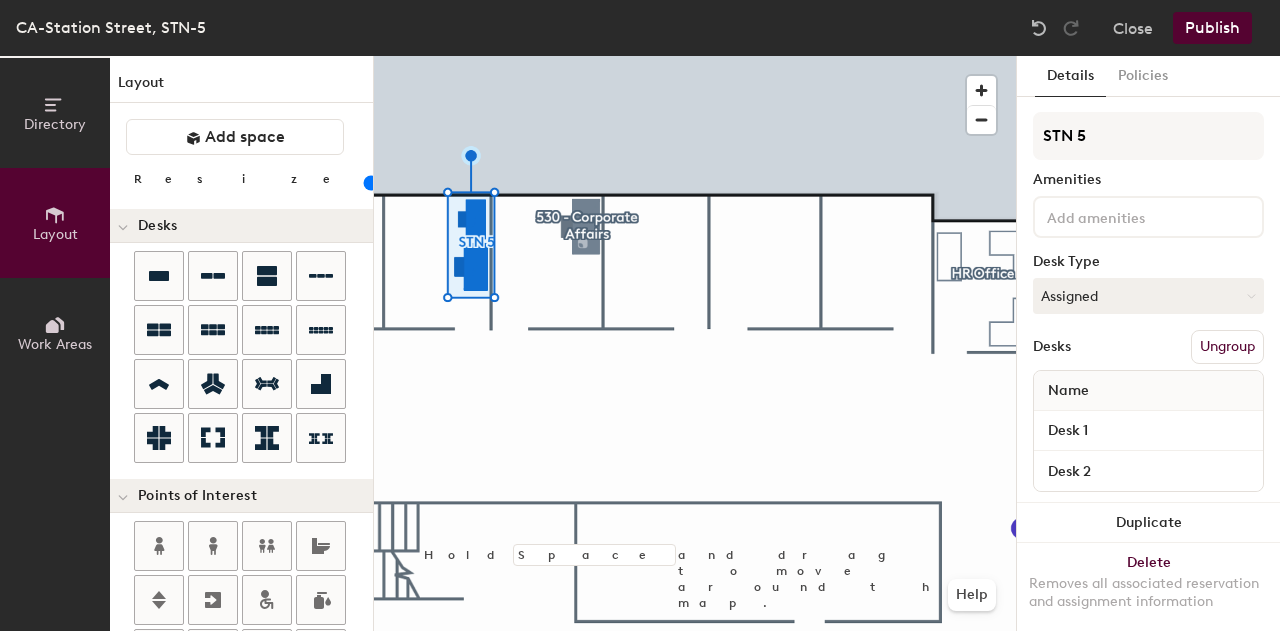 type on "20" 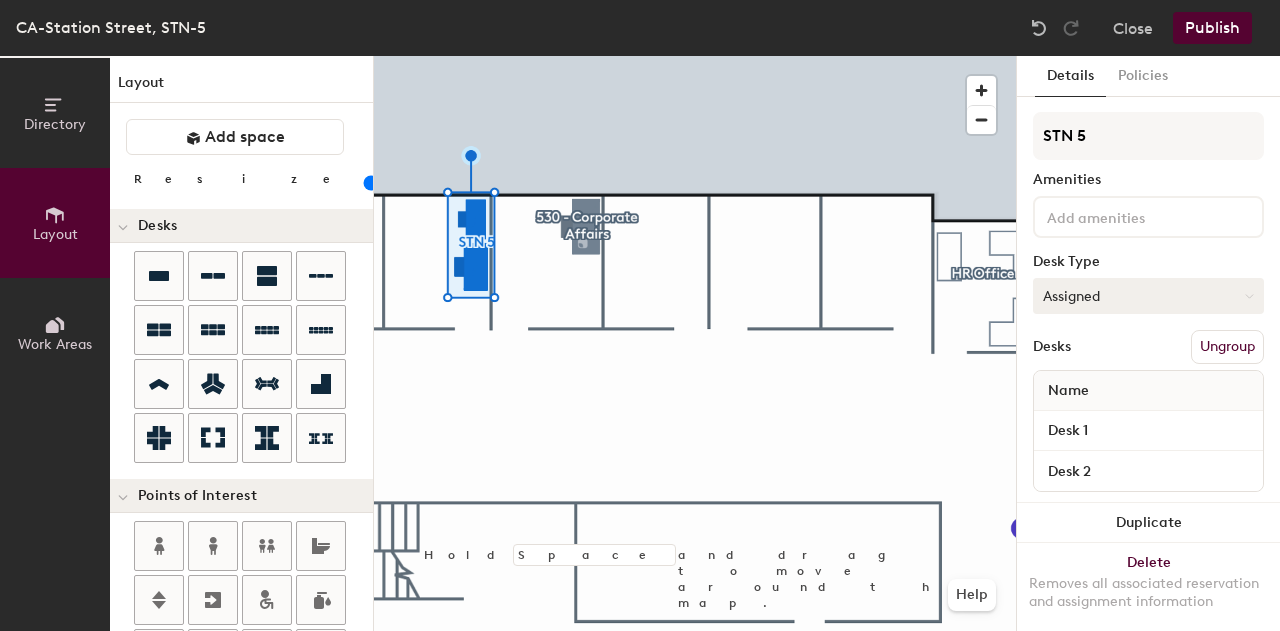 type on "STN 5" 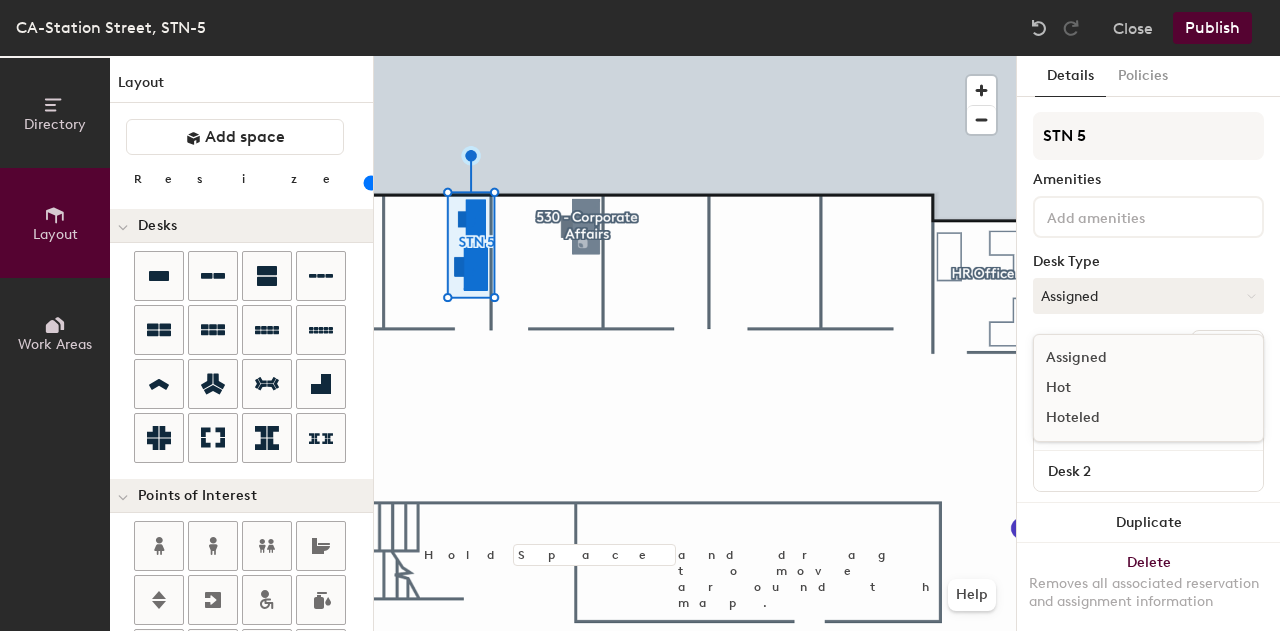click on "Hoteled" 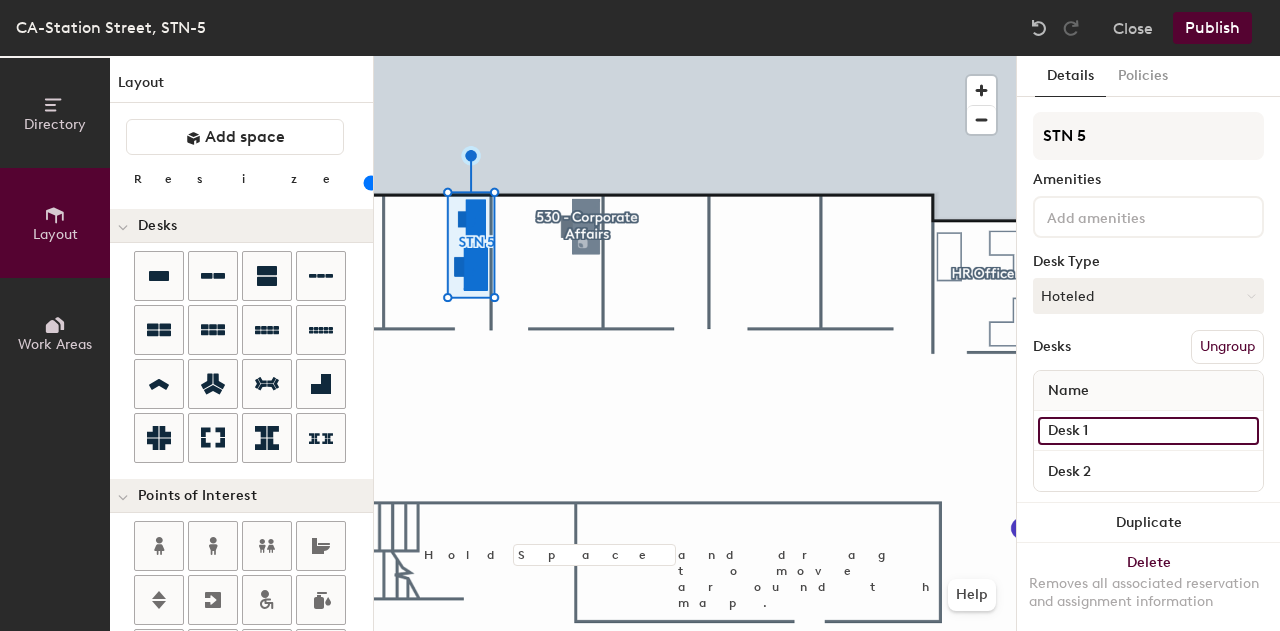 click on "Desk 1" 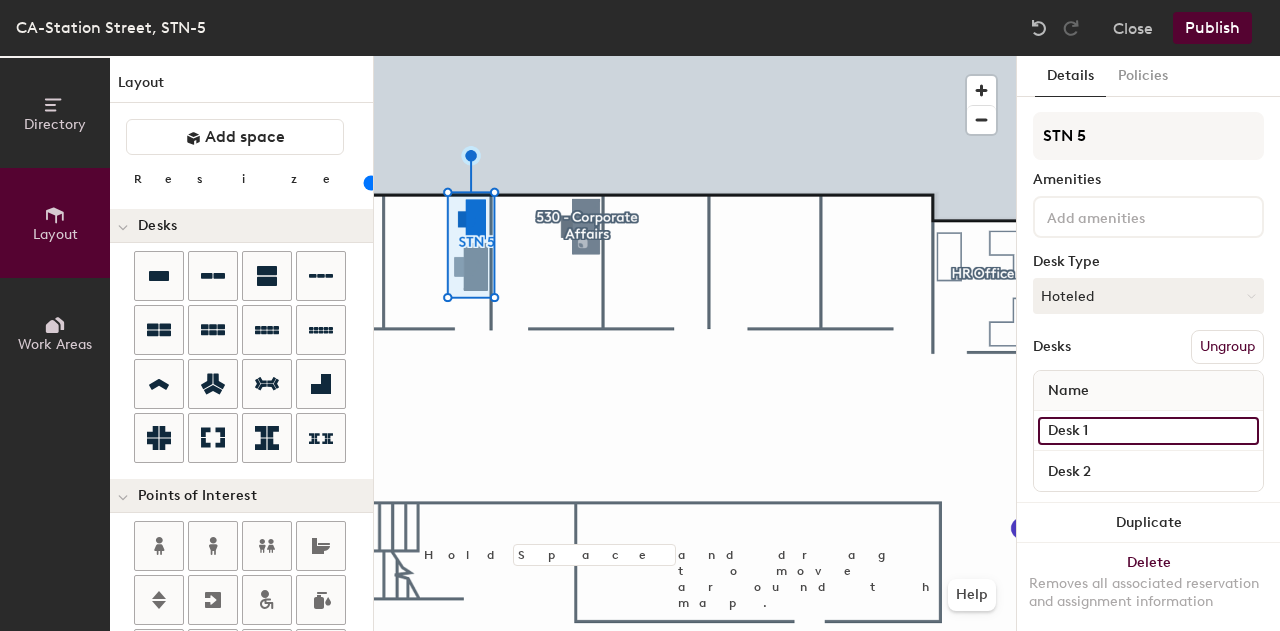 type on "s" 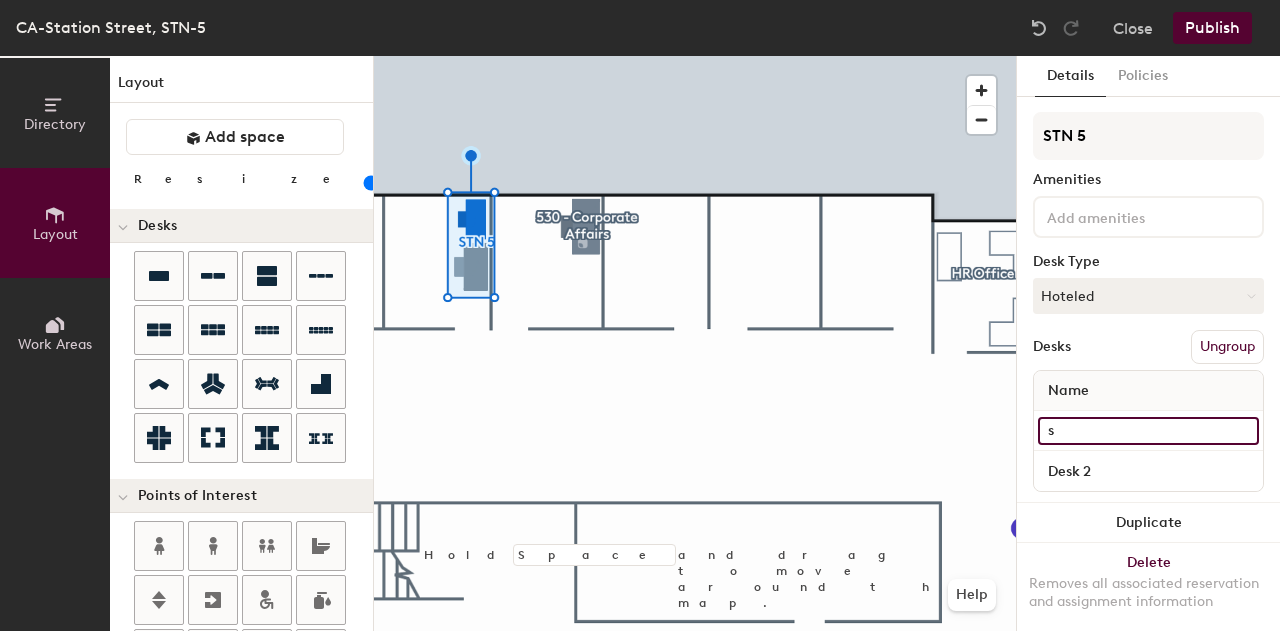 type on "20" 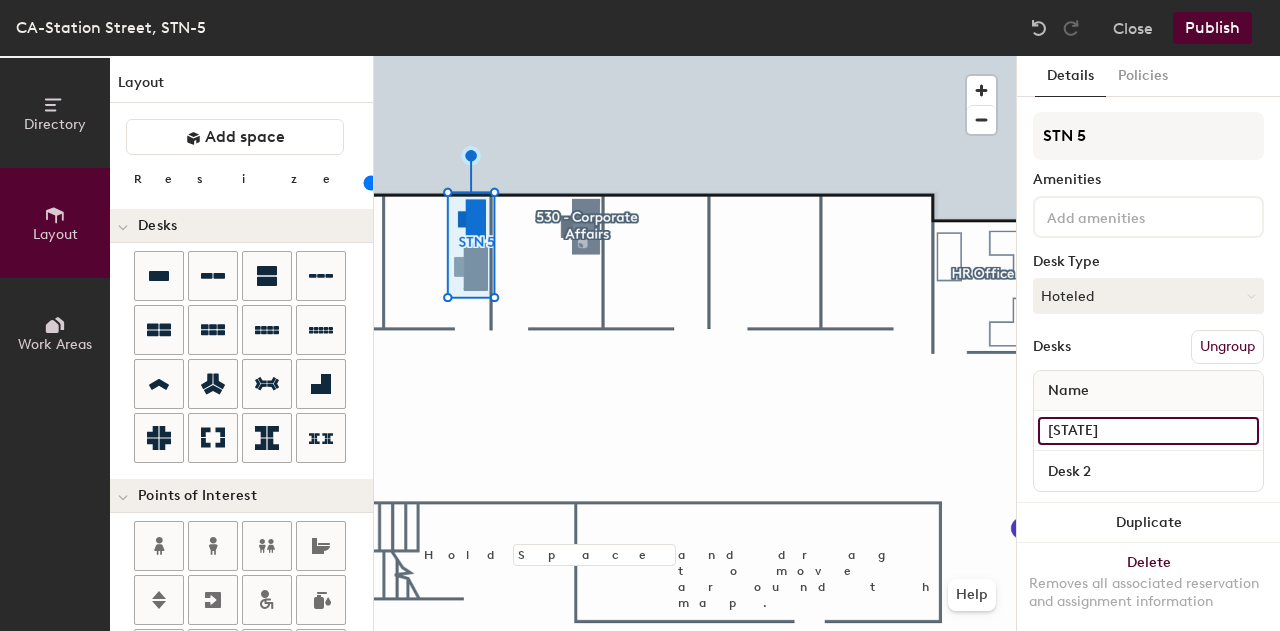 type on "[STATE]" 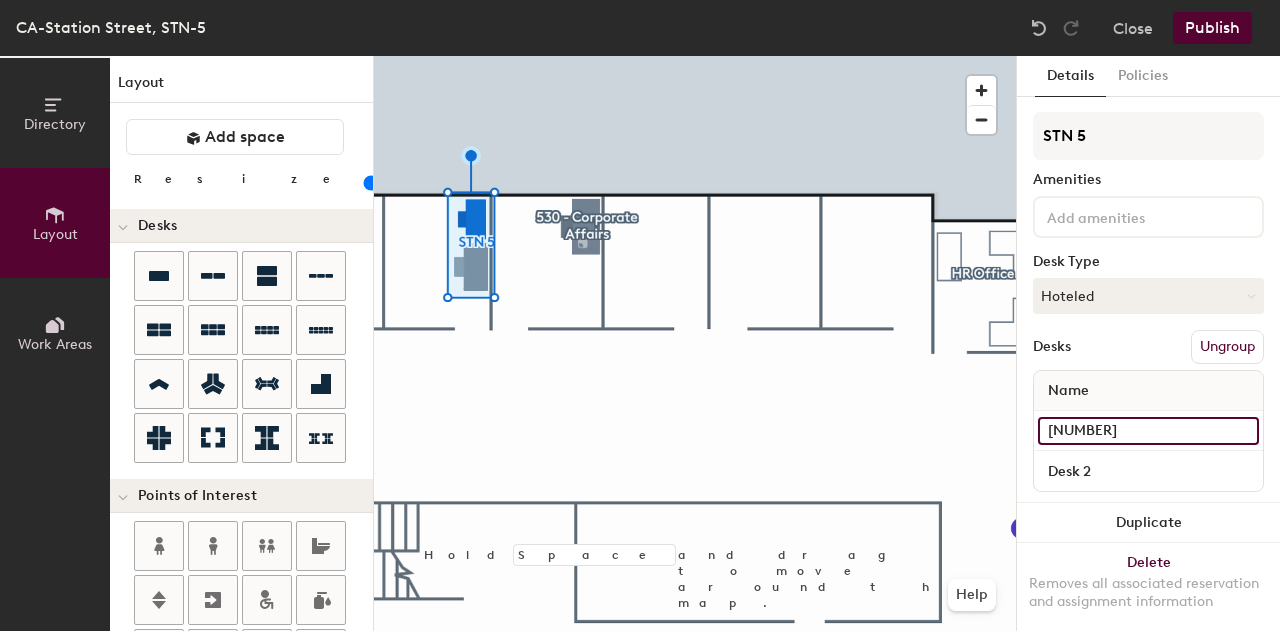 type on "20" 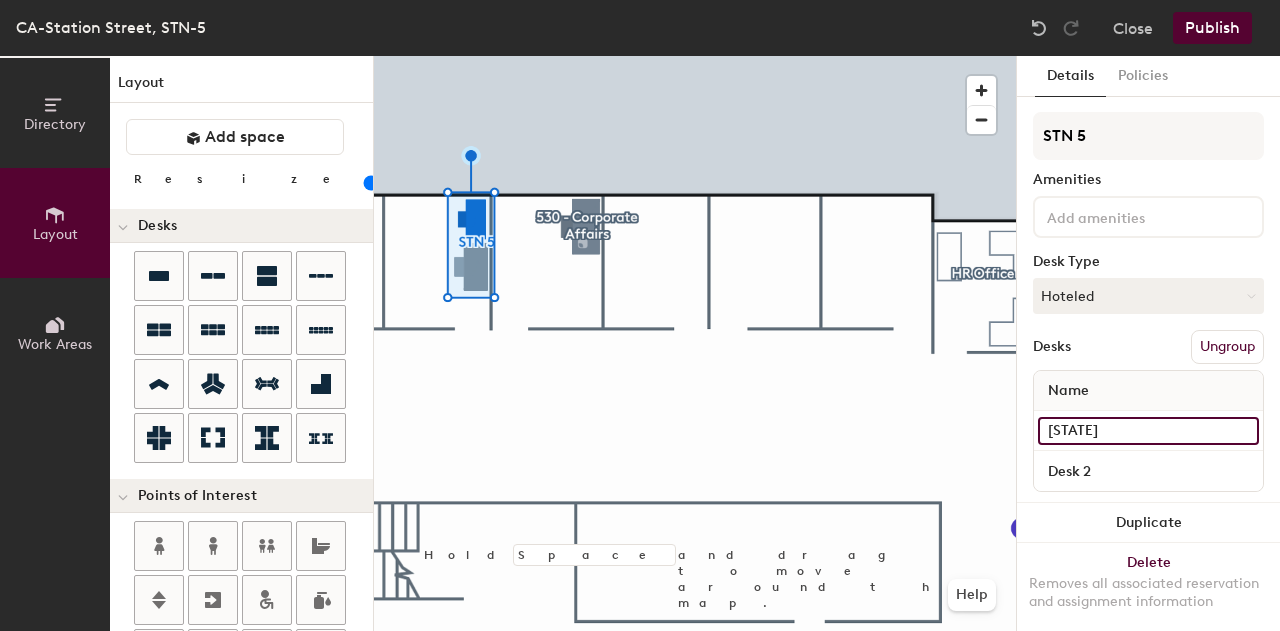 type on "20" 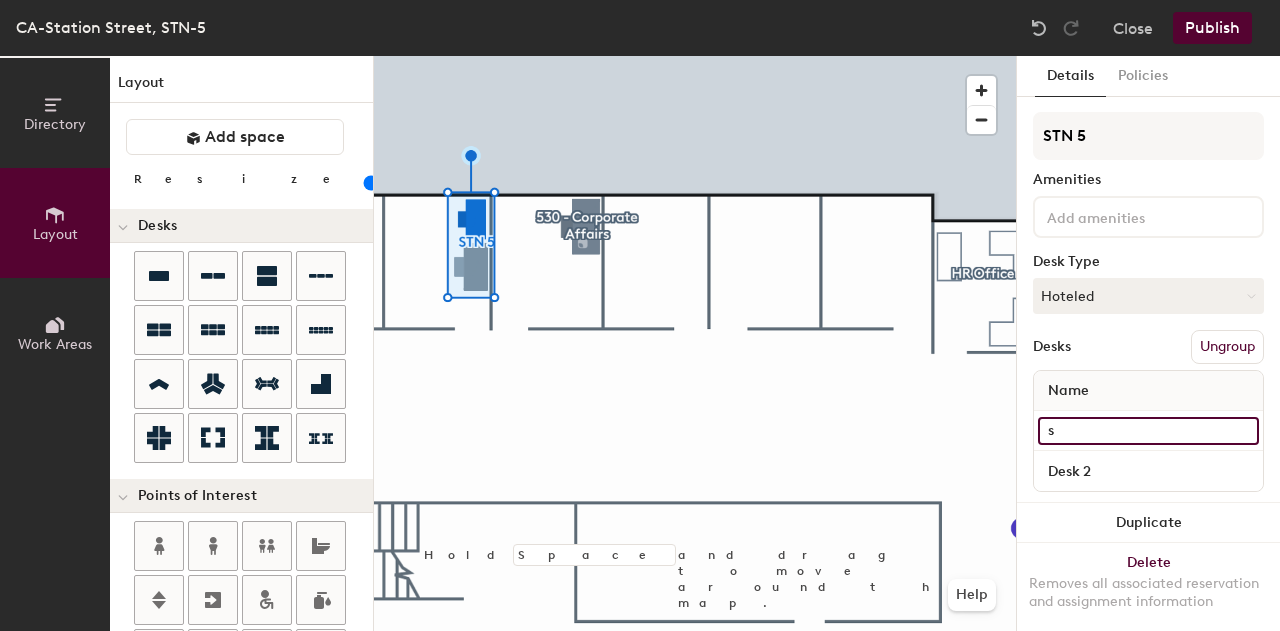 type 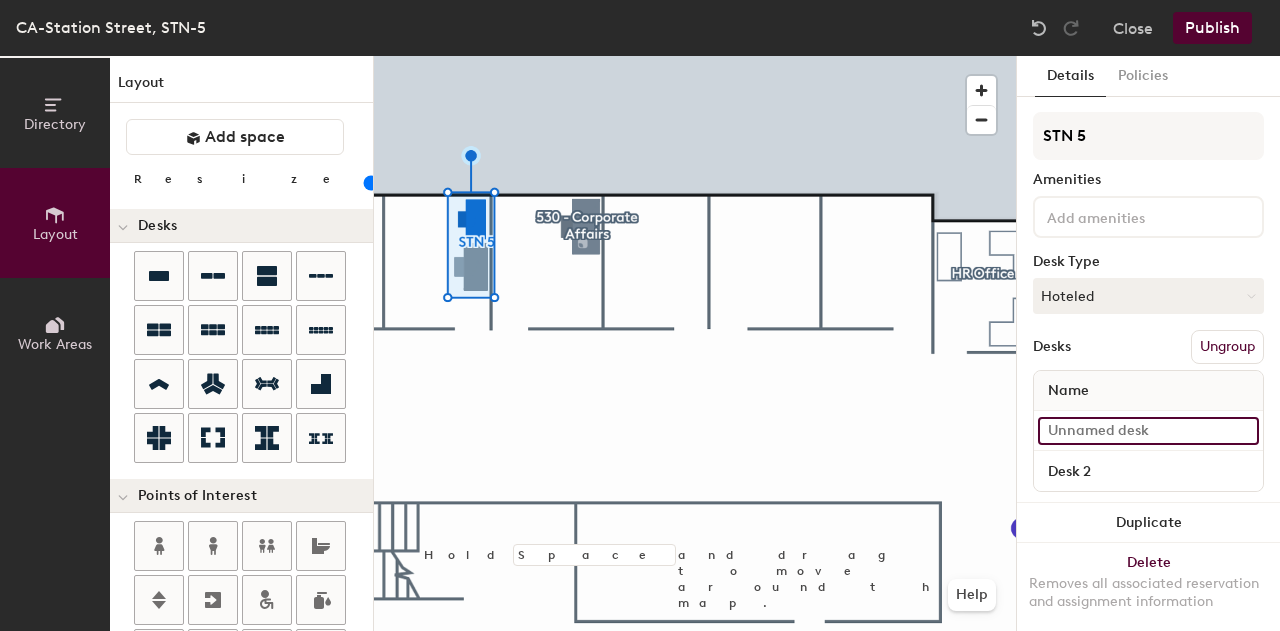 type on "20" 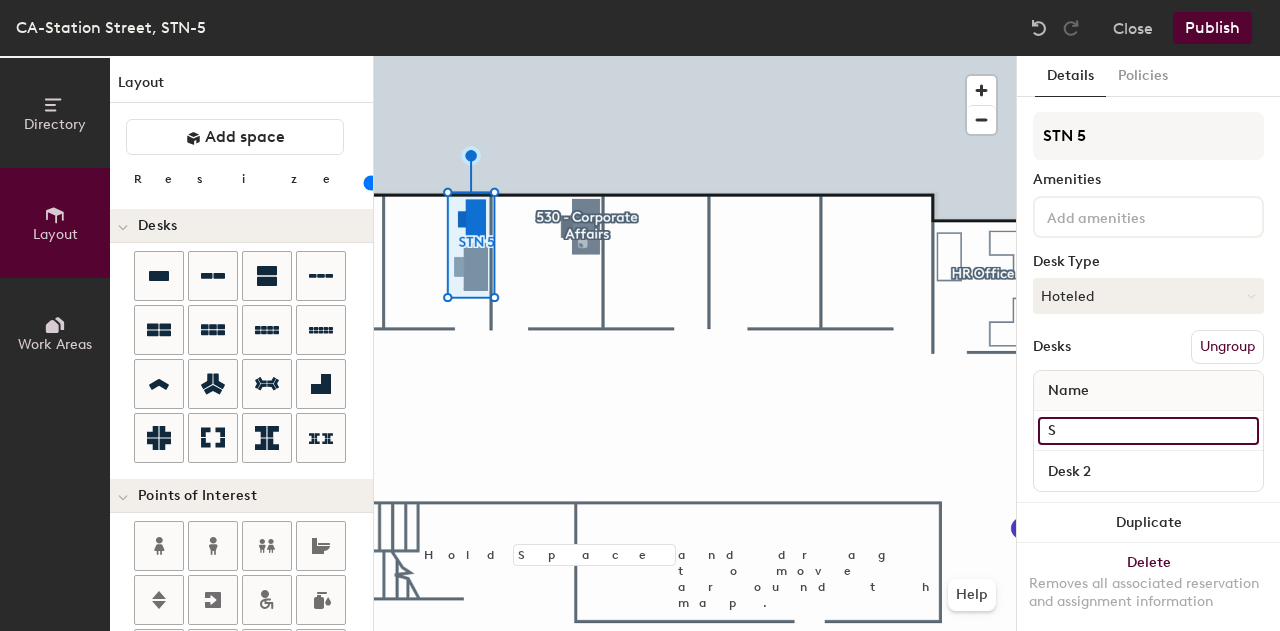 type on "20" 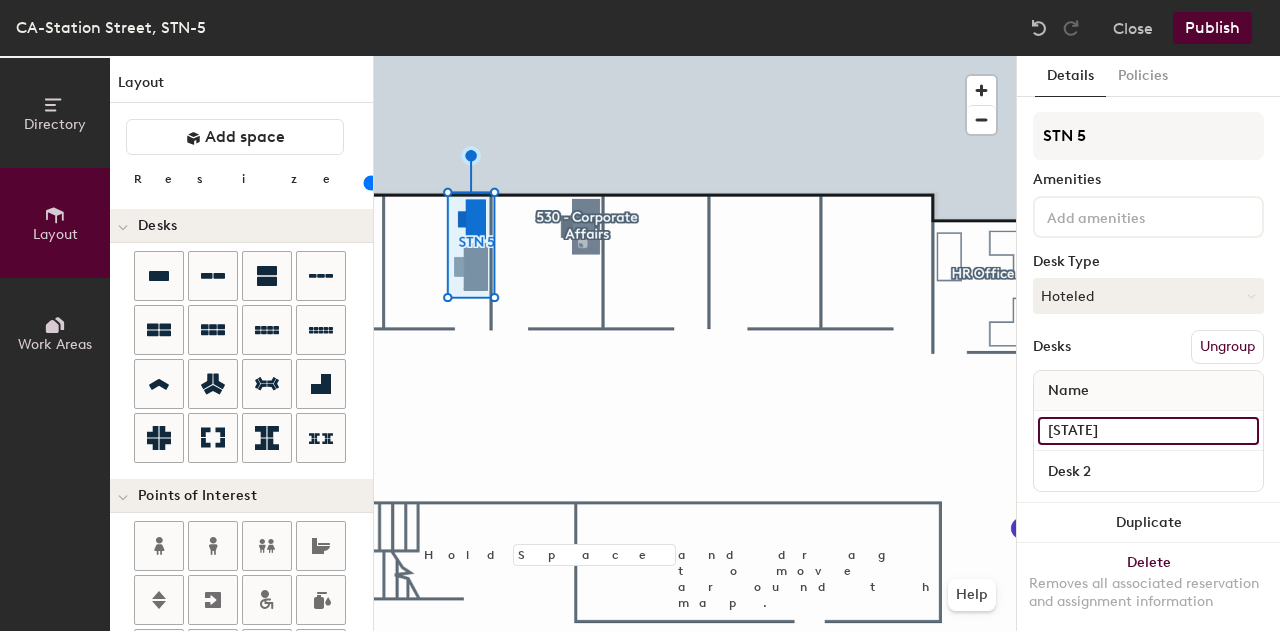 type on "[NUMBER]" 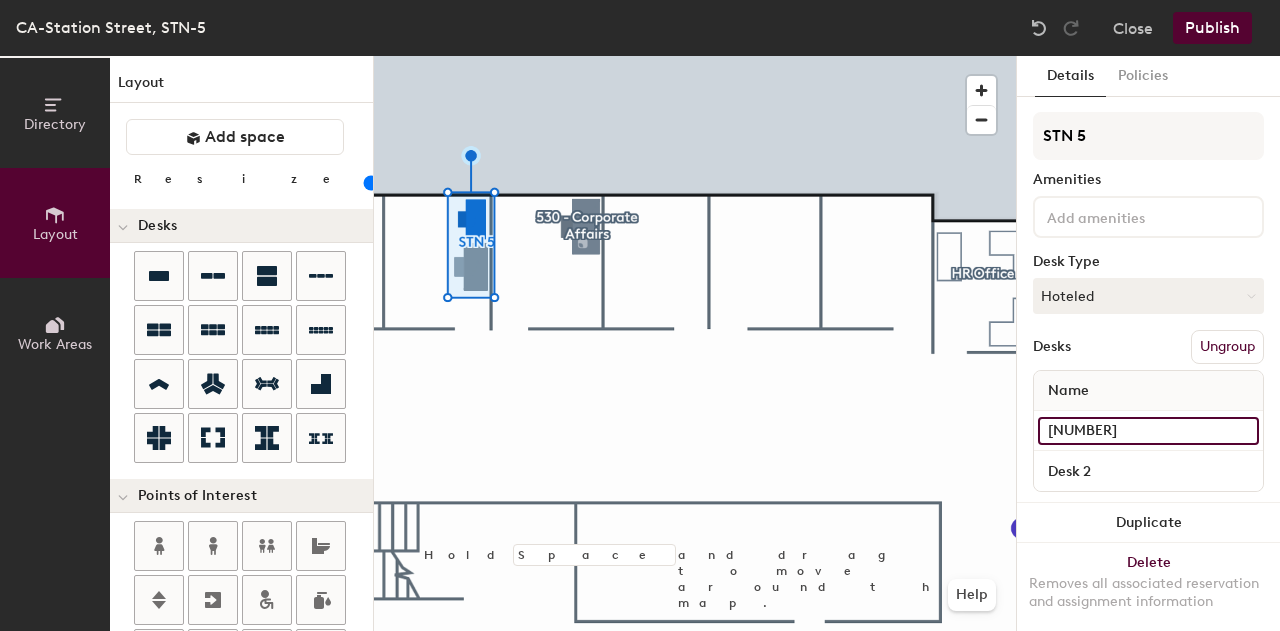 type on "20" 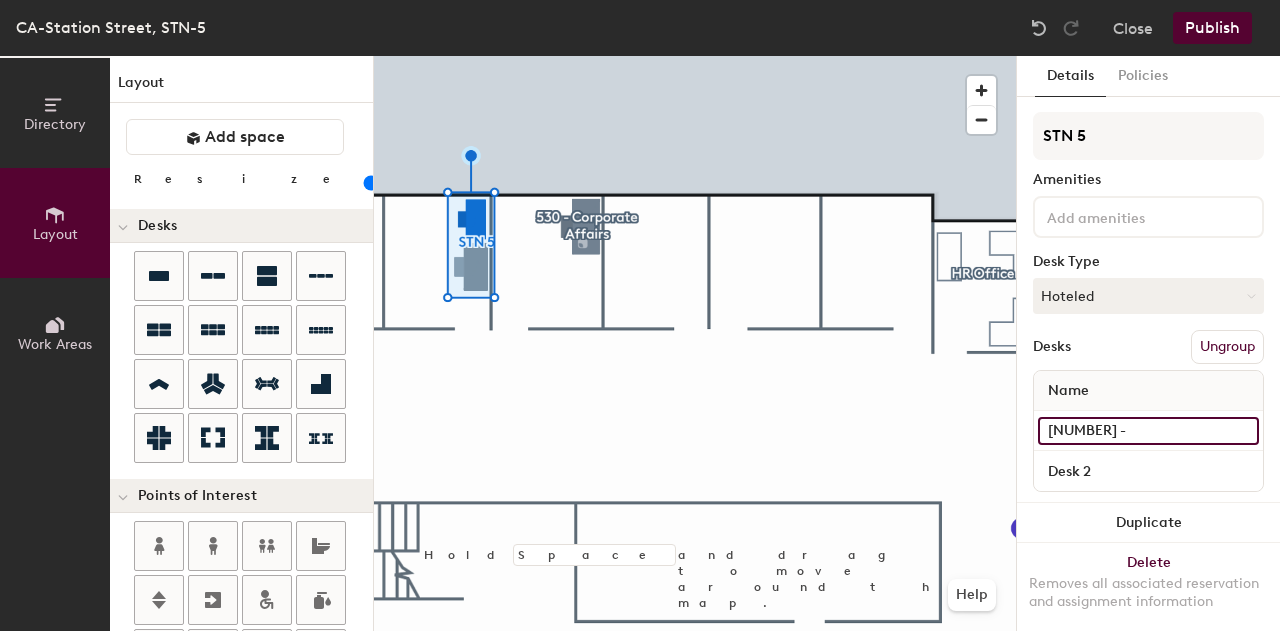 type on "[NUMBER] -" 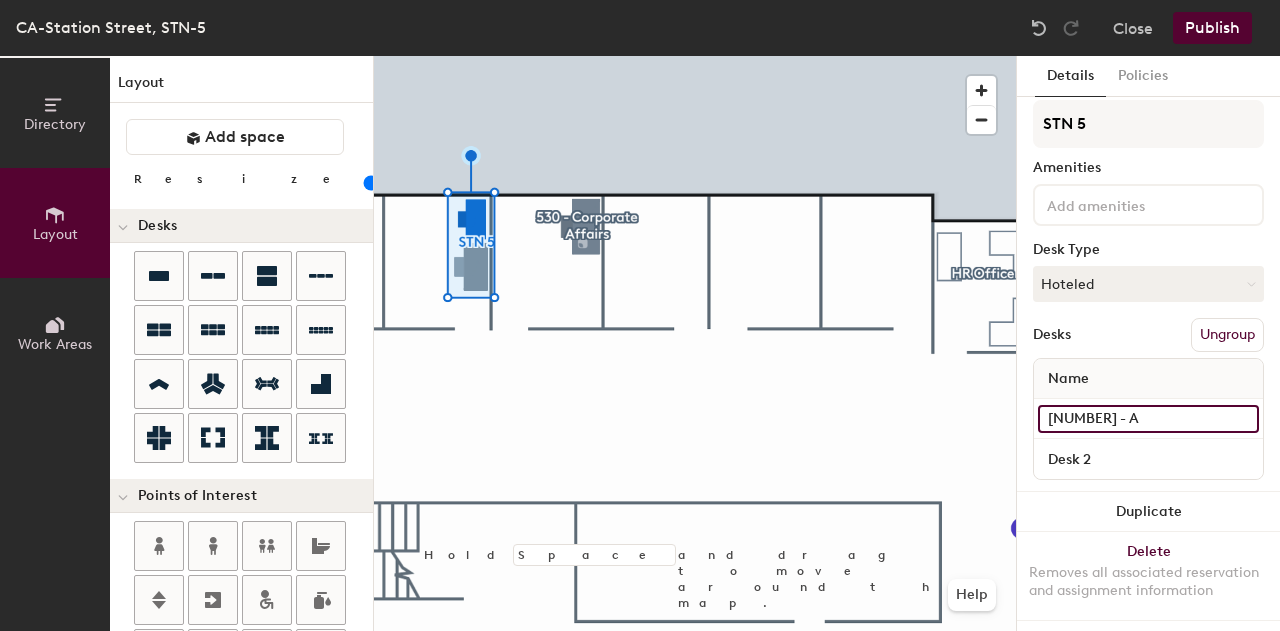 scroll, scrollTop: 33, scrollLeft: 0, axis: vertical 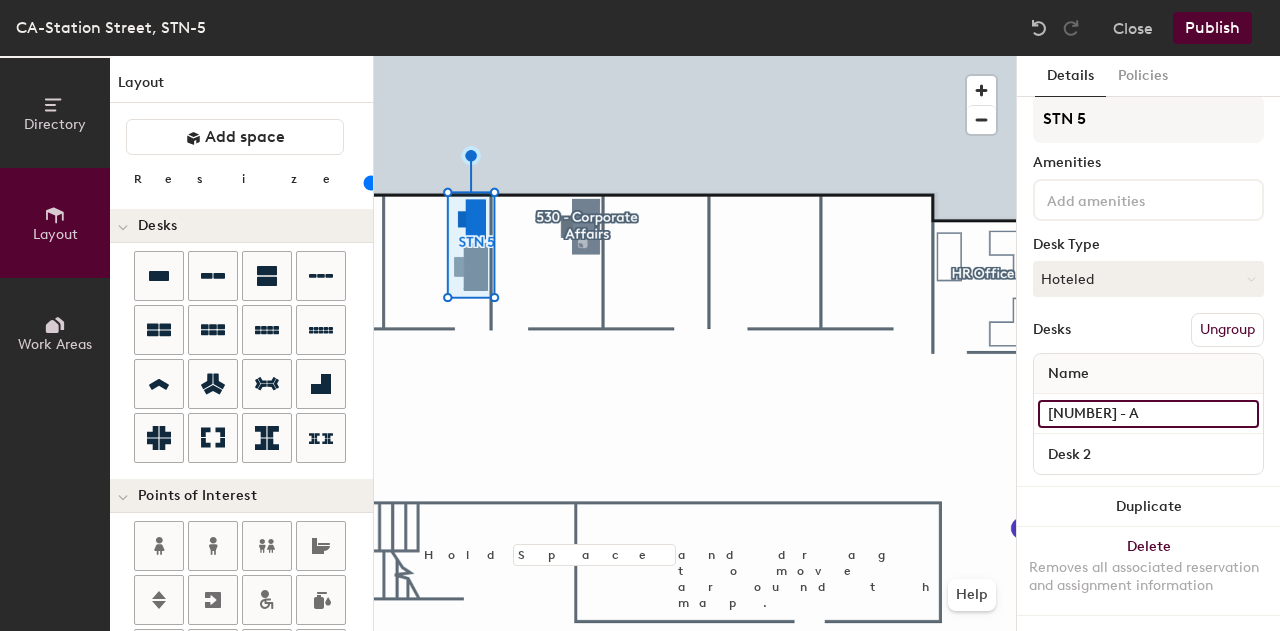 type on "20" 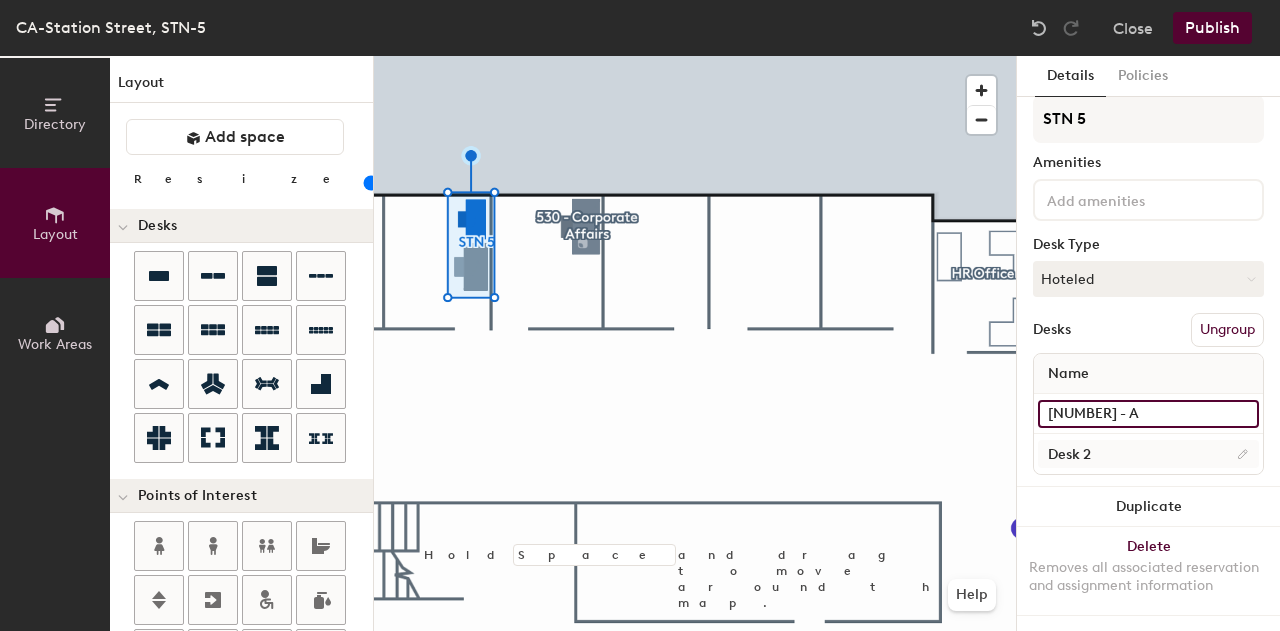 type on "[NUMBER] - A" 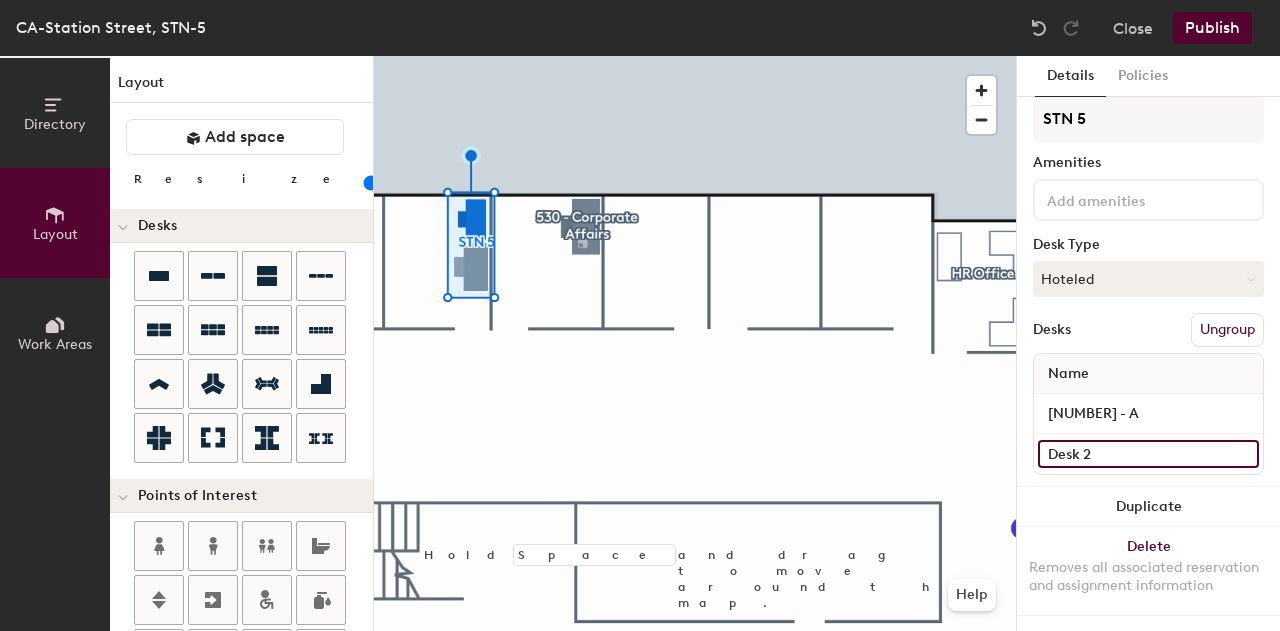 type on "20" 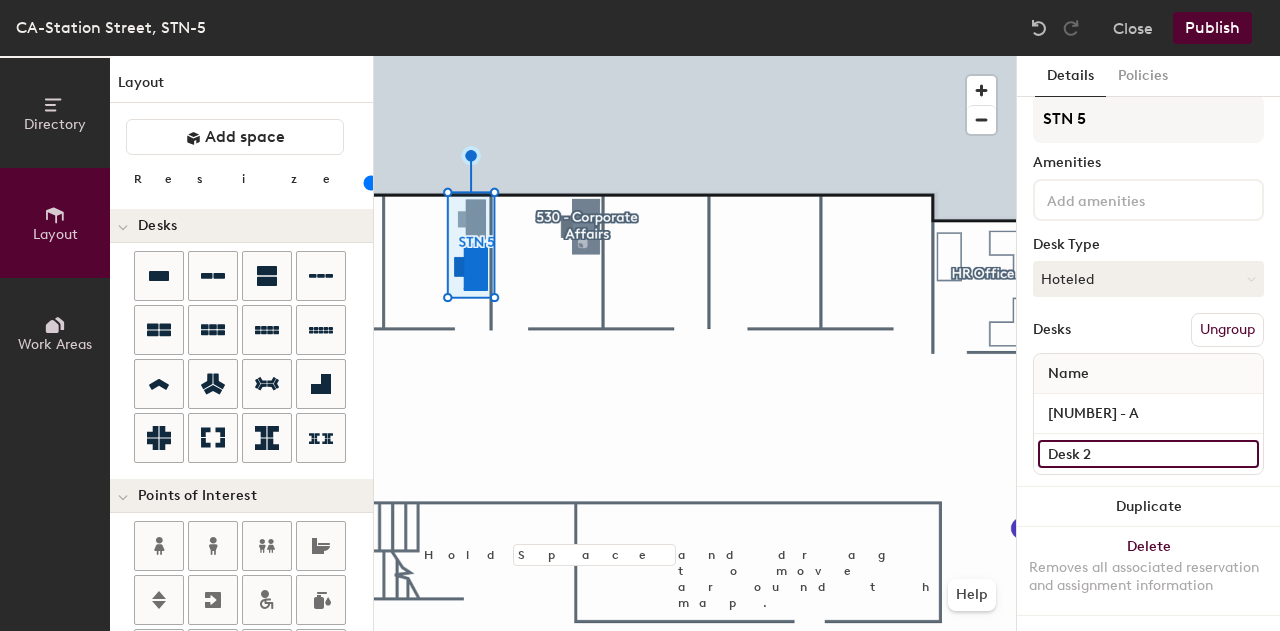 type on "S" 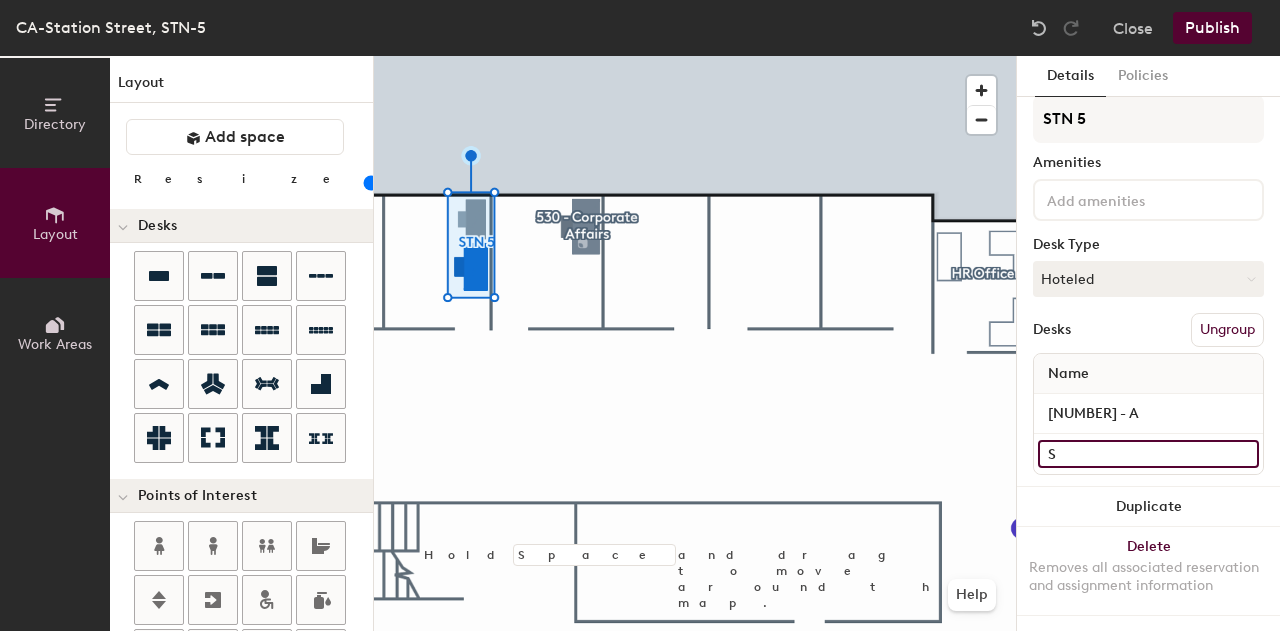 type on "20" 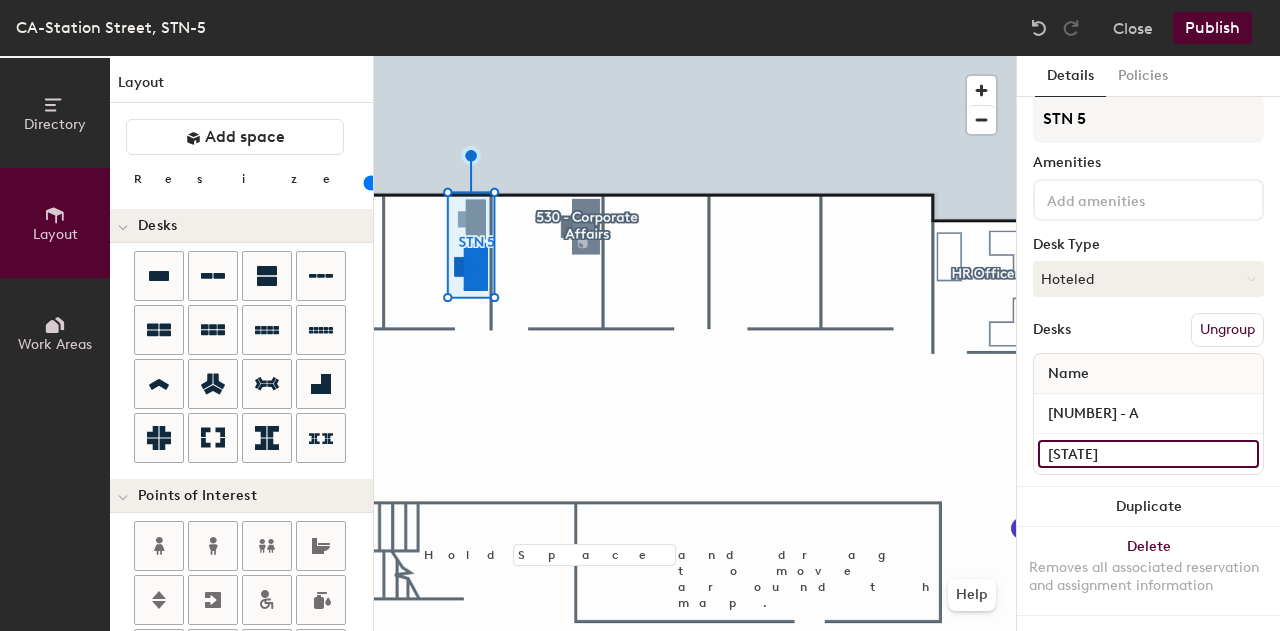 type on "[NUMBER]" 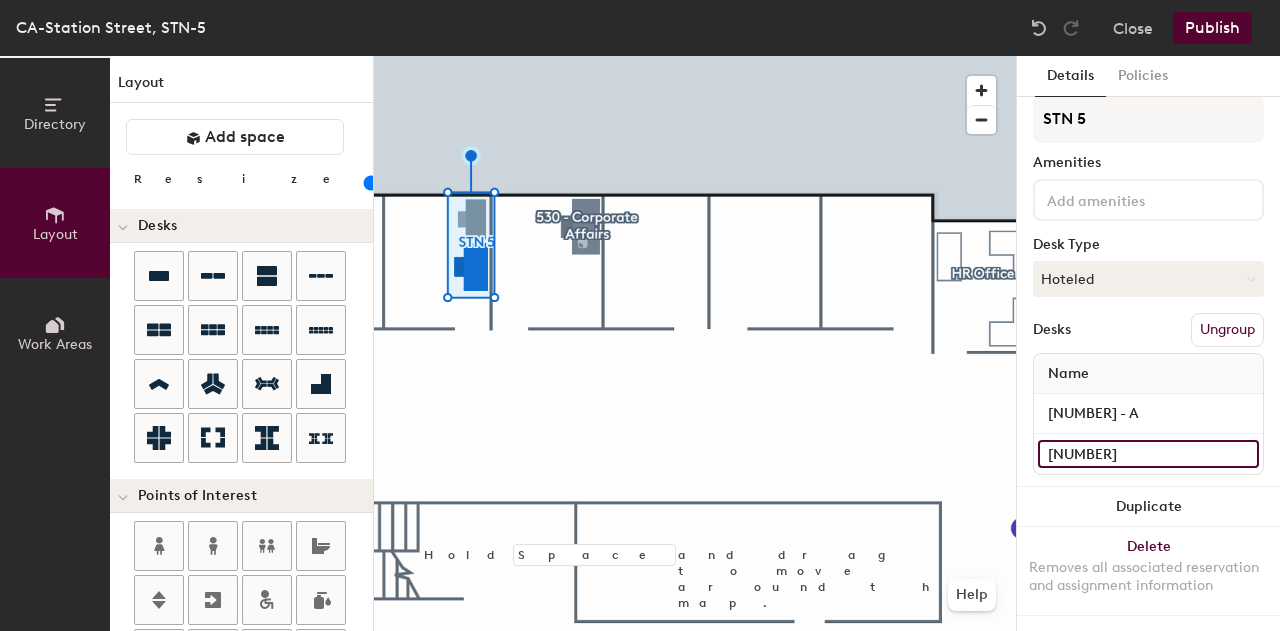 type on "20" 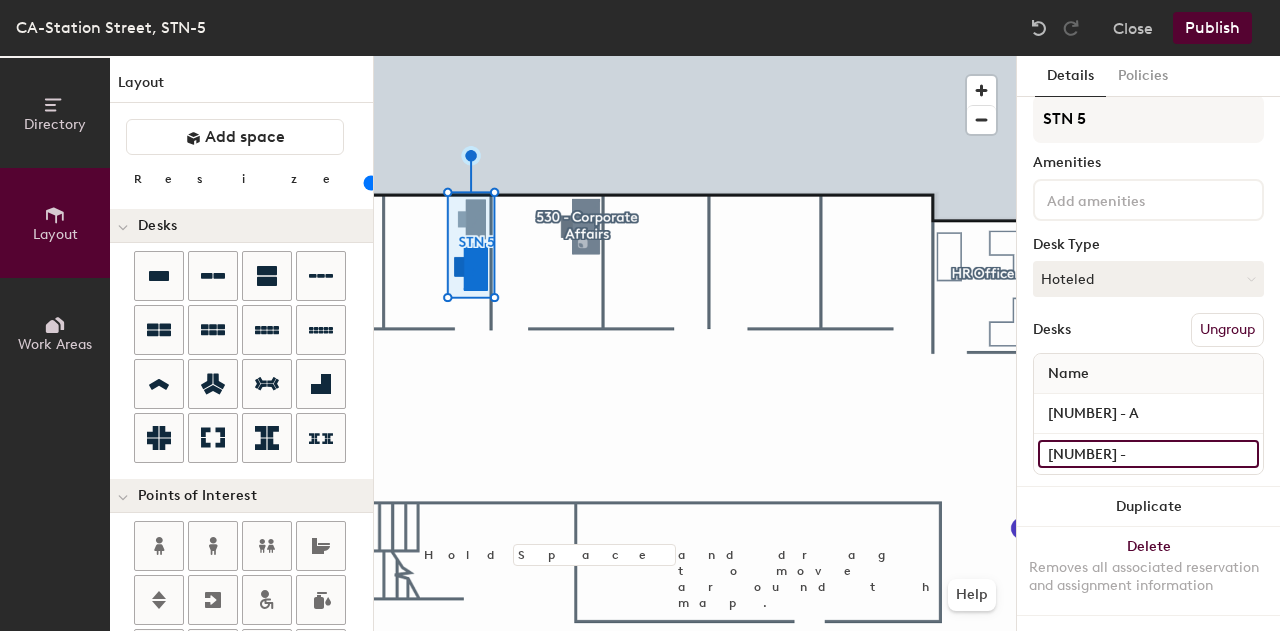type on "20" 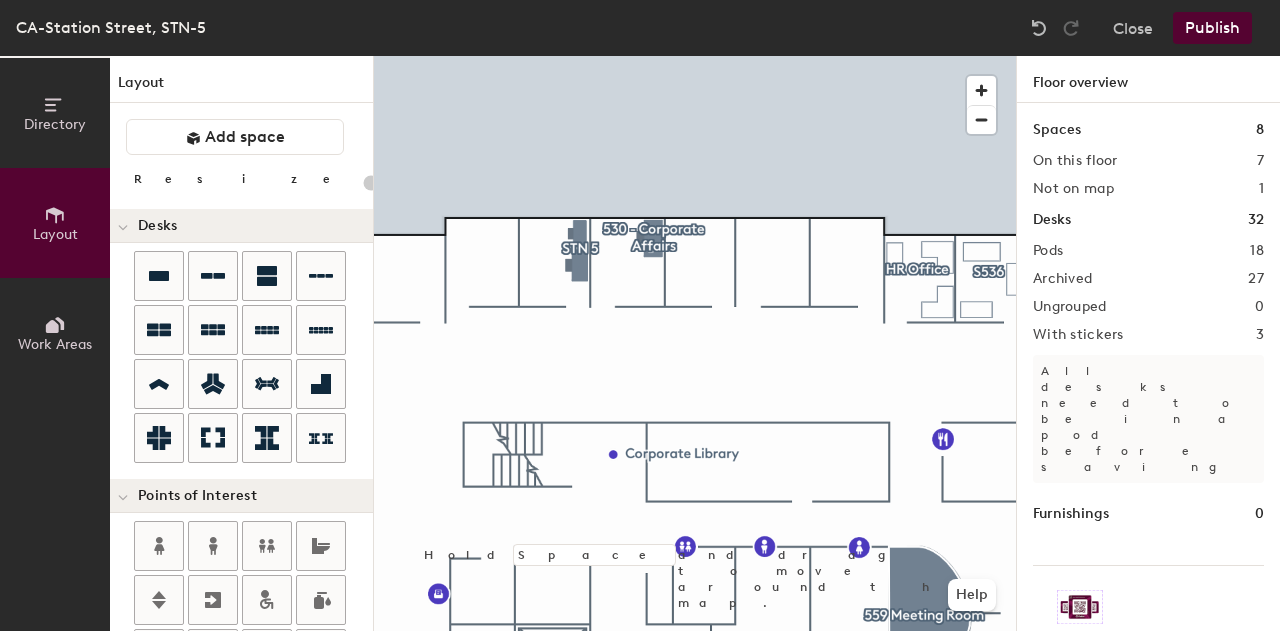 click on "Directory Layout Work Areas Layout   Add space Resize Desks Points of Interest Furnishings Seating Tables Booths Hold Space and drag to move around the map. Help Floor overview Spaces 8 On this floor 7 Not on map 1 Desks 32 Pods 18 Archived 27 Ungrouped 0 With stickers 3 All desks need to be in a pod before saving Furnishings 0 Increase desk check-ins Companies that use desk stickers have up to 25% more check-ins. Get your stickers" 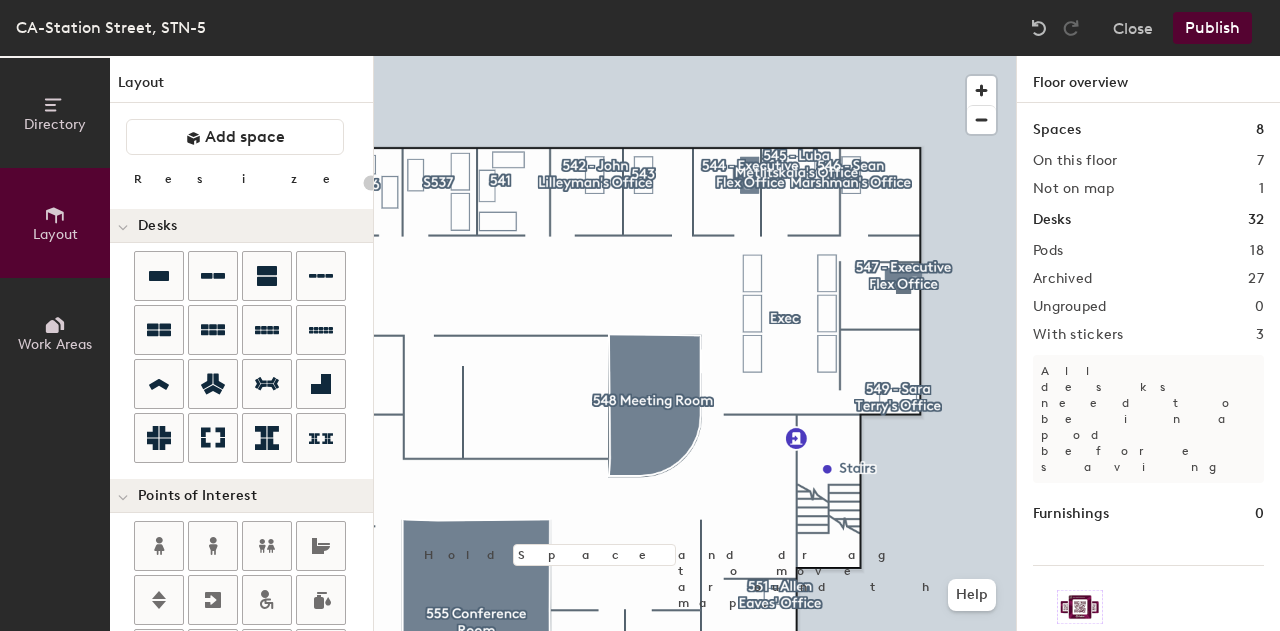 type on "140" 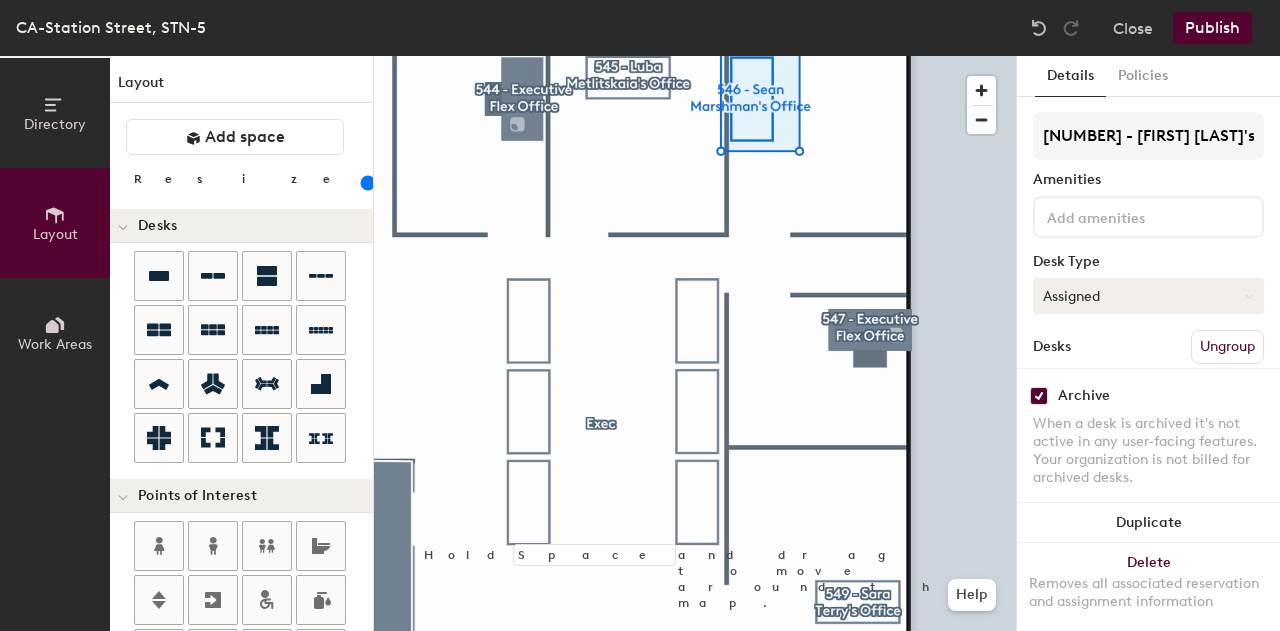 click on "Assigned" 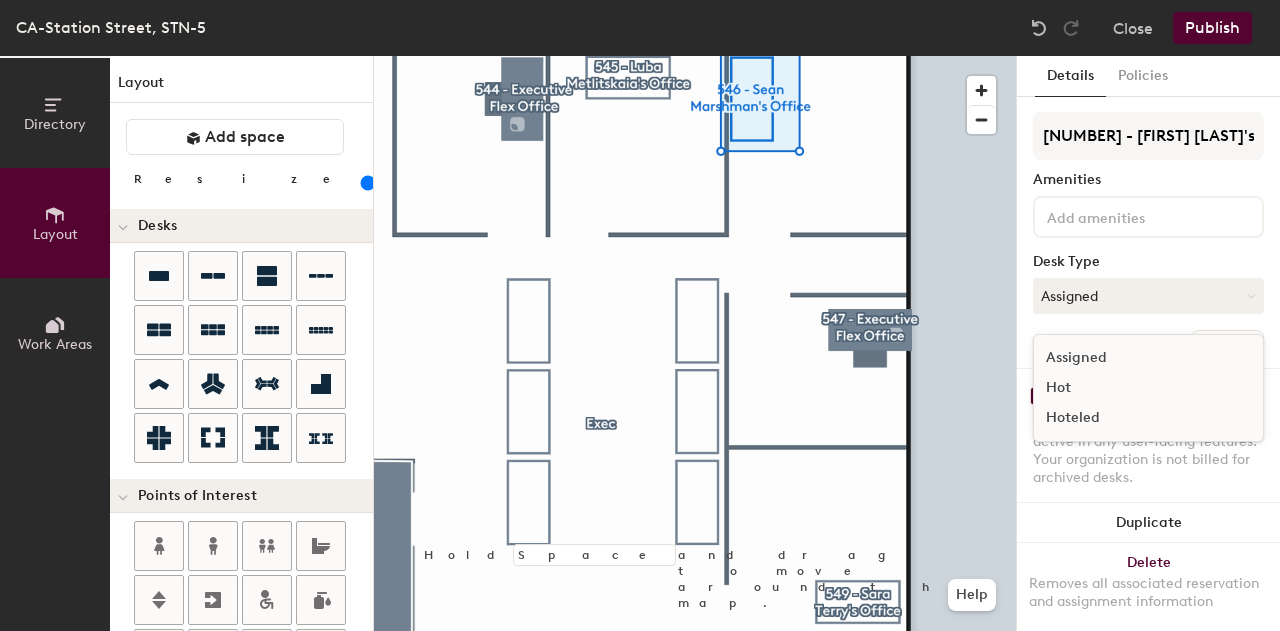 click on "Hoteled" 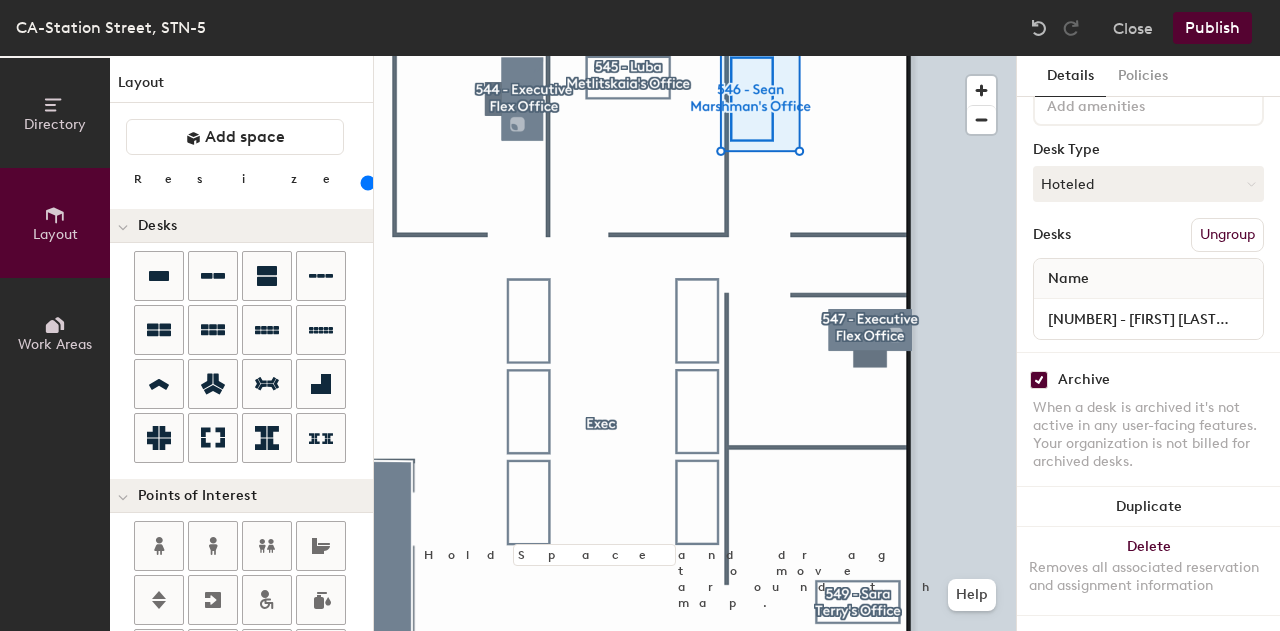 scroll, scrollTop: 128, scrollLeft: 0, axis: vertical 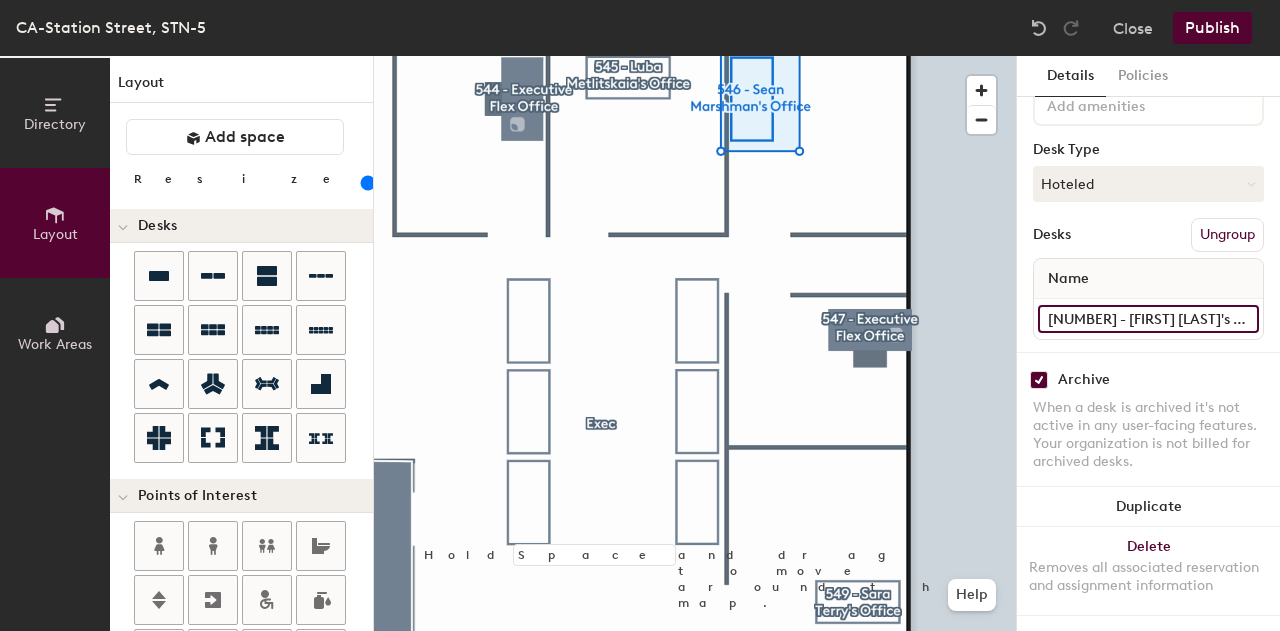 click on "[NUMBER] - [FIRST] [LAST]'s Office" 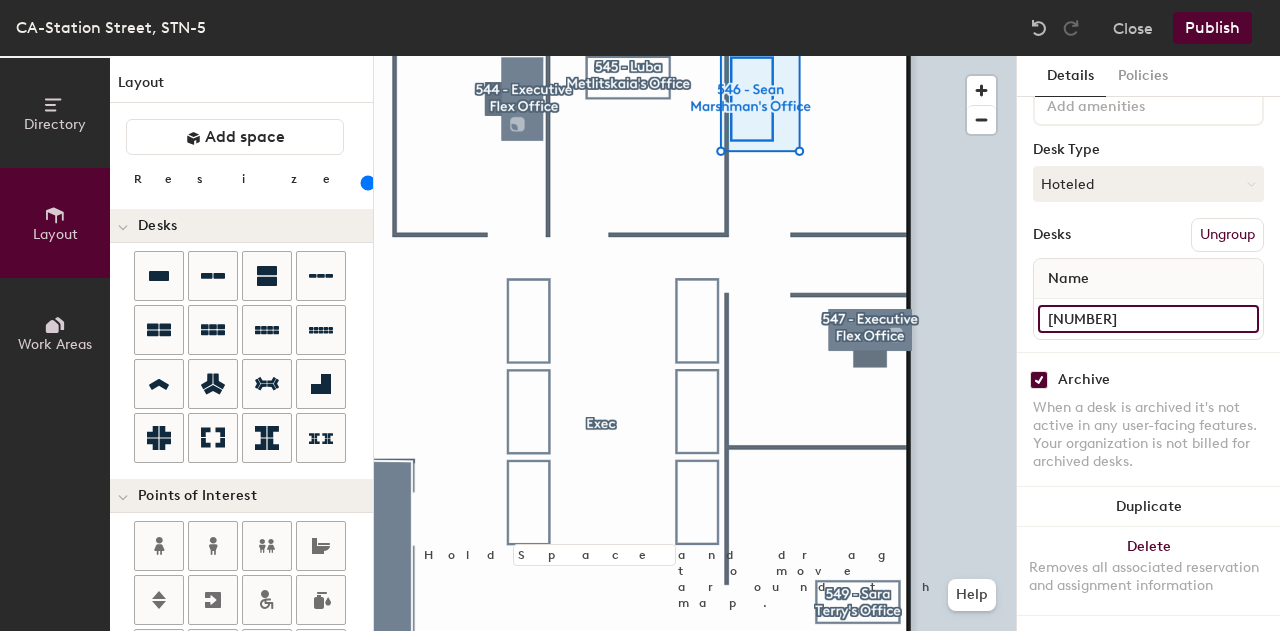 type on "[NUMBER]" 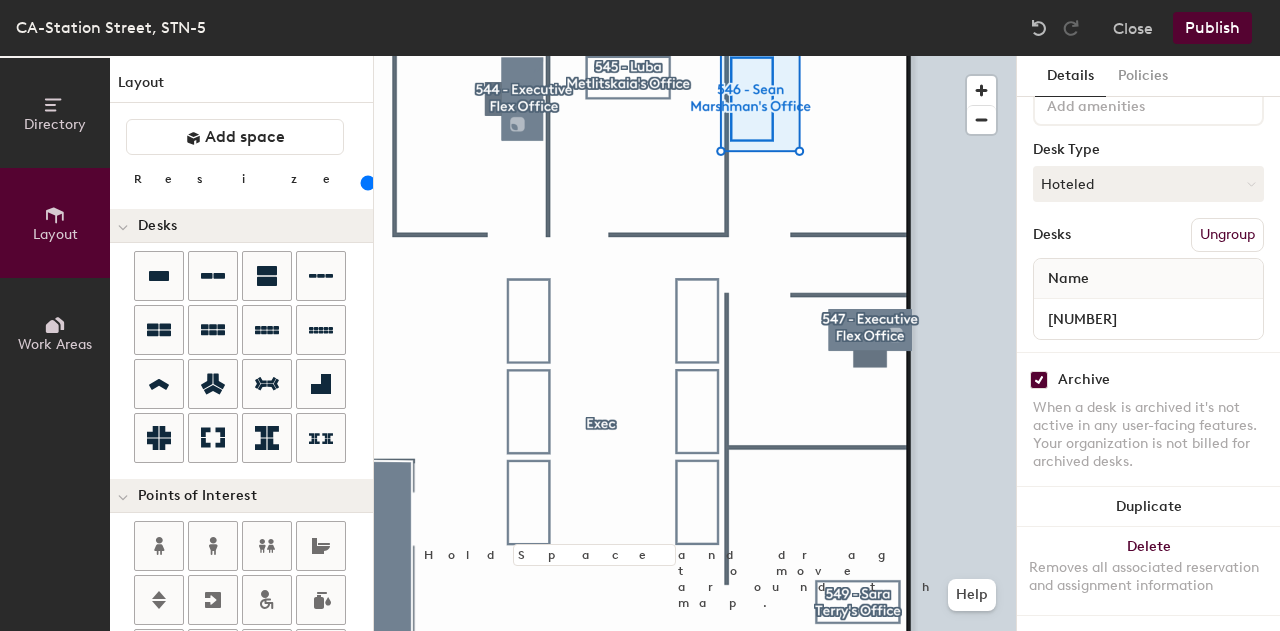click 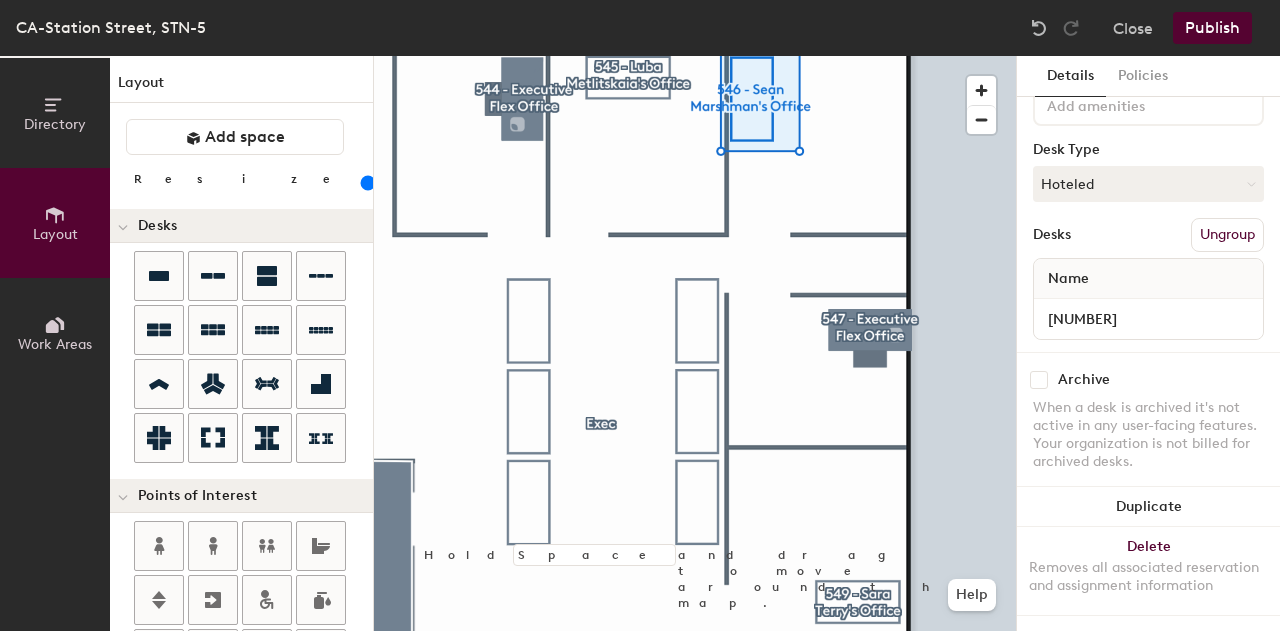 checkbox on "false" 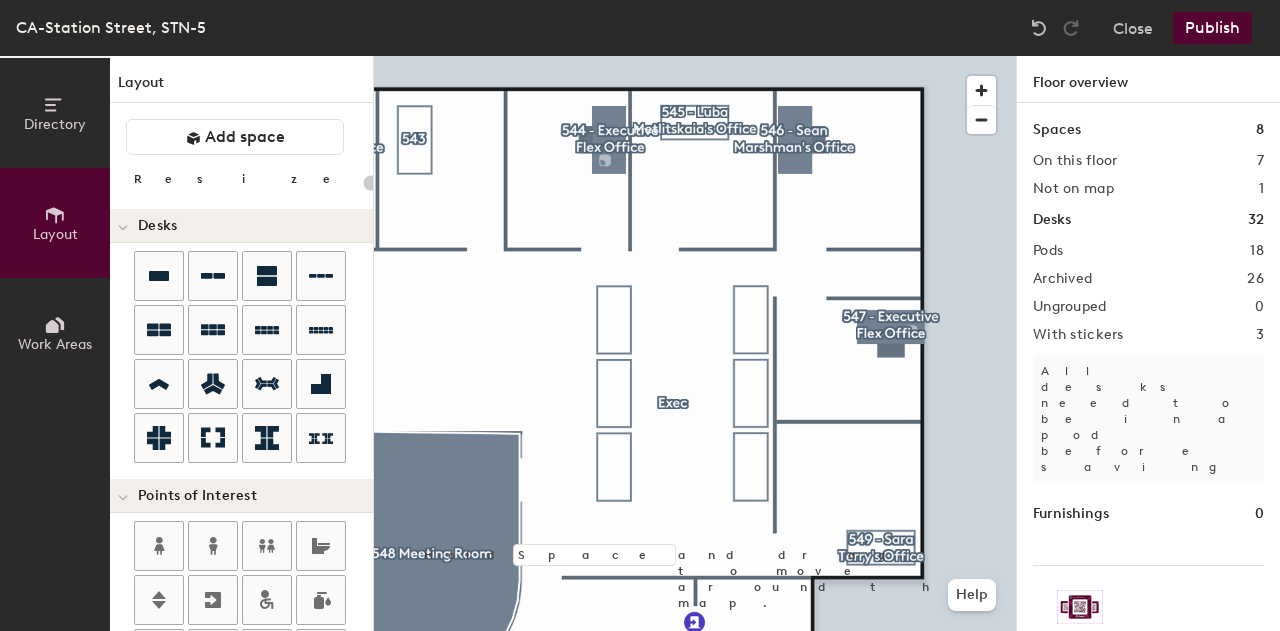 type on "140" 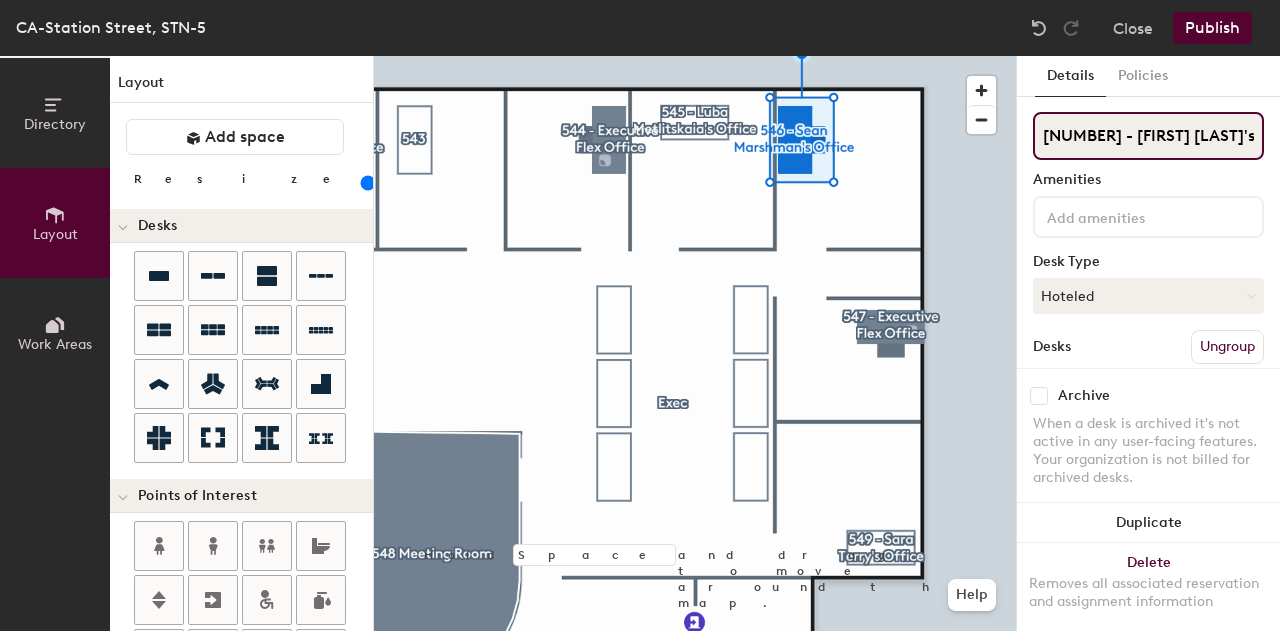scroll, scrollTop: 0, scrollLeft: 32, axis: horizontal 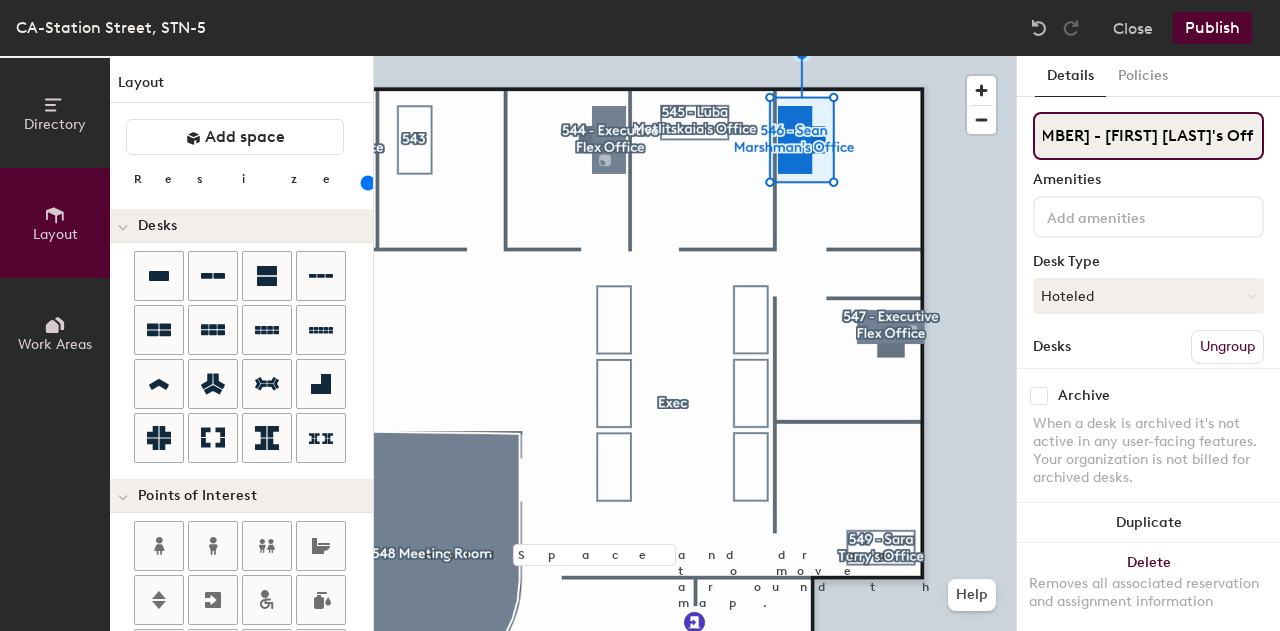 drag, startPoint x: 1075, startPoint y: 139, endPoint x: 1500, endPoint y: 186, distance: 427.5909 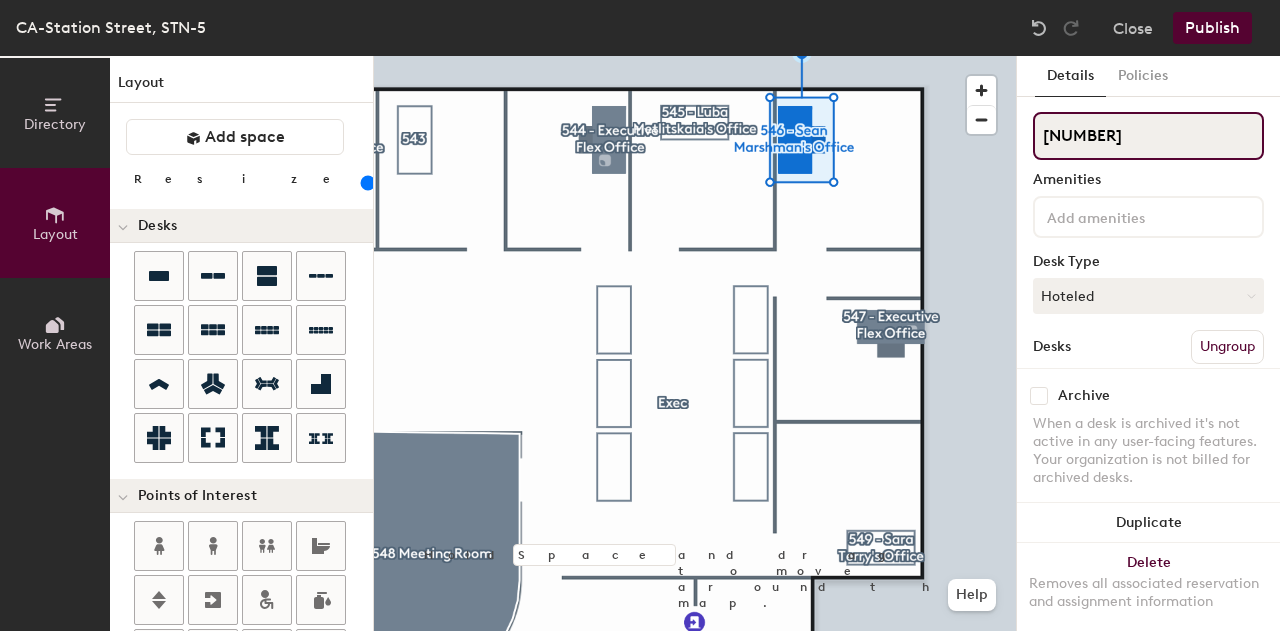 scroll, scrollTop: 0, scrollLeft: 0, axis: both 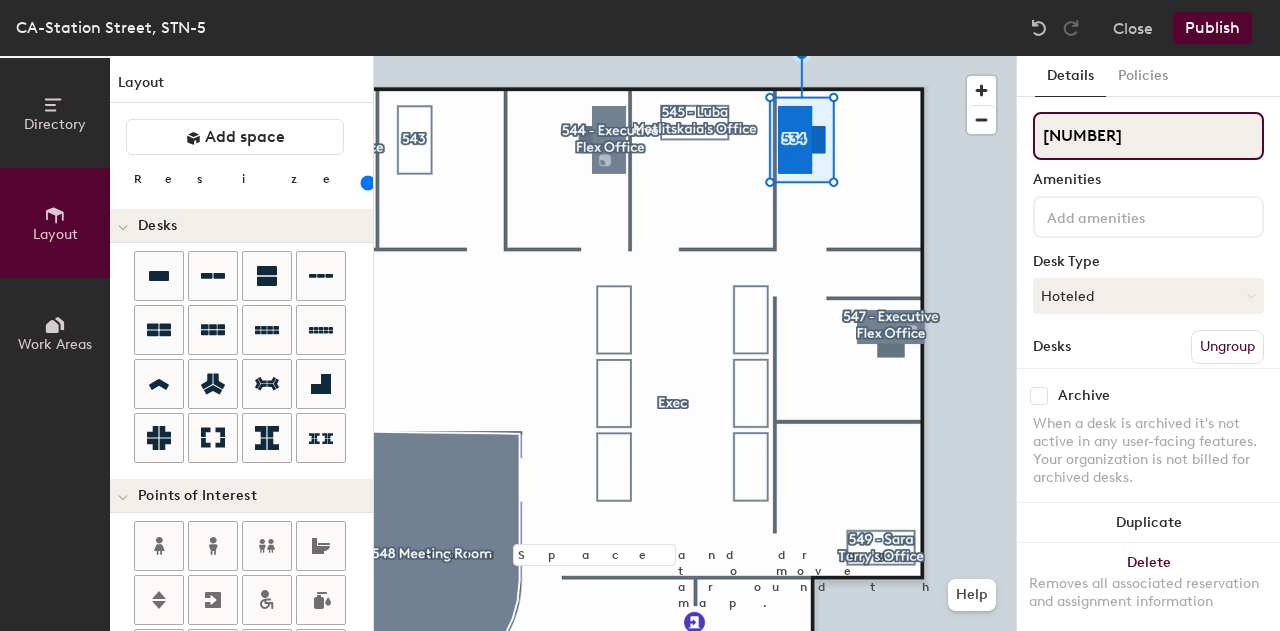 type on "[NUMBER]" 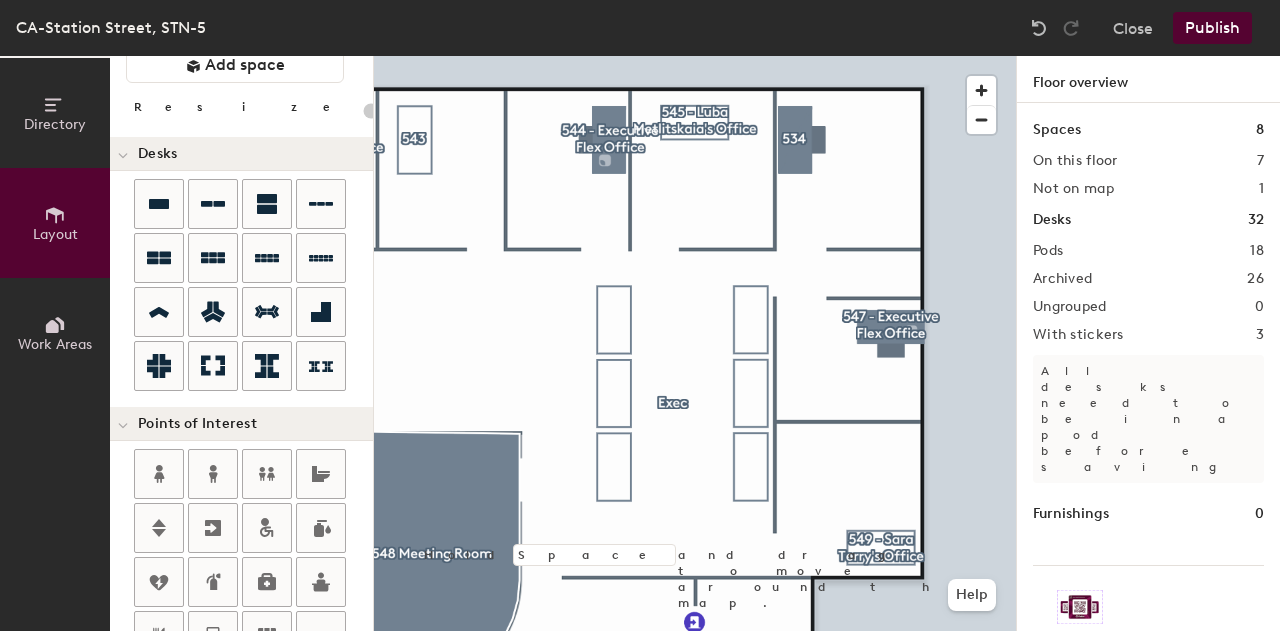 scroll, scrollTop: 100, scrollLeft: 0, axis: vertical 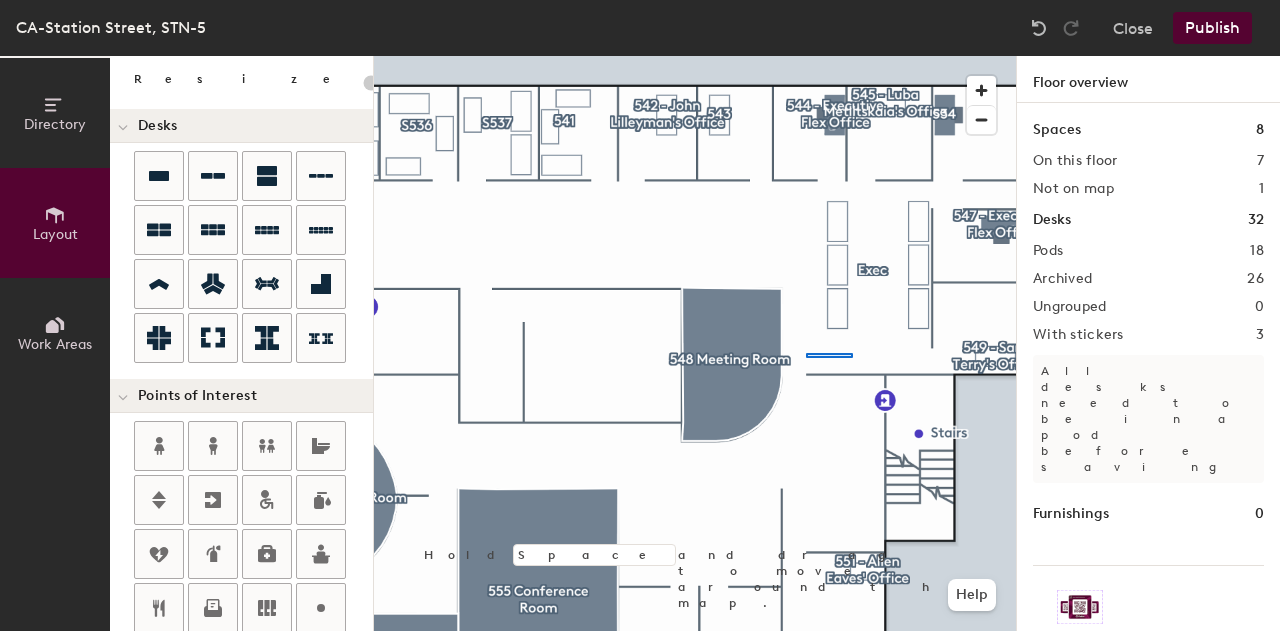 click 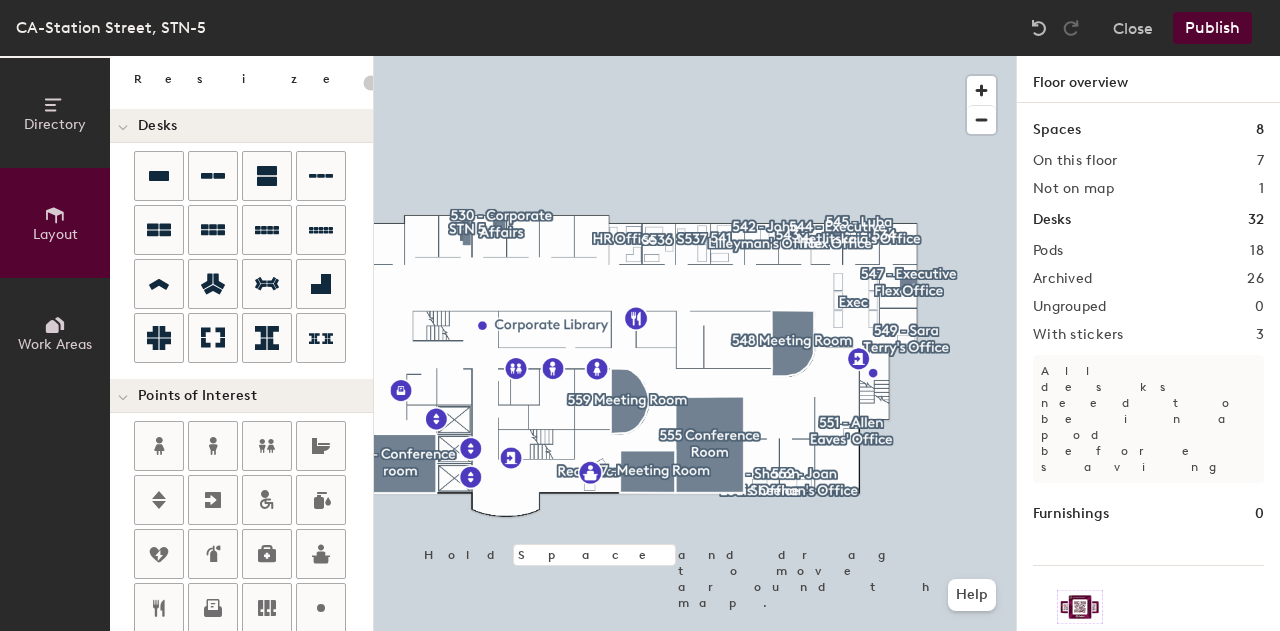 type on "140" 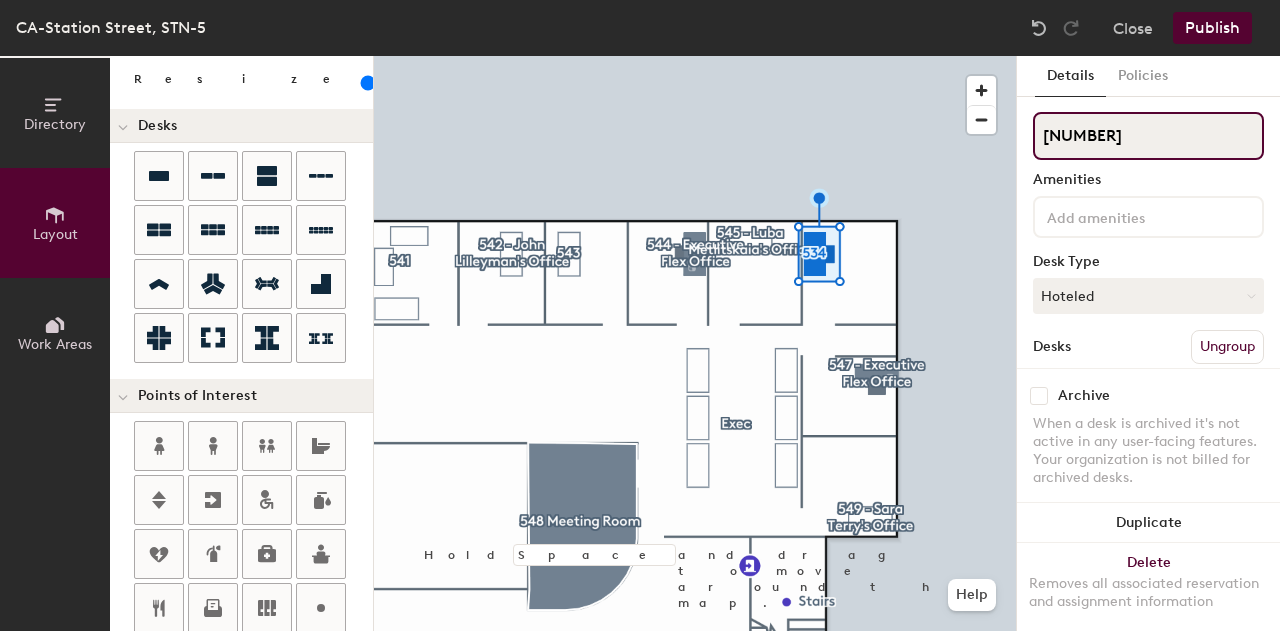 click on "534" 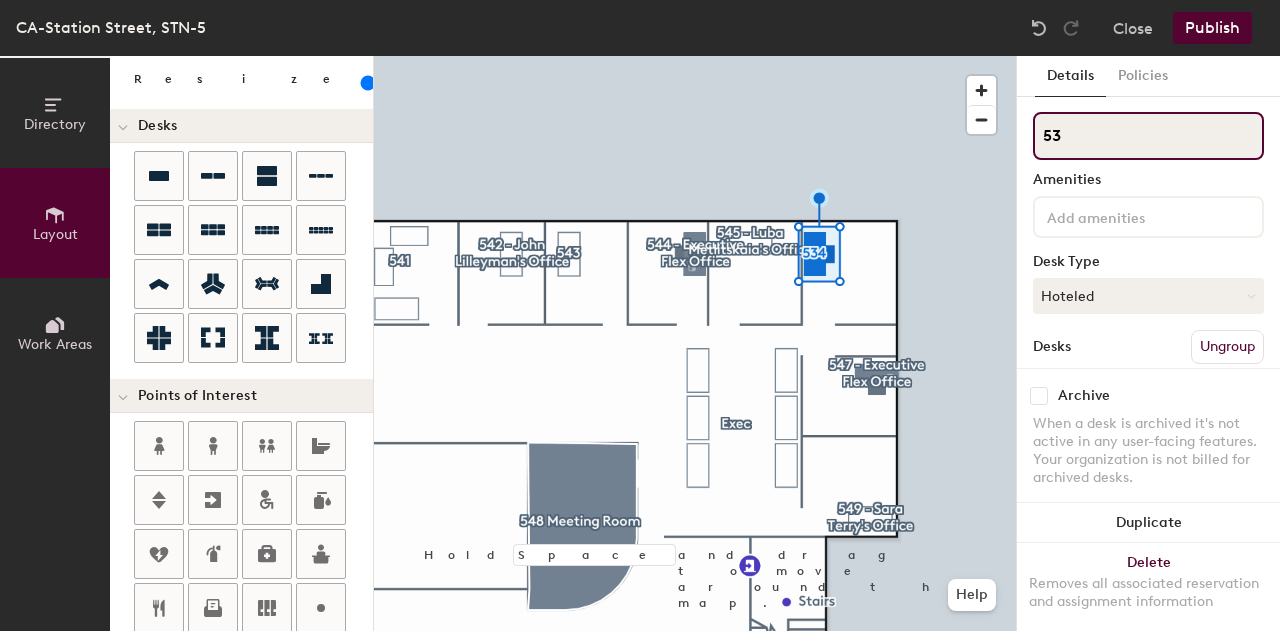 type on "5" 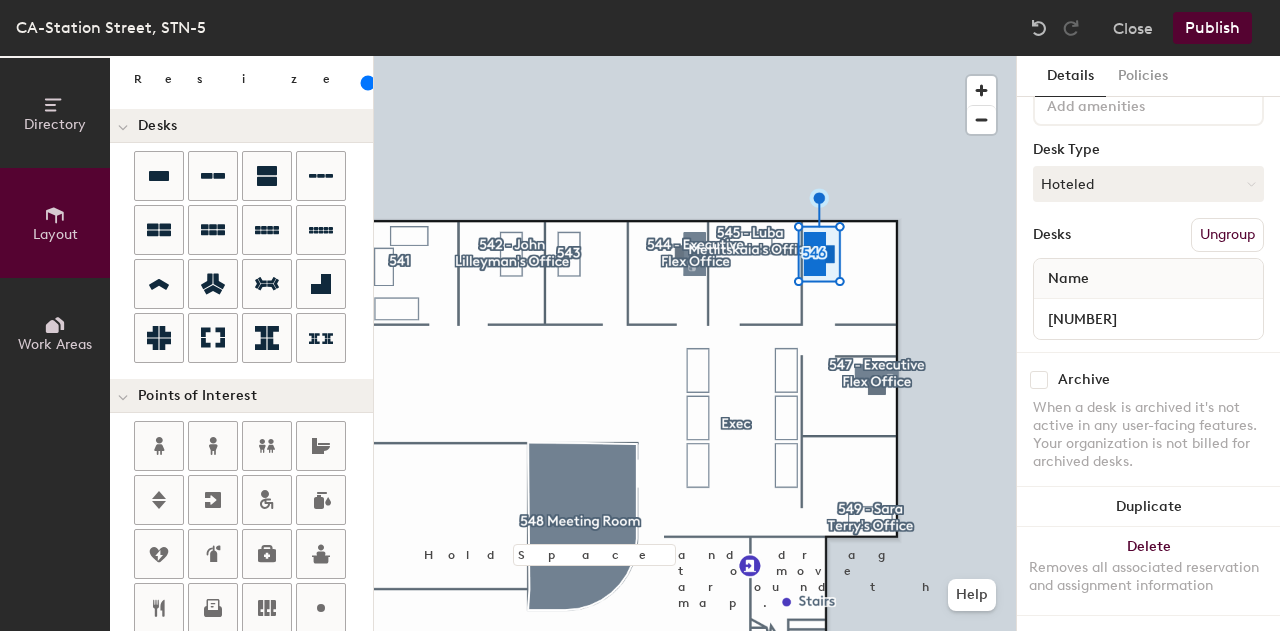 scroll, scrollTop: 128, scrollLeft: 0, axis: vertical 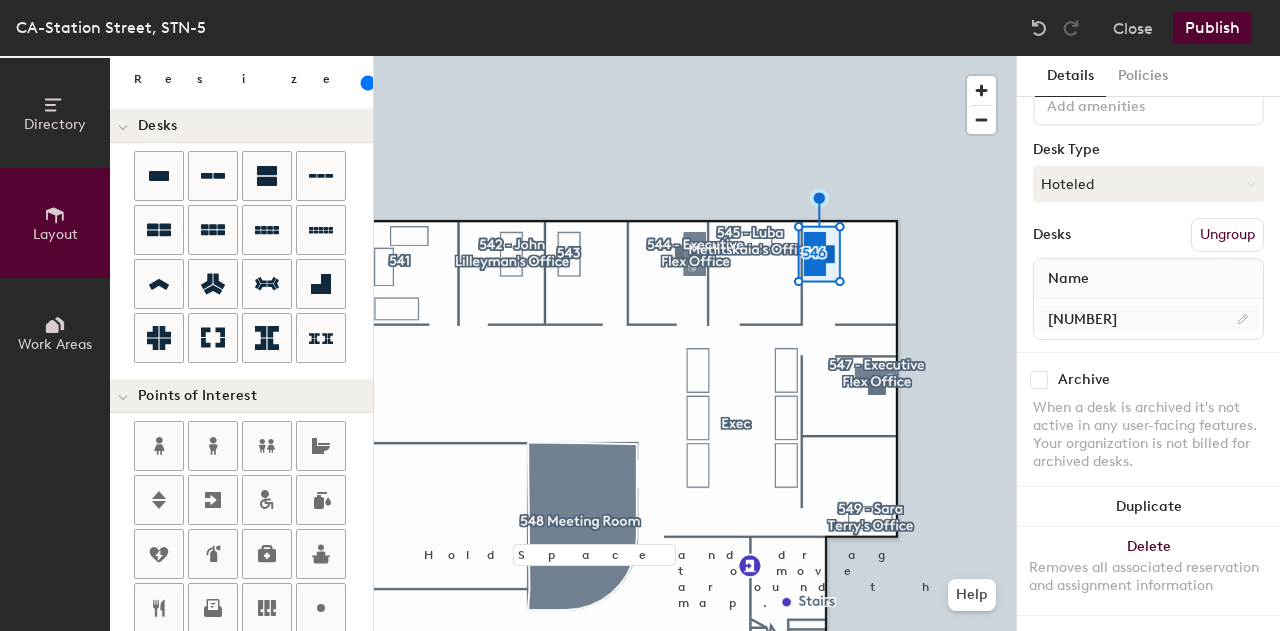 type on "546" 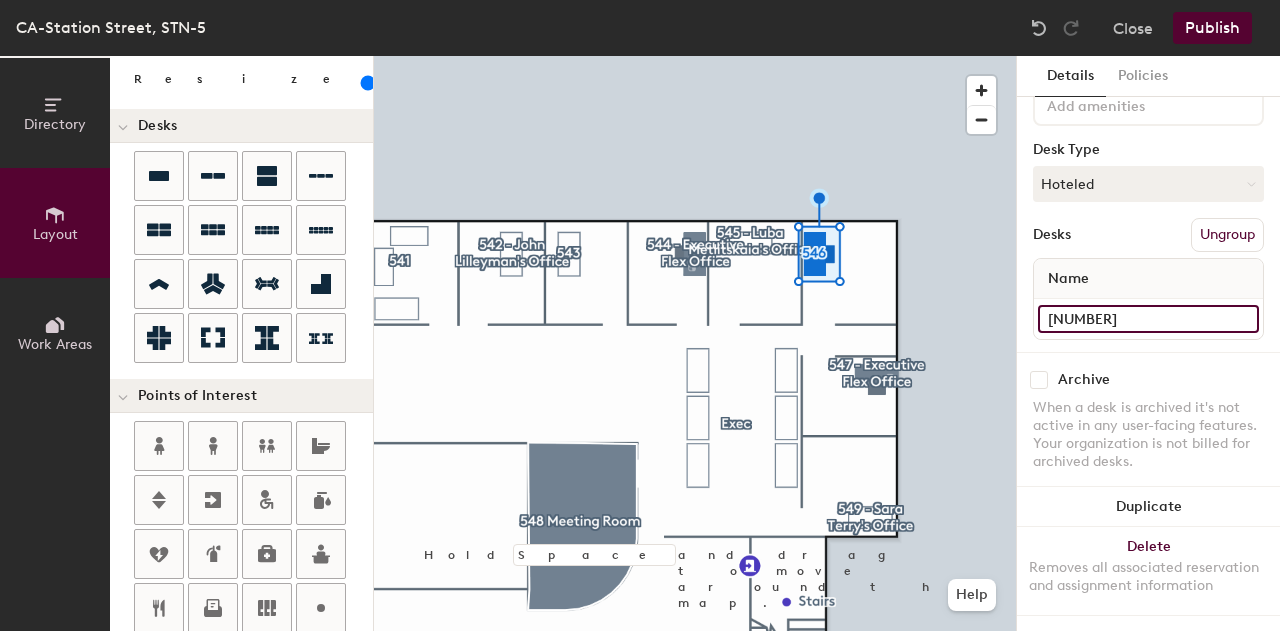 click on "S534" 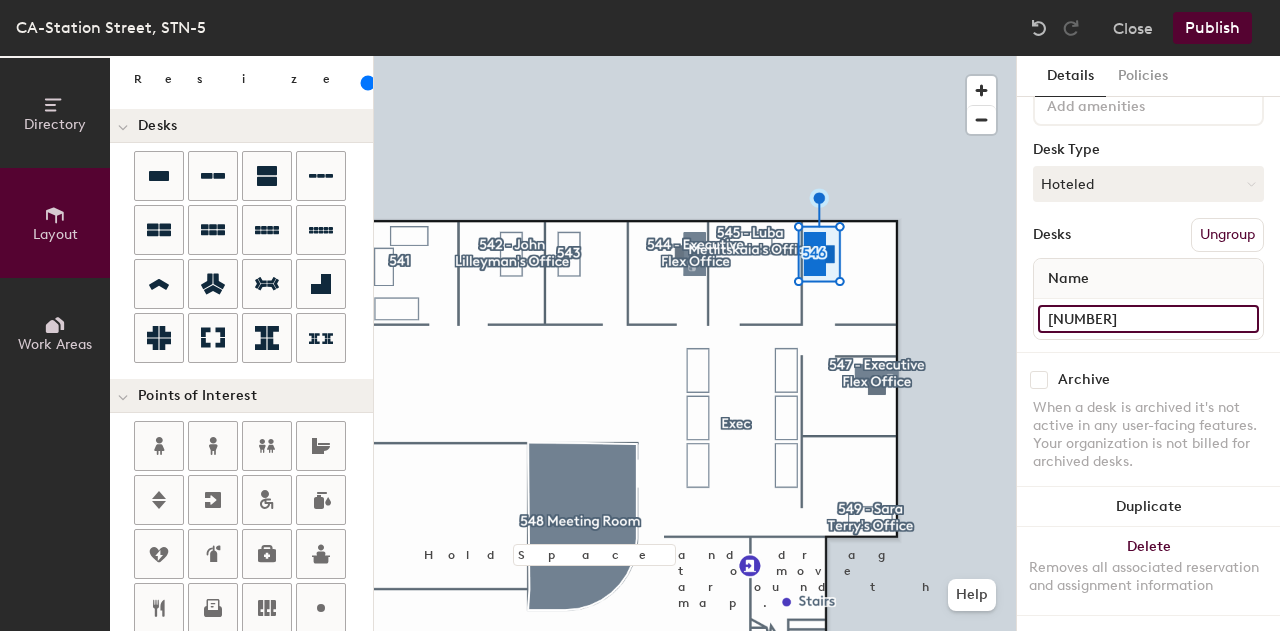 type on "546" 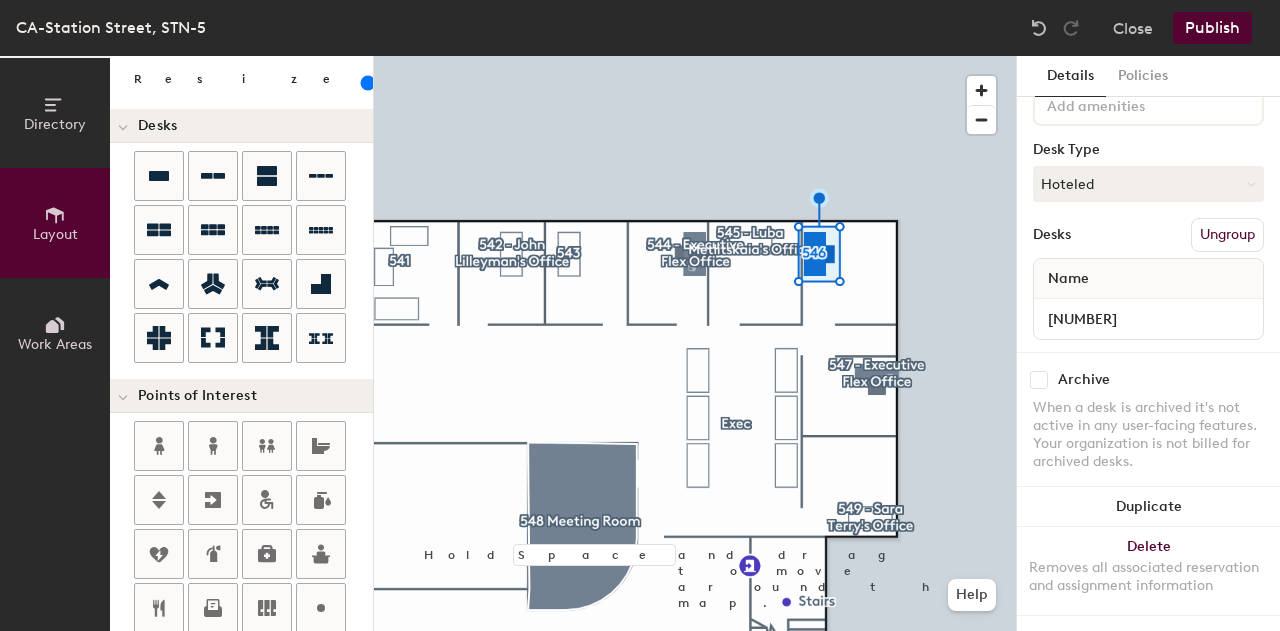 click 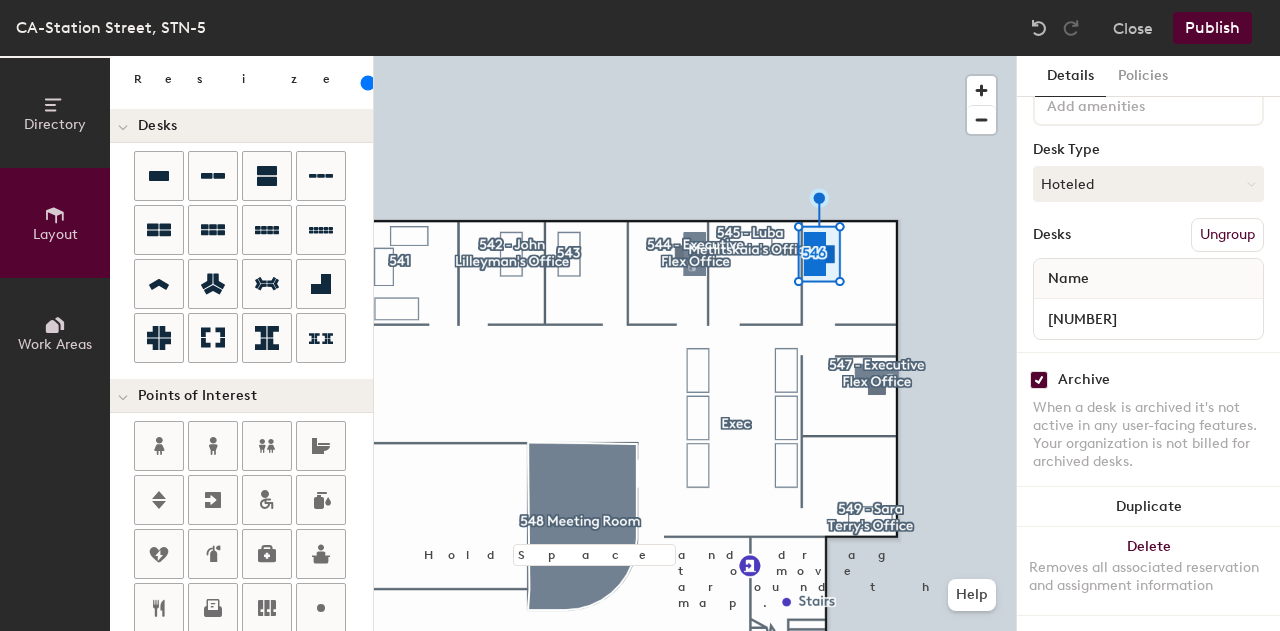 checkbox on "true" 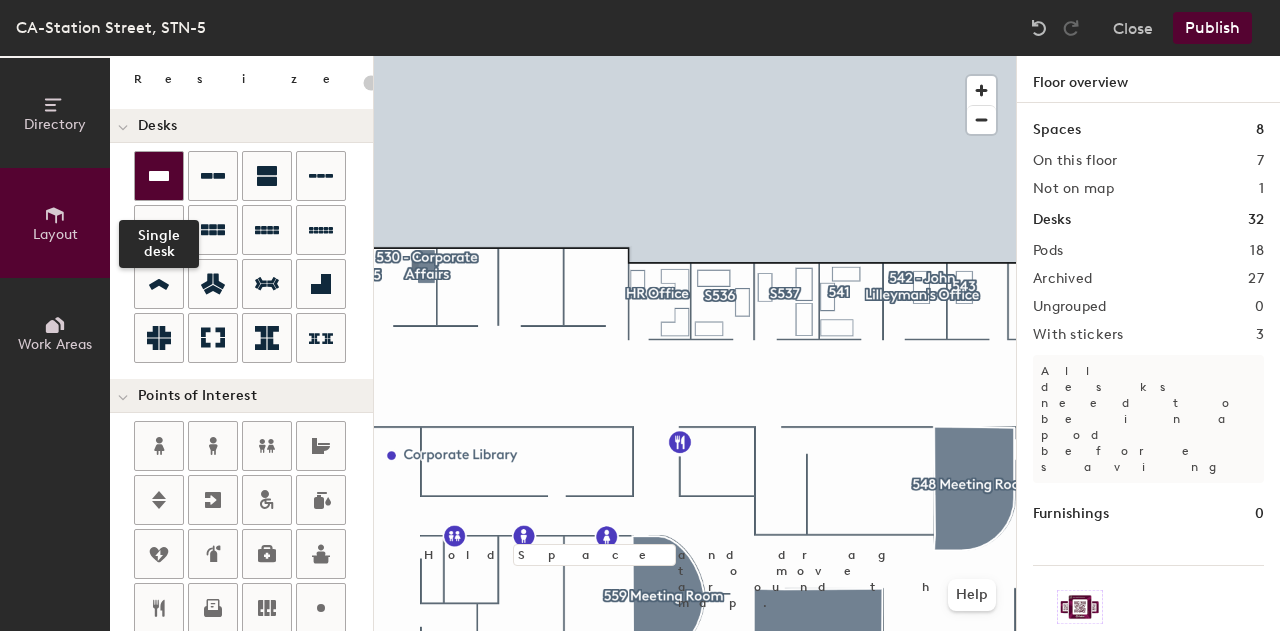 click 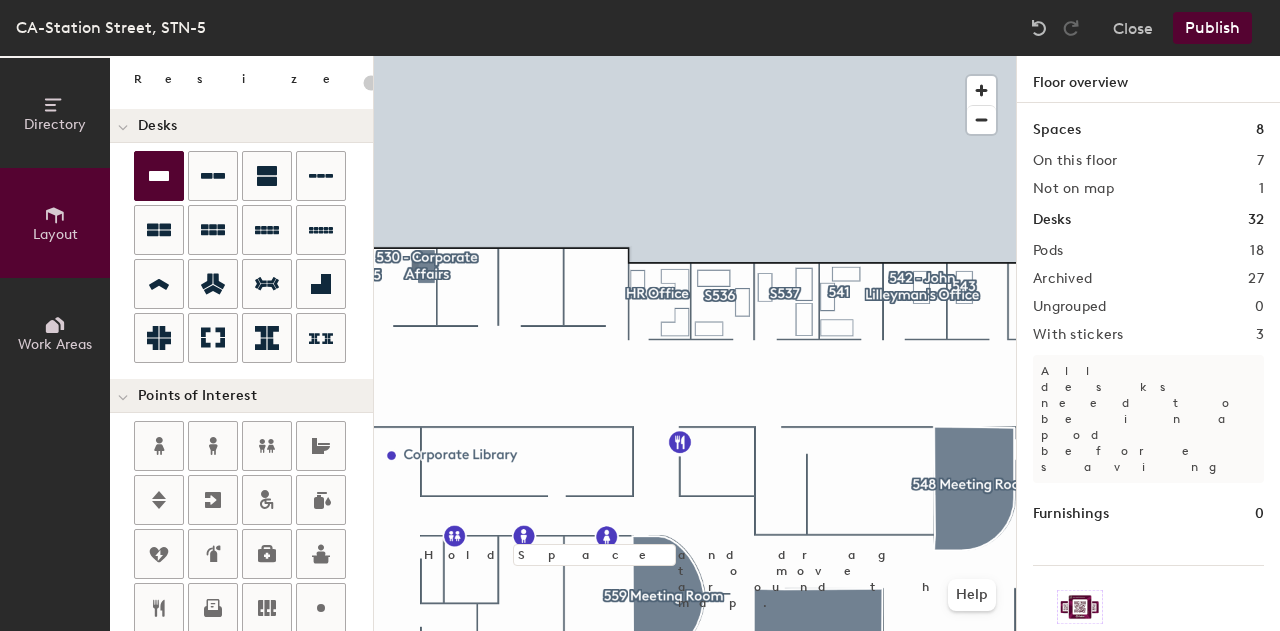 type on "140" 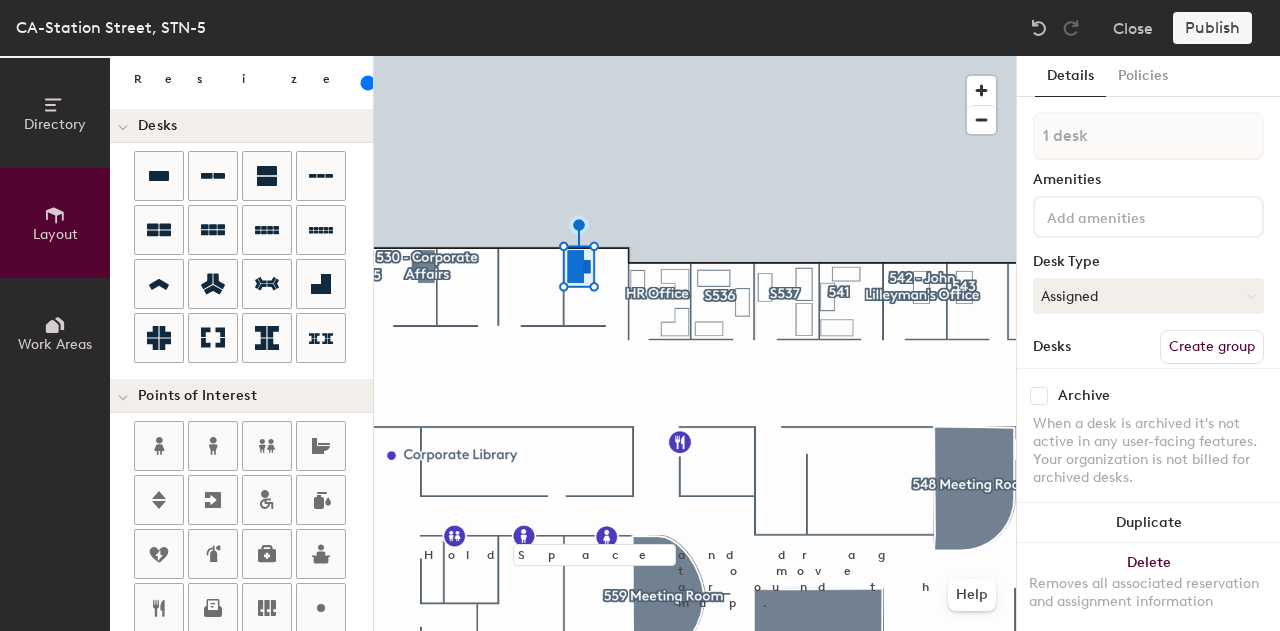 click on "Create group" 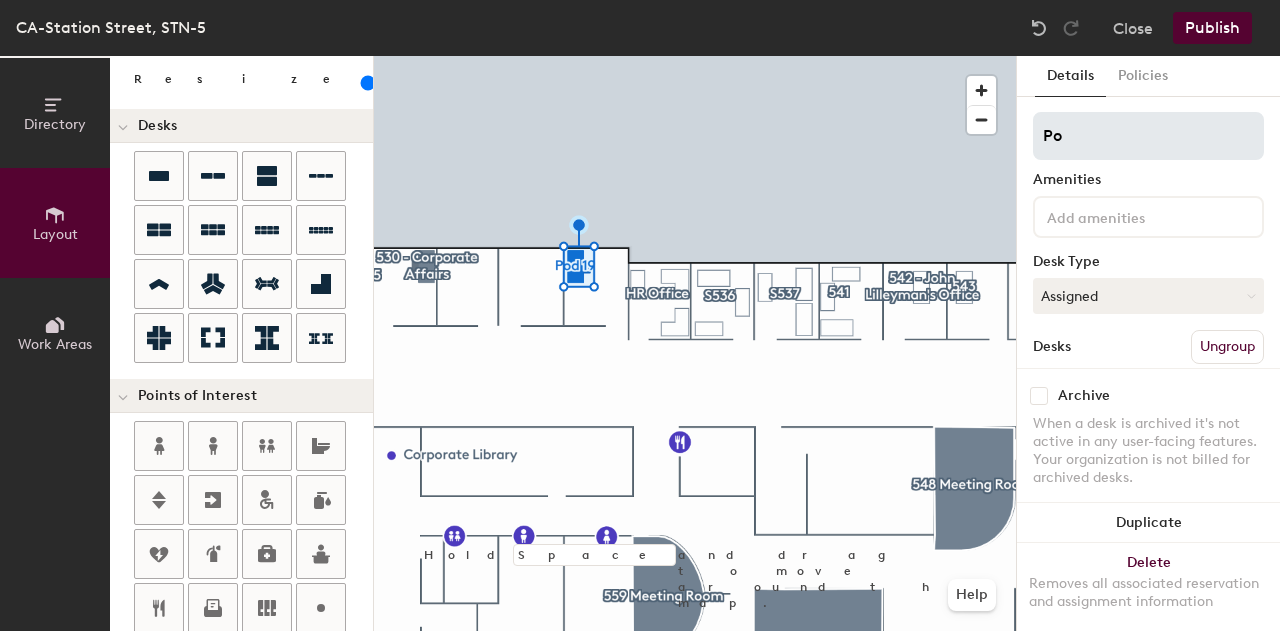type on "P" 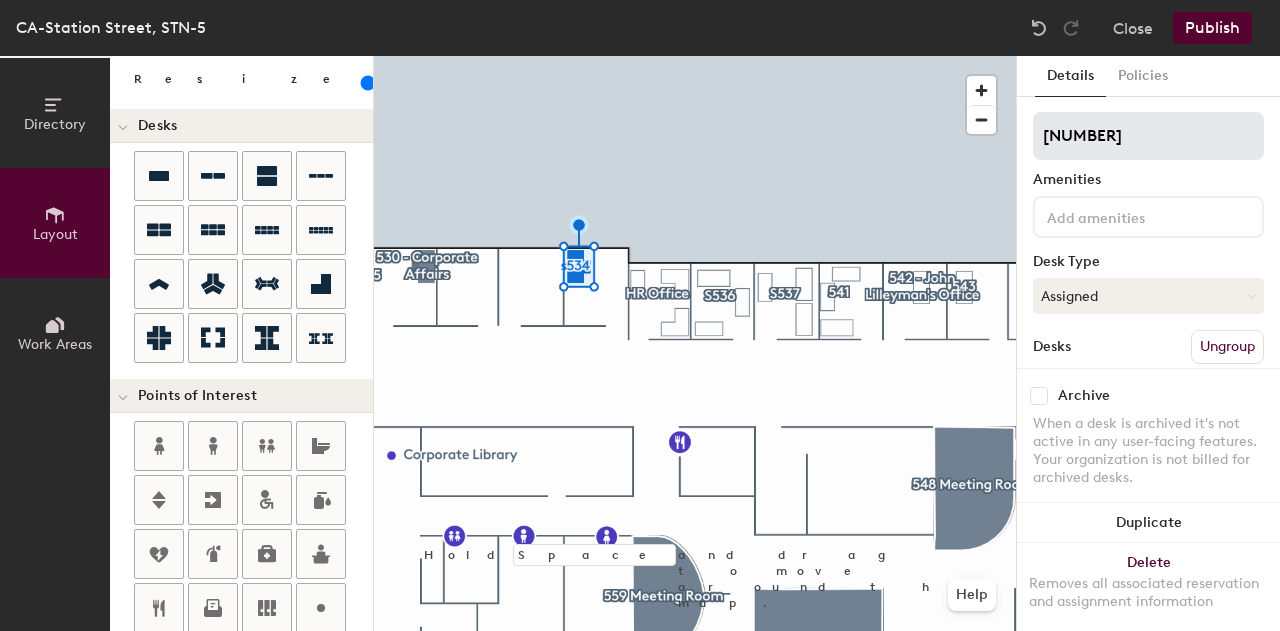 click on "s534" 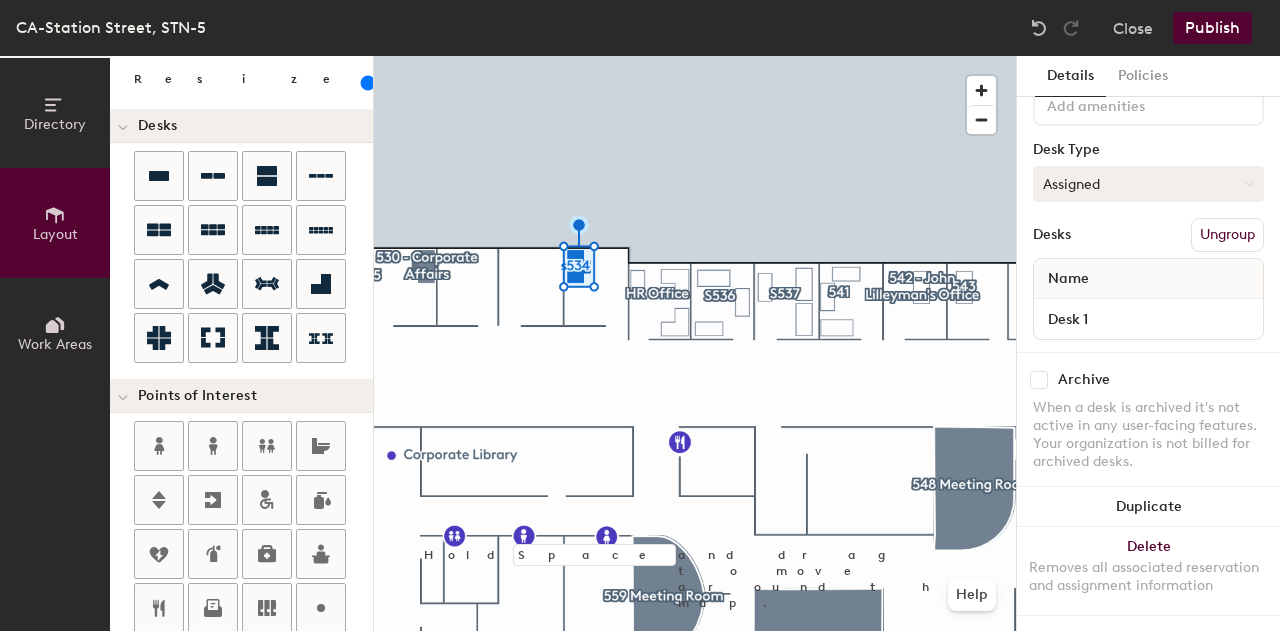 scroll, scrollTop: 128, scrollLeft: 0, axis: vertical 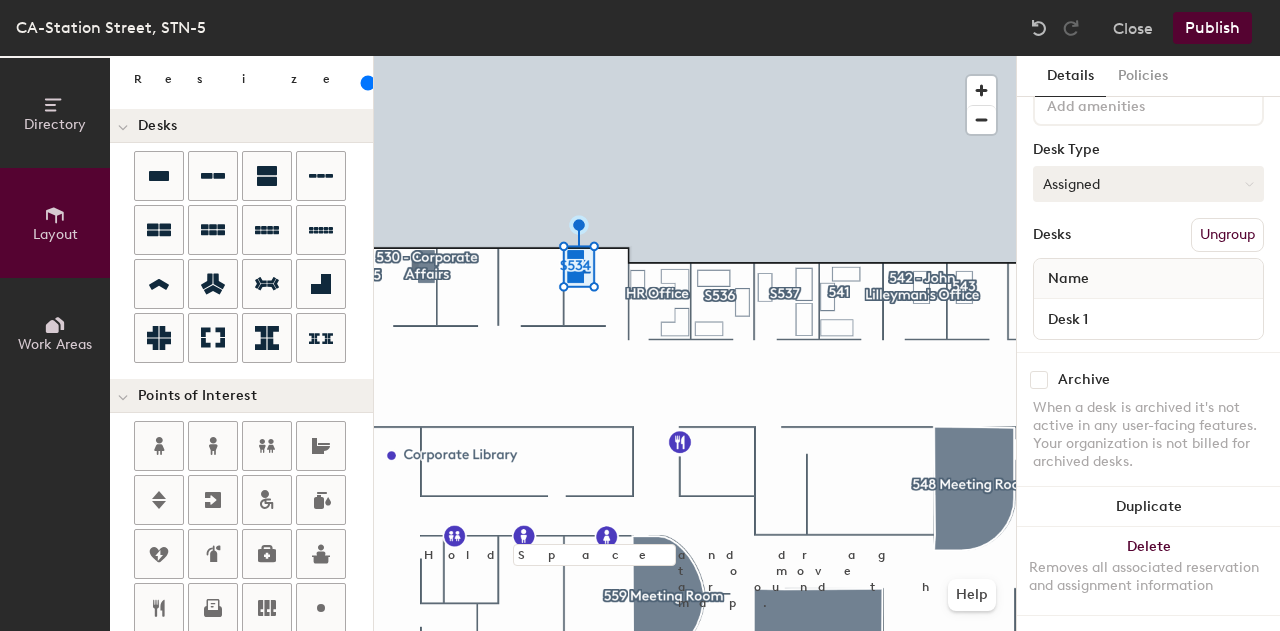 type on "S534" 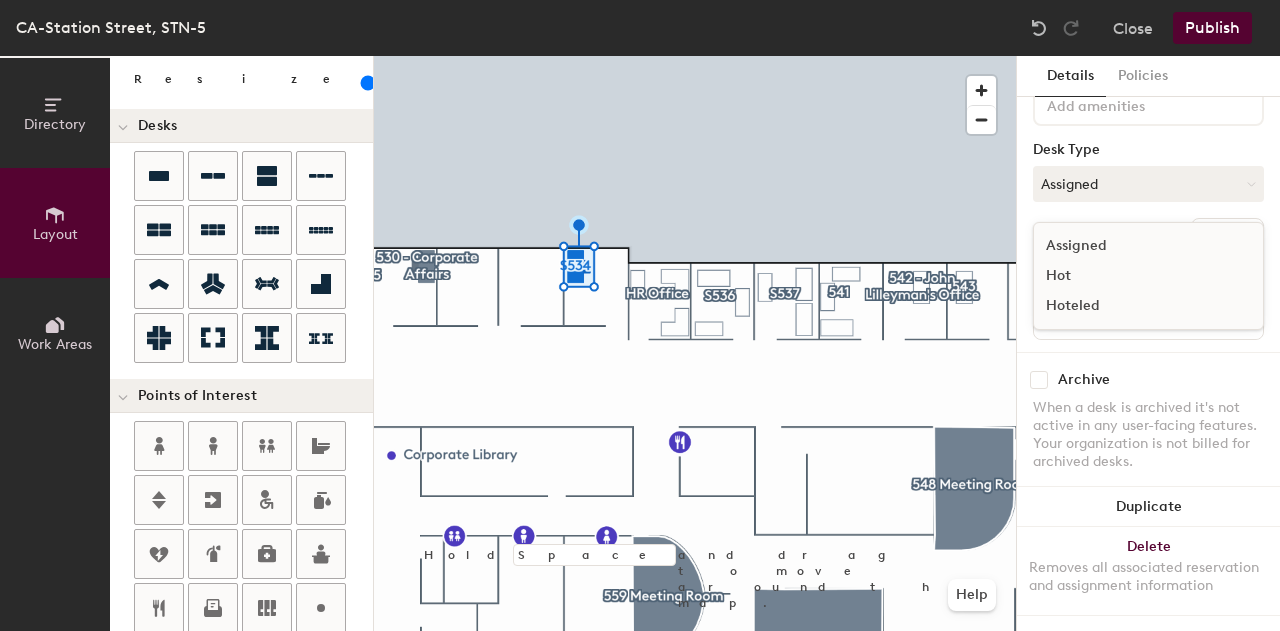 click on "Hoteled" 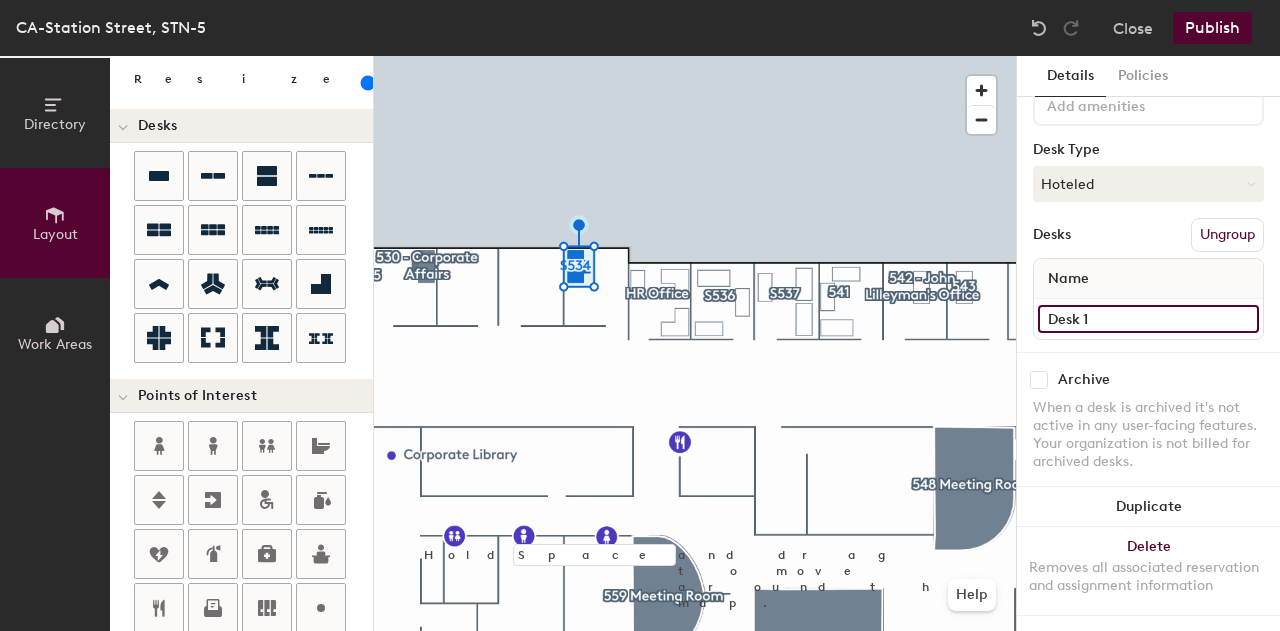 click on "Desk 1" 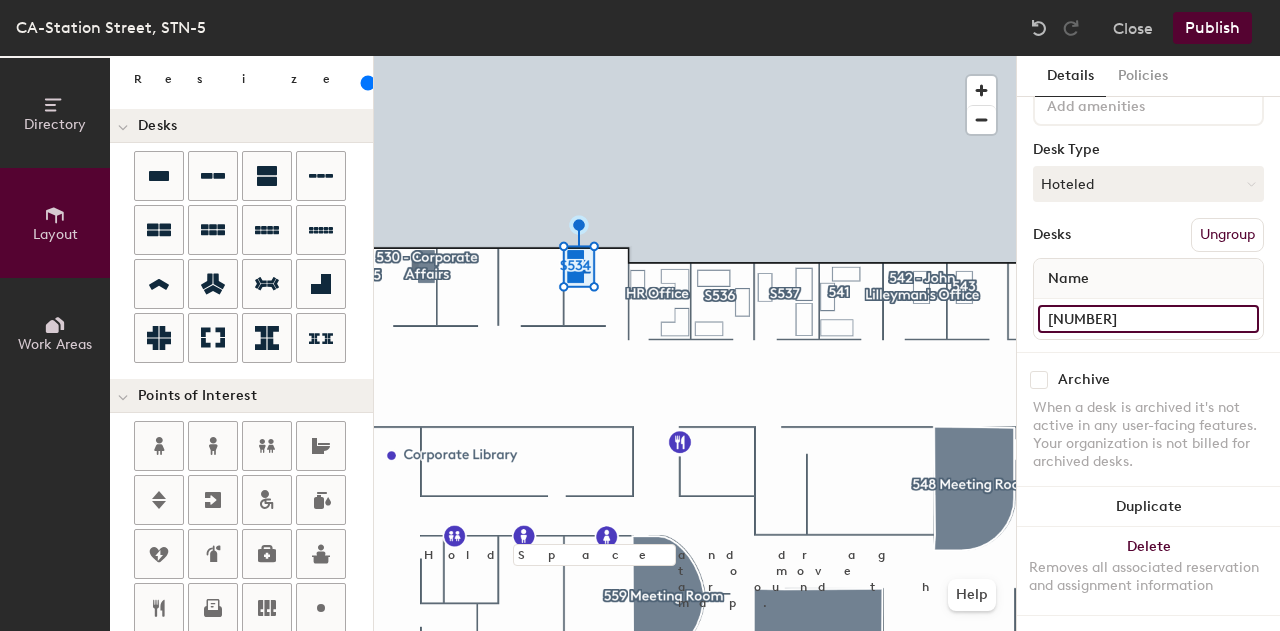 type on "S534" 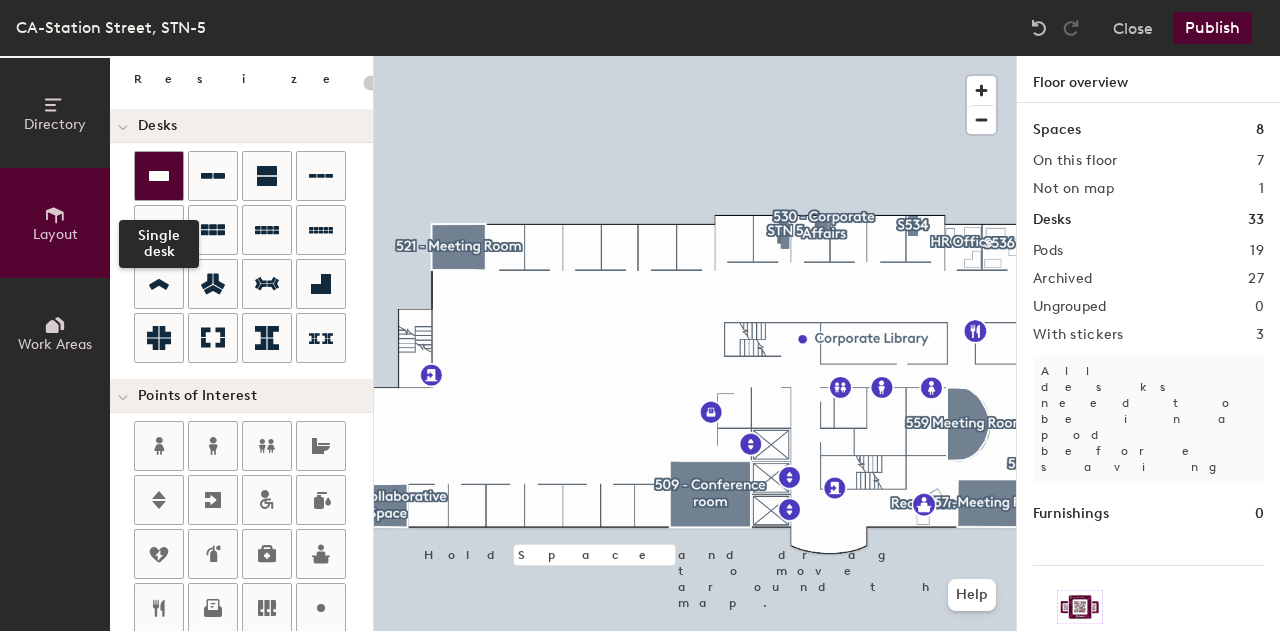 click 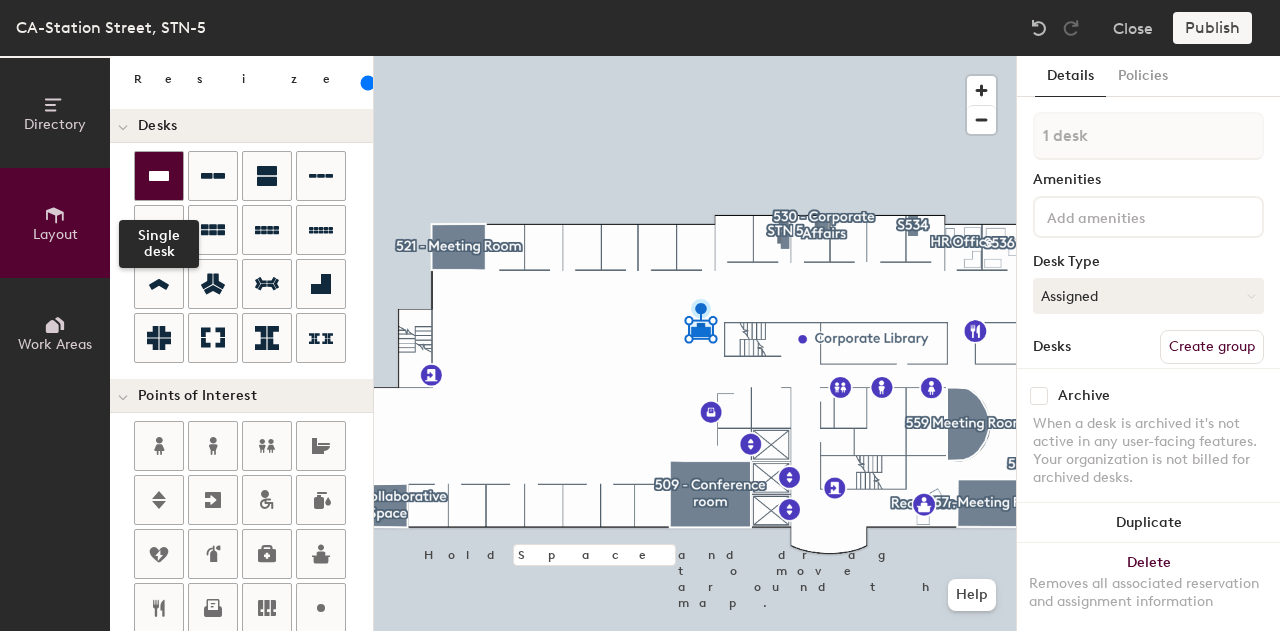 click 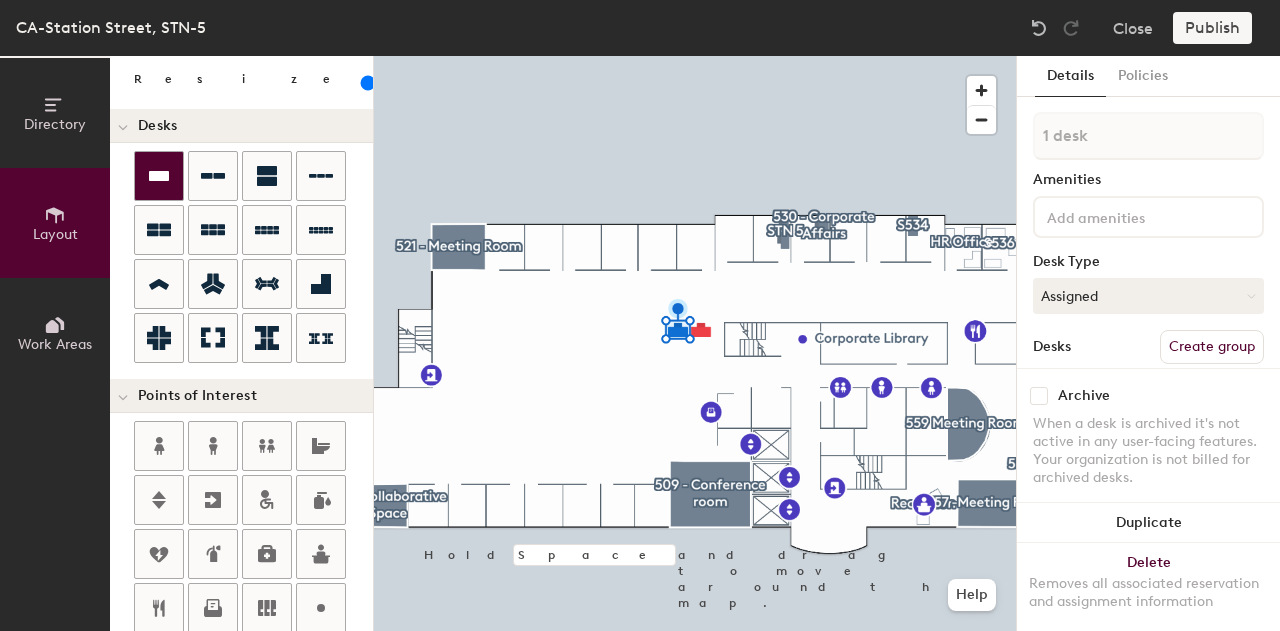 click 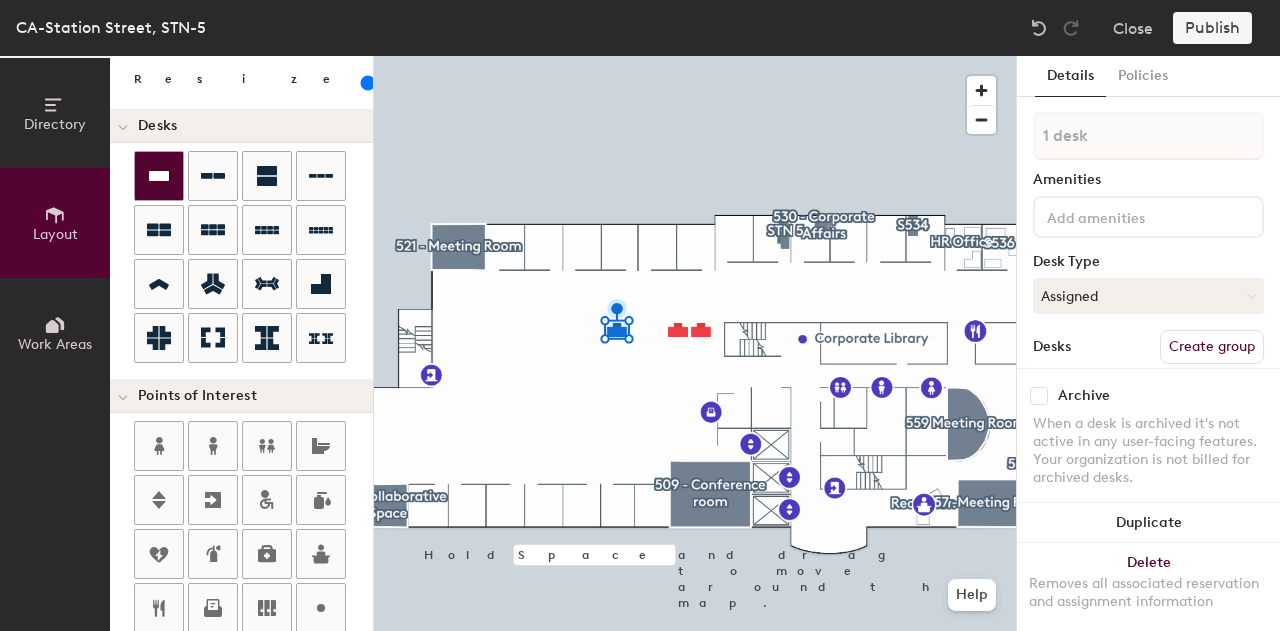 click 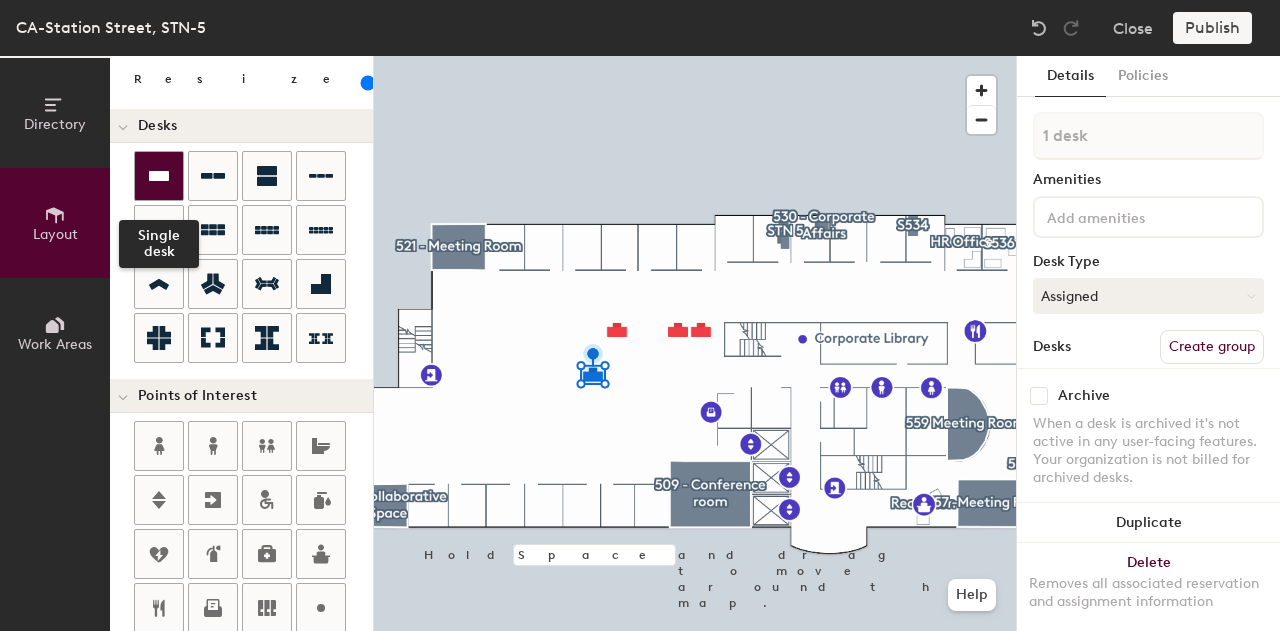 click 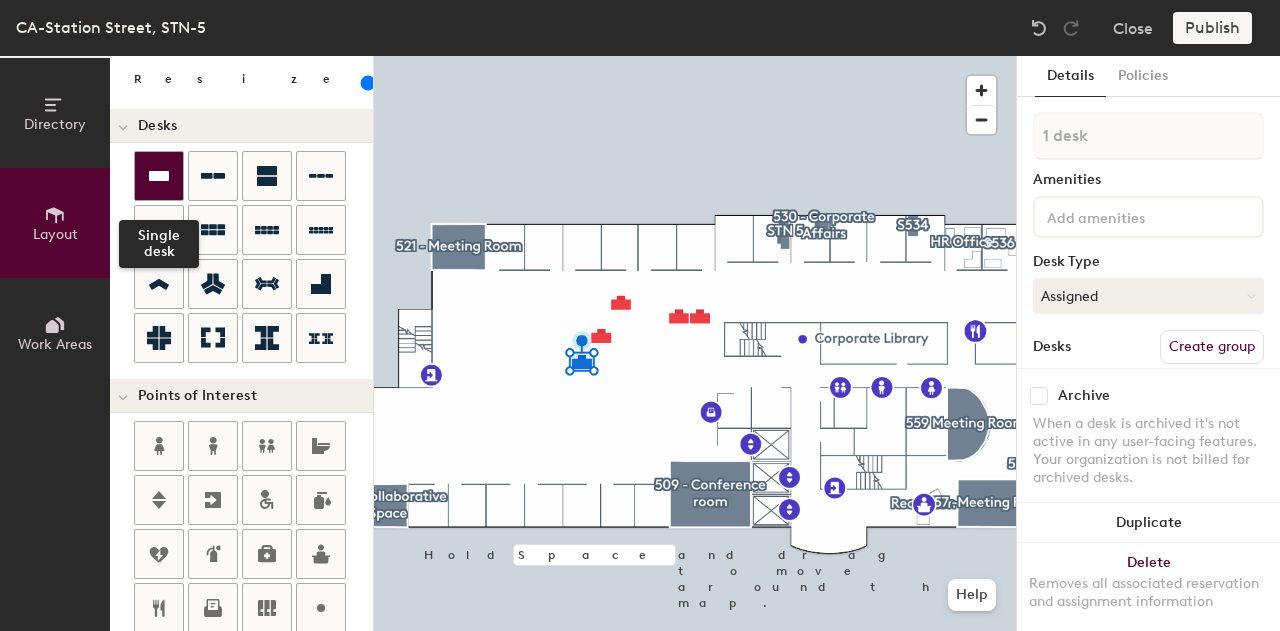 click 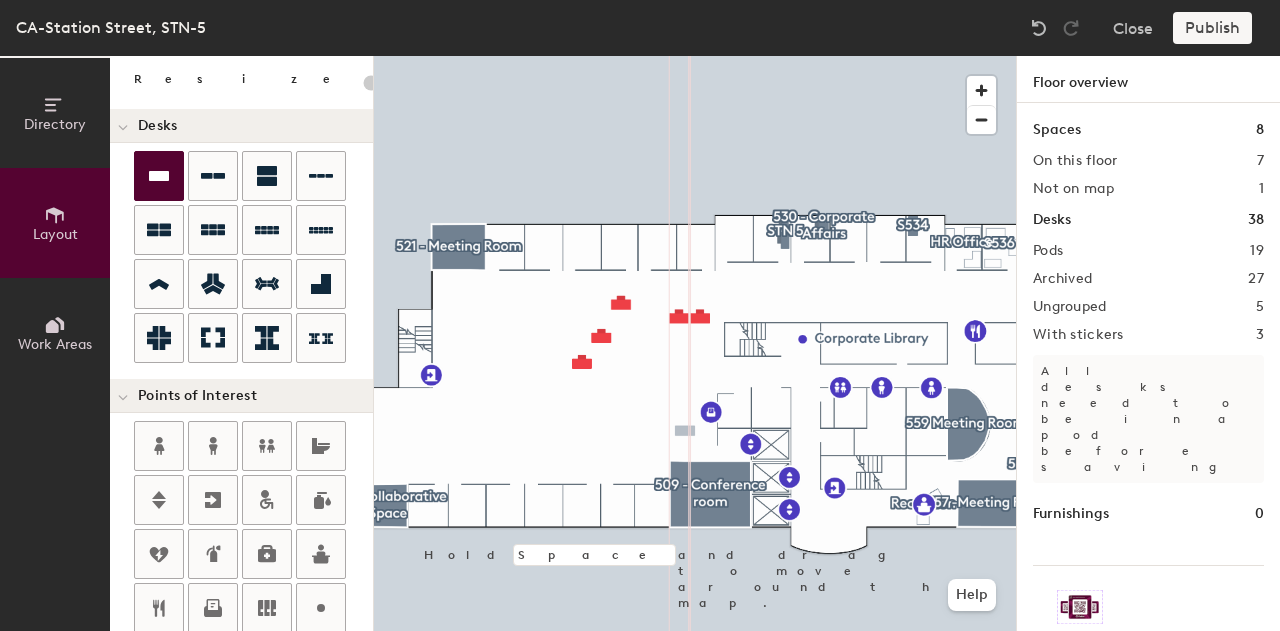 type on "140" 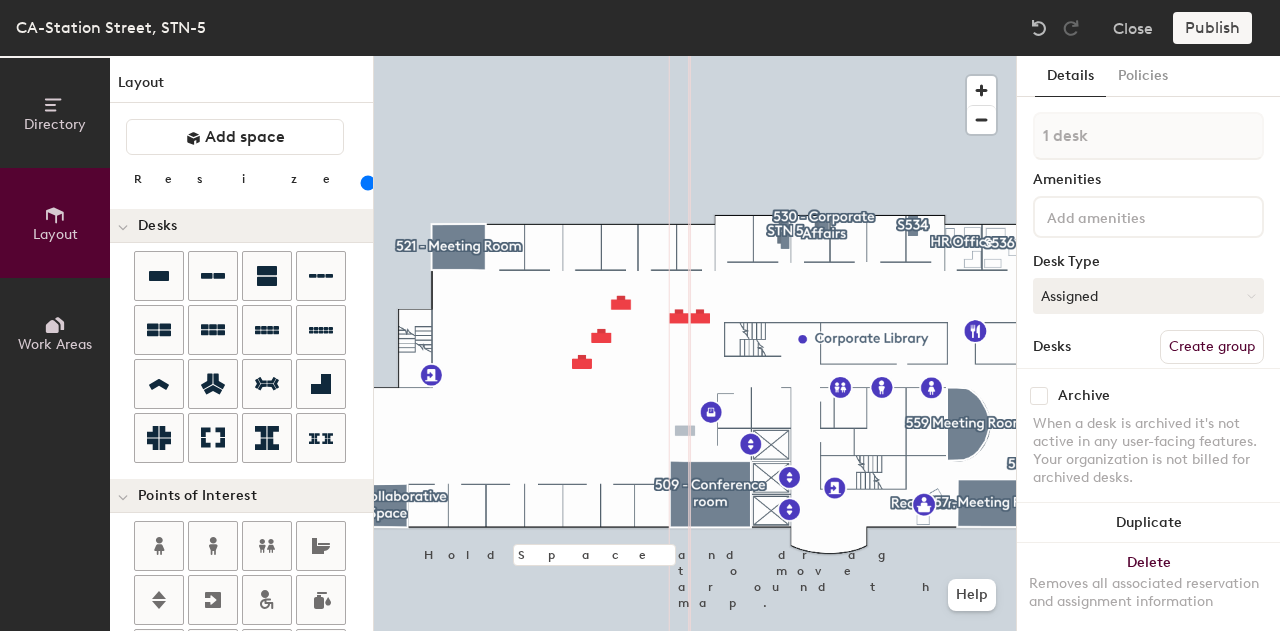 scroll, scrollTop: 0, scrollLeft: 0, axis: both 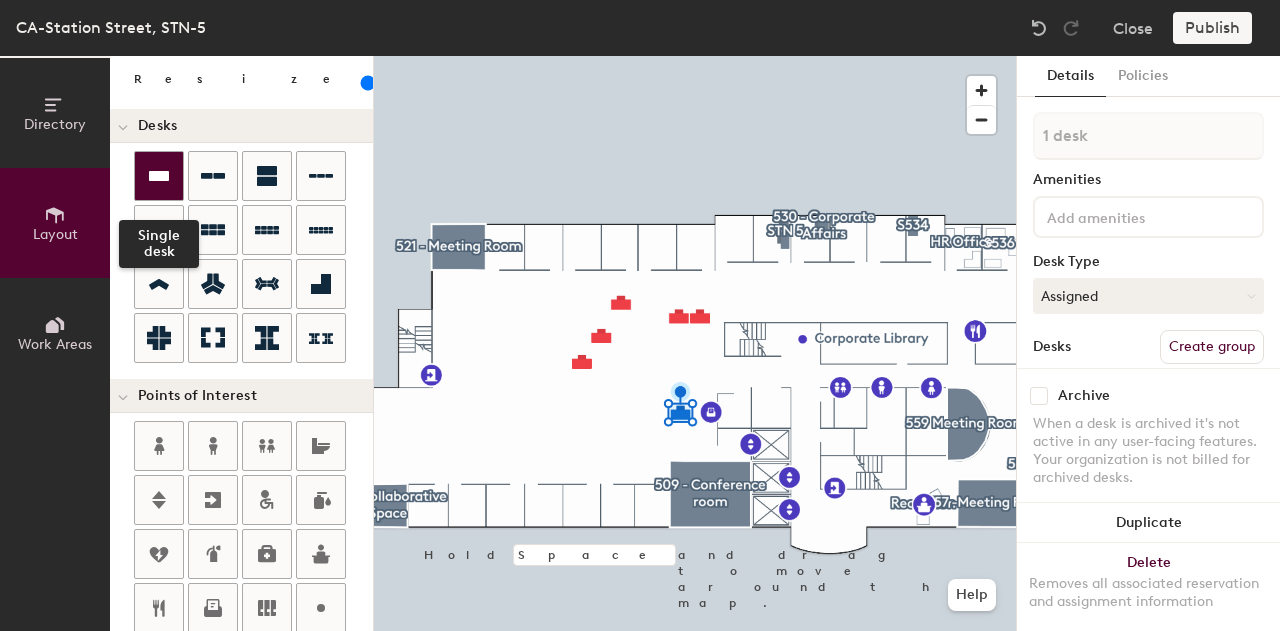 click 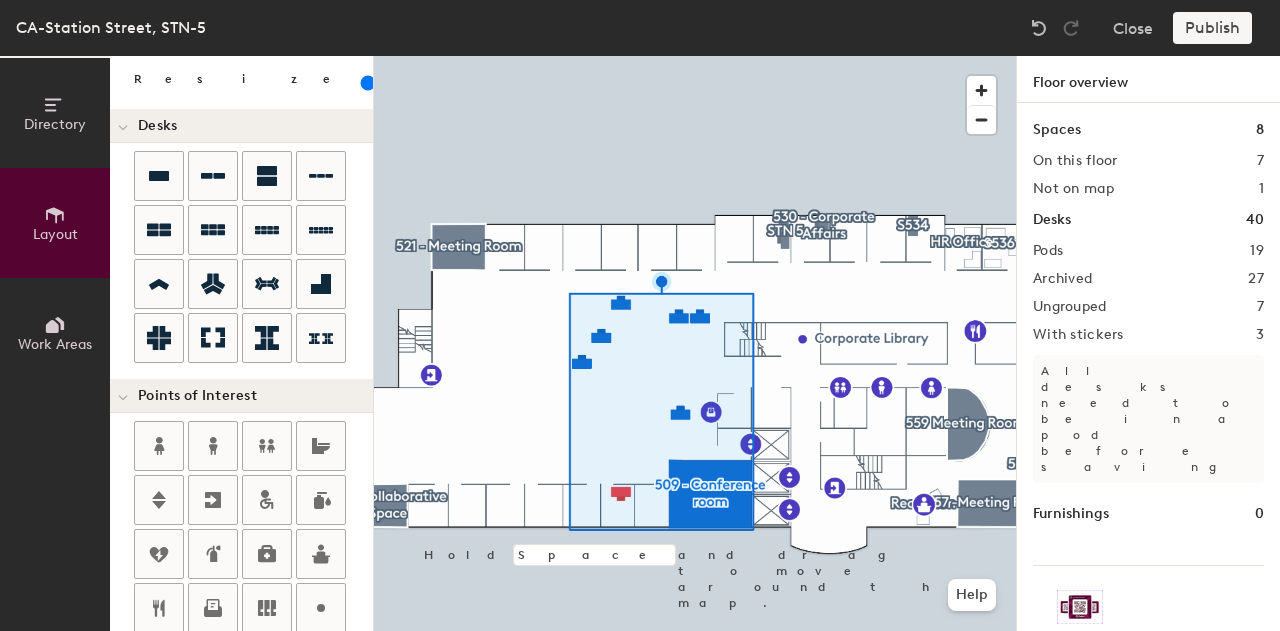 scroll, scrollTop: 40, scrollLeft: 0, axis: vertical 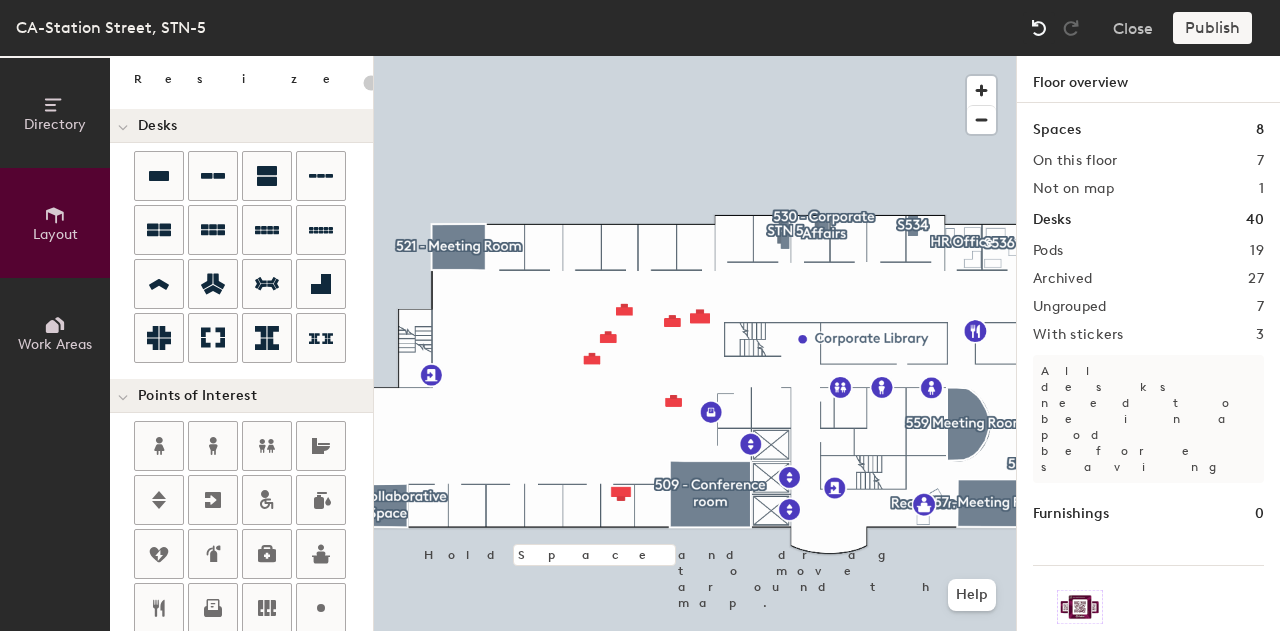 click 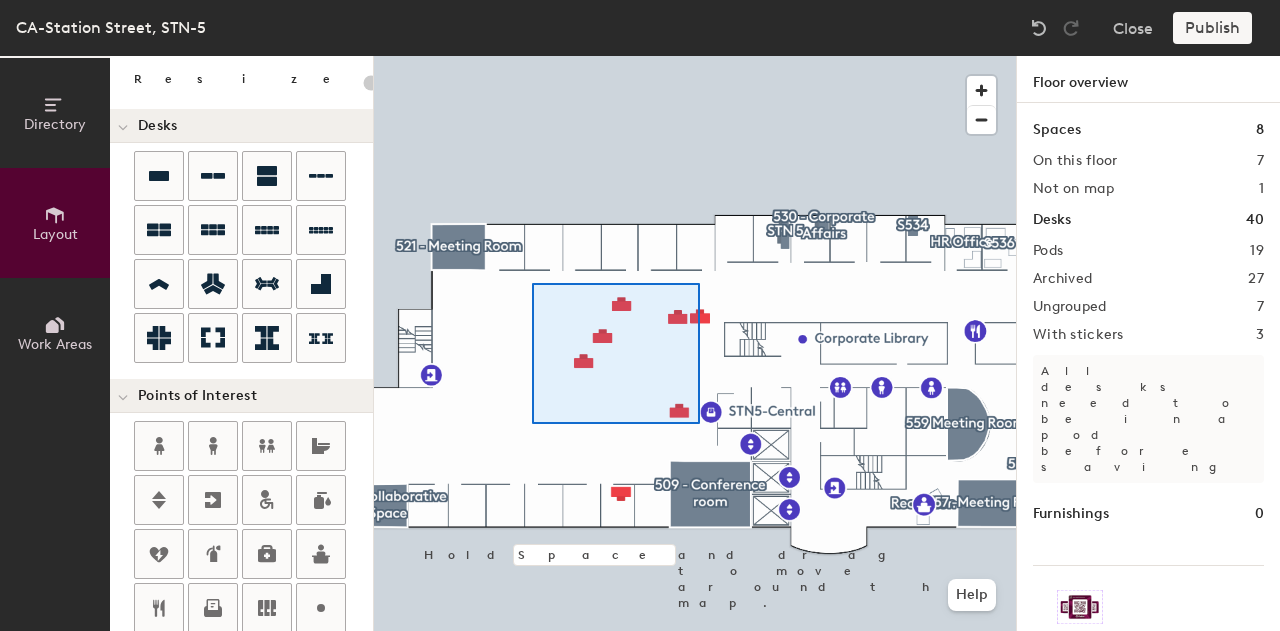 type on "140" 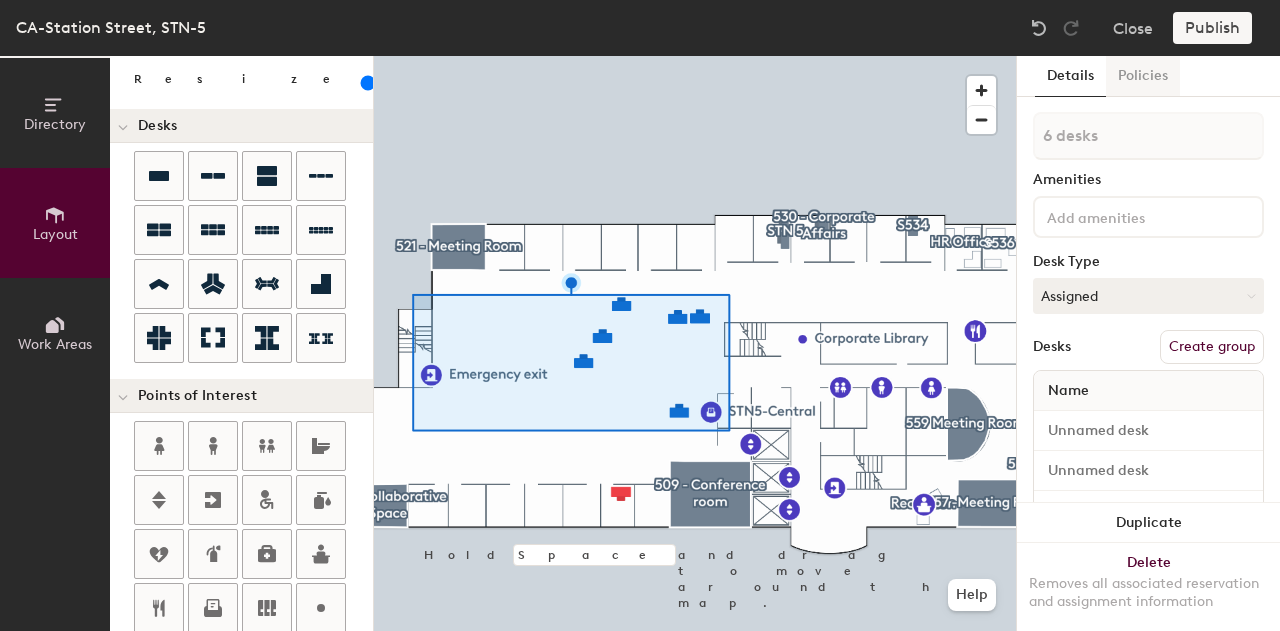 click on "Policies" 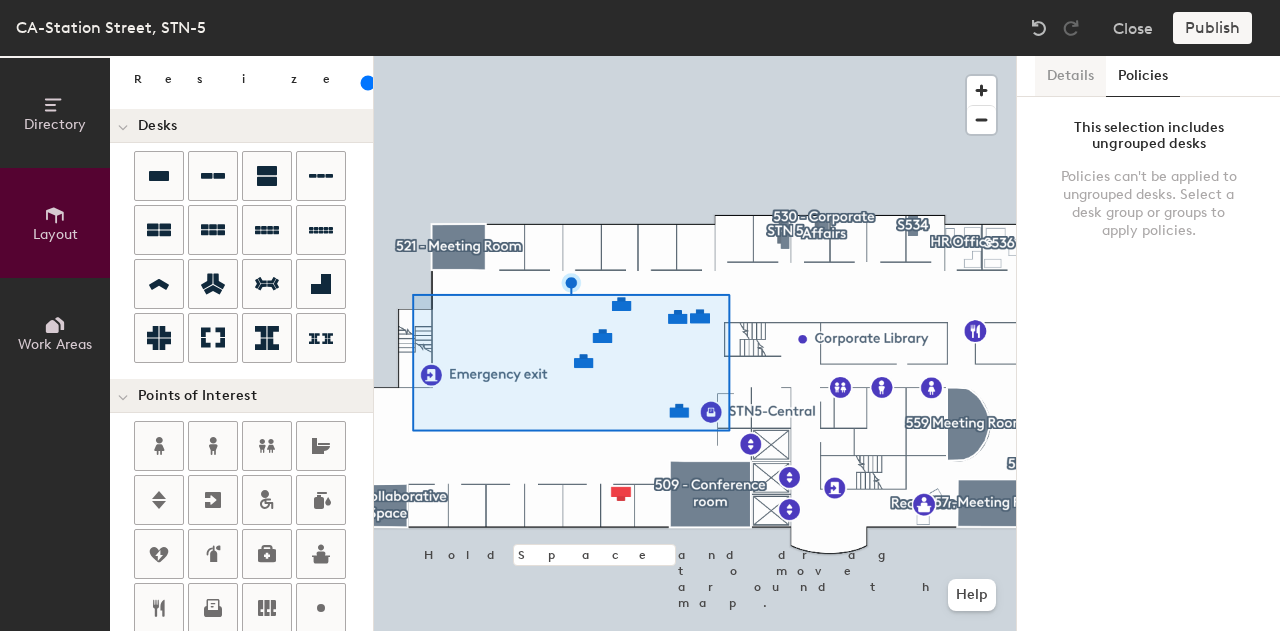 click on "Details" 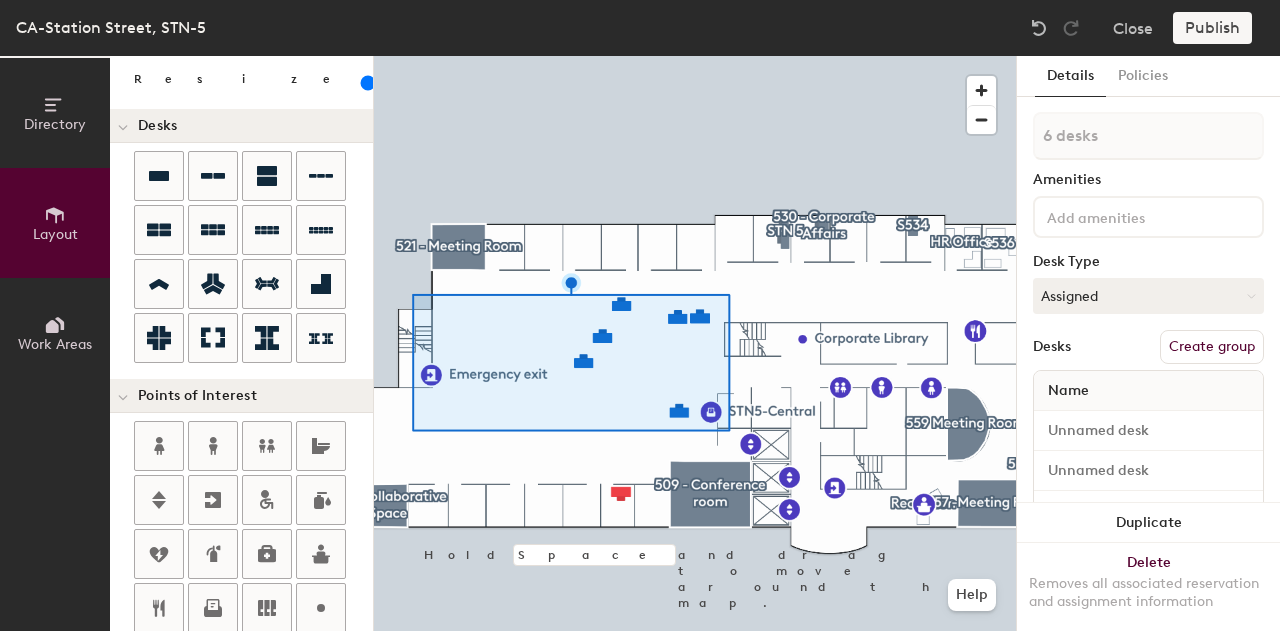 click on "Create group" 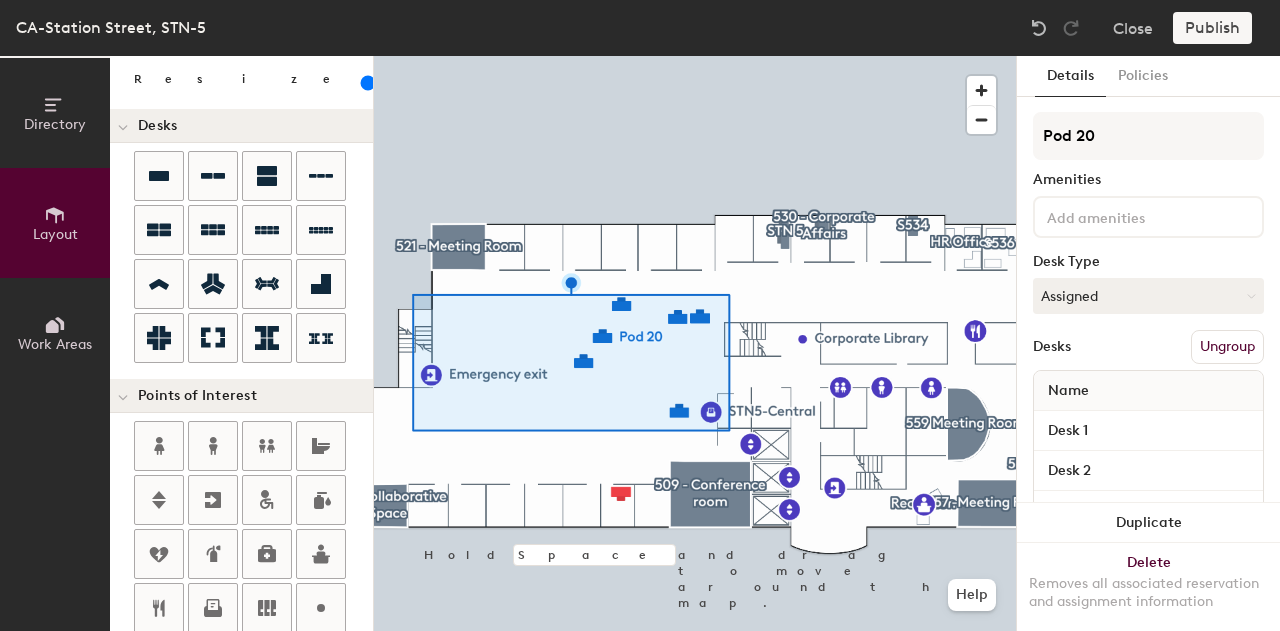 click on "Directory Layout Work Areas Layout   Add space Resize Desks Points of Interest Furnishings Seating Tables Booths Hold Space and drag to move around the map. Help Details Policies Pod 20 Amenities Desk Type Assigned Desks Ungroup Name Desk 1 Desk 2 Desk 3 Desk 4 Desk 5 Desk 6 Duplicate Delete Removes all associated reservation and assignment information" 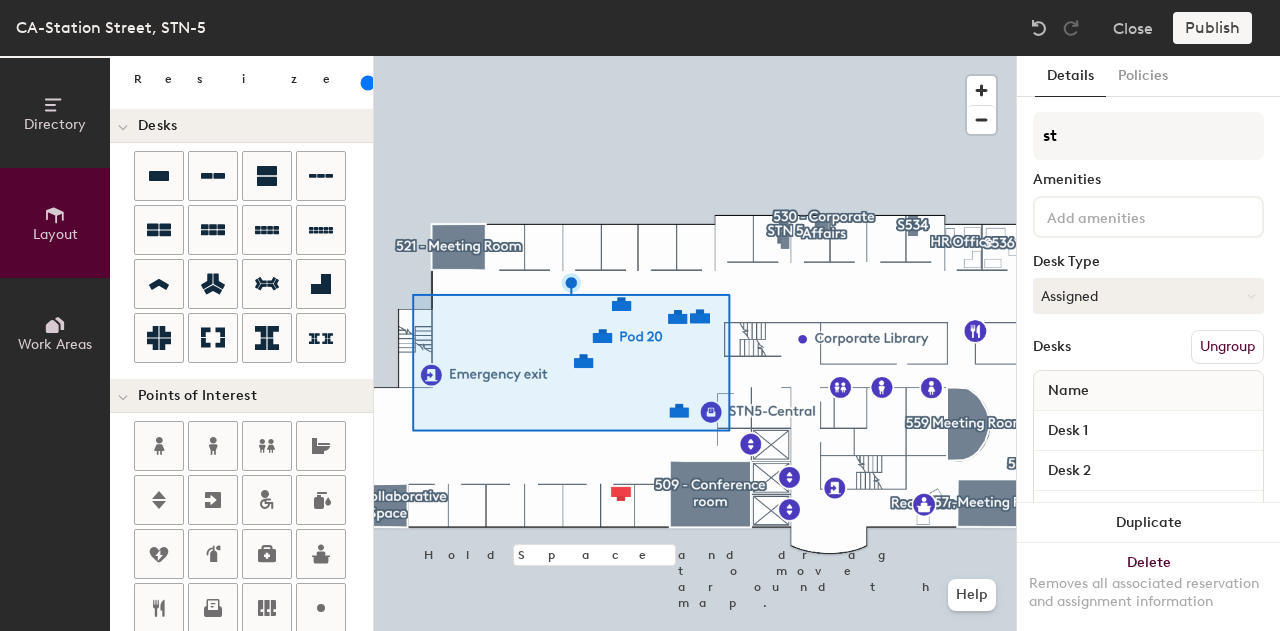 type on "s" 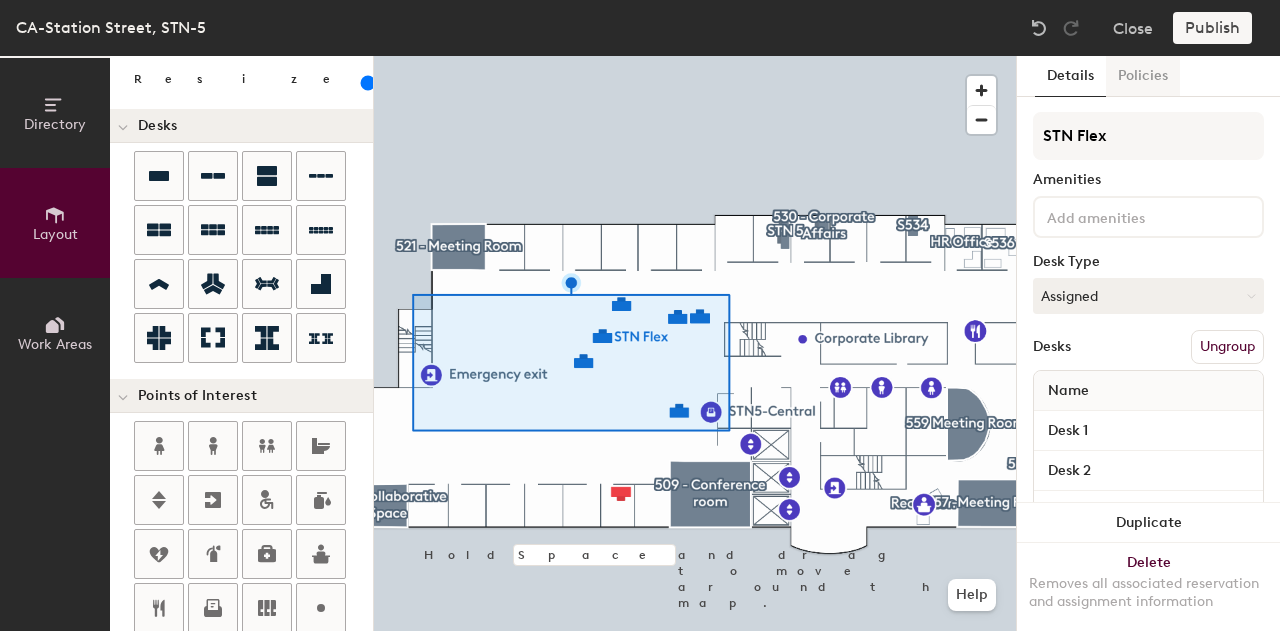 type on "STN Flex" 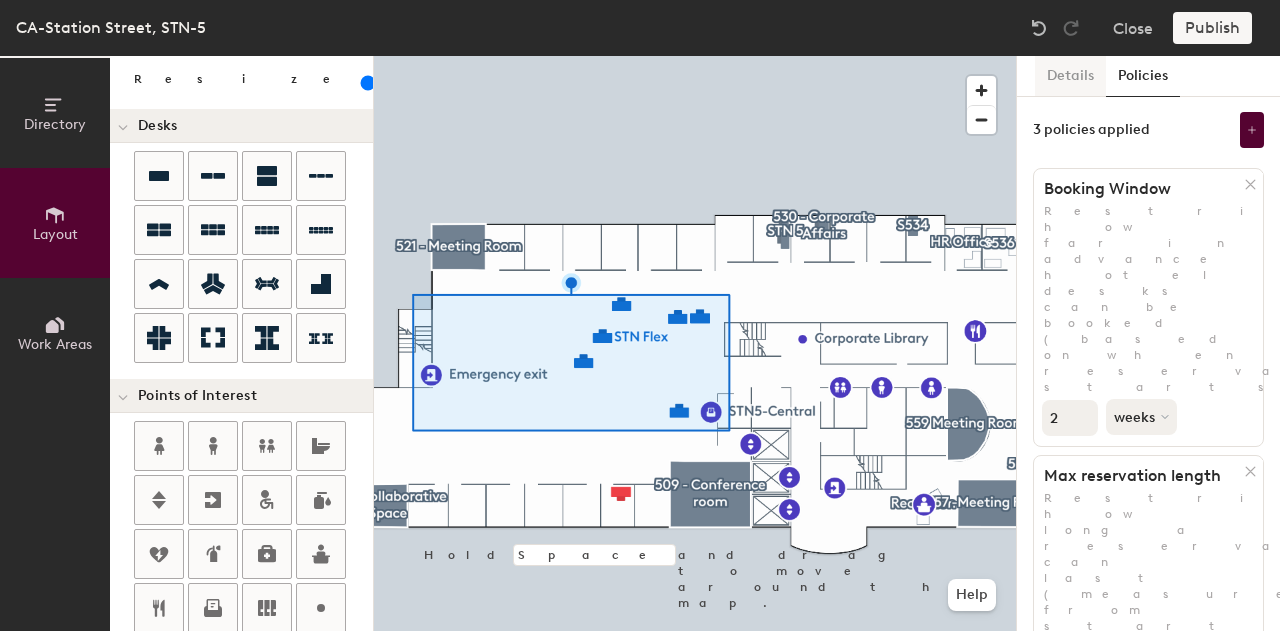 click on "Details" 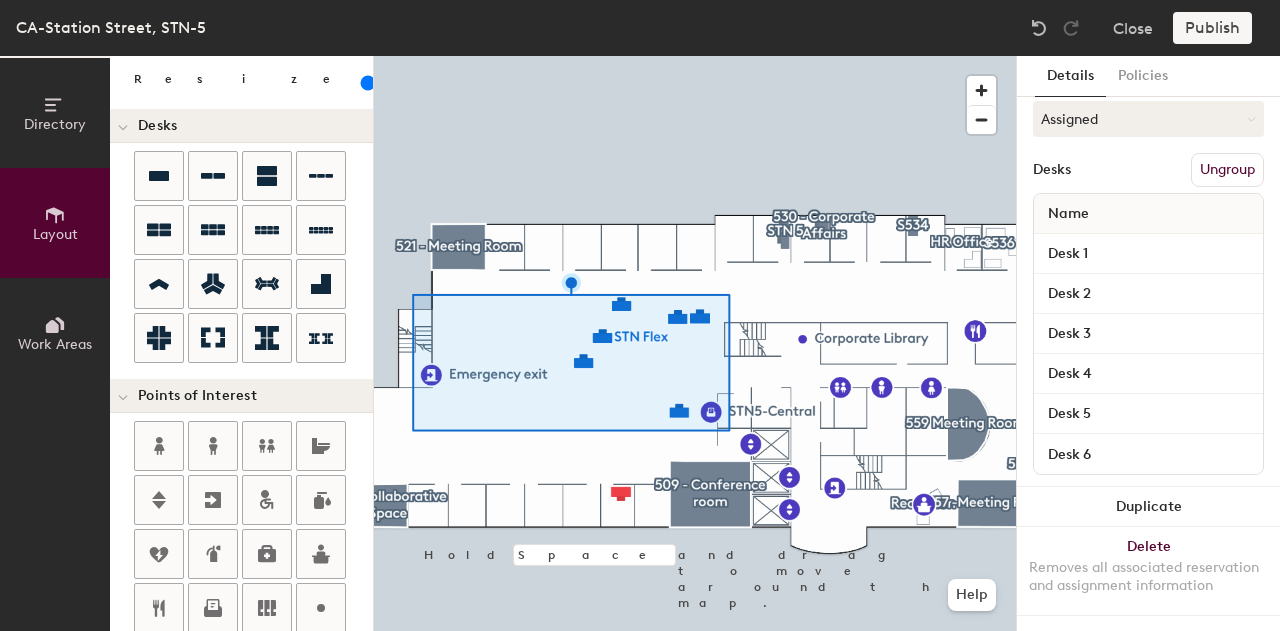 scroll, scrollTop: 93, scrollLeft: 0, axis: vertical 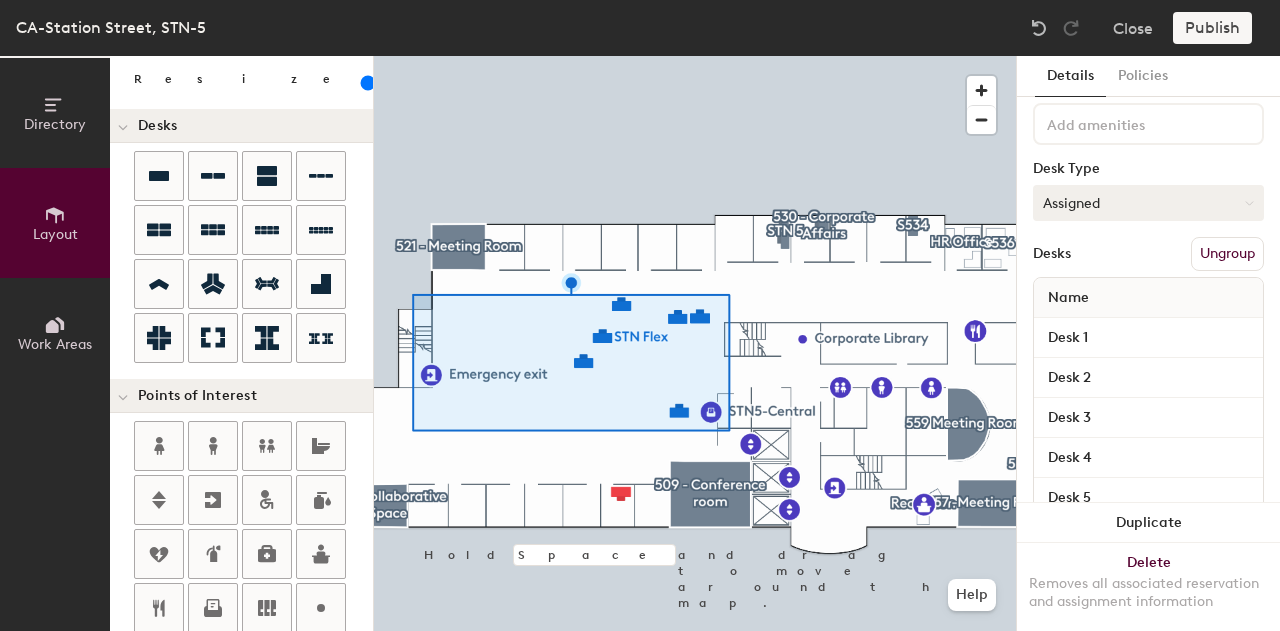 click on "Assigned" 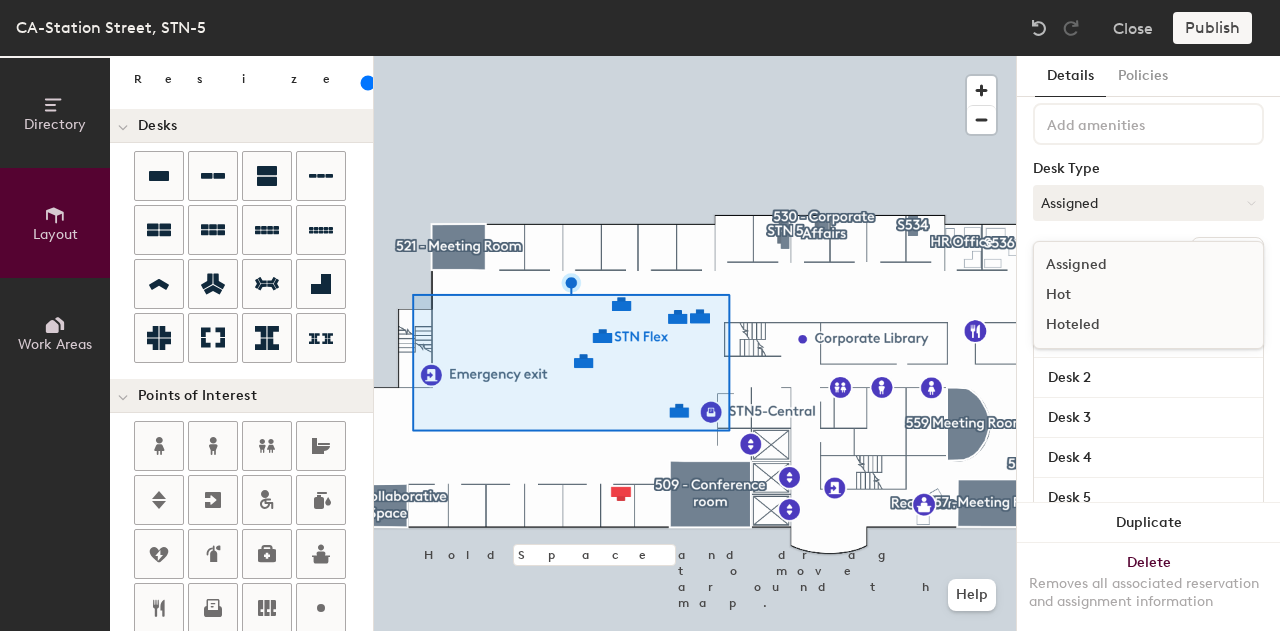 click on "Hoteled" 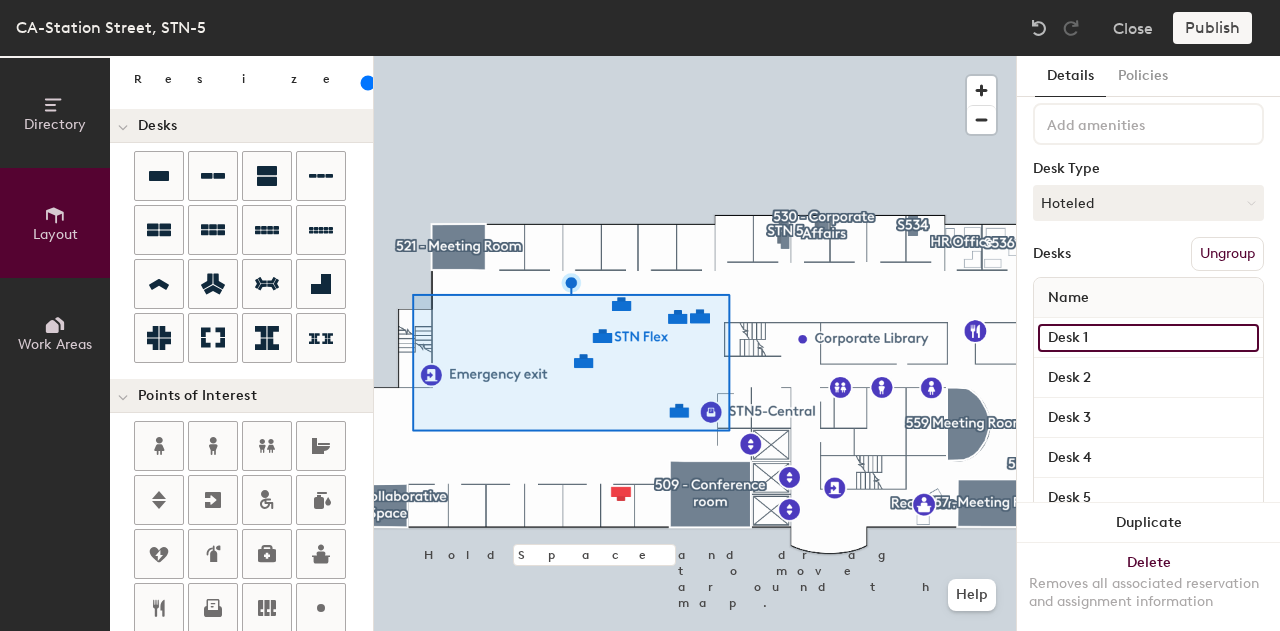 click on "Desk 1" 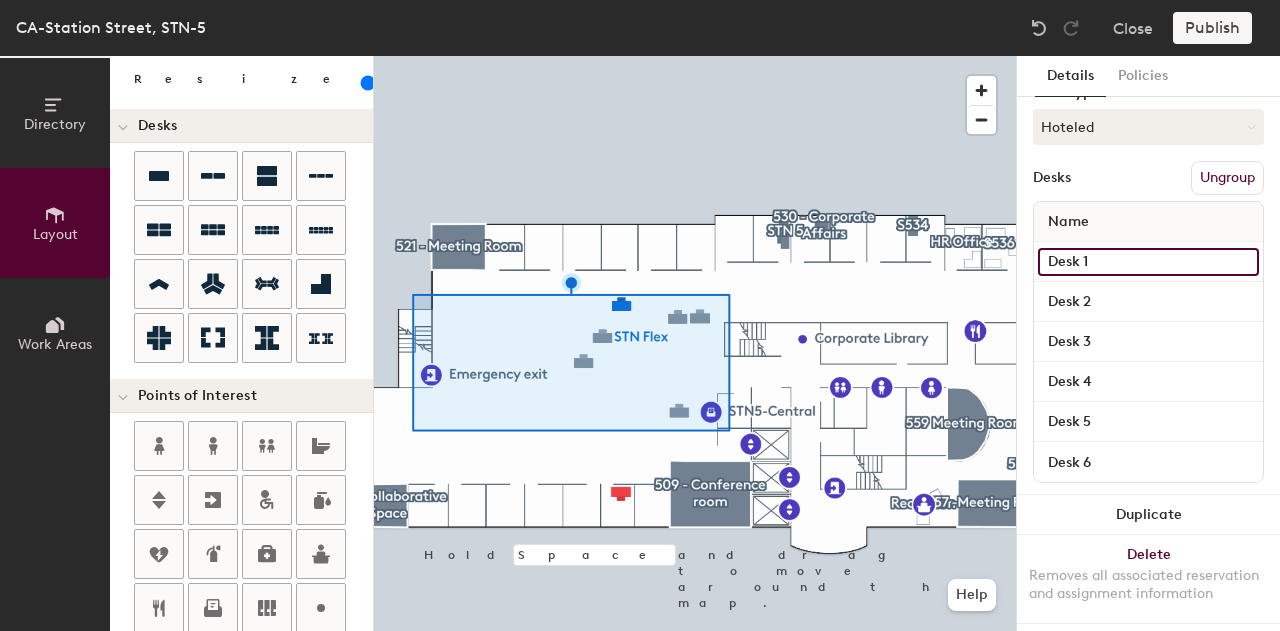 scroll, scrollTop: 193, scrollLeft: 0, axis: vertical 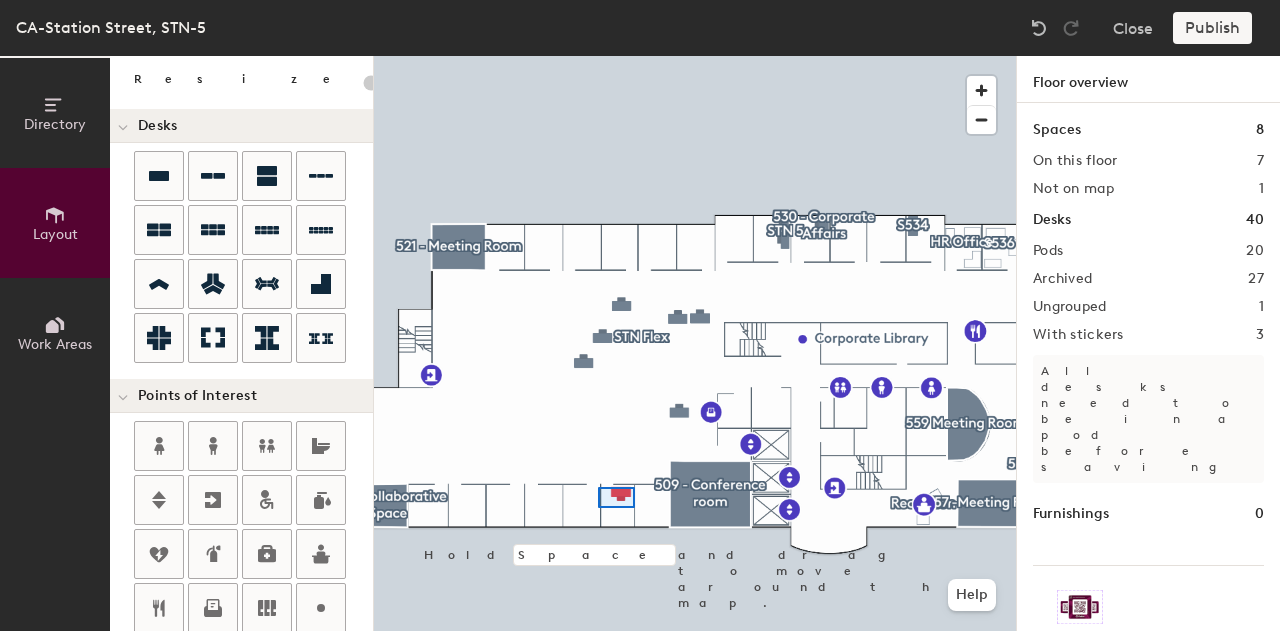 type on "140" 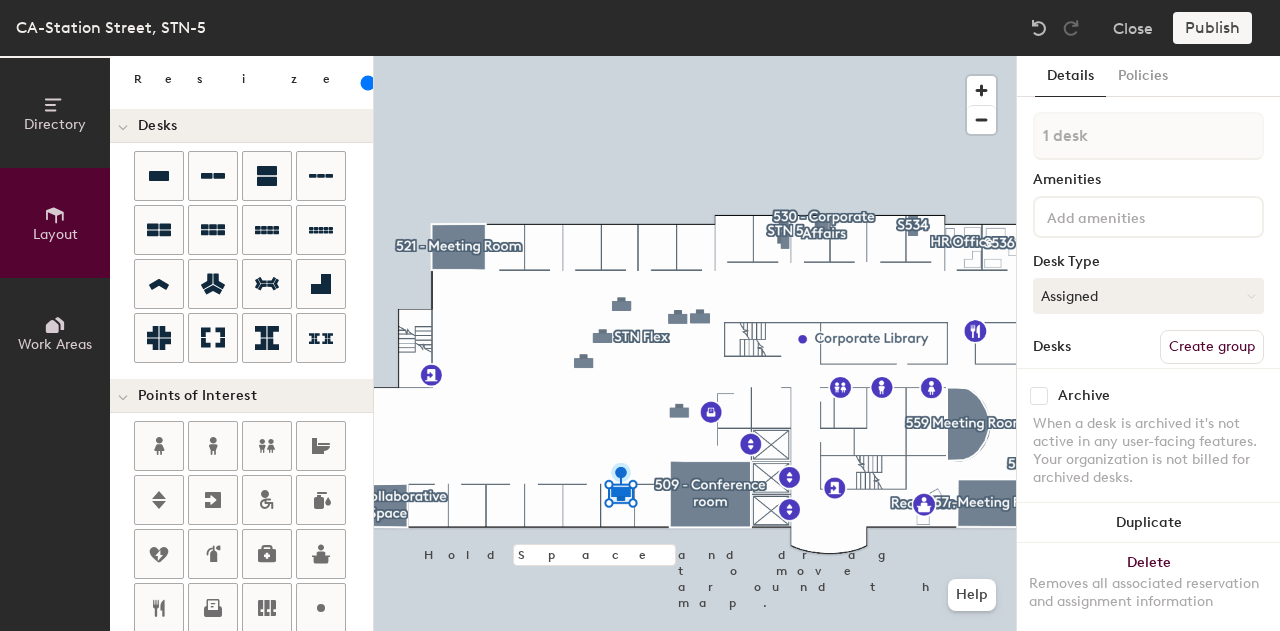 click on "Create group" 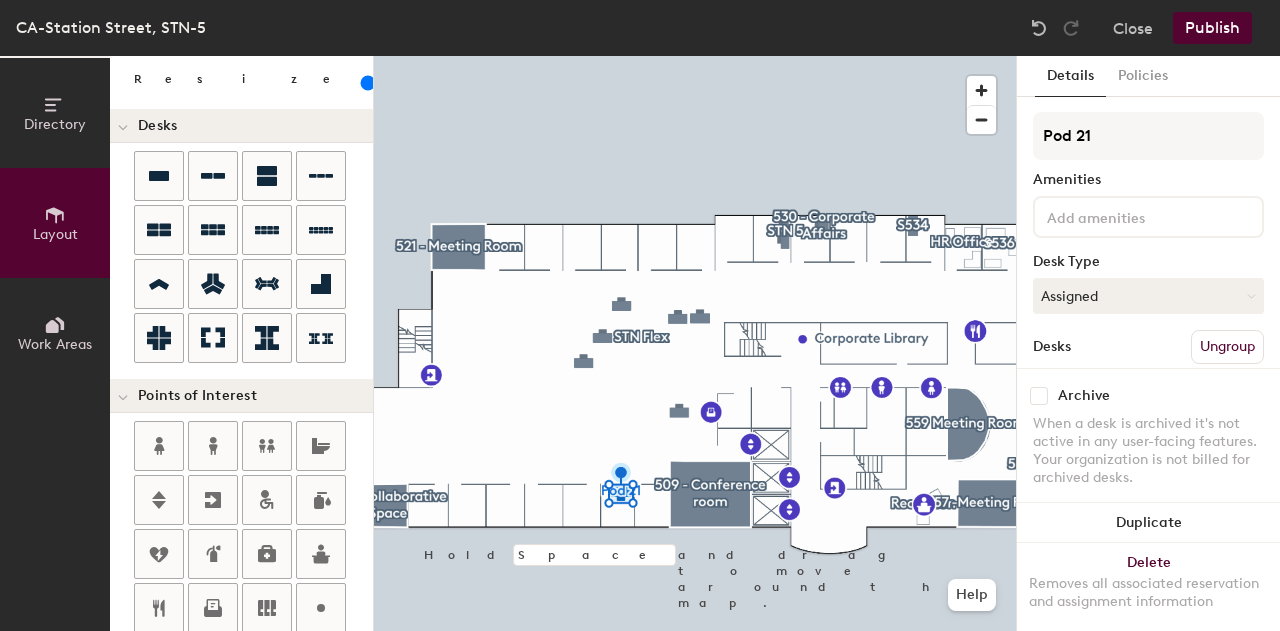 click on "Directory Layout Work Areas Layout   Add space Resize Desks Points of Interest Furnishings Seating Tables Booths Hold Space and drag to move around the map. Help Details Policies Pod 21 Amenities Desk Type Assigned Desks Ungroup Name Desk 1 Archive When a desk is archived it's not active in any user-facing features. Your organization is not billed for archived desks. Duplicate Delete Removes all associated reservation and assignment information" 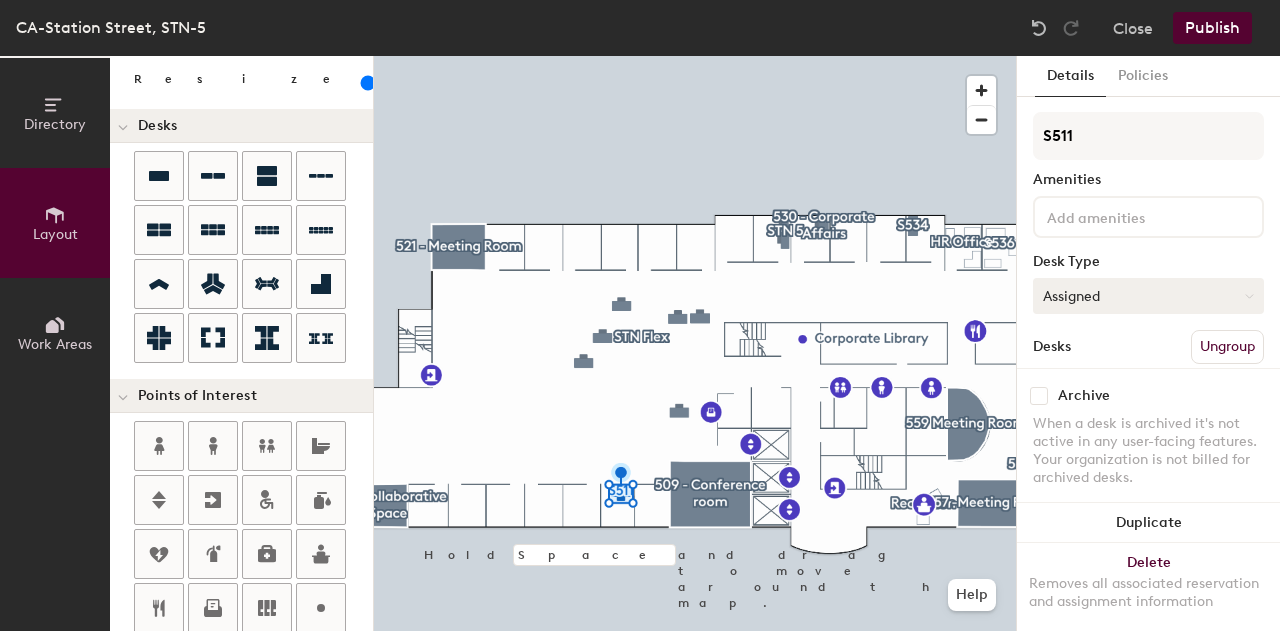 type on "S511" 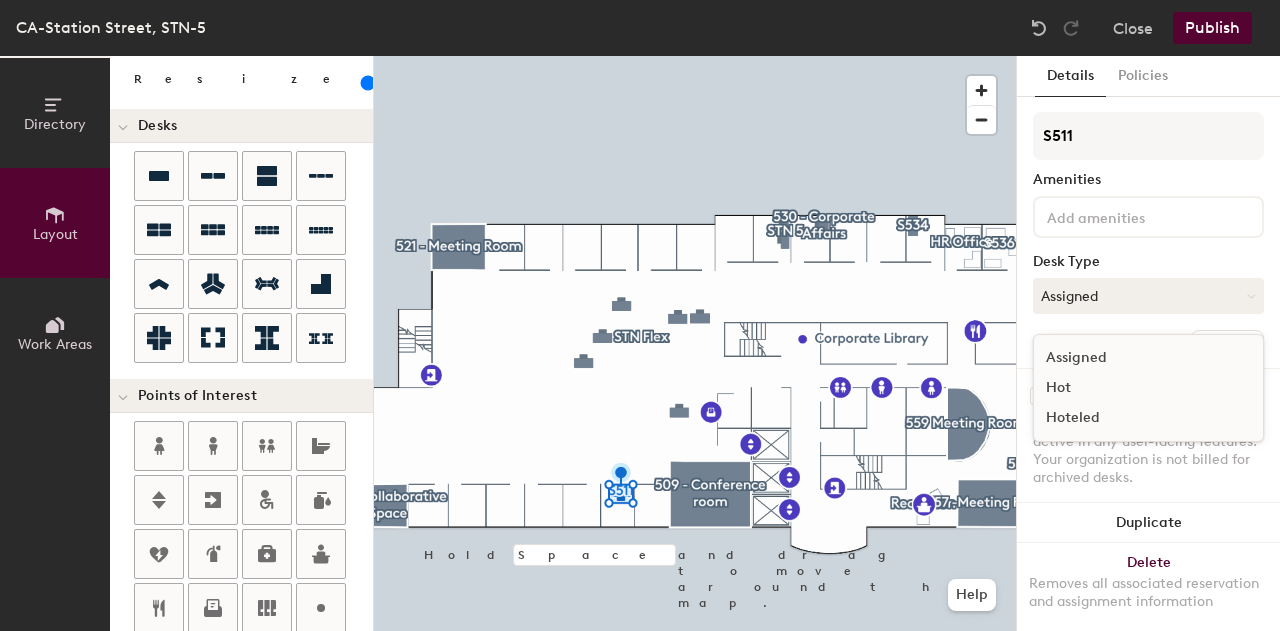 click on "Hoteled" 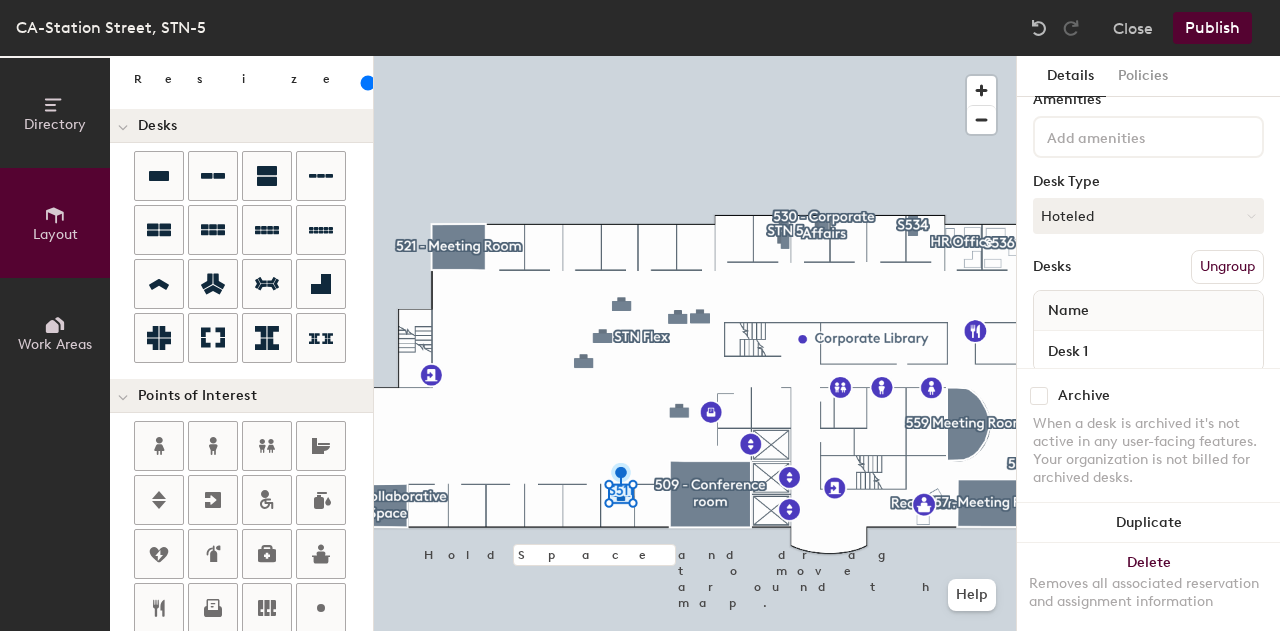 scroll, scrollTop: 128, scrollLeft: 0, axis: vertical 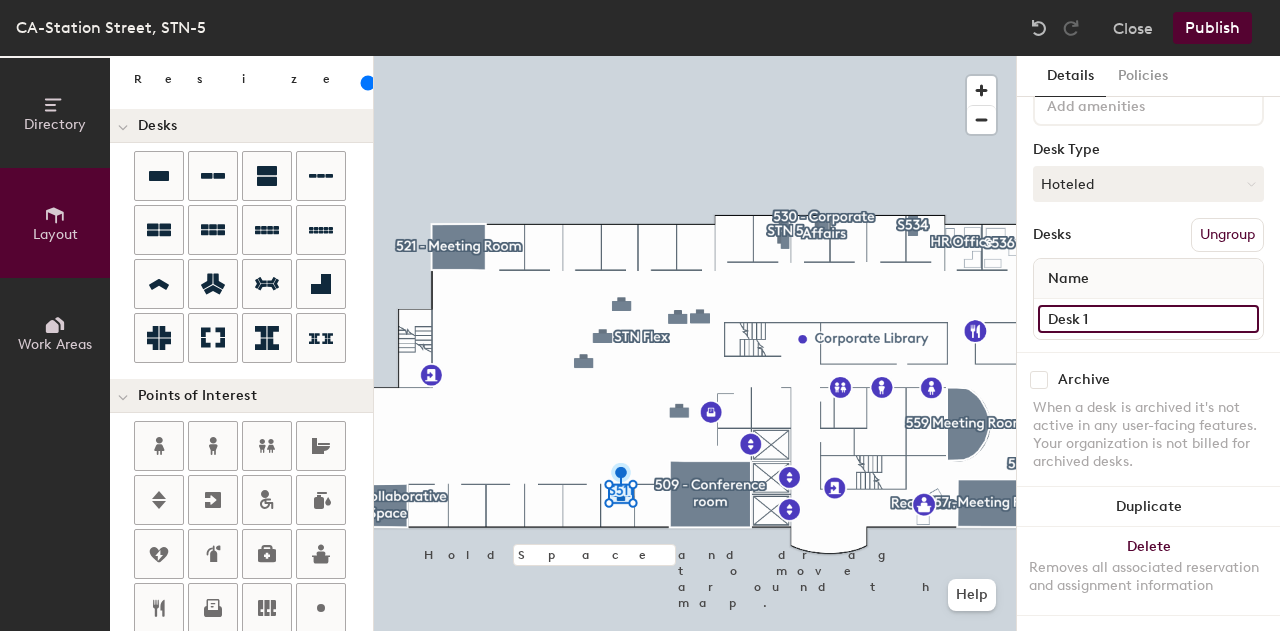 click on "Desk 1" 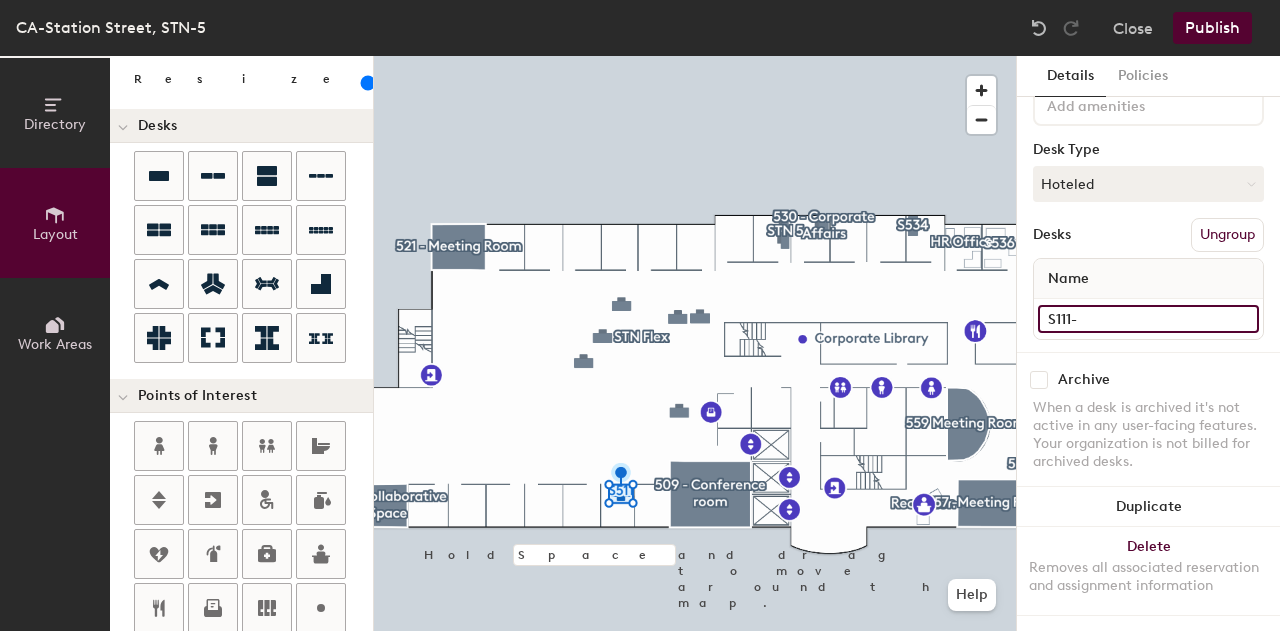 type on "S111-A" 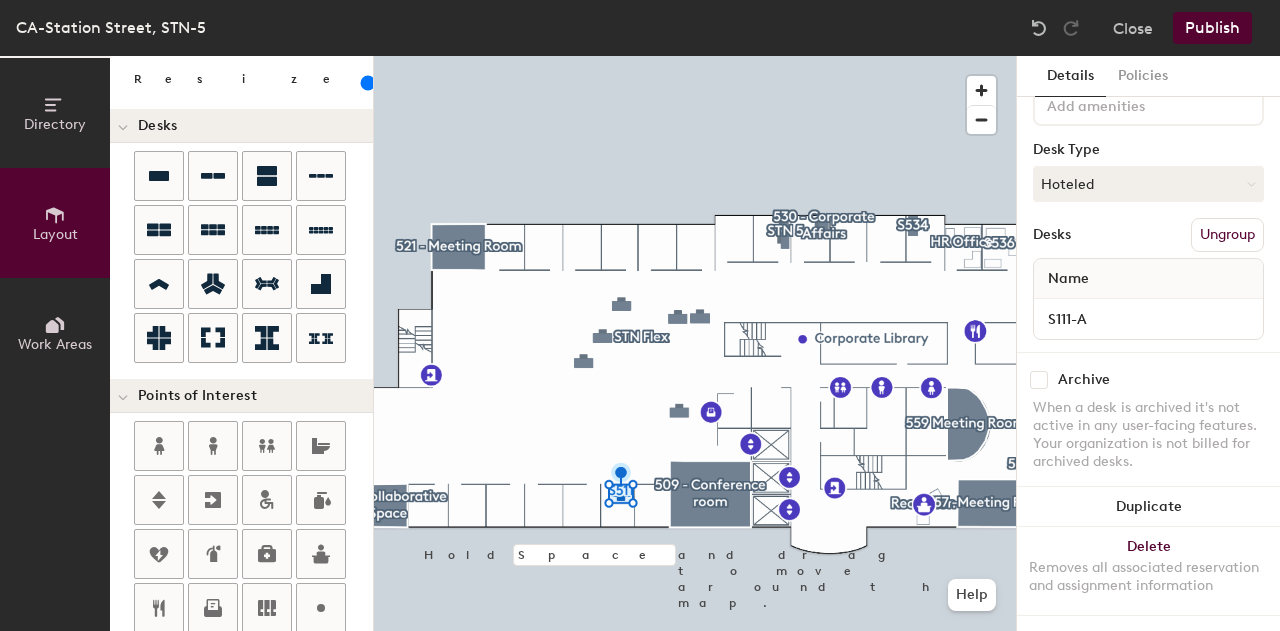 click 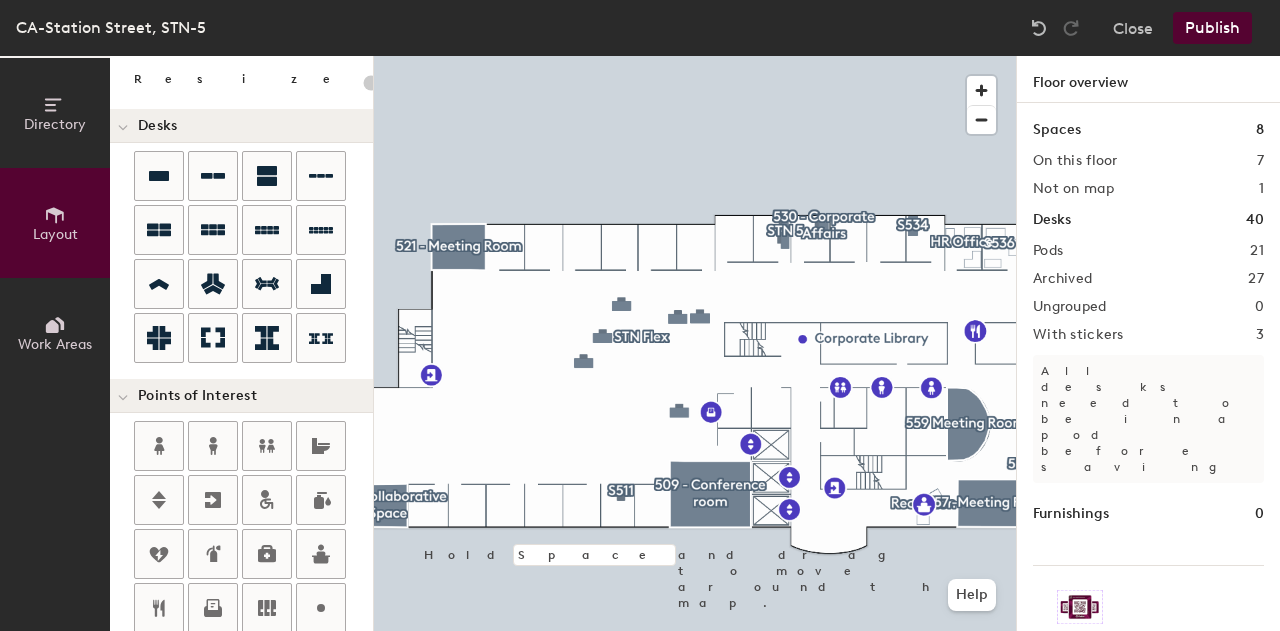 type on "140" 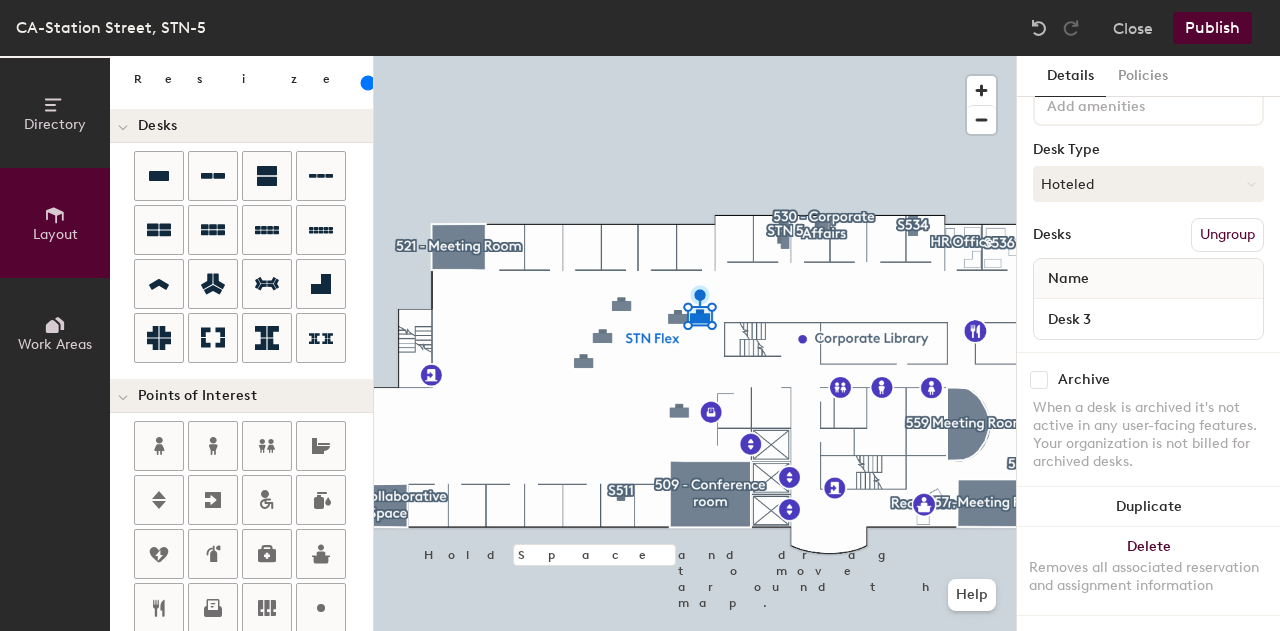 scroll, scrollTop: 128, scrollLeft: 0, axis: vertical 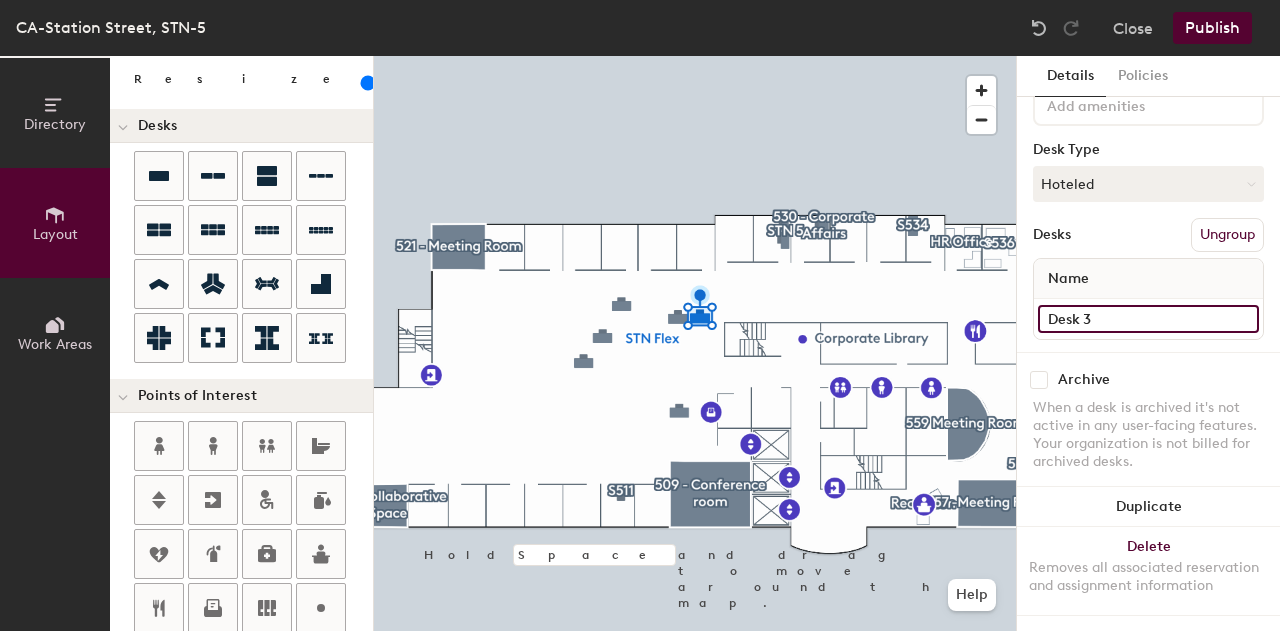 click on "Desk 3" 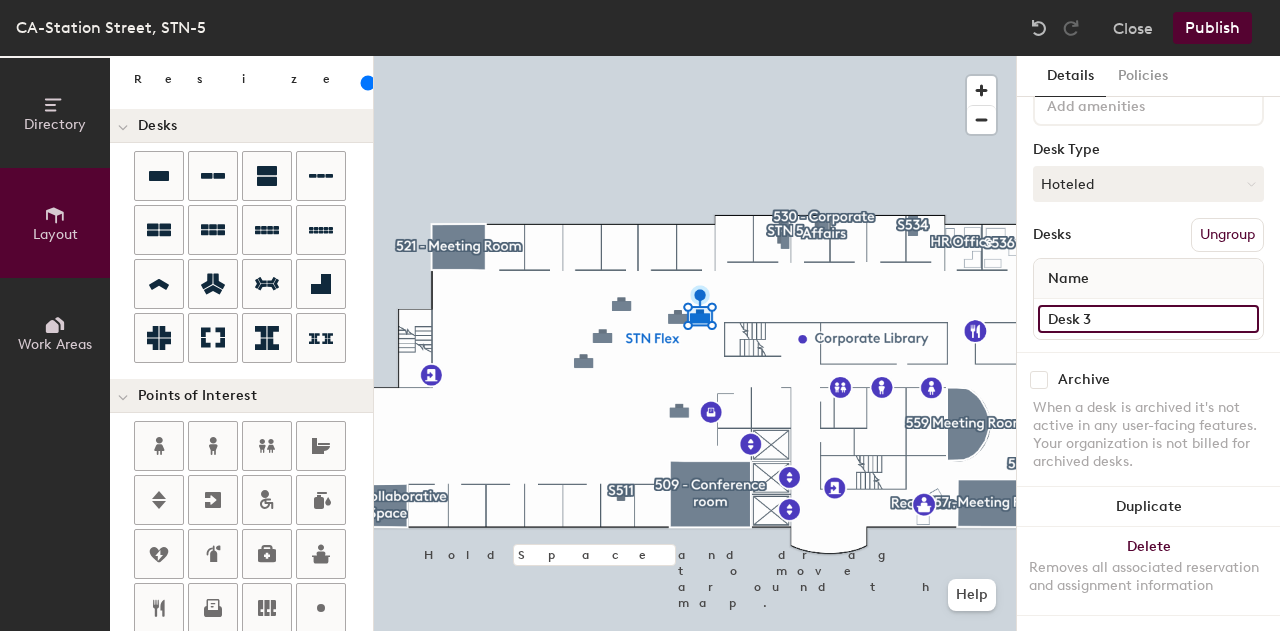 type on "5" 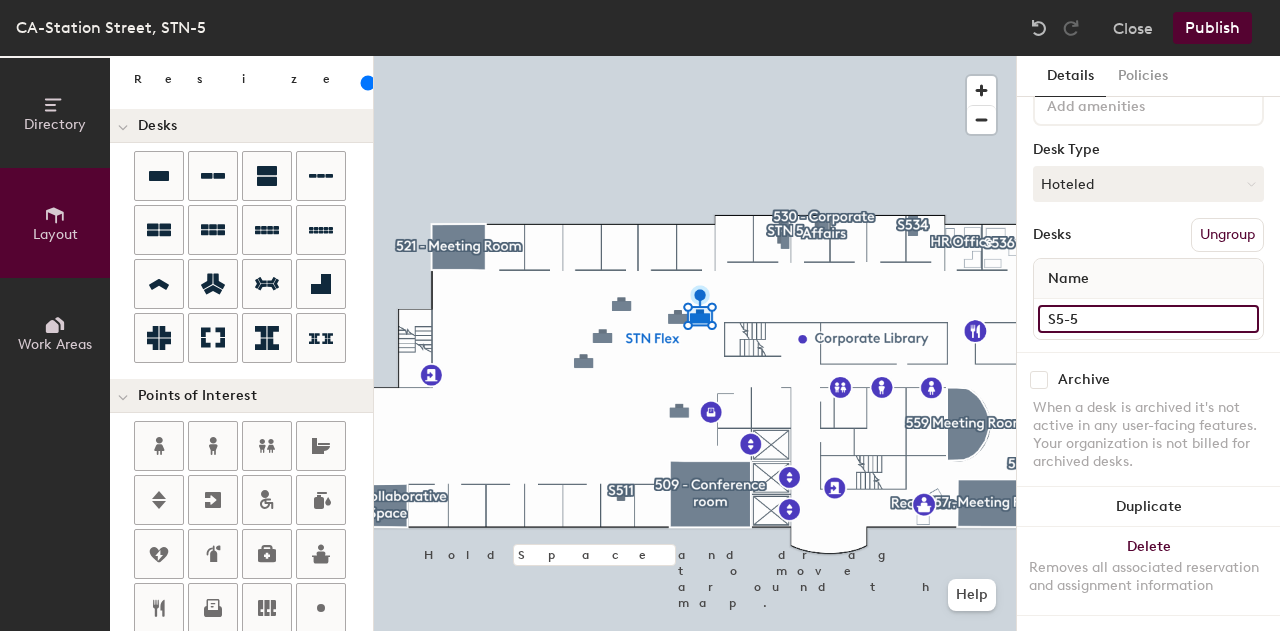 type on "S5-57" 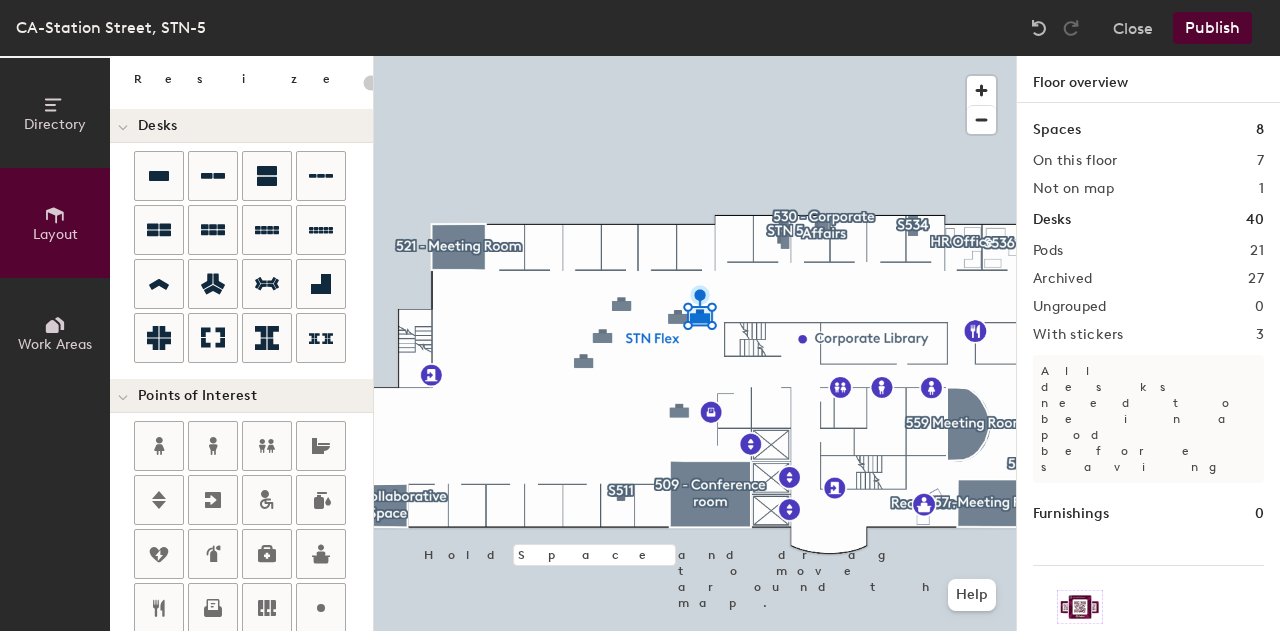 type on "140" 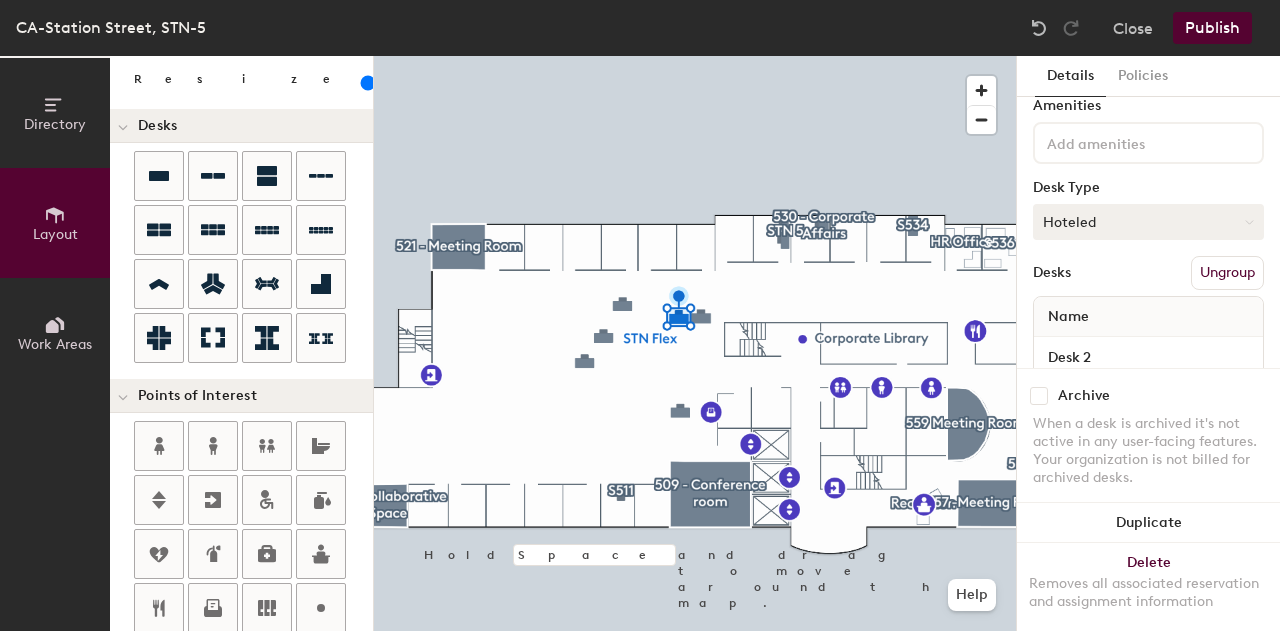 scroll, scrollTop: 128, scrollLeft: 0, axis: vertical 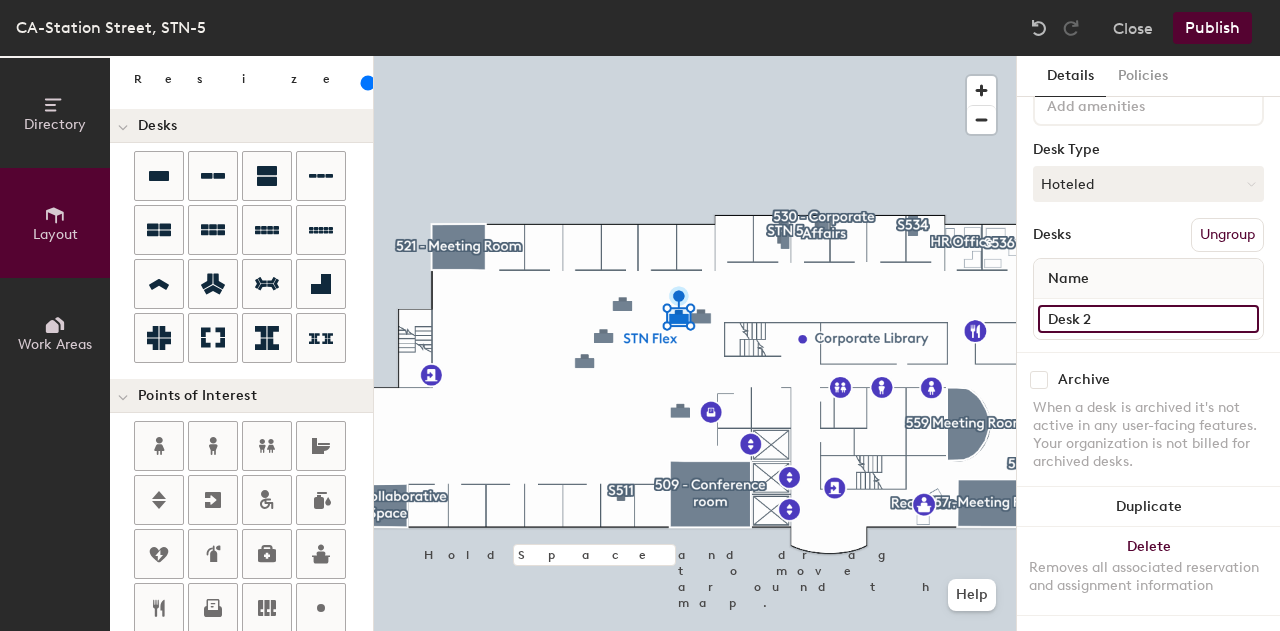 click on "Desk 2" 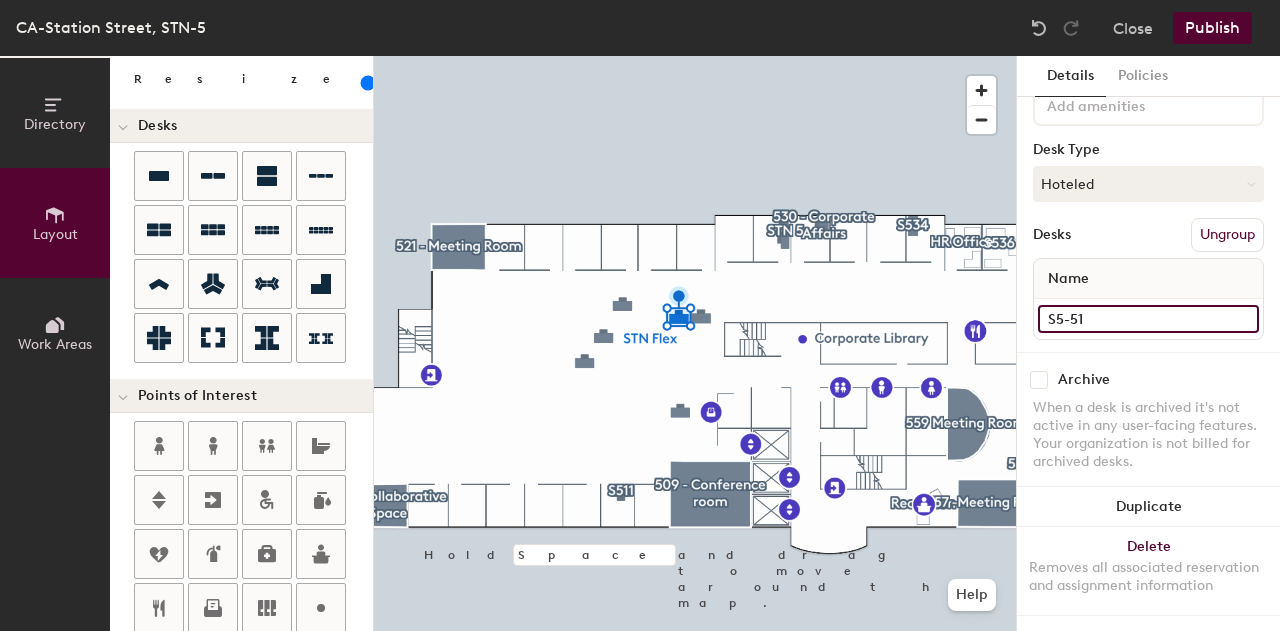 type on "S5-51" 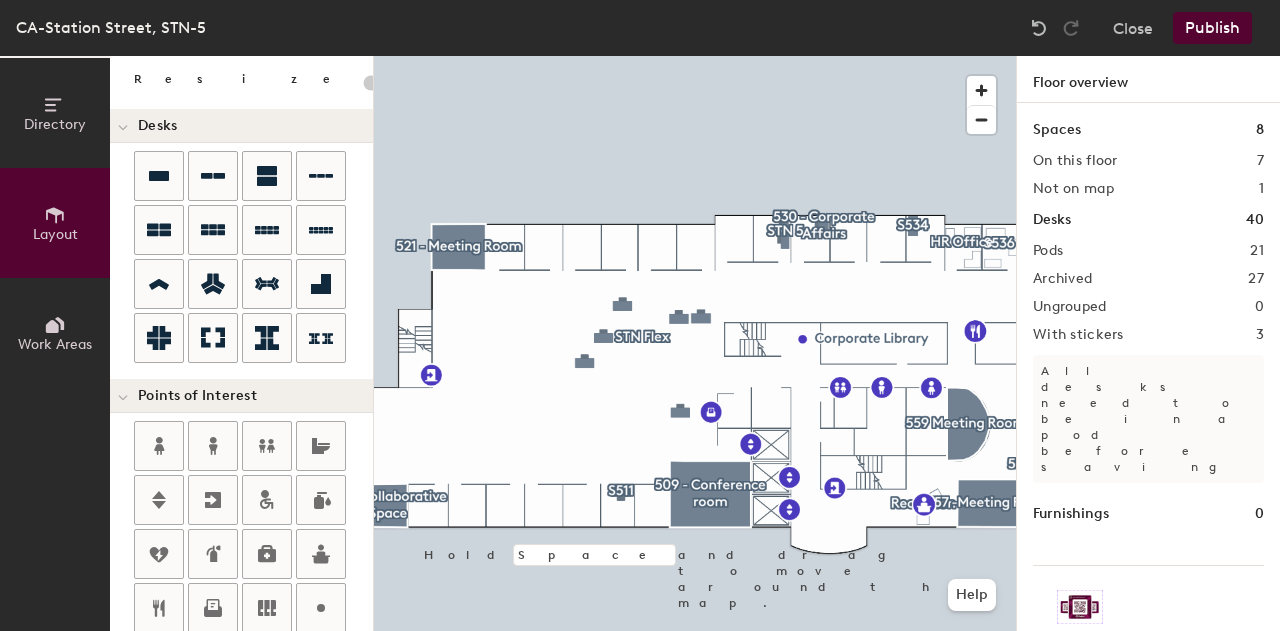click 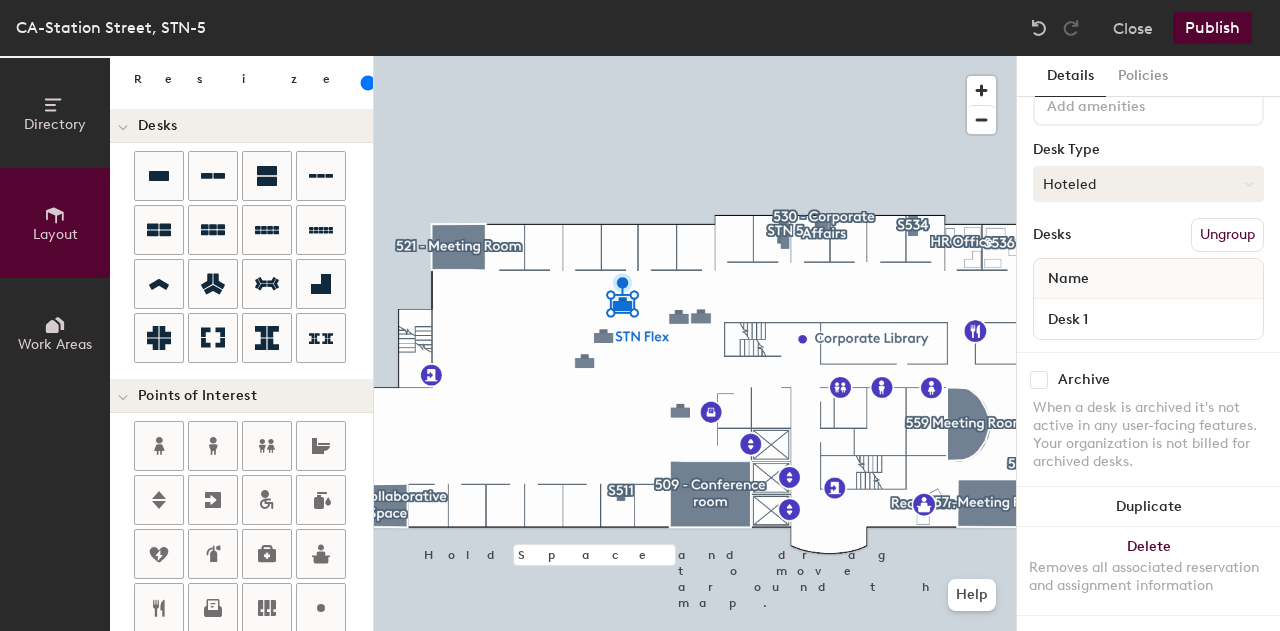 scroll, scrollTop: 128, scrollLeft: 0, axis: vertical 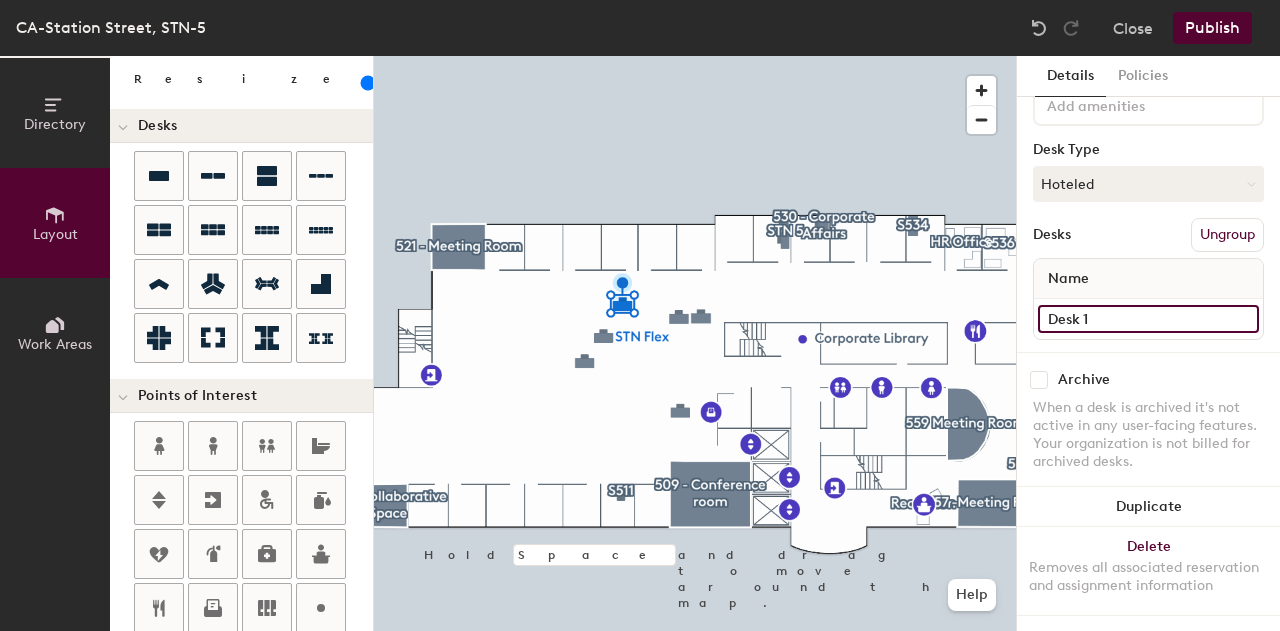click on "Desk 1" 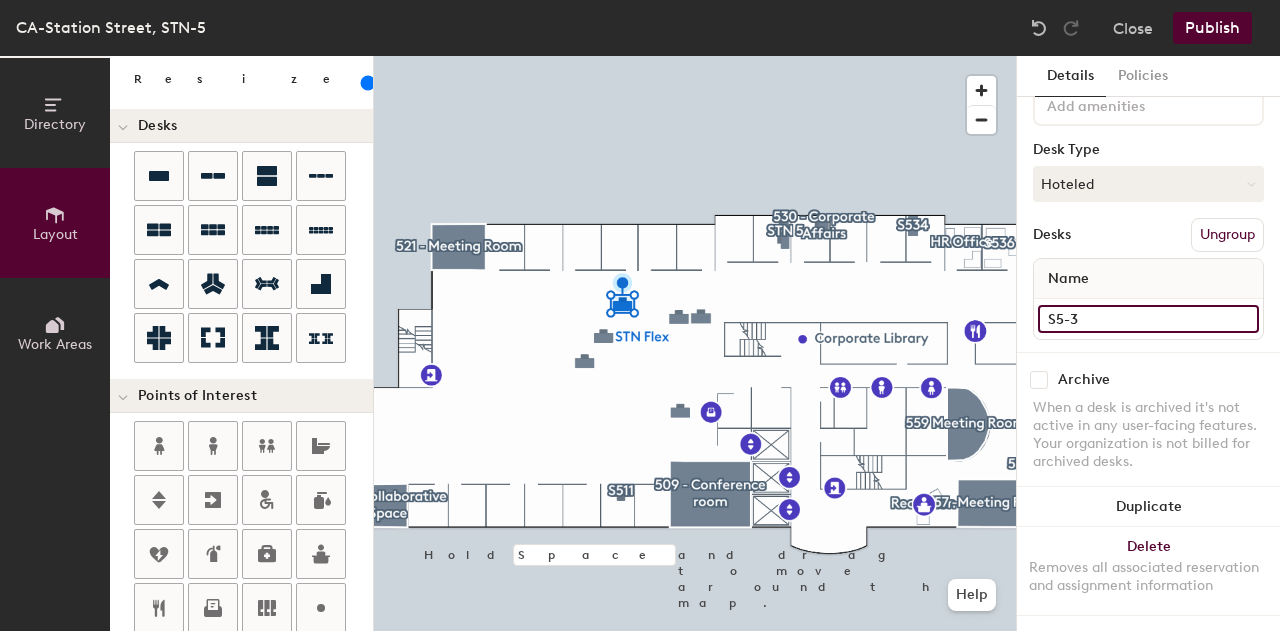 type on "S5-39" 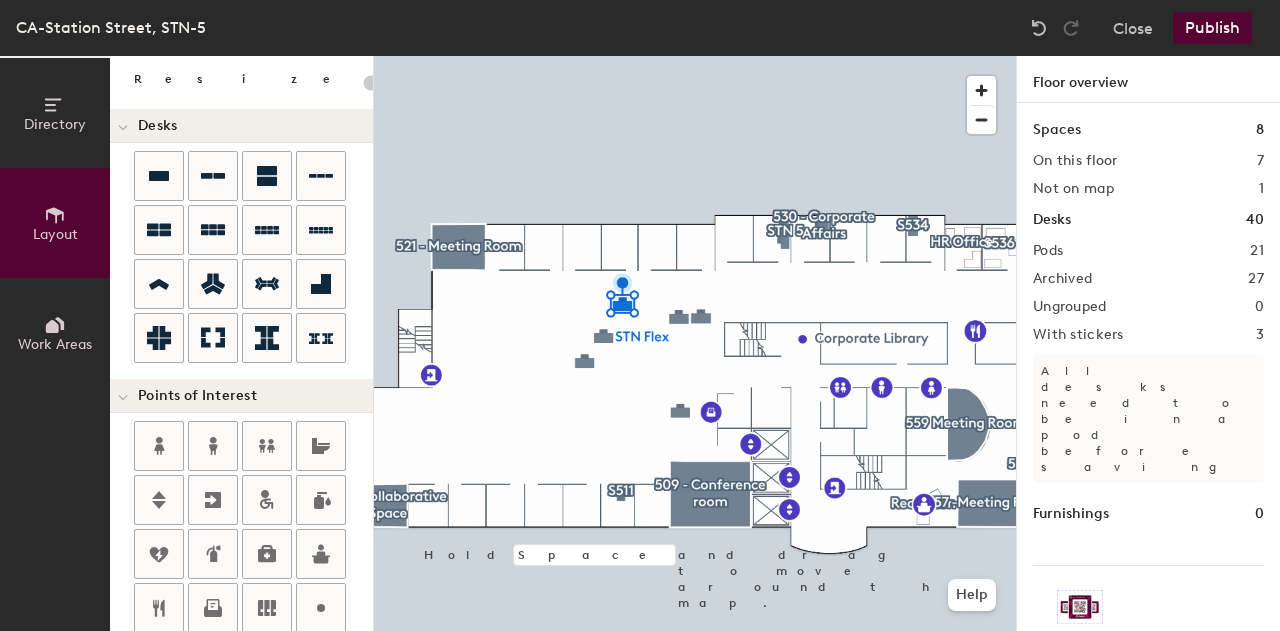 click 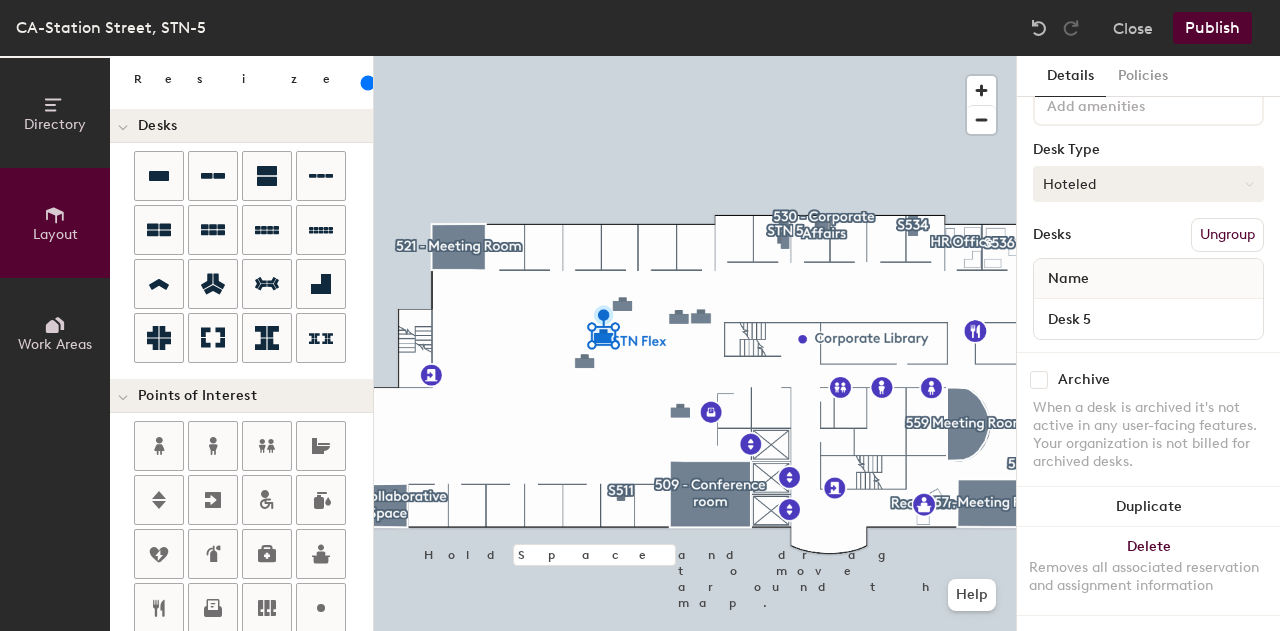 scroll, scrollTop: 128, scrollLeft: 0, axis: vertical 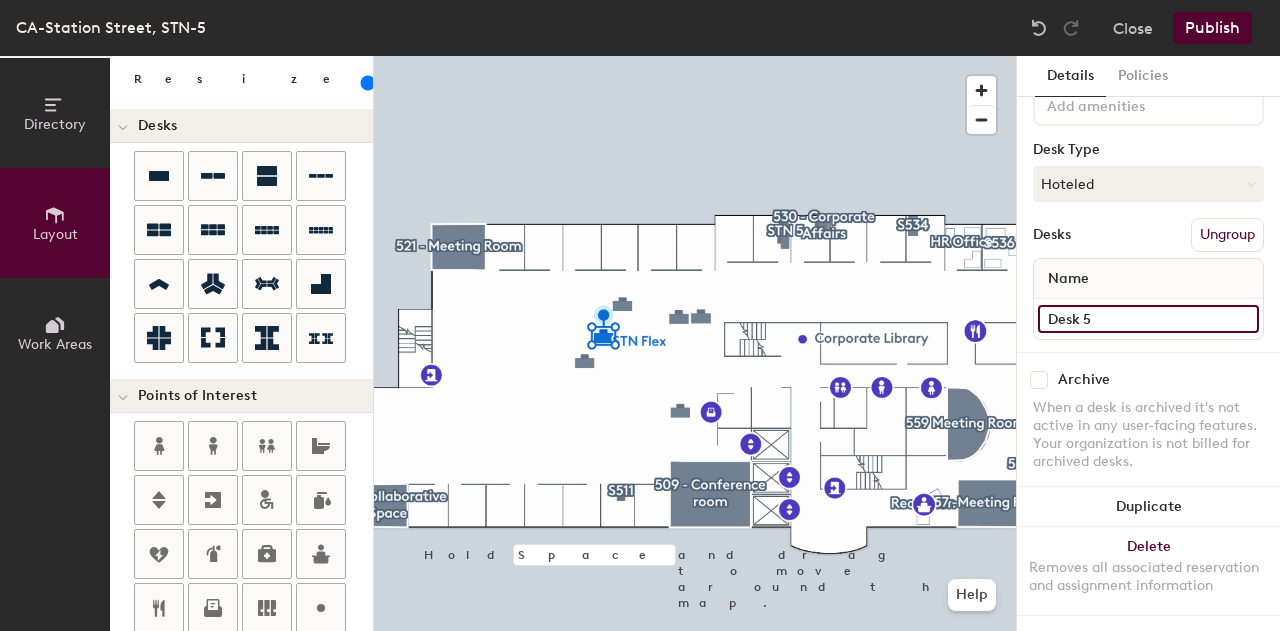 click on "Desk 5" 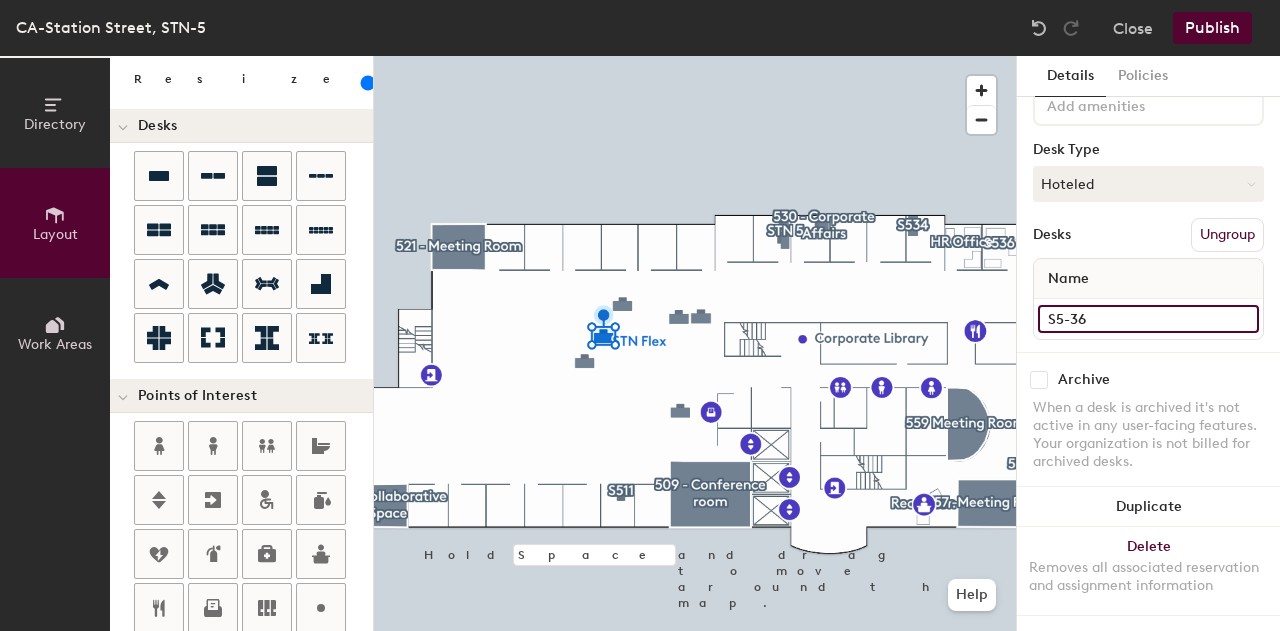 type on "S5-36" 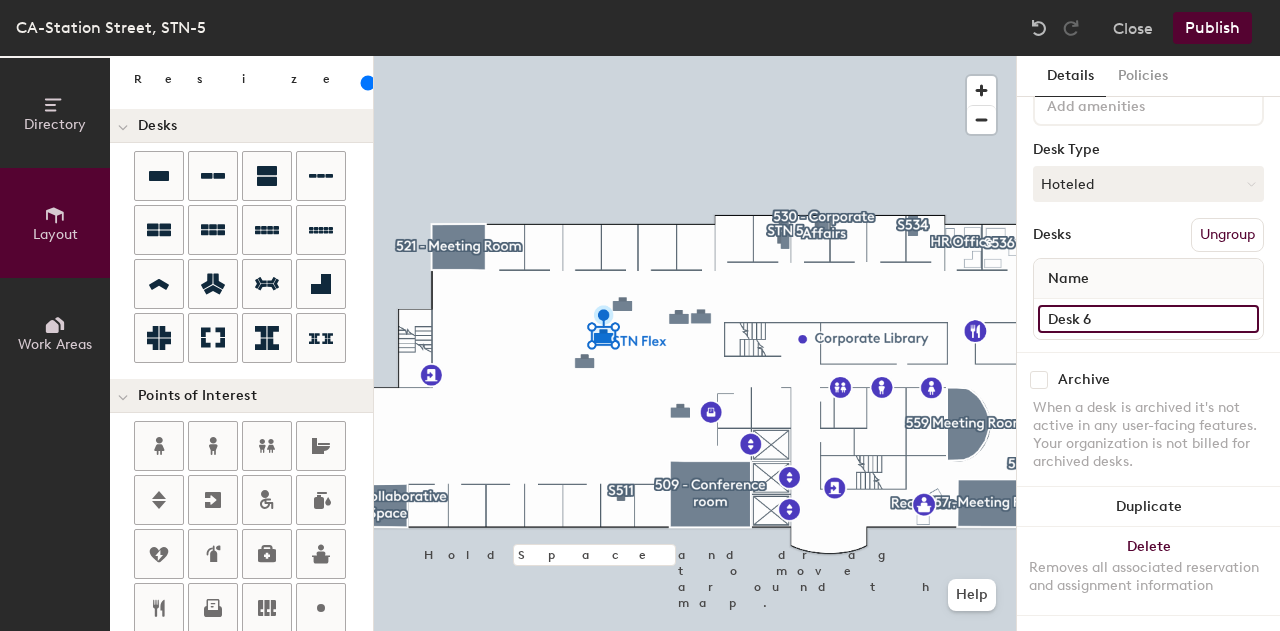 click on "Desk 6" 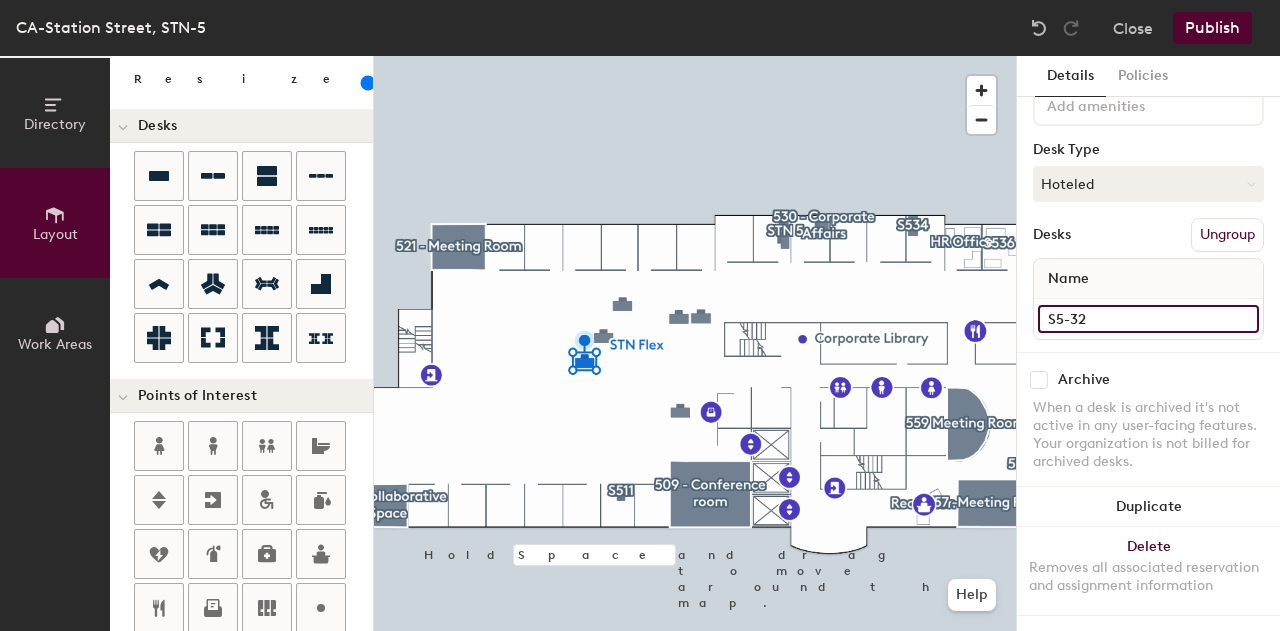 type on "S5-32" 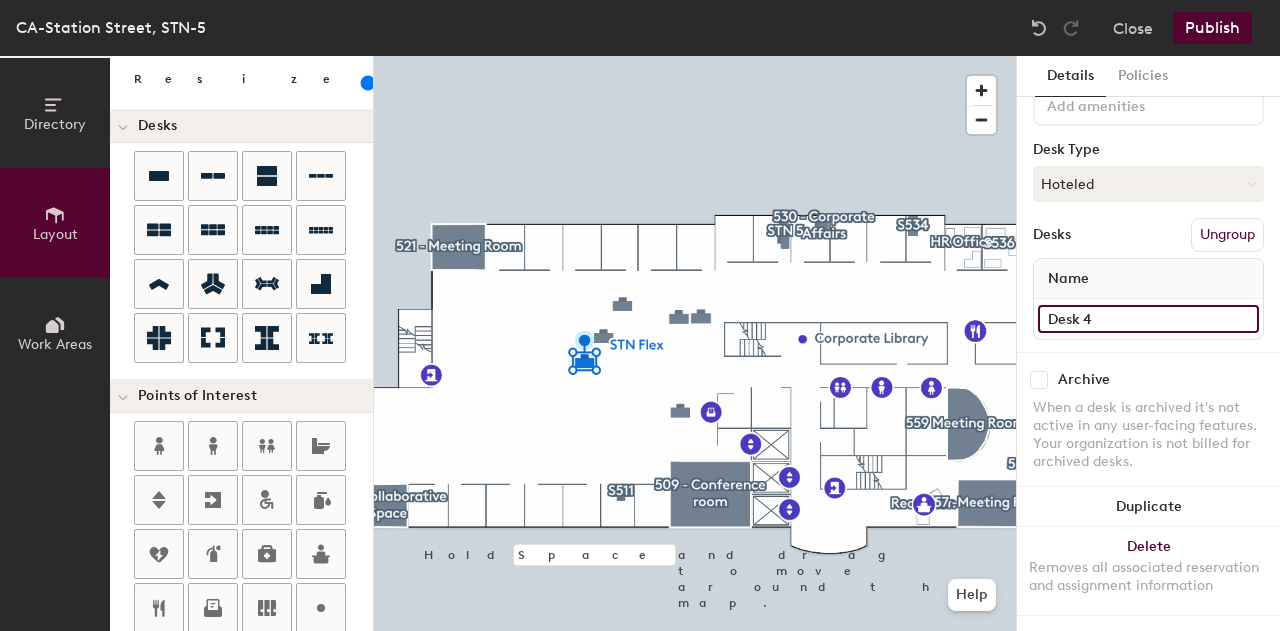 click on "Desk 4" 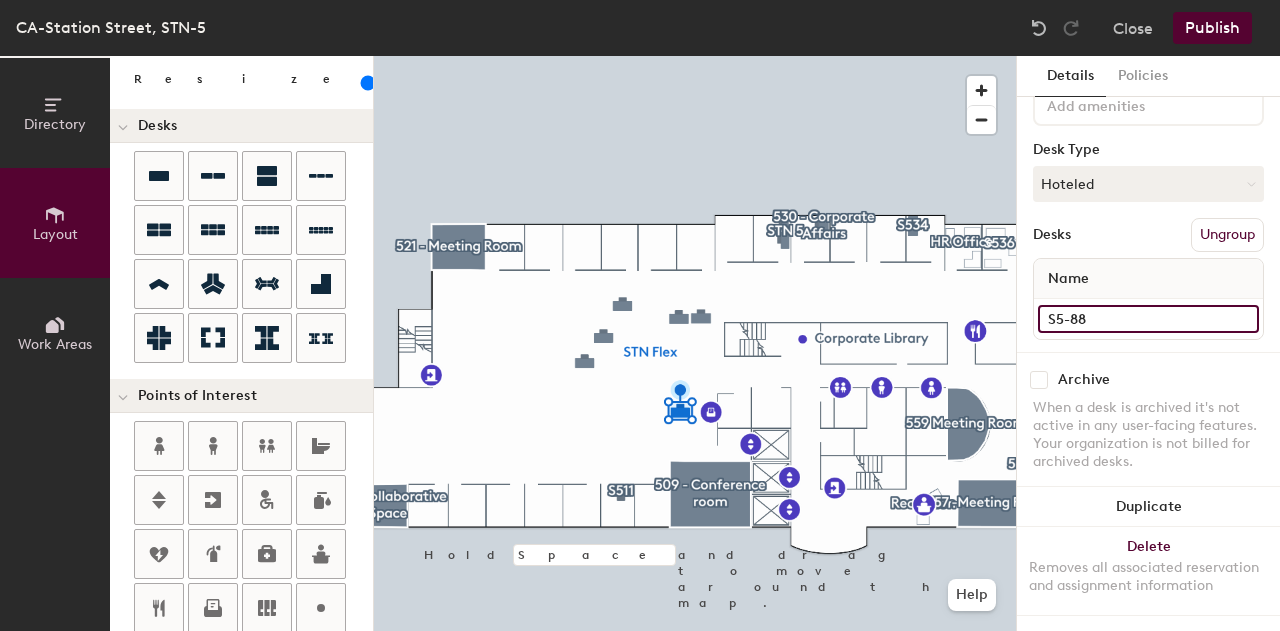 type on "S5-88" 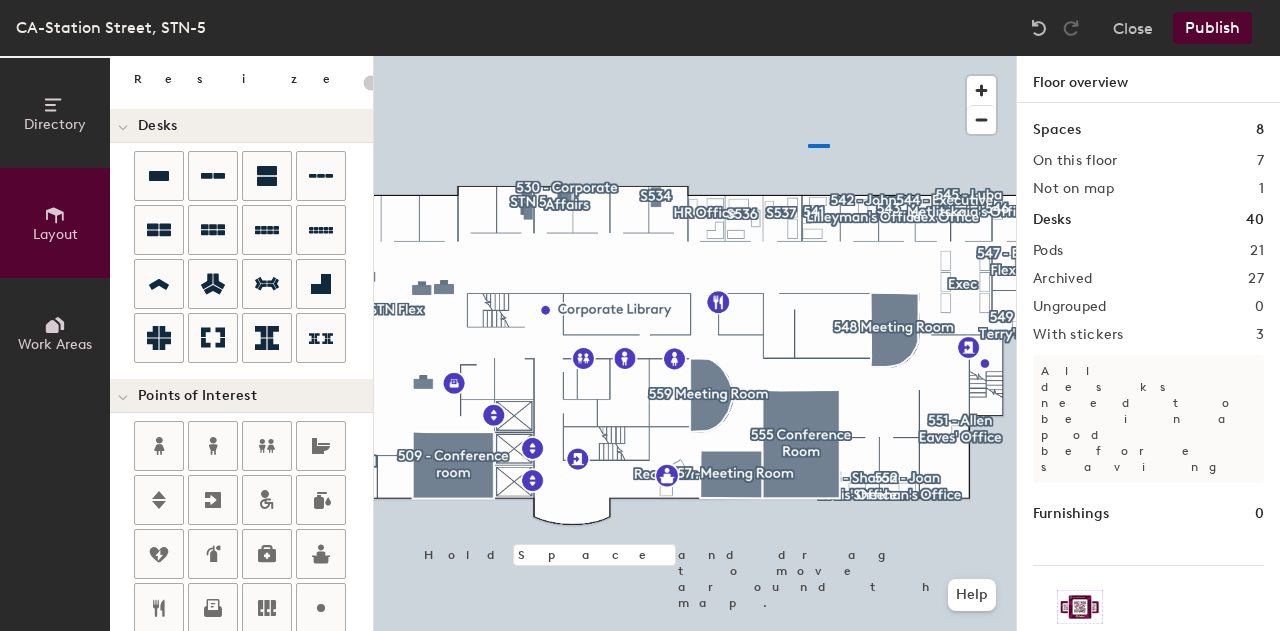 click 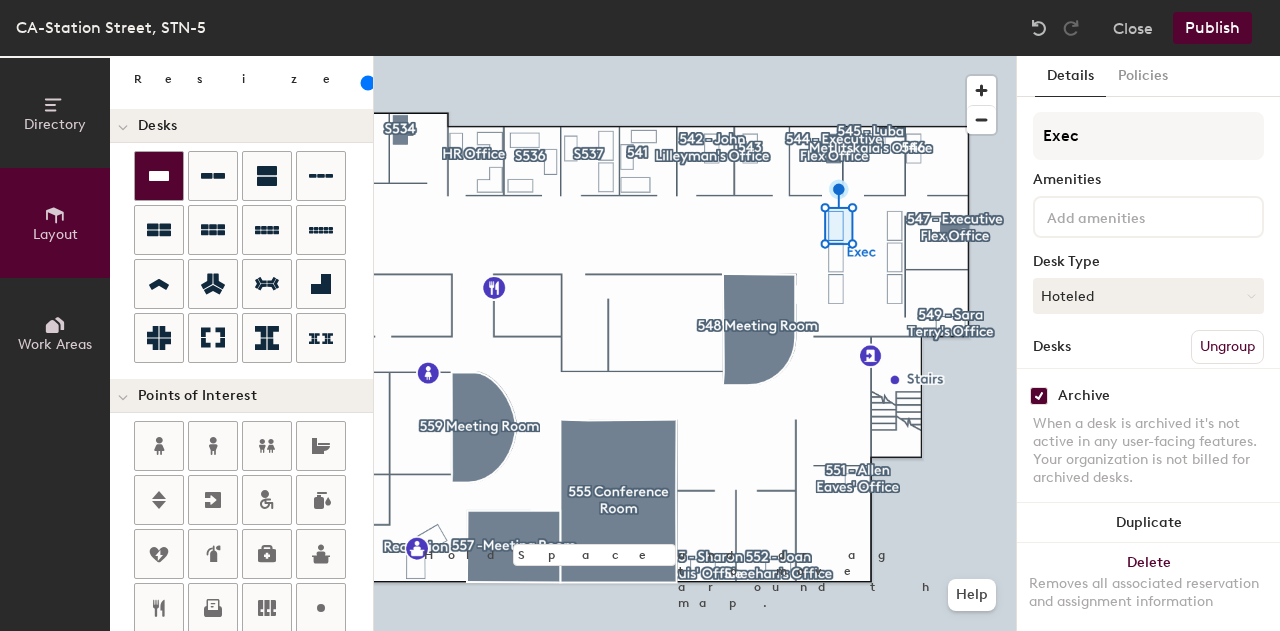 click 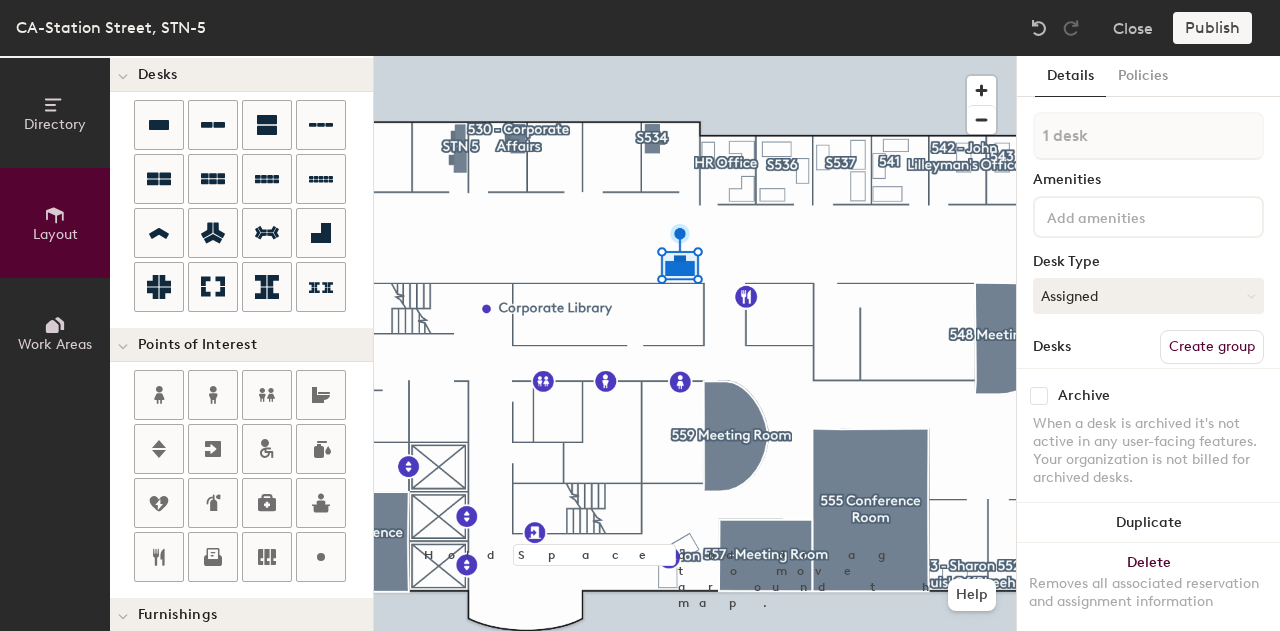 scroll, scrollTop: 0, scrollLeft: 0, axis: both 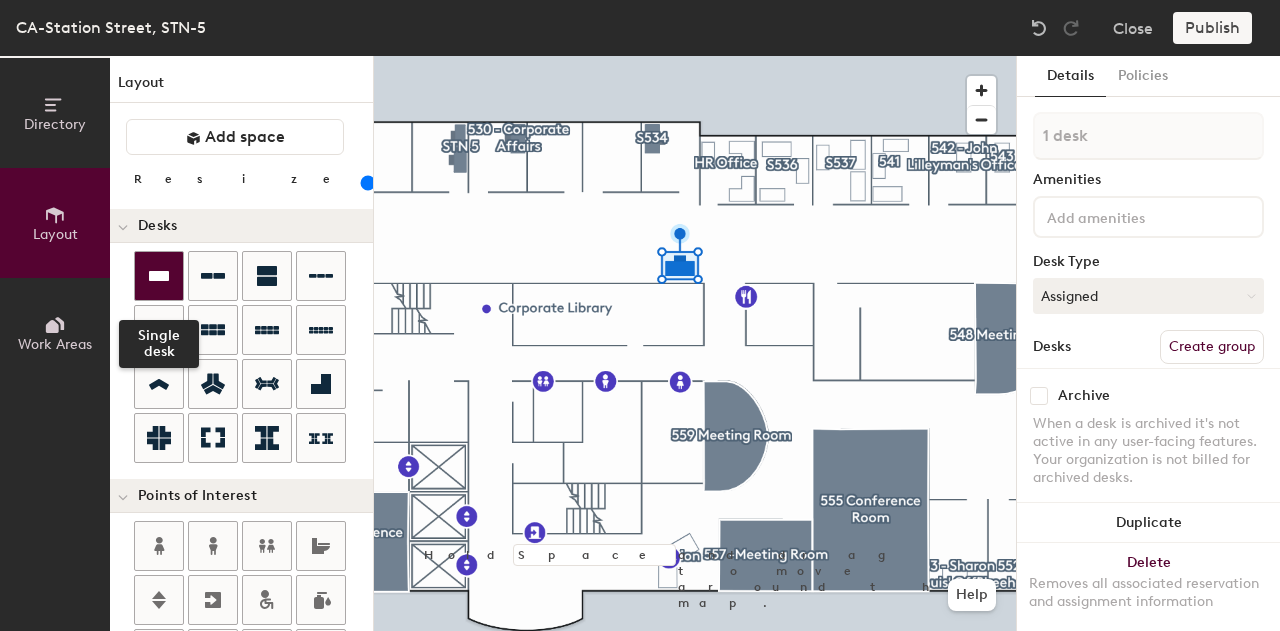 click 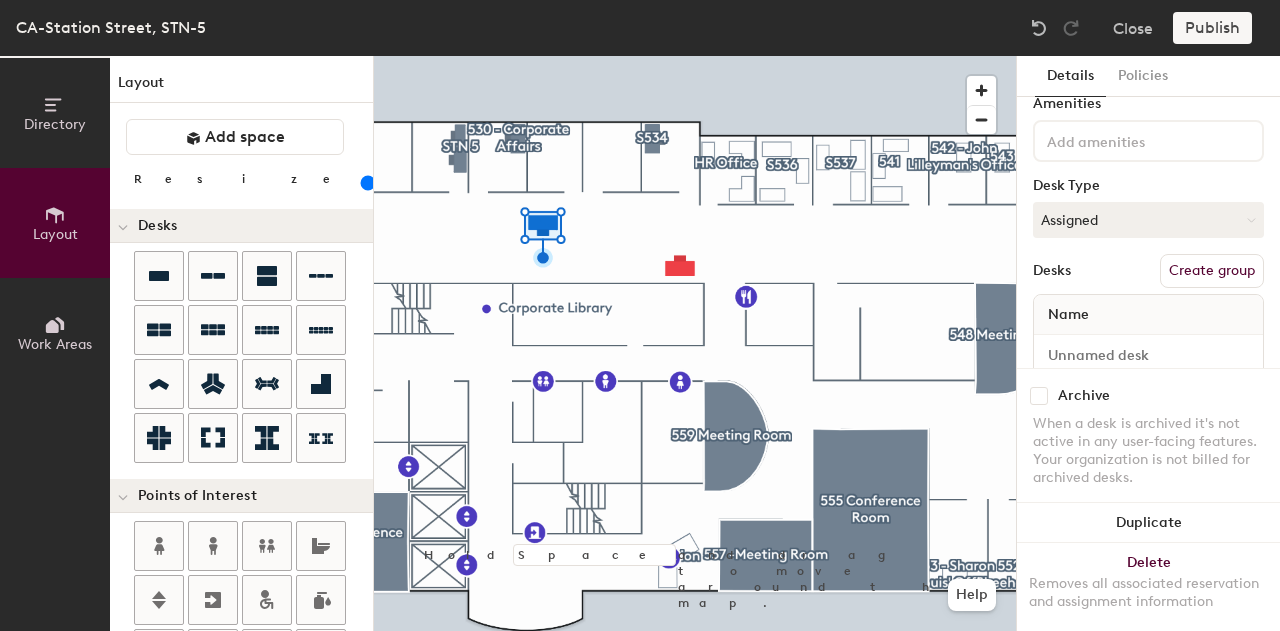 scroll, scrollTop: 100, scrollLeft: 0, axis: vertical 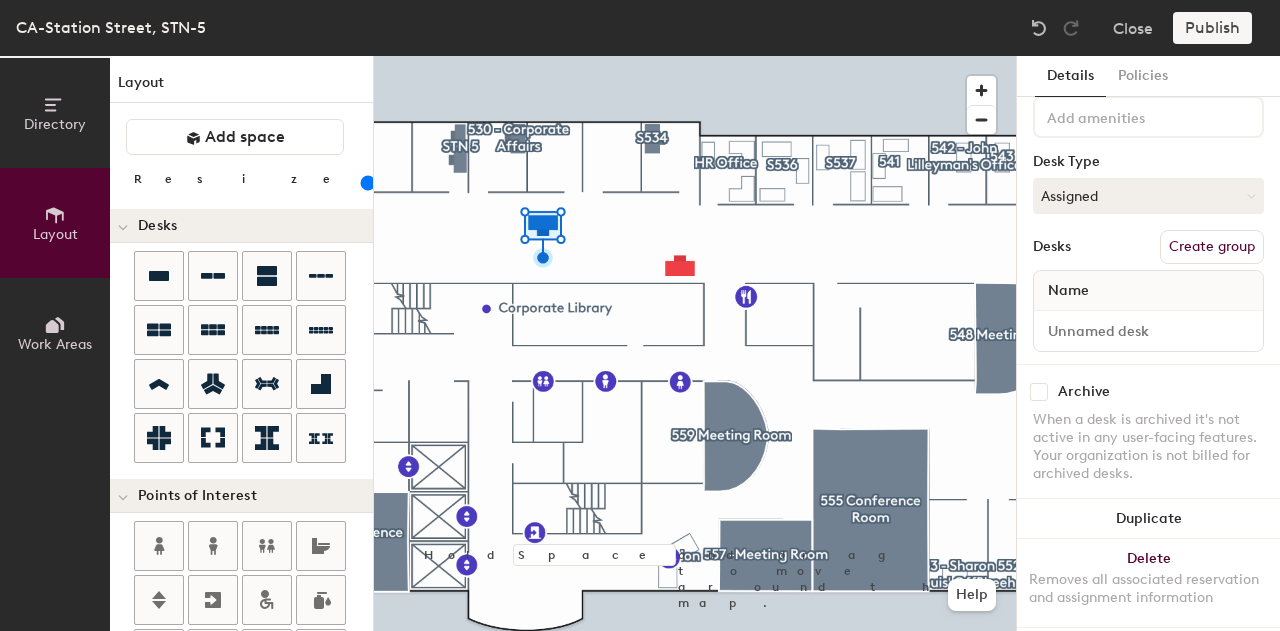click 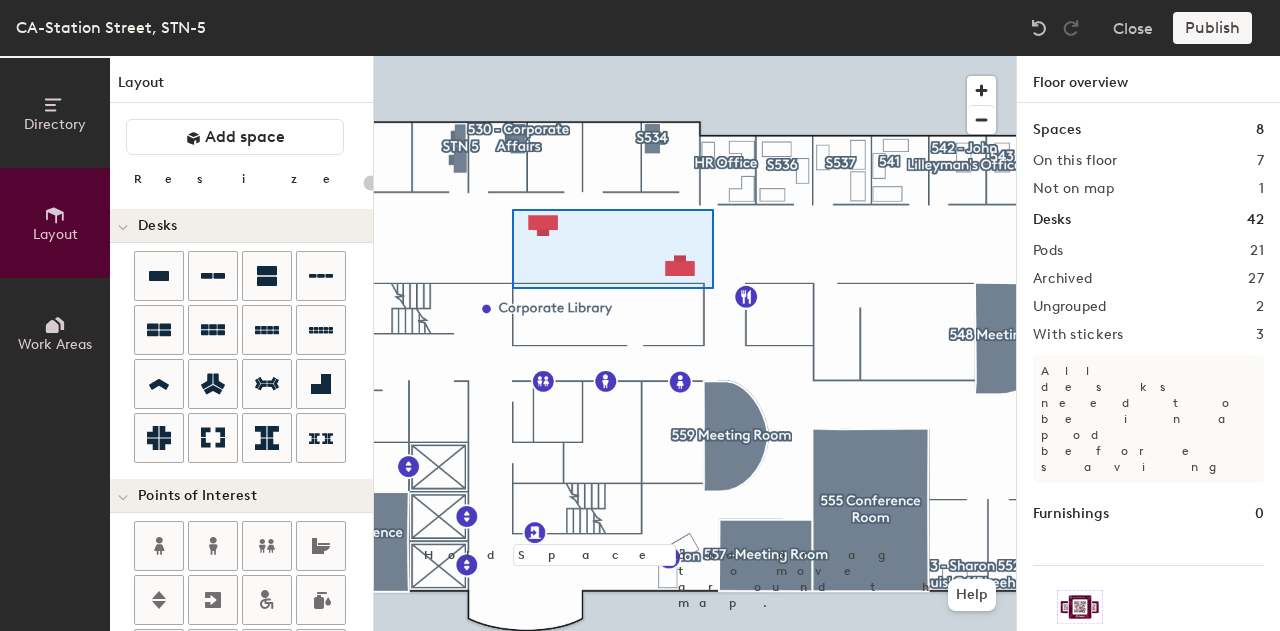 type on "140" 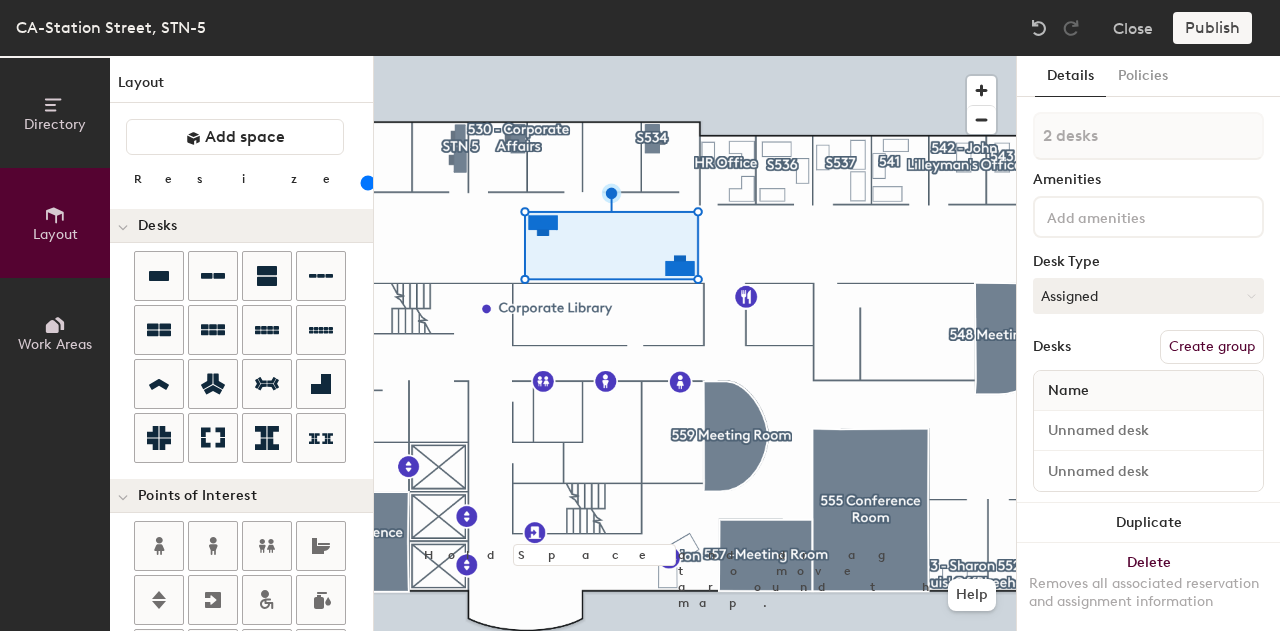 click on "Create group" 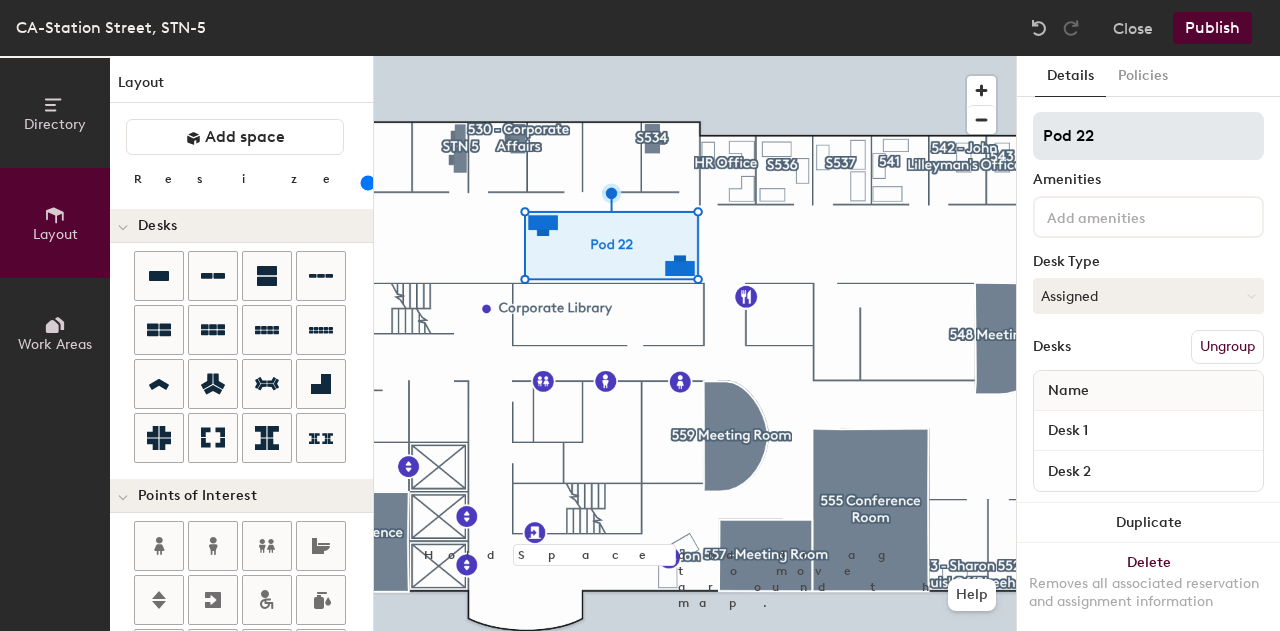 click on "Pod 22" 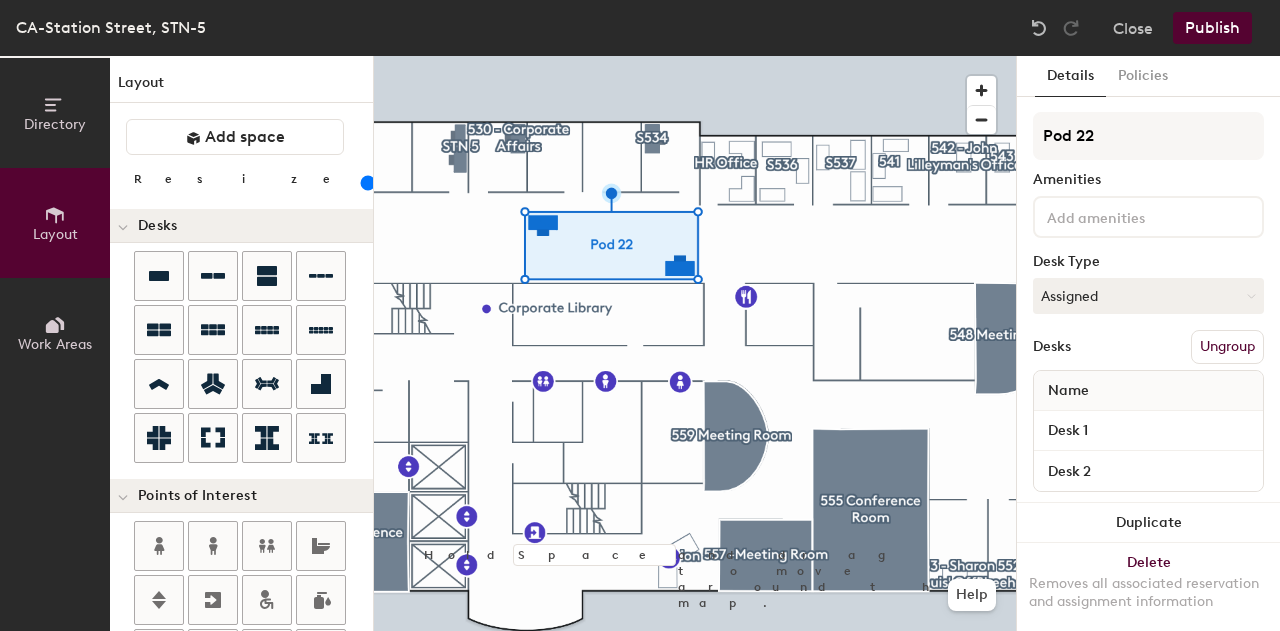drag, startPoint x: 1117, startPoint y: 137, endPoint x: 1020, endPoint y: 135, distance: 97.020615 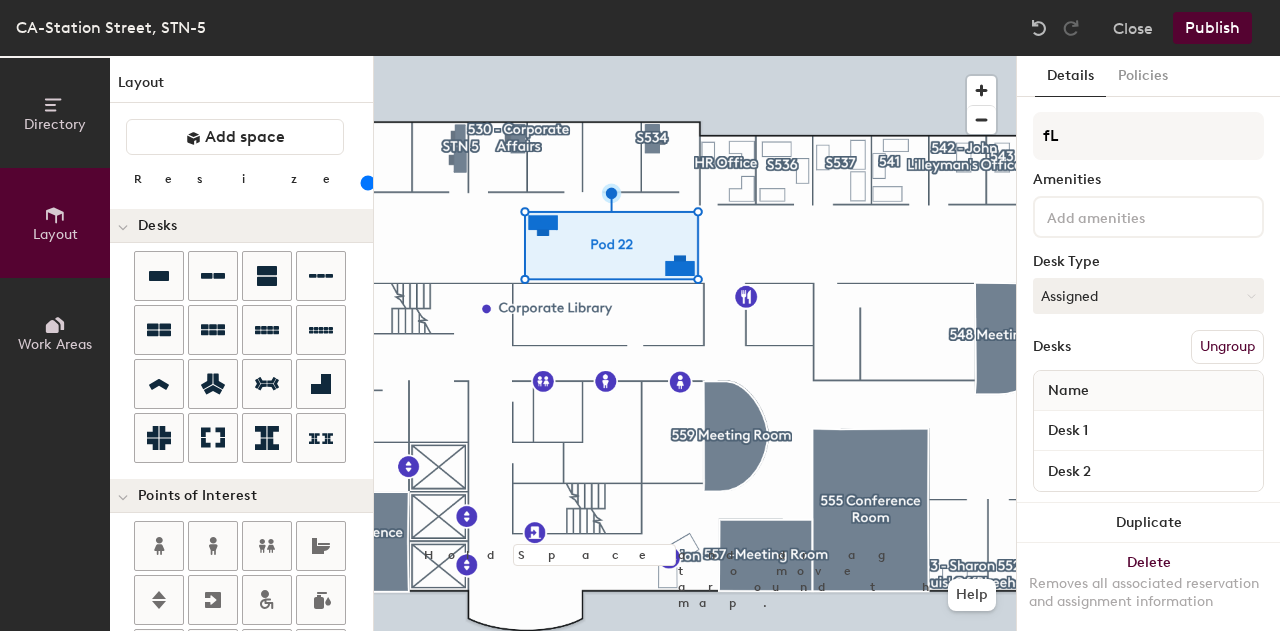 type on "f" 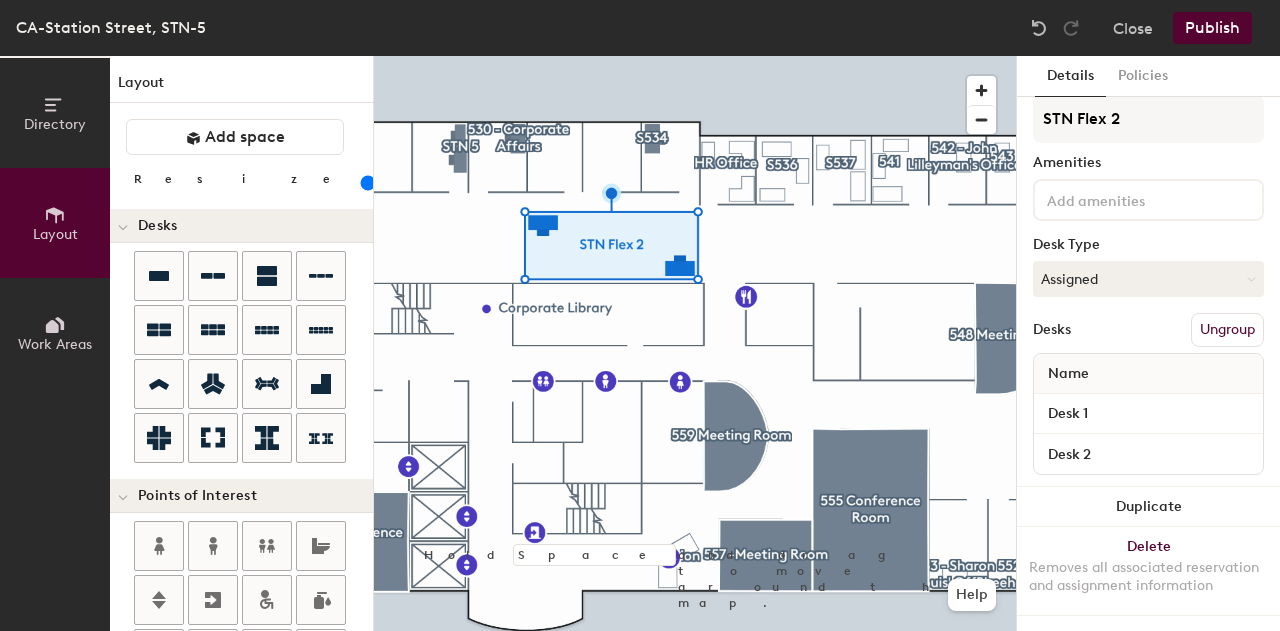 scroll, scrollTop: 33, scrollLeft: 0, axis: vertical 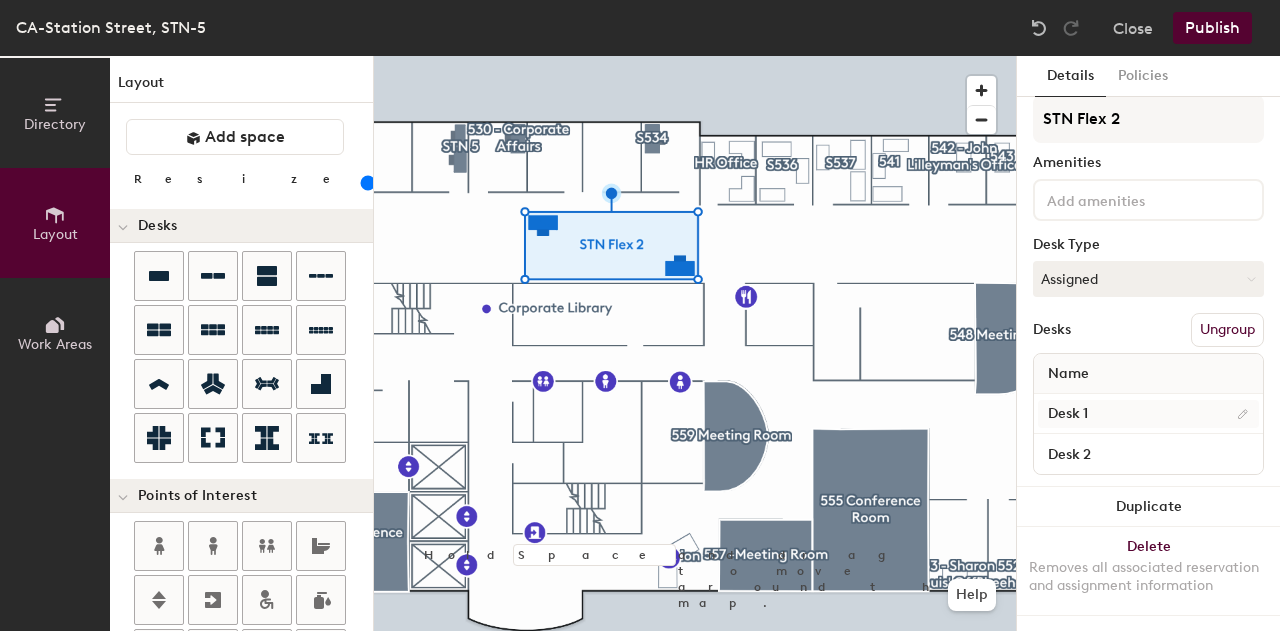 type on "STN Flex 2" 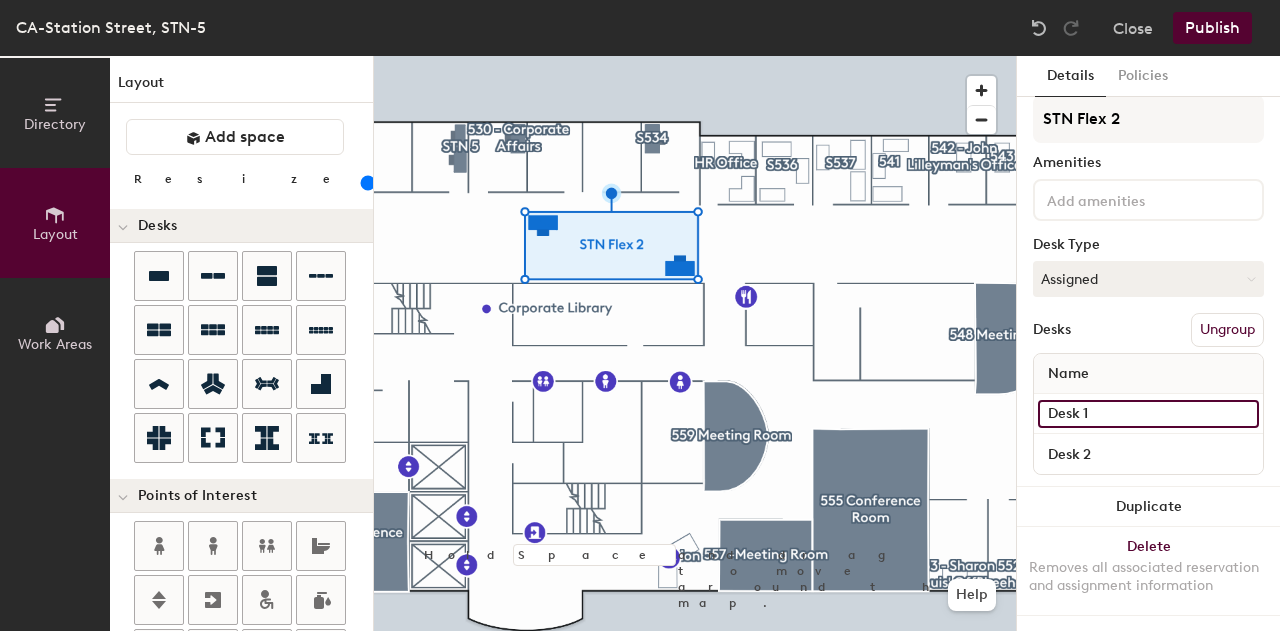 click on "Desk 1" 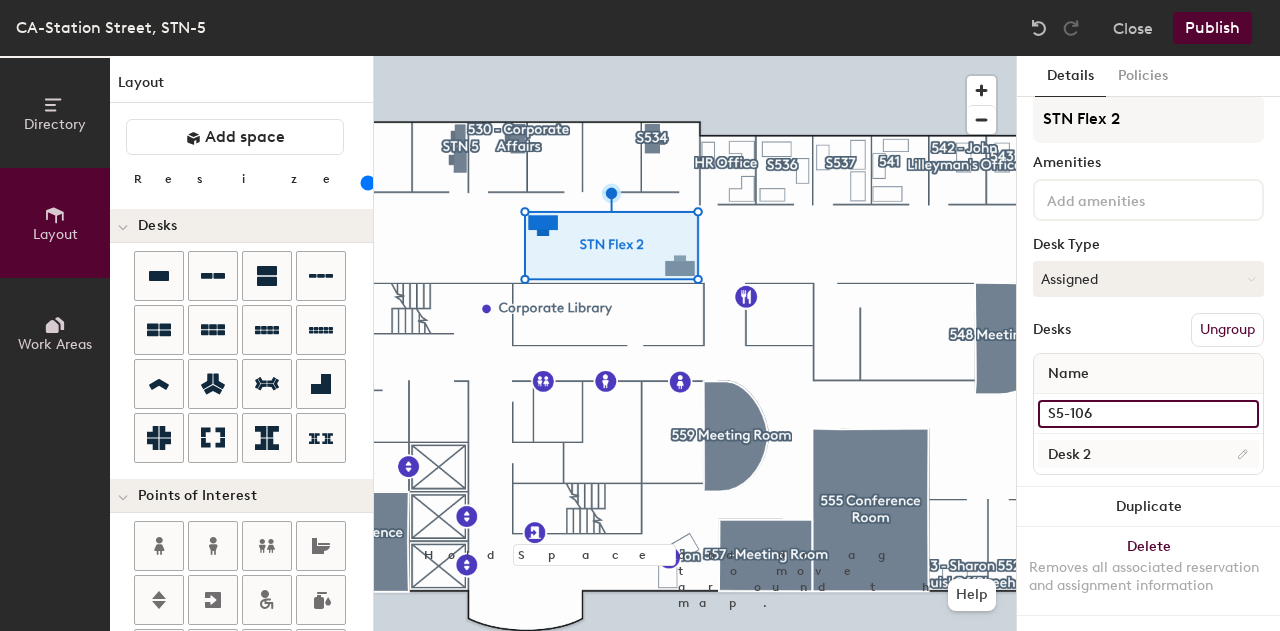 type on "S5-106" 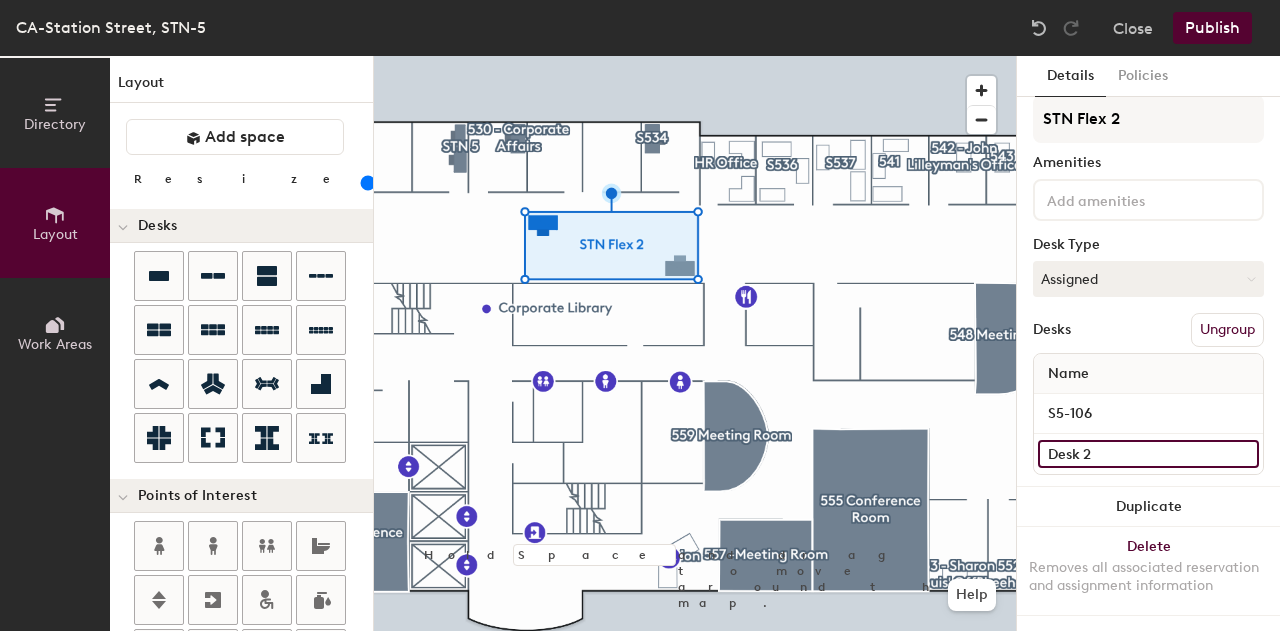 click on "Desk 2" 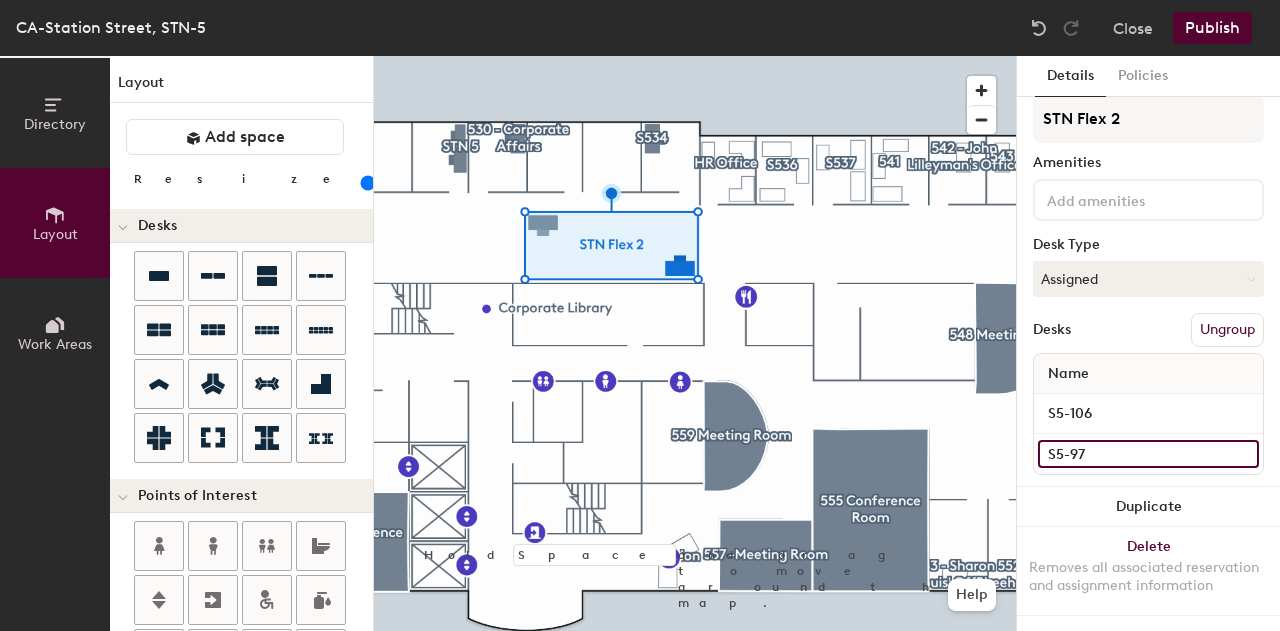 type on "S5-97" 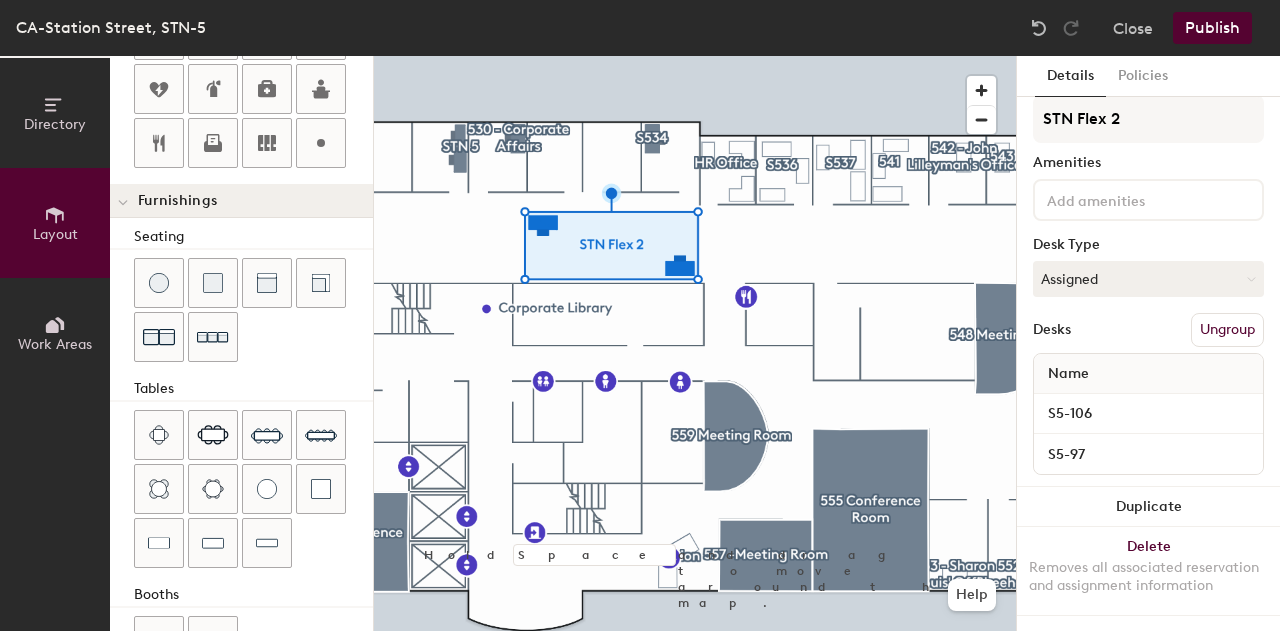 scroll, scrollTop: 522, scrollLeft: 0, axis: vertical 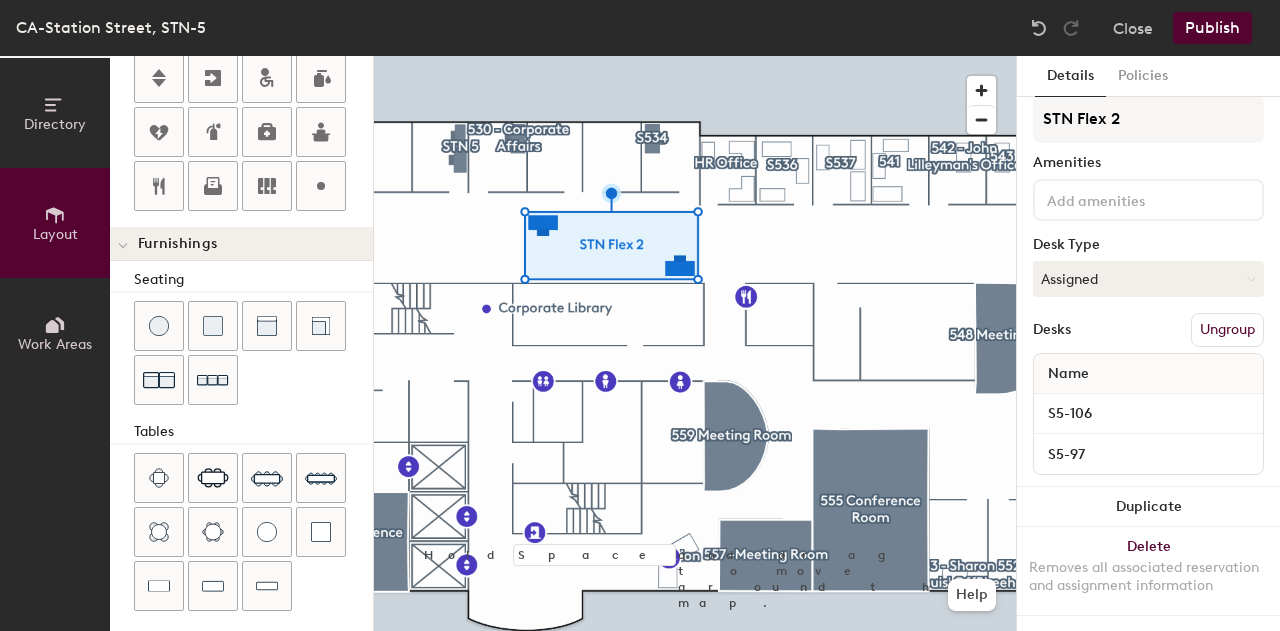 click on "Layout" 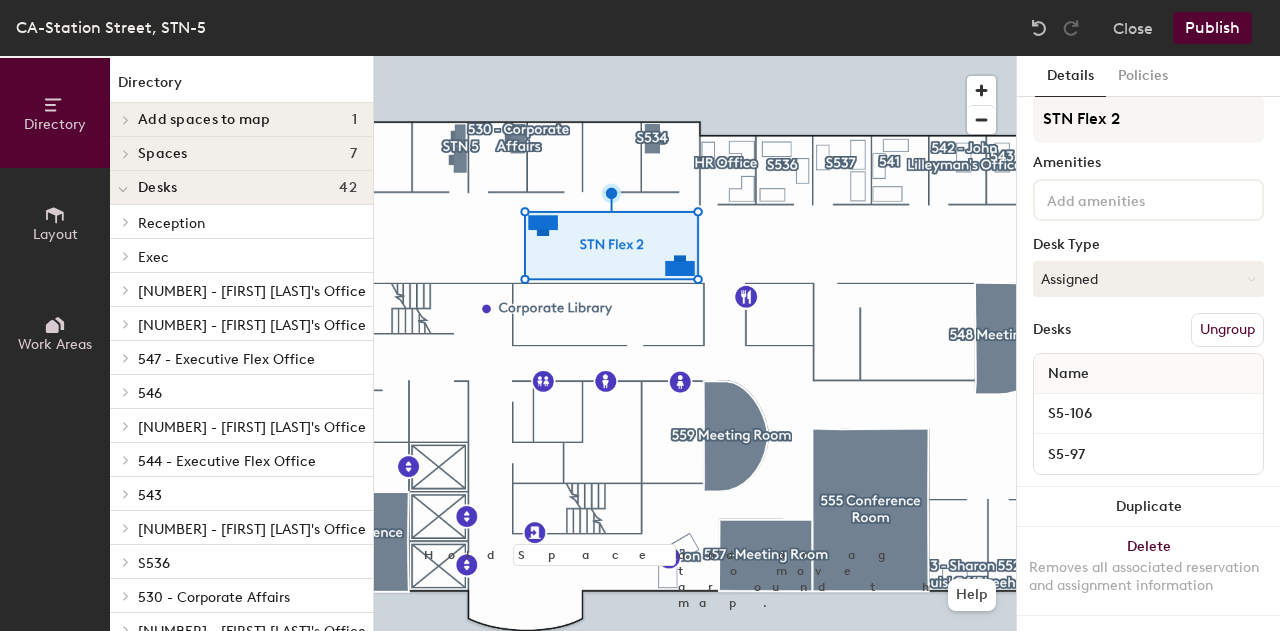 click 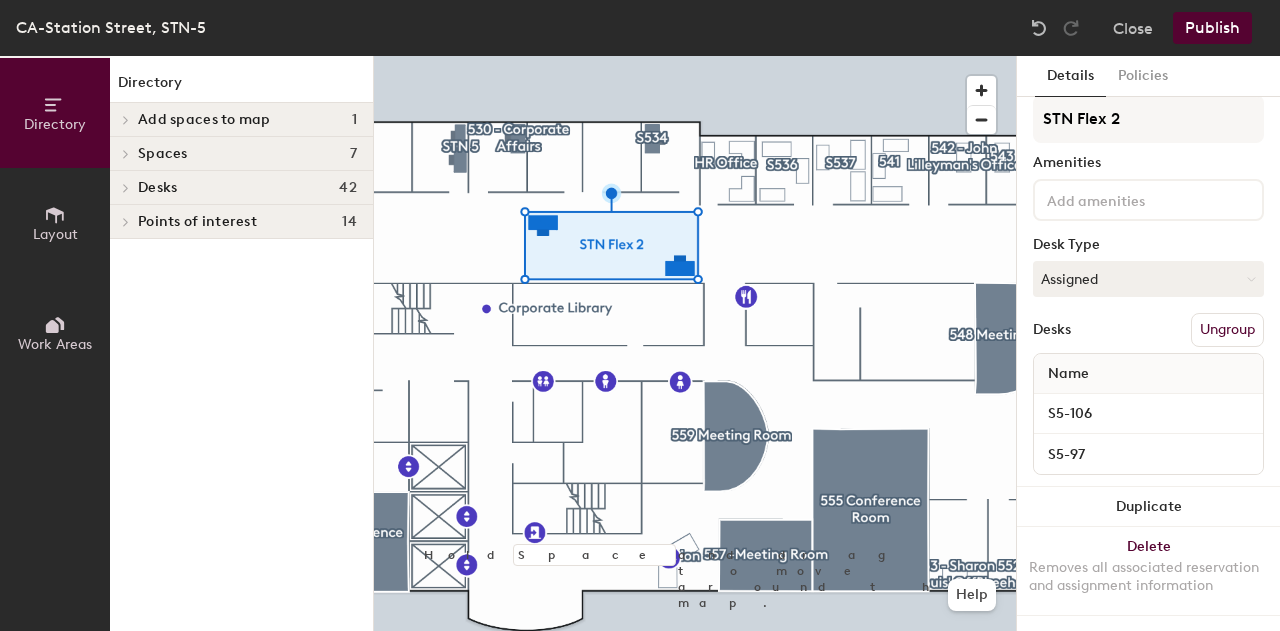click 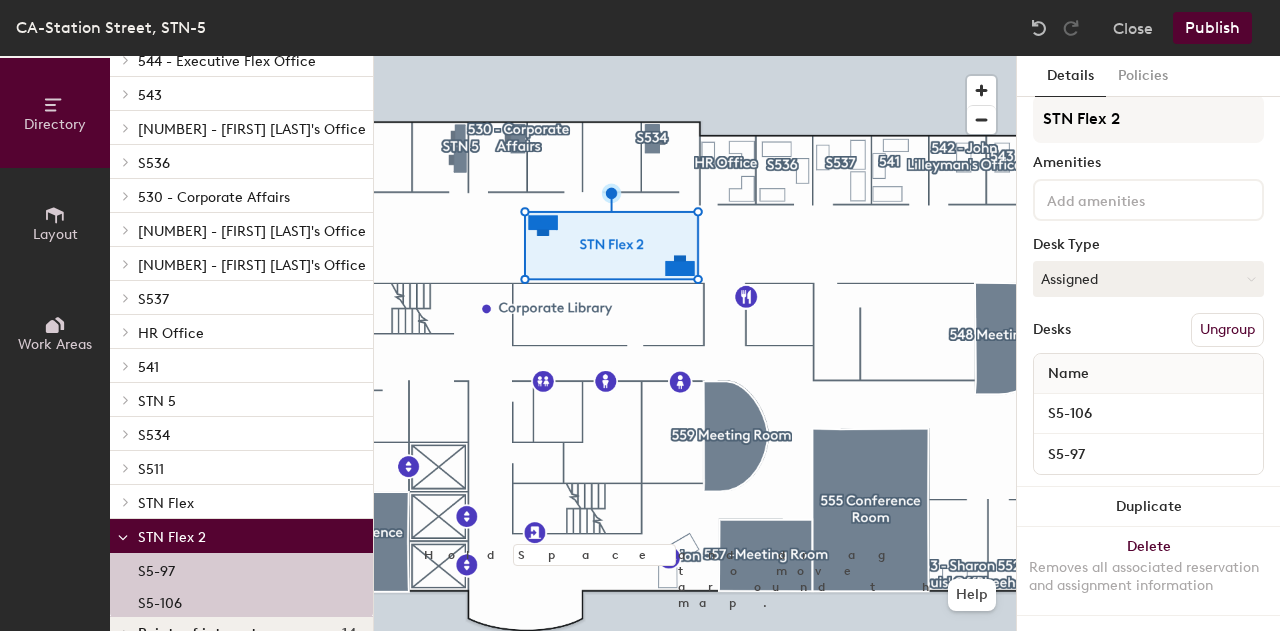 scroll, scrollTop: 435, scrollLeft: 0, axis: vertical 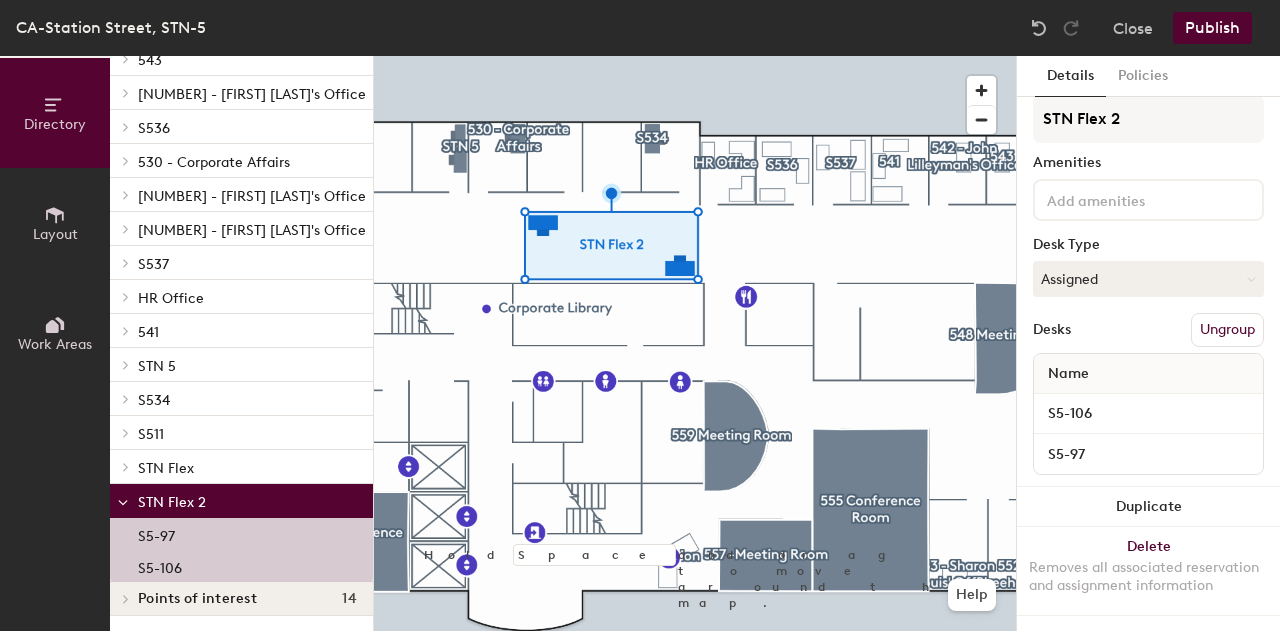 click on "Publish" 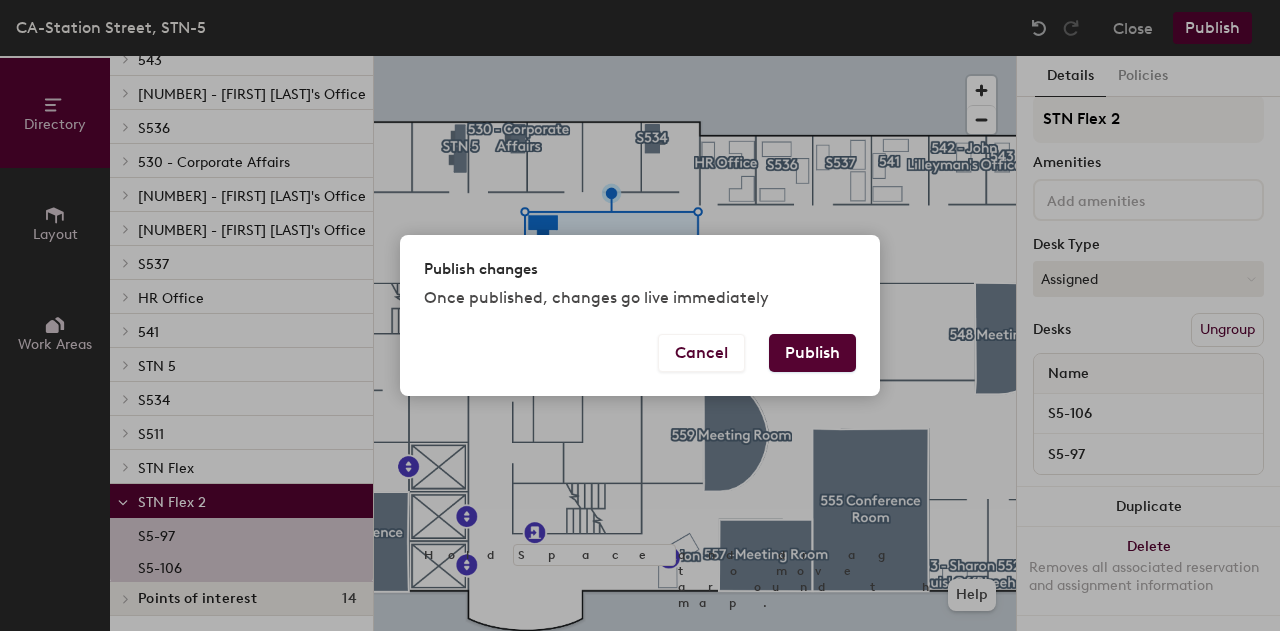 click on "Publish" at bounding box center [812, 353] 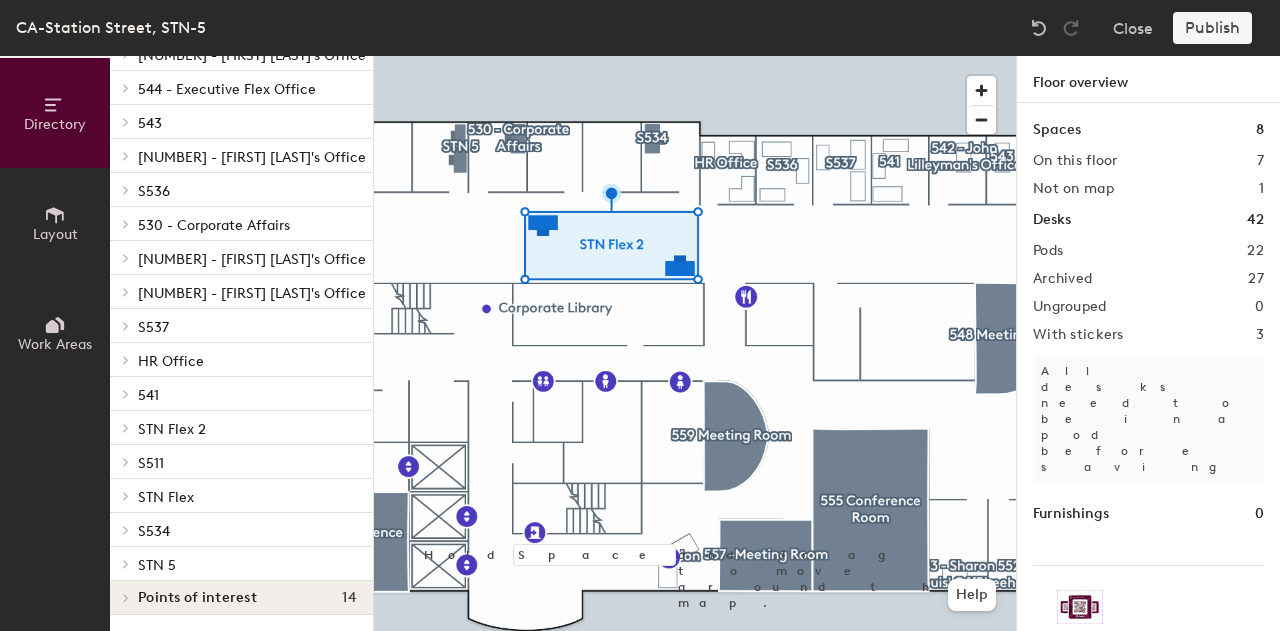 scroll, scrollTop: 371, scrollLeft: 0, axis: vertical 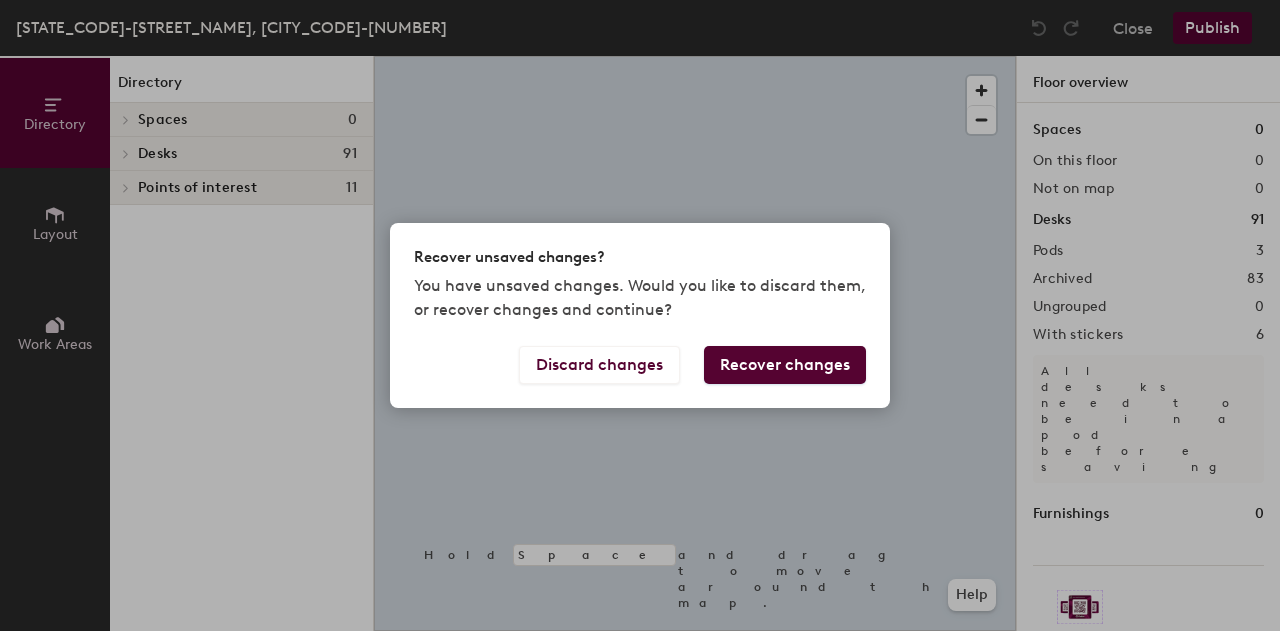 click on "Recover changes" at bounding box center (785, 365) 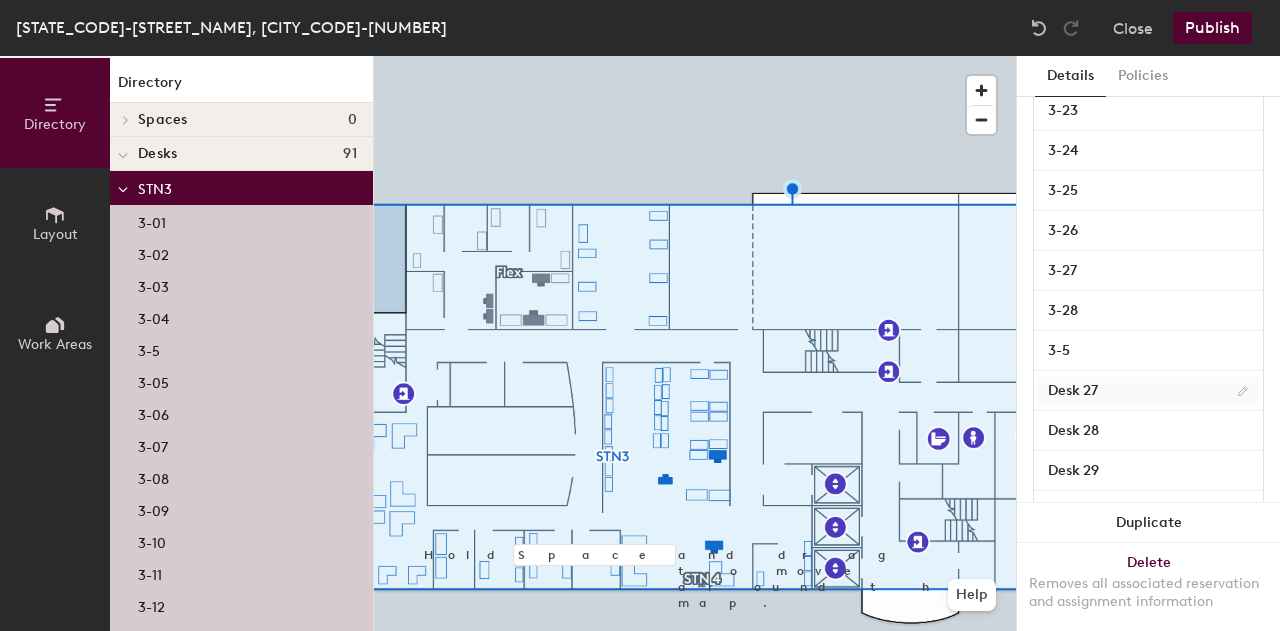 scroll, scrollTop: 1700, scrollLeft: 0, axis: vertical 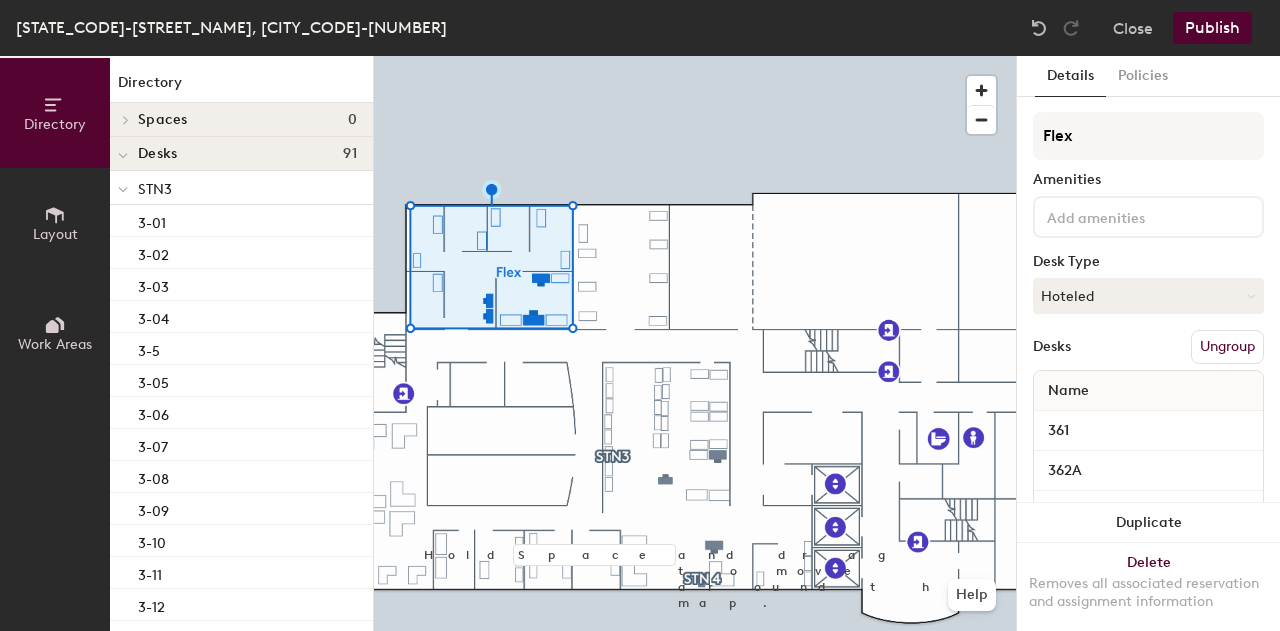 click on "Ungroup" 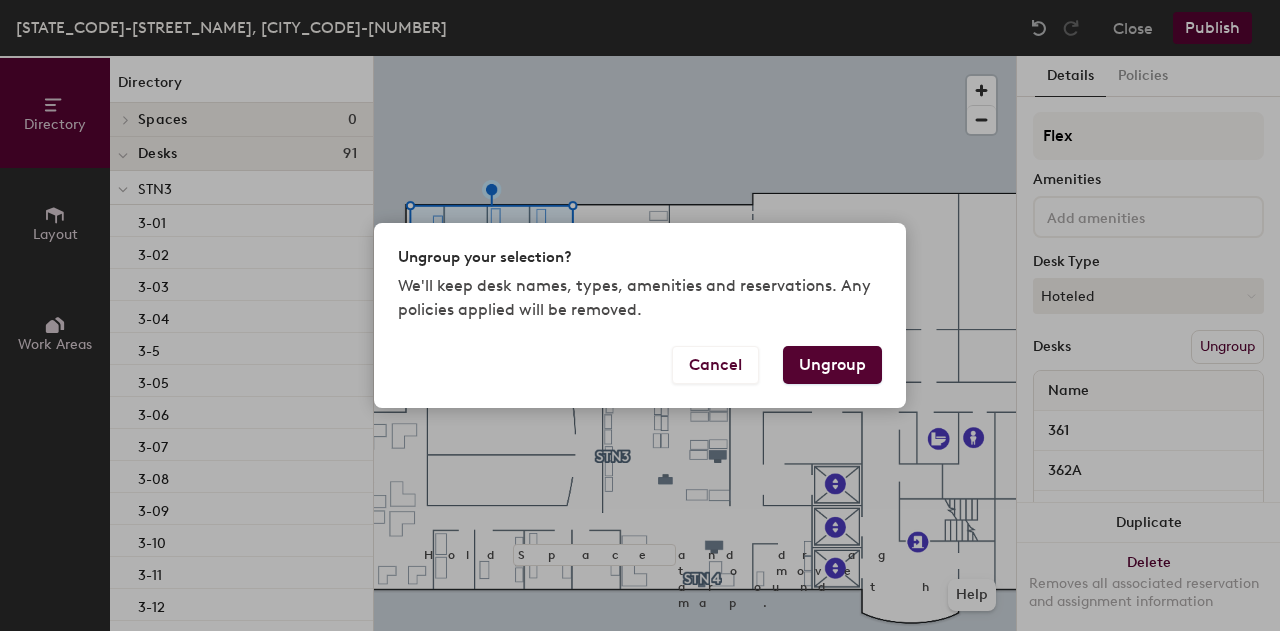 click on "Ungroup" at bounding box center (832, 365) 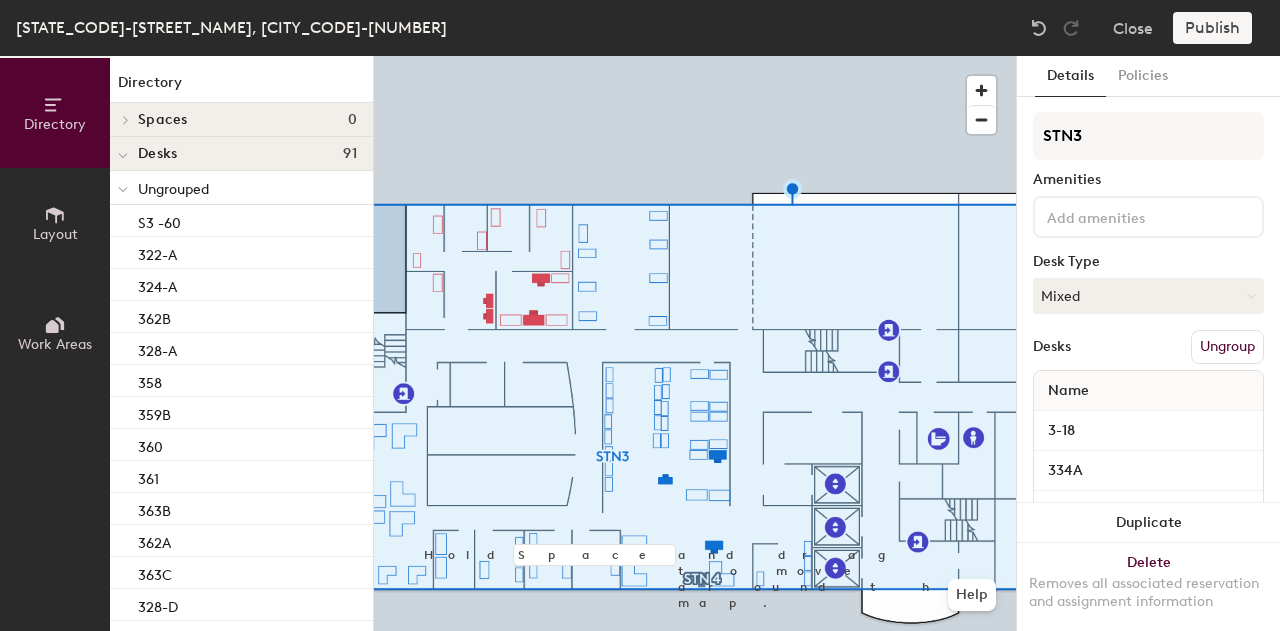 click on "Ungroup" 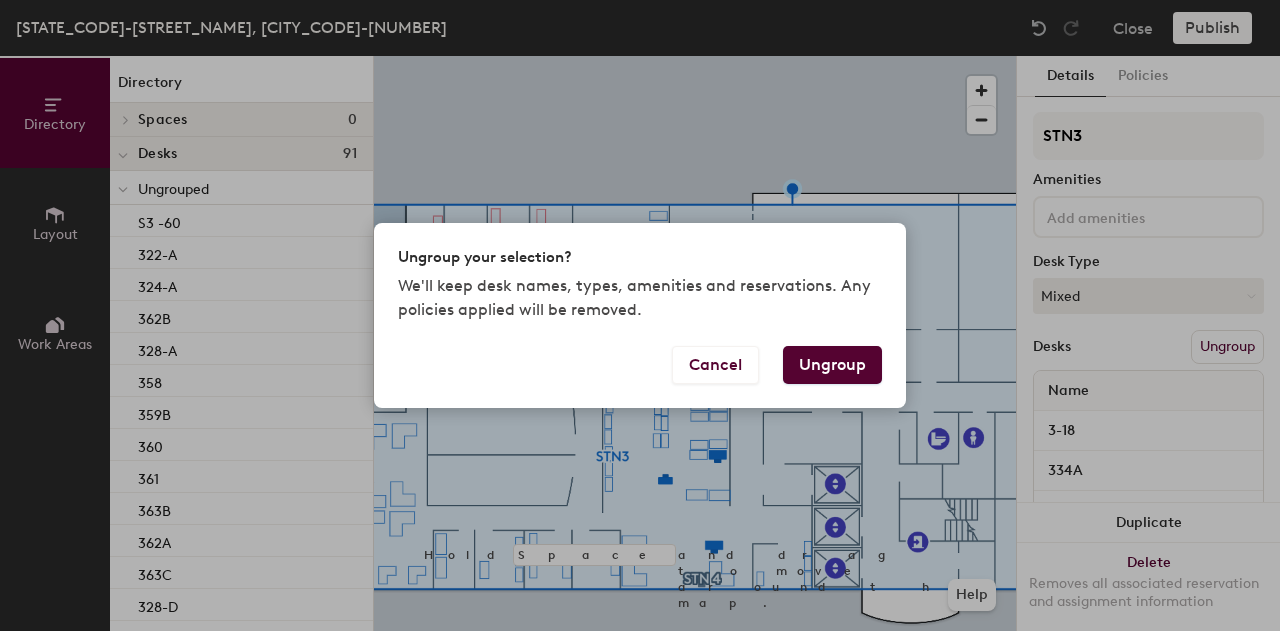 click on "Ungroup" at bounding box center (832, 365) 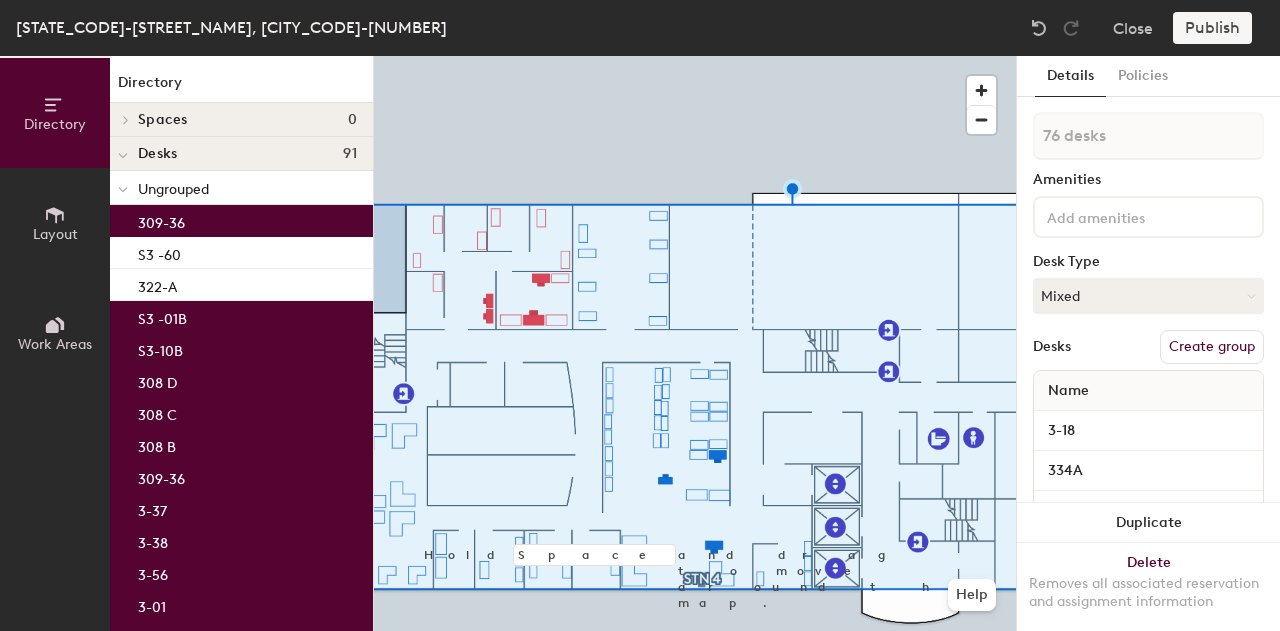 click on "Create group" 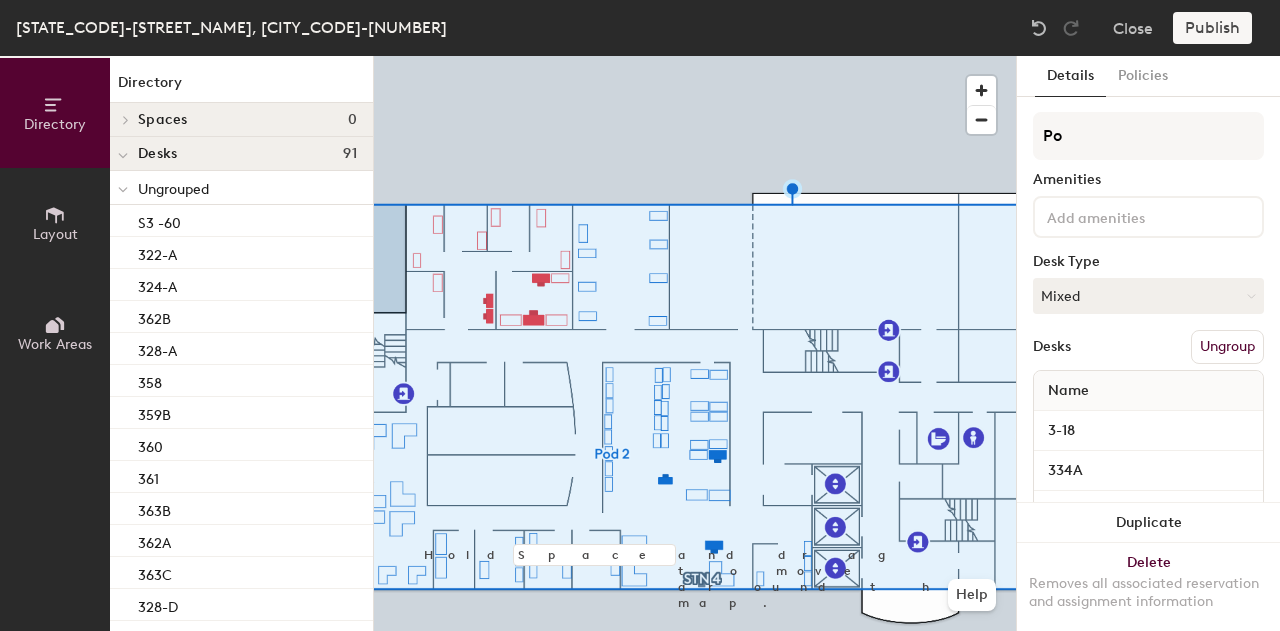 type on "P" 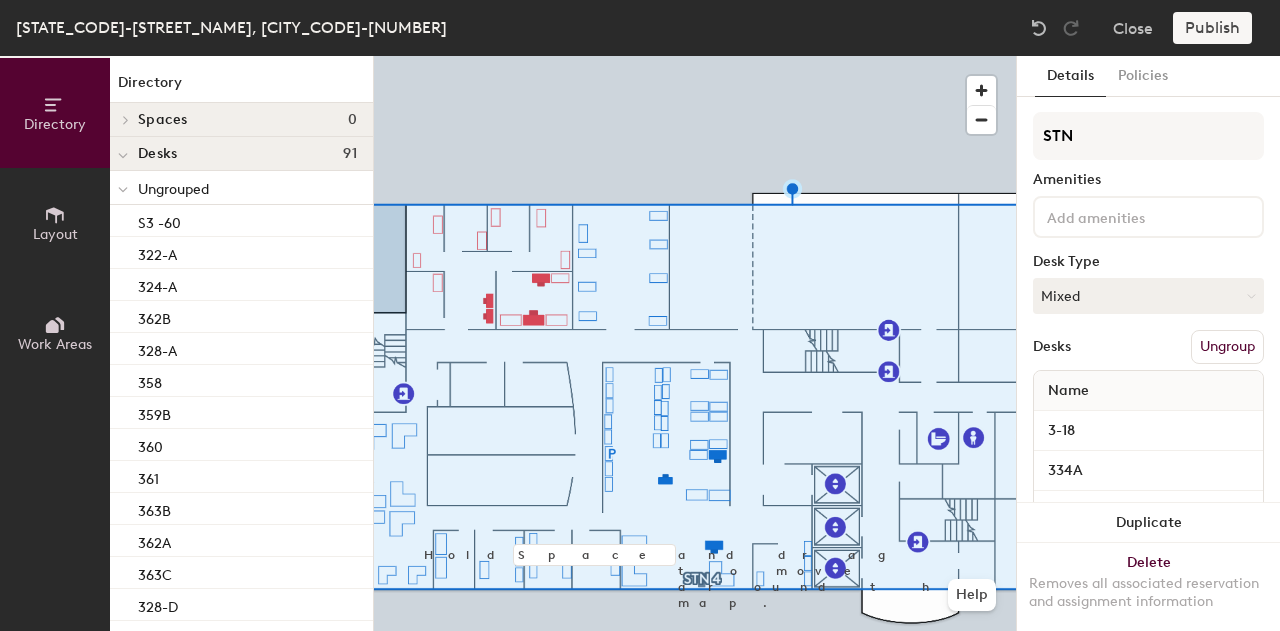type on "[CITY_CODE] [NUMBER]" 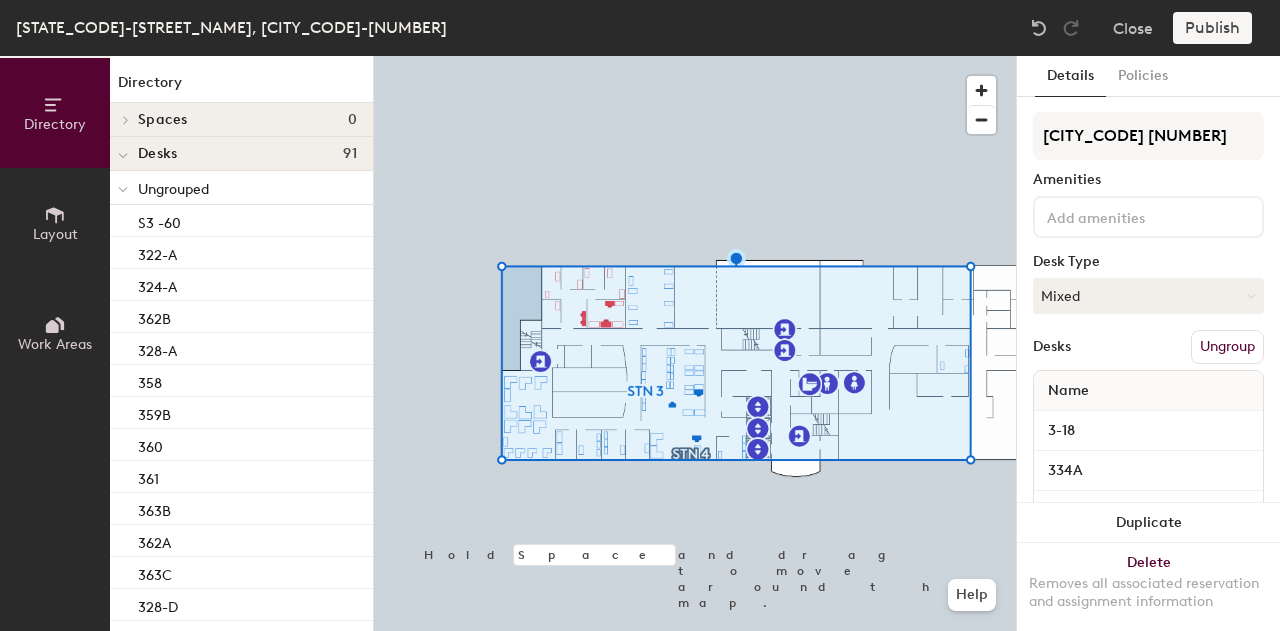 click on "Ungroup" 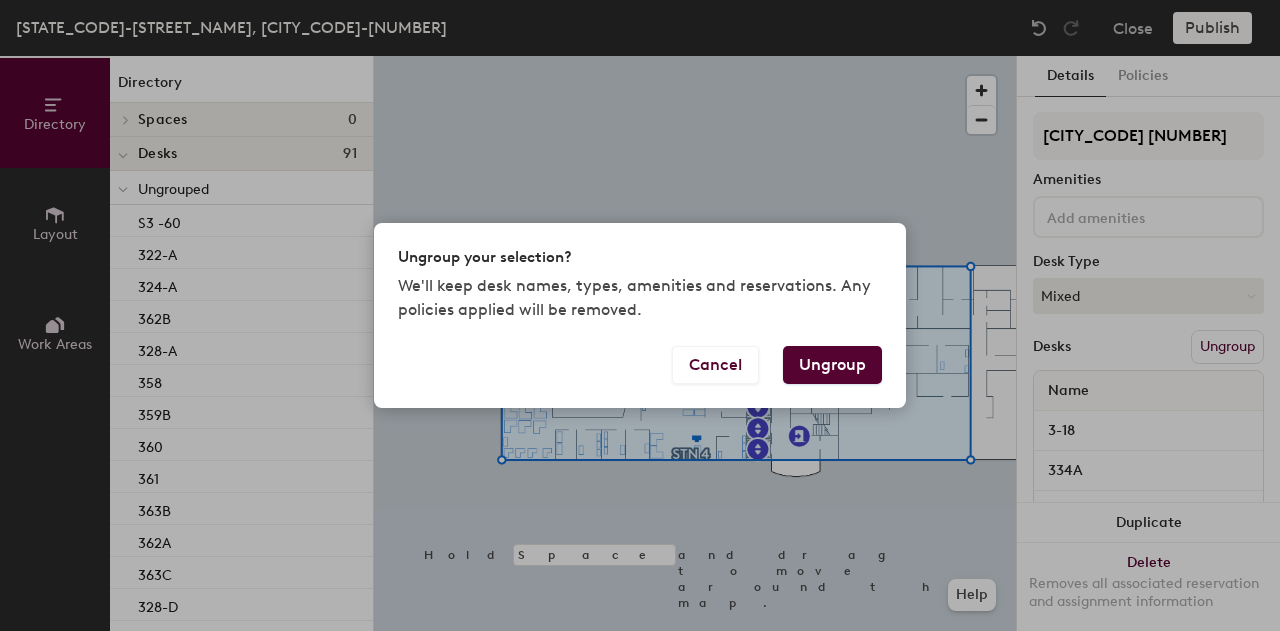 click on "Ungroup" at bounding box center (832, 365) 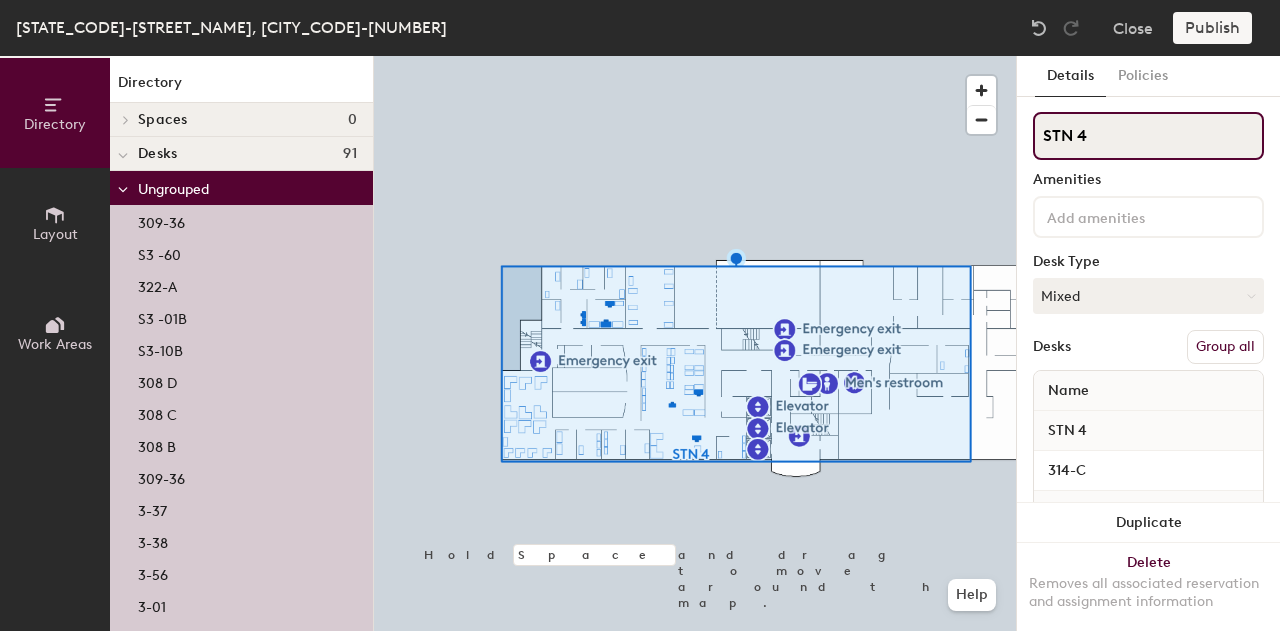 click on "STN 4" 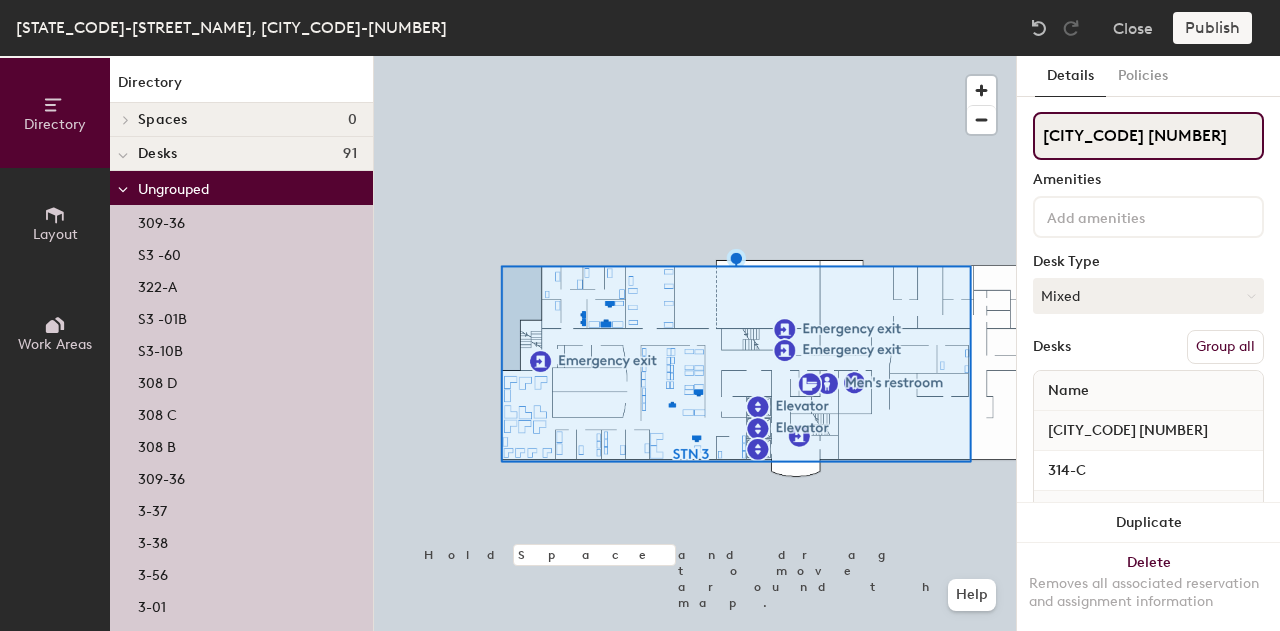type on "[CITY_CODE] [NUMBER]" 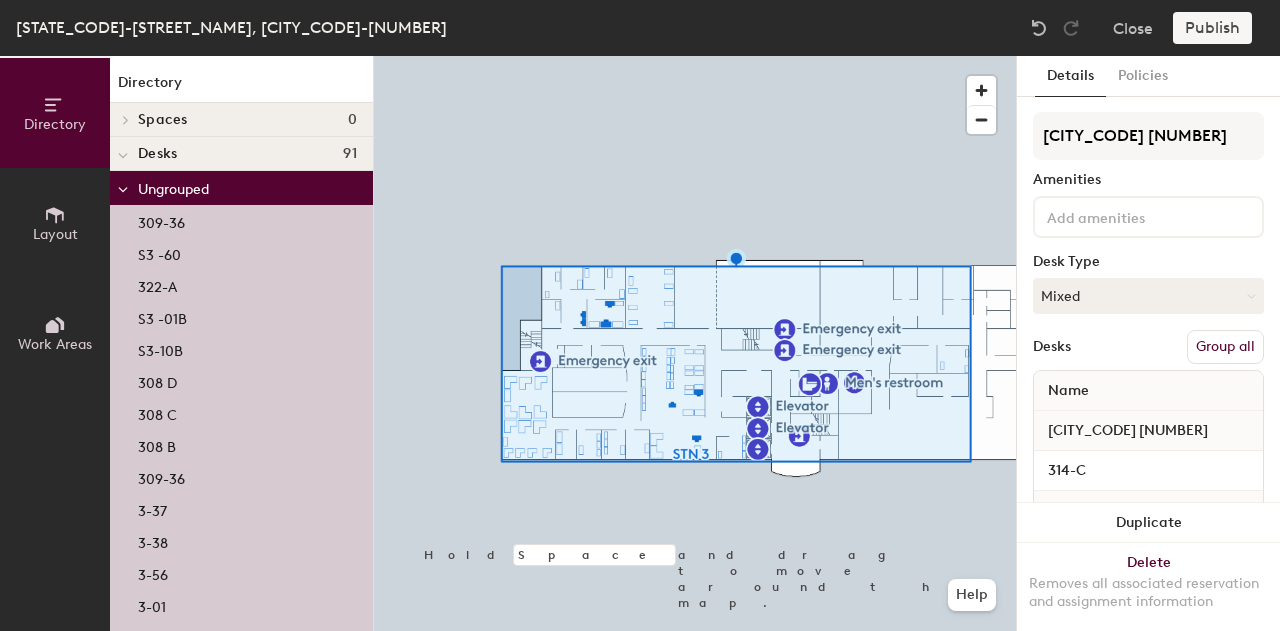 click on "Group all" 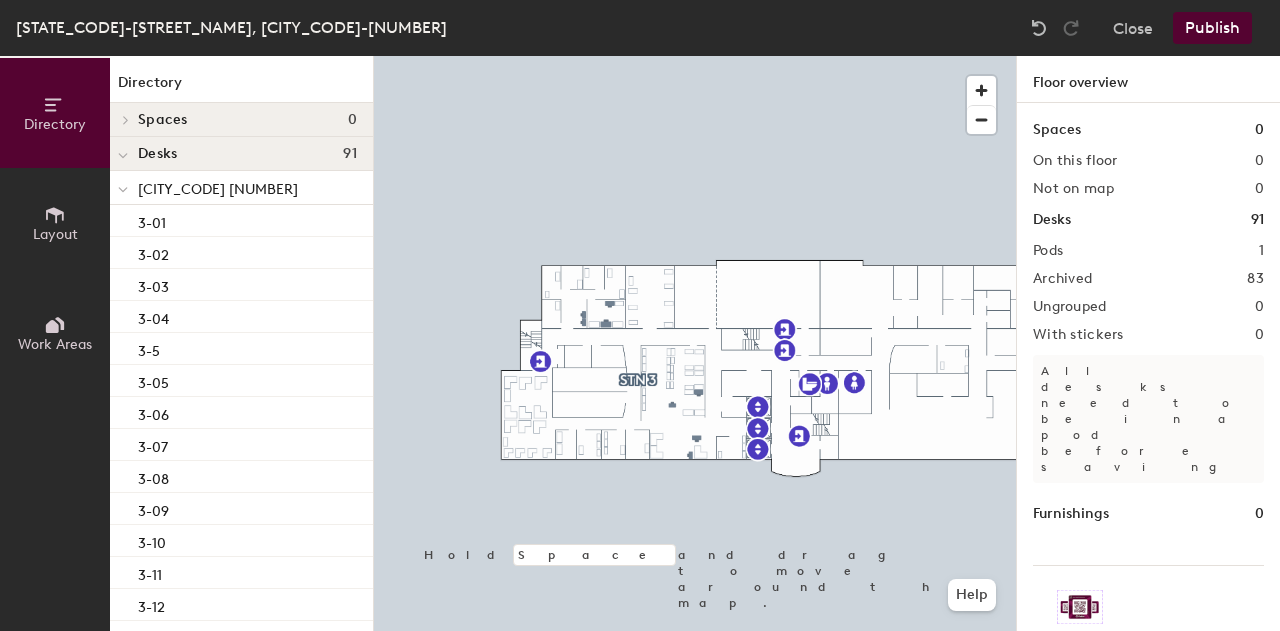 click on "Publish" 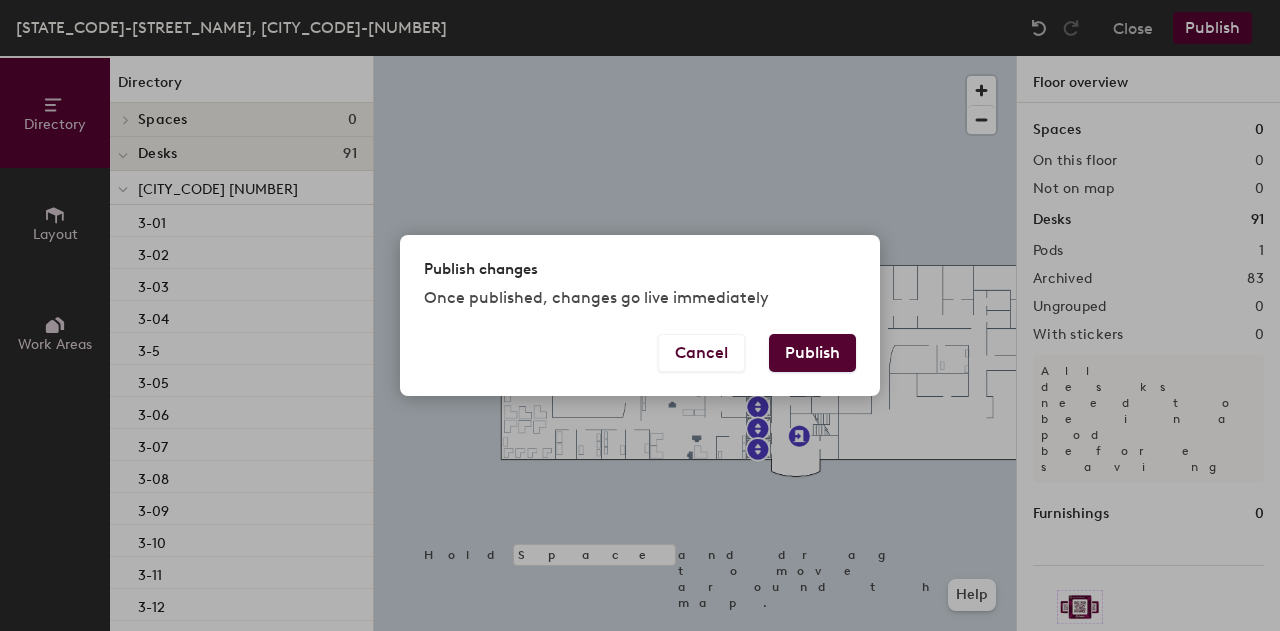 click on "Publish" at bounding box center (812, 353) 